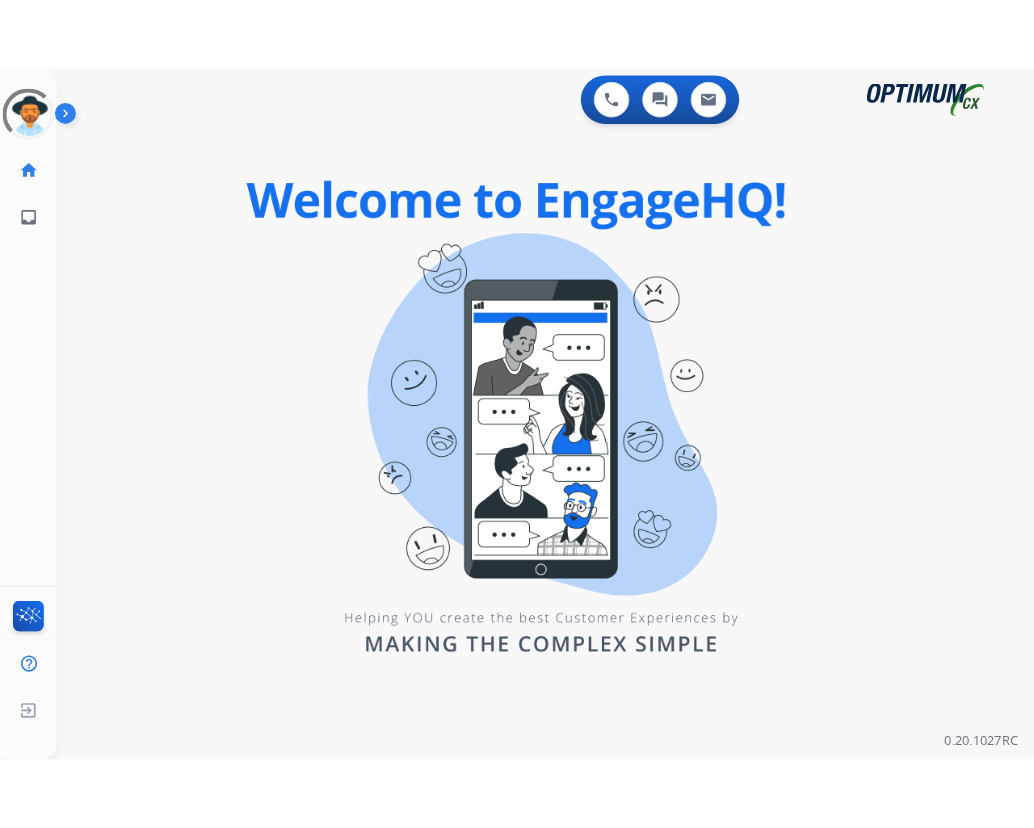 scroll, scrollTop: 0, scrollLeft: 0, axis: both 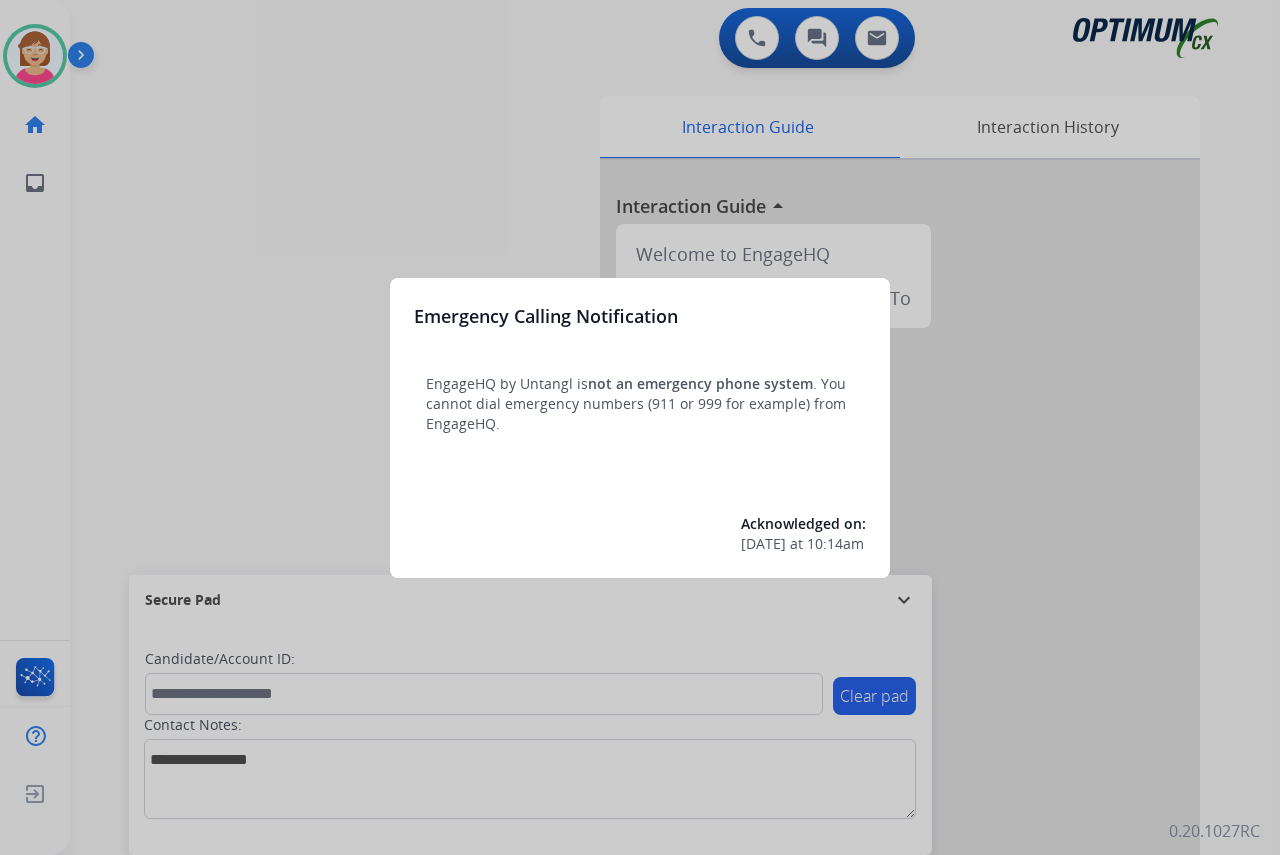 click at bounding box center (640, 427) 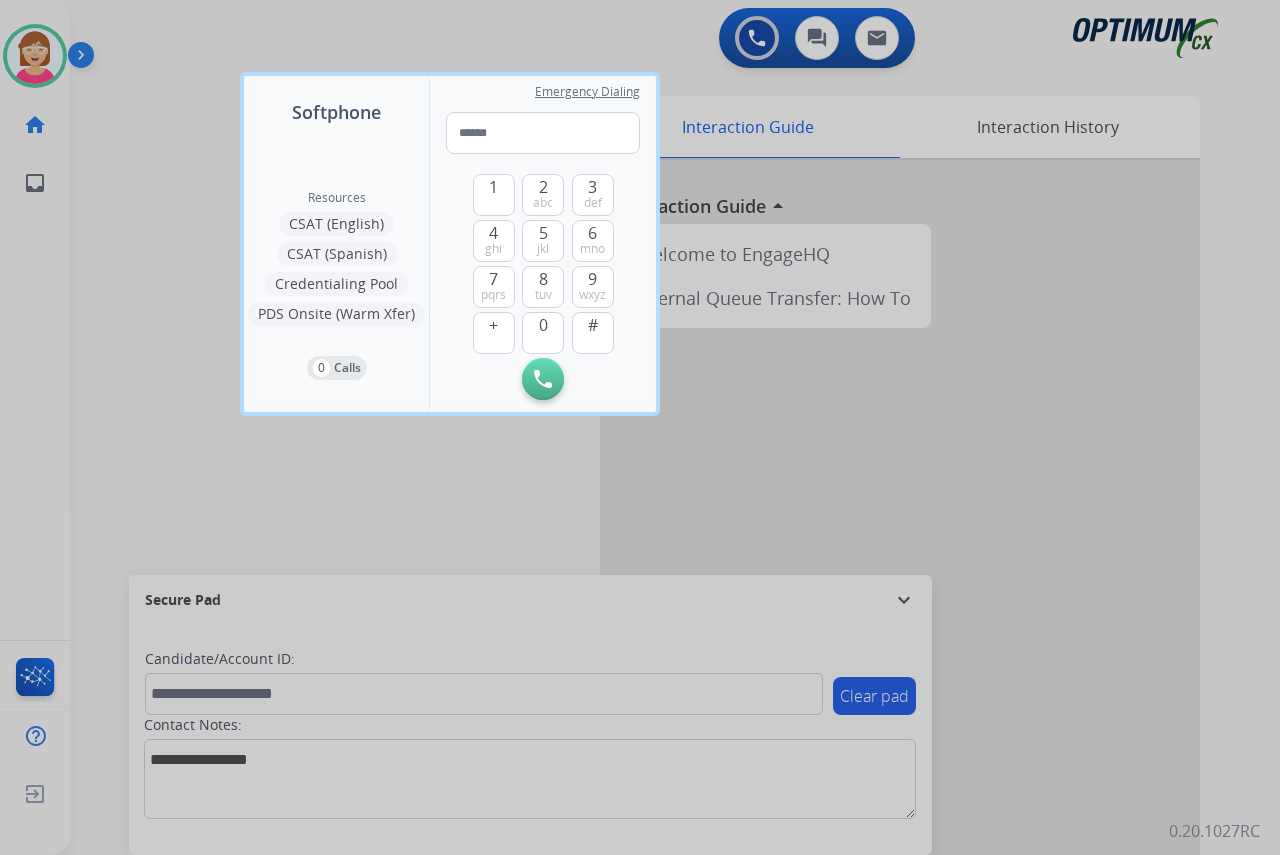 click at bounding box center (640, 427) 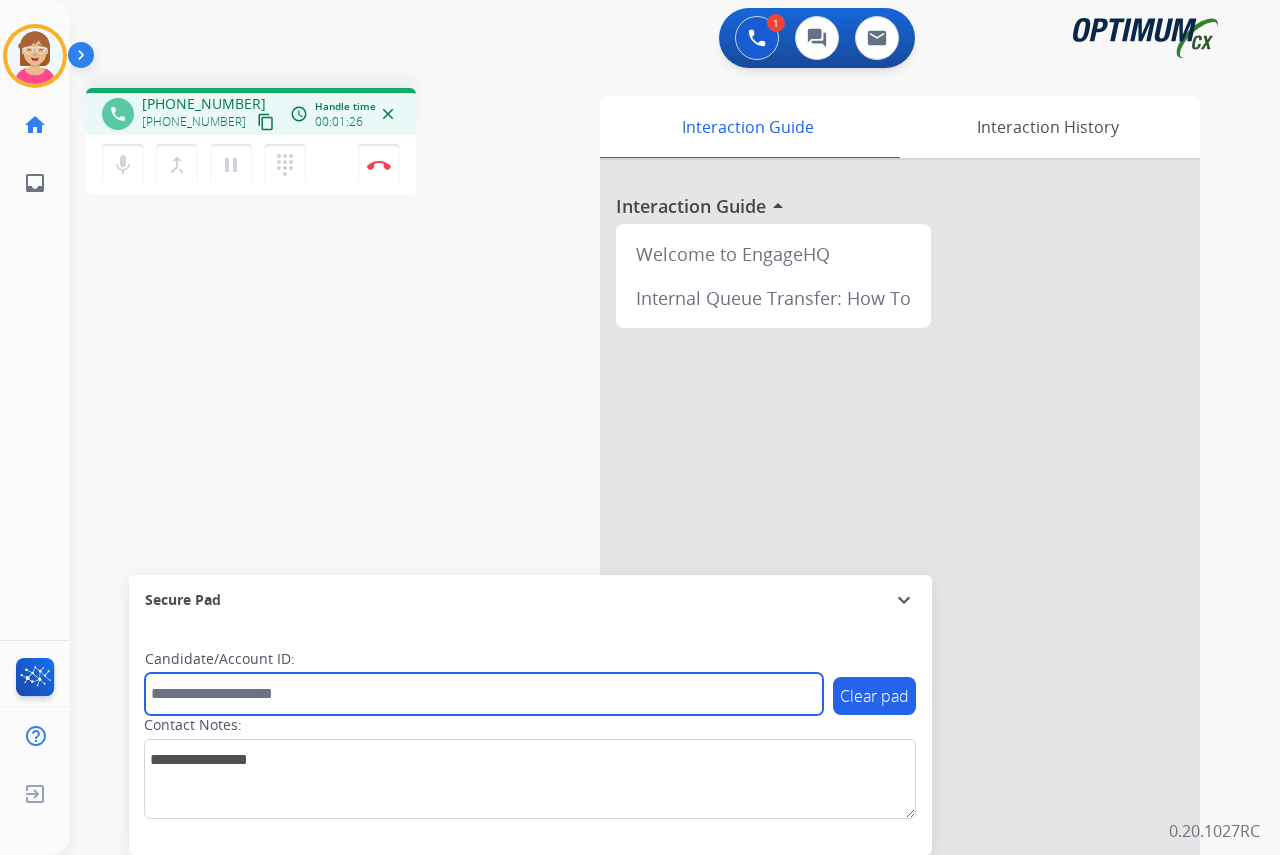 click at bounding box center [484, 694] 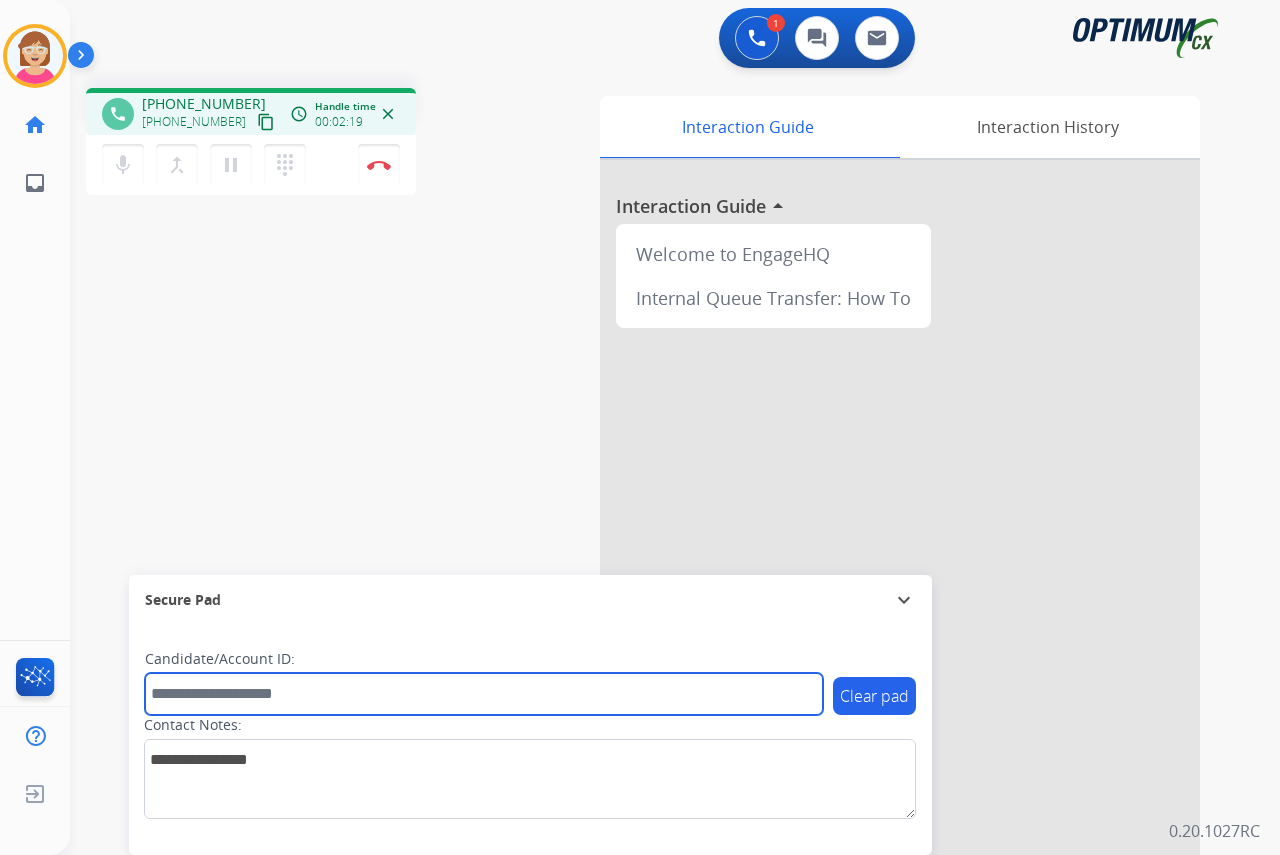 click at bounding box center [484, 694] 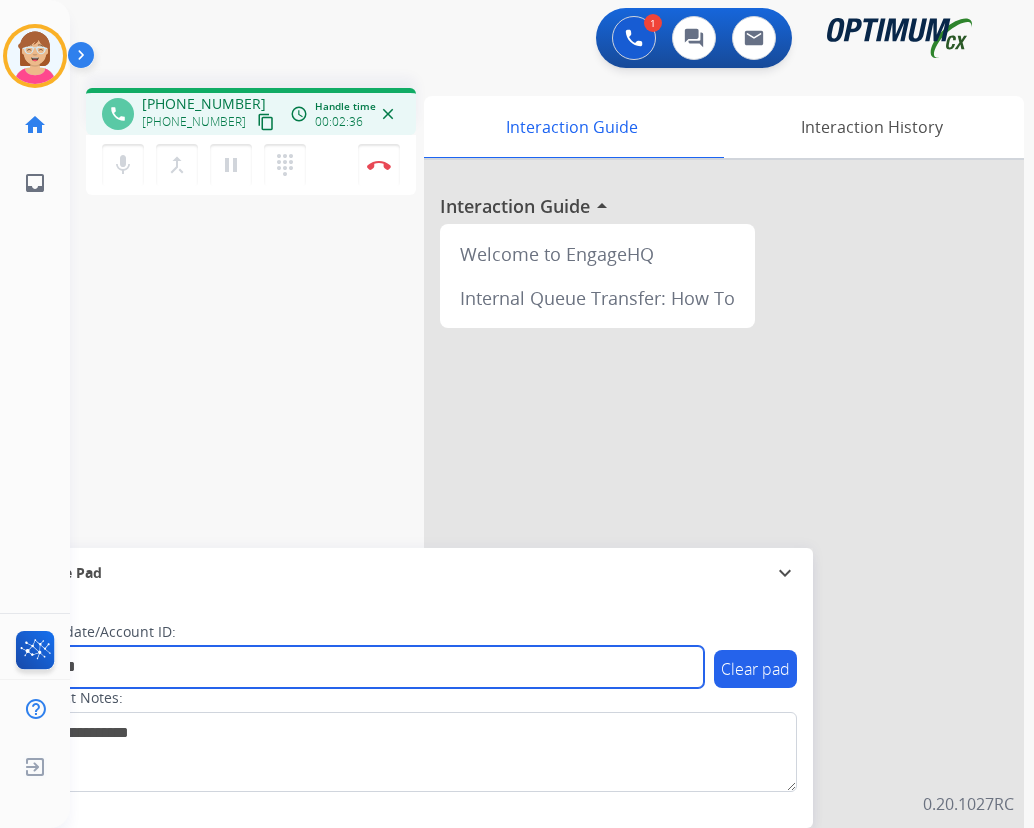 type on "*******" 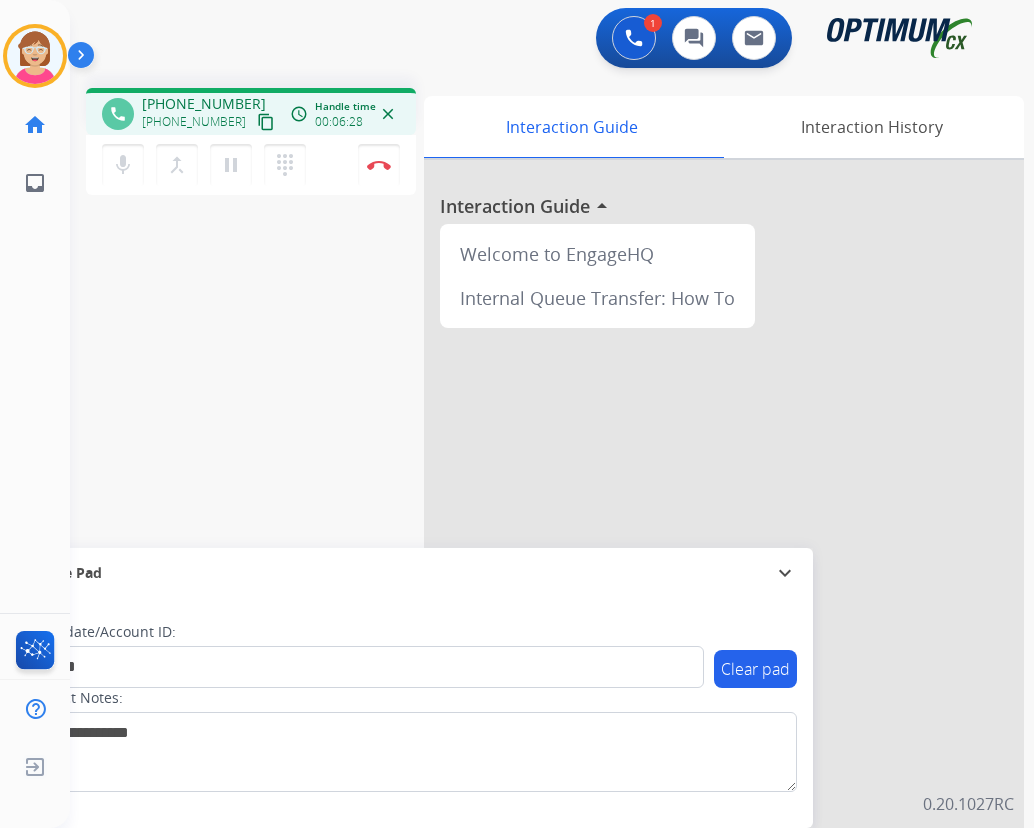 click on "phone [PHONE_NUMBER] [PHONE_NUMBER] content_copy access_time Call metrics Queue   00:08 Hold   00:00 Talk   06:29 Total   06:36 Handle time 00:06:28 close mic Mute merge_type Bridge pause Hold dialpad Dialpad Disconnect swap_horiz Break voice bridge close_fullscreen Connect 3-Way Call merge_type Separate 3-Way Call  Interaction Guide   Interaction History  Interaction Guide arrow_drop_up  Welcome to EngageHQ   Internal Queue Transfer: How To  Secure Pad expand_more Clear pad Candidate/Account ID: ******* Contact Notes:" at bounding box center (528, 489) 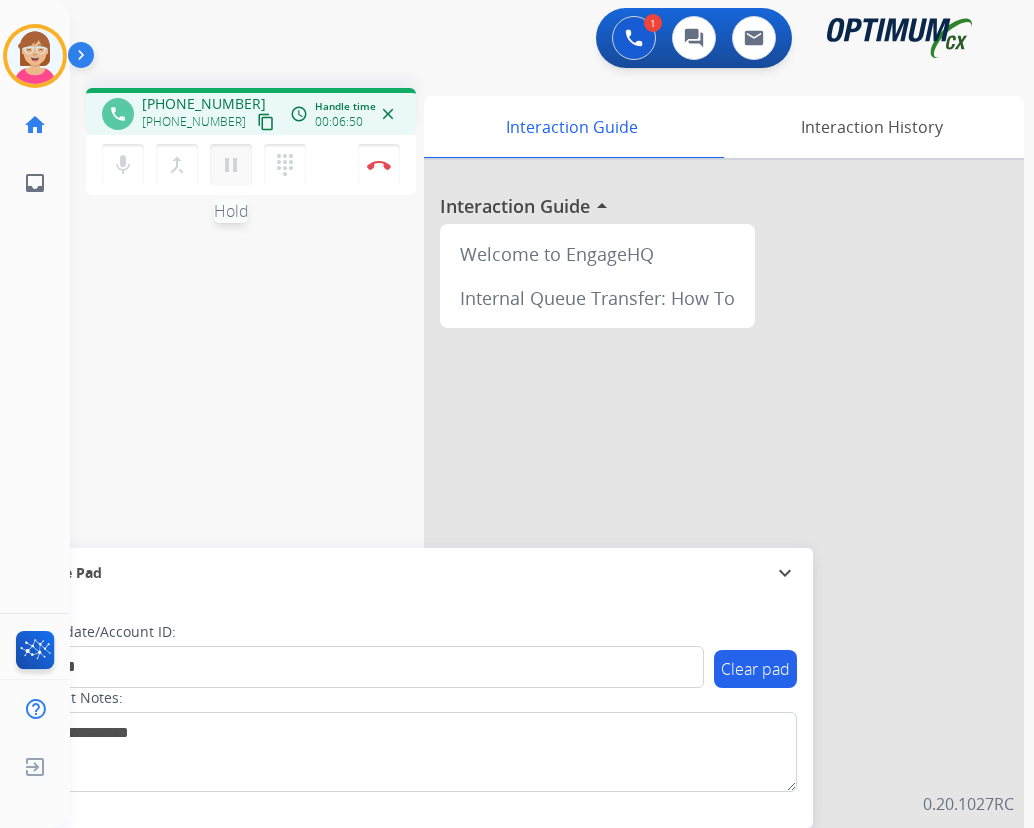 click on "pause" at bounding box center [231, 165] 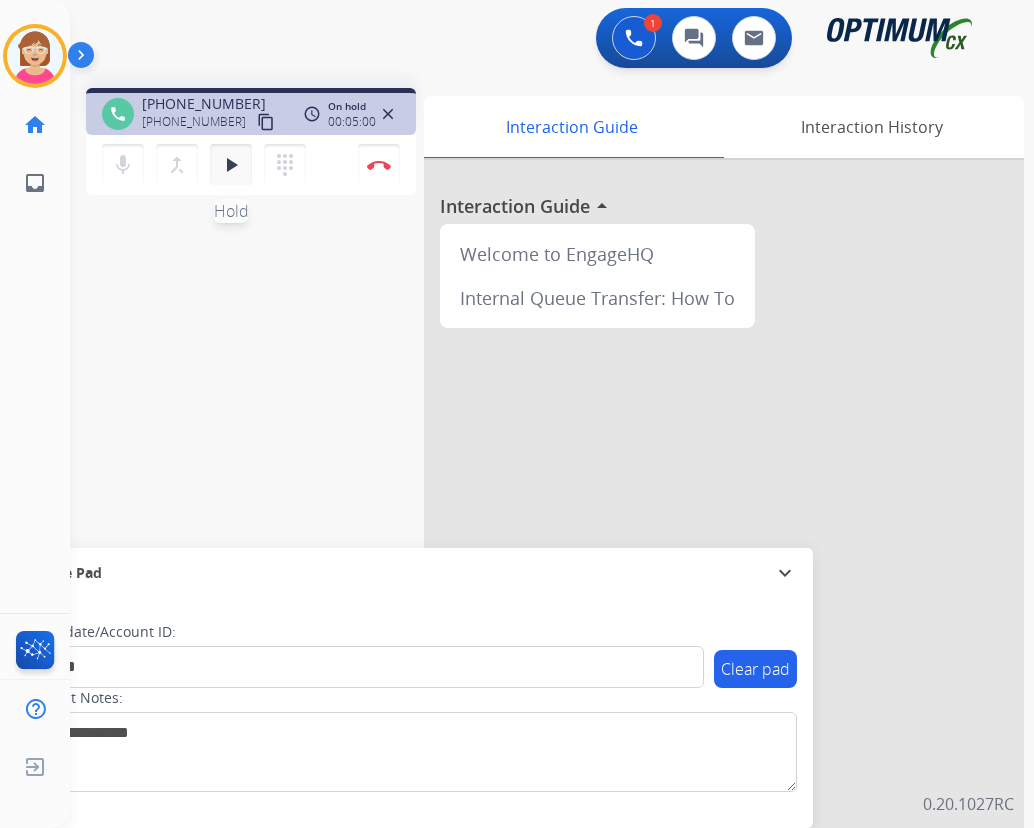 click on "play_arrow" at bounding box center (231, 165) 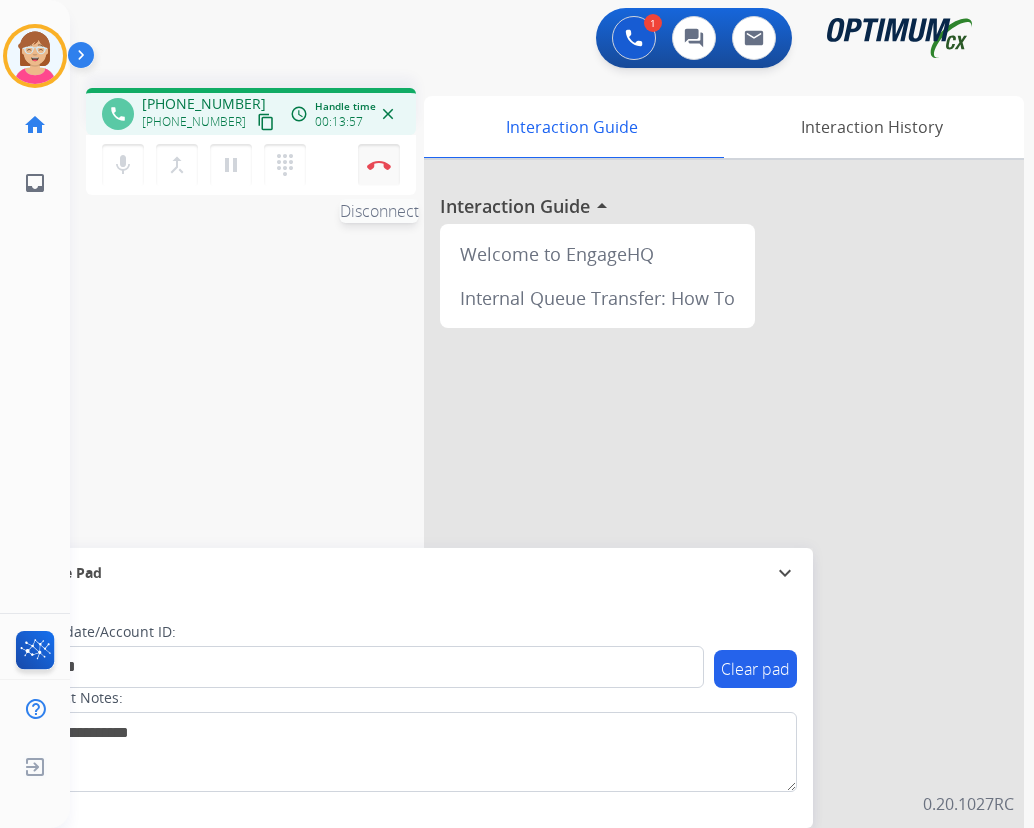 click at bounding box center (379, 165) 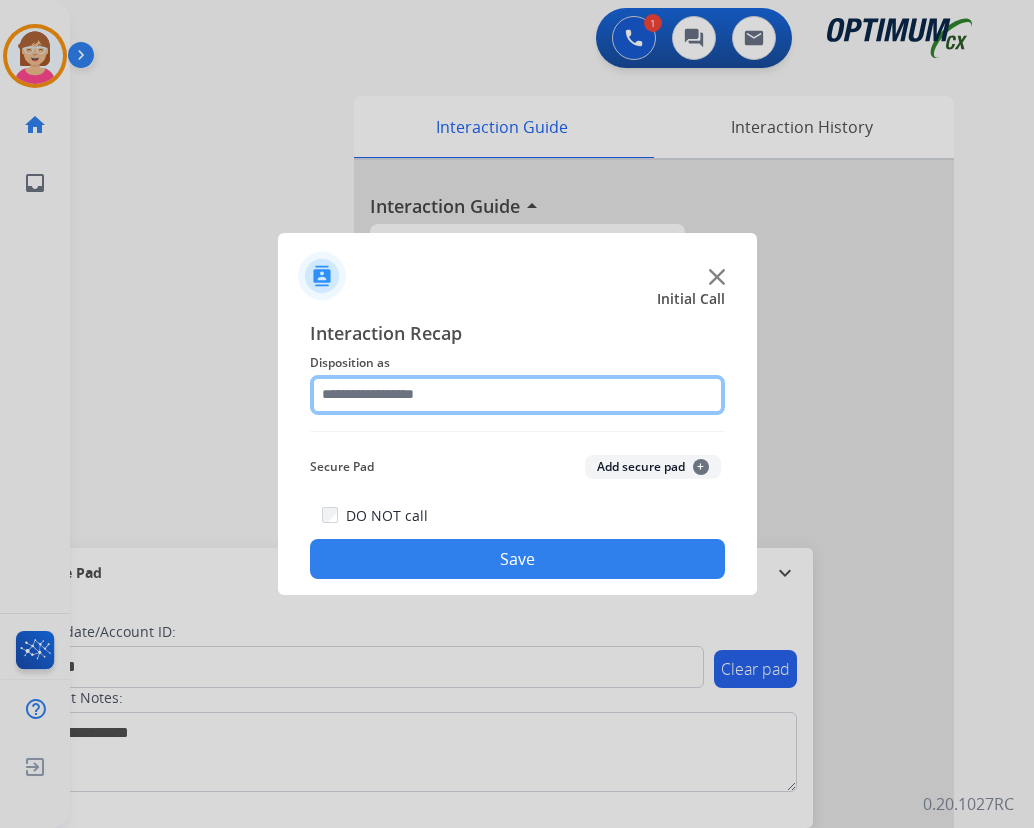 click 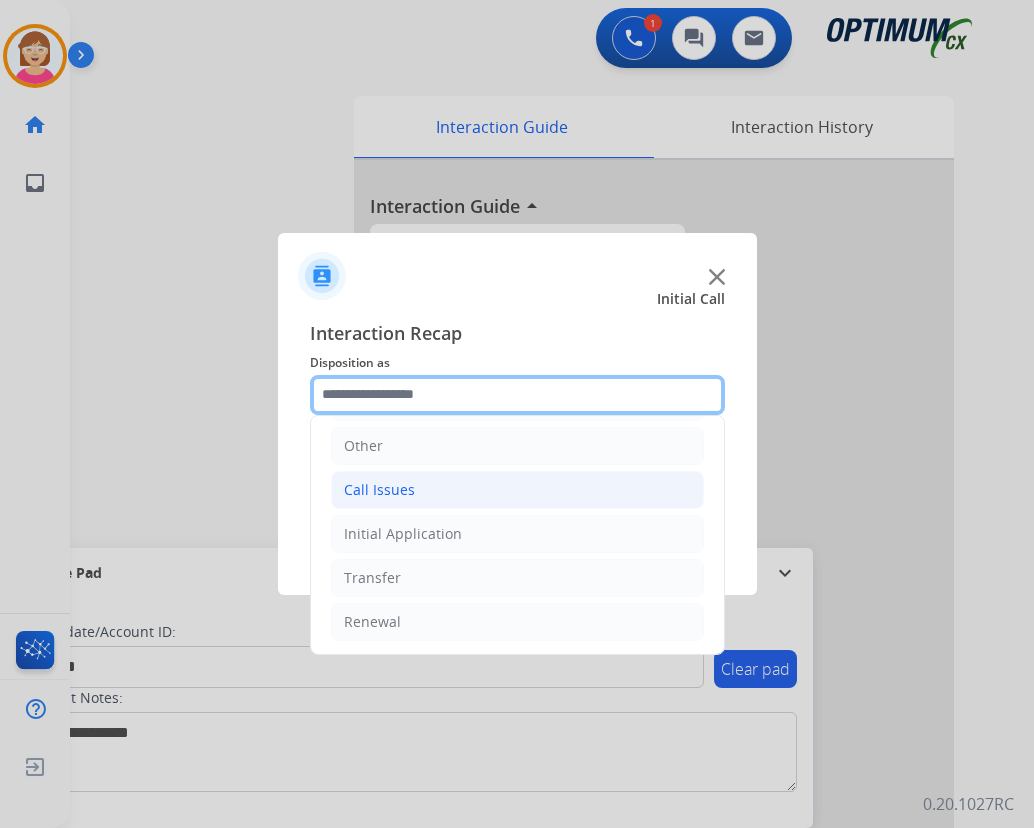 scroll, scrollTop: 136, scrollLeft: 0, axis: vertical 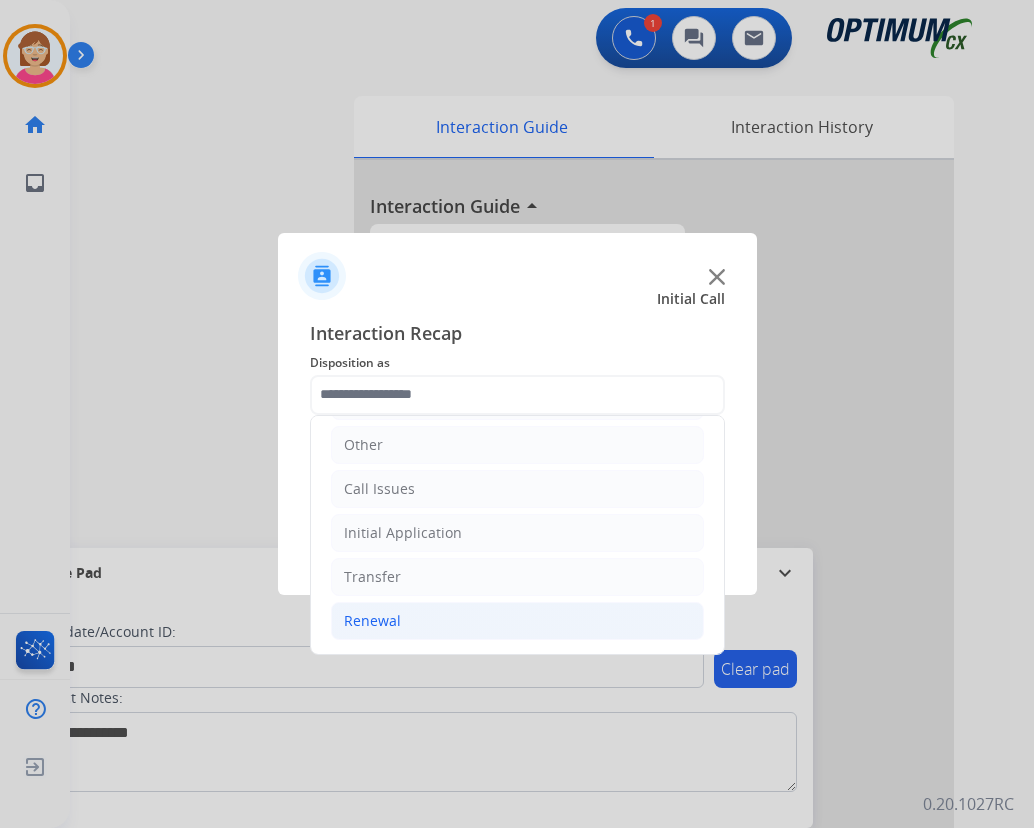 click on "Renewal" 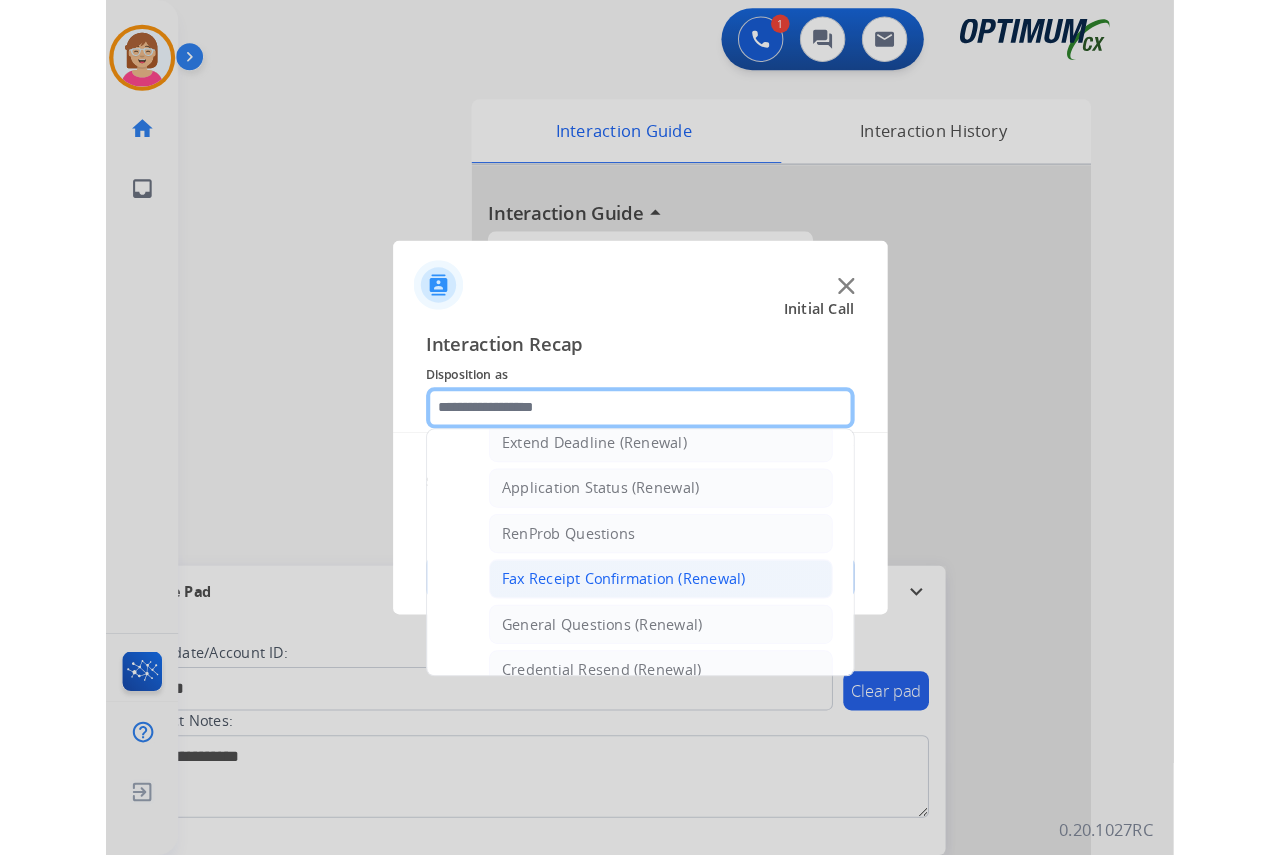scroll, scrollTop: 536, scrollLeft: 0, axis: vertical 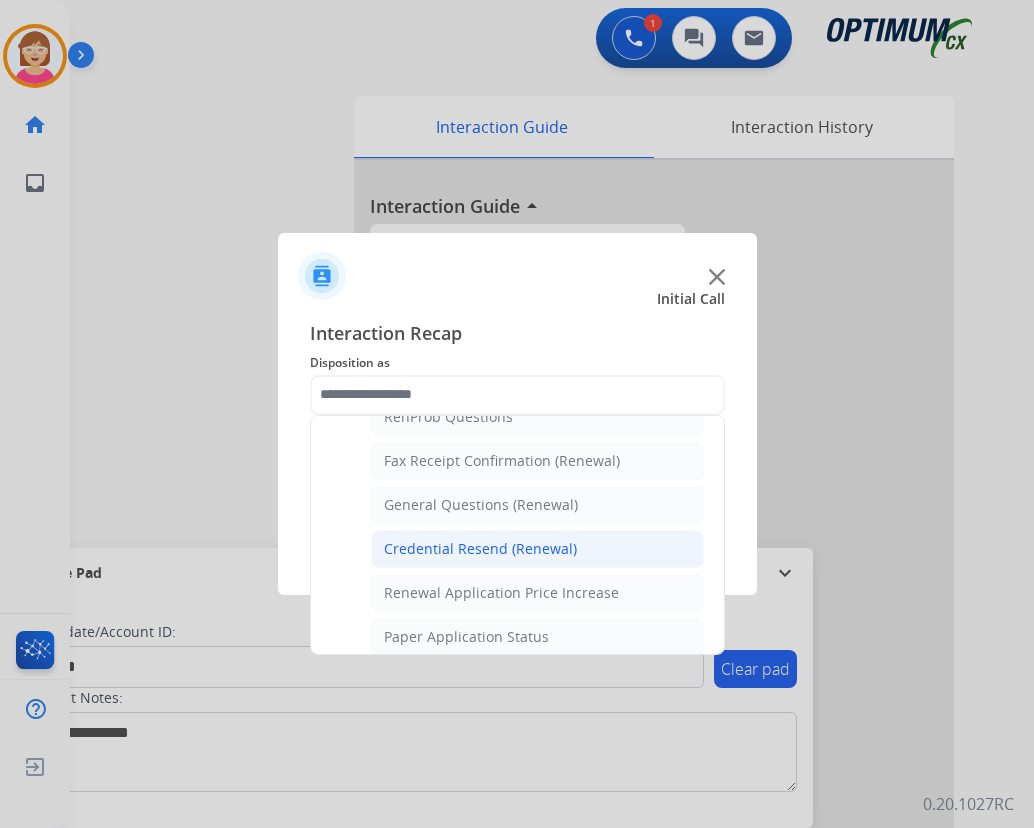 click on "Credential Resend (Renewal)" 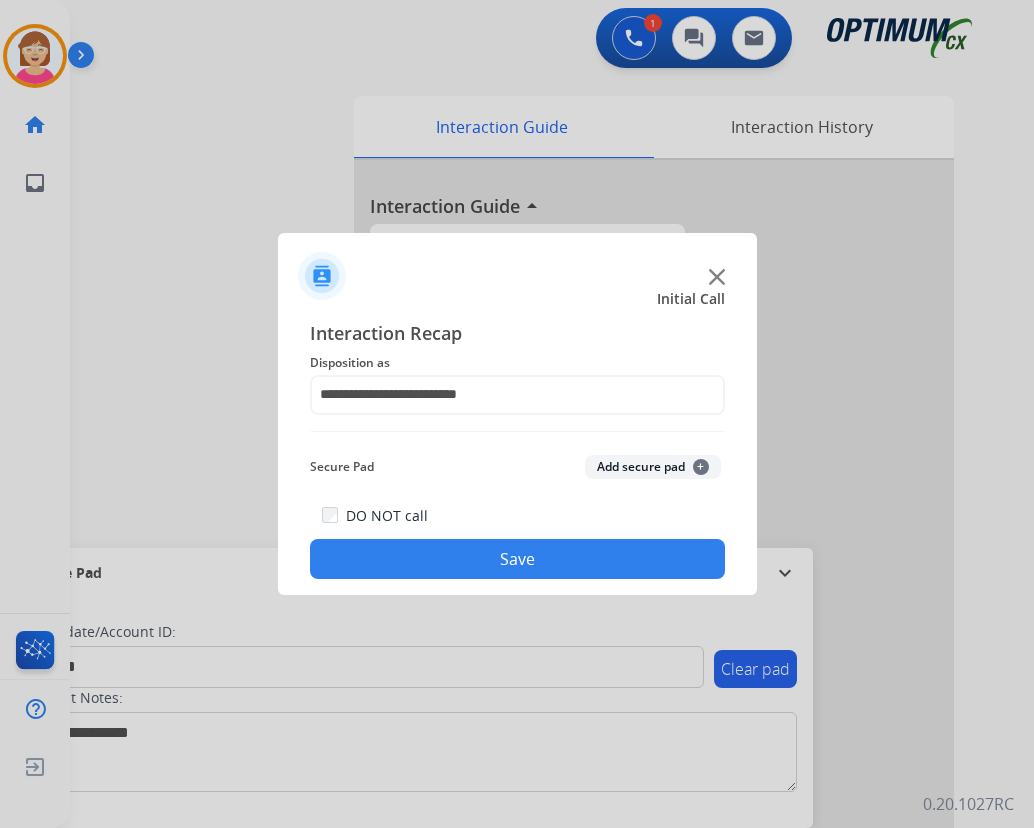 click on "+" 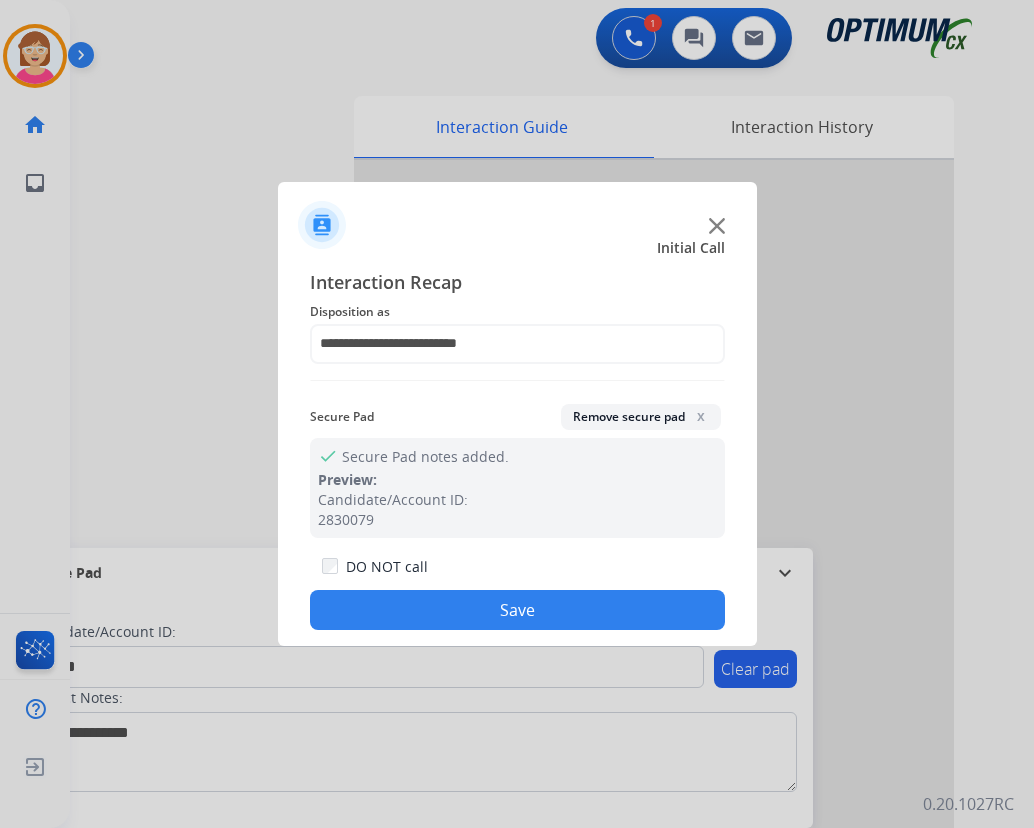 drag, startPoint x: 451, startPoint y: 612, endPoint x: 397, endPoint y: 523, distance: 104.100914 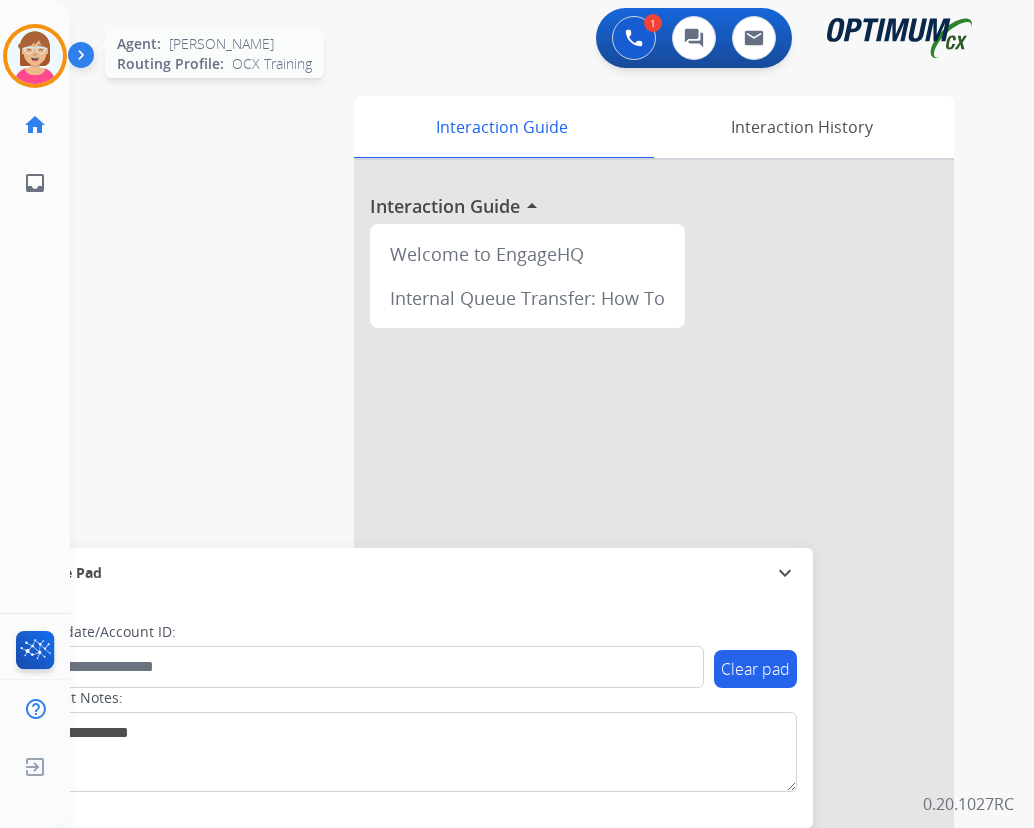 click at bounding box center (35, 56) 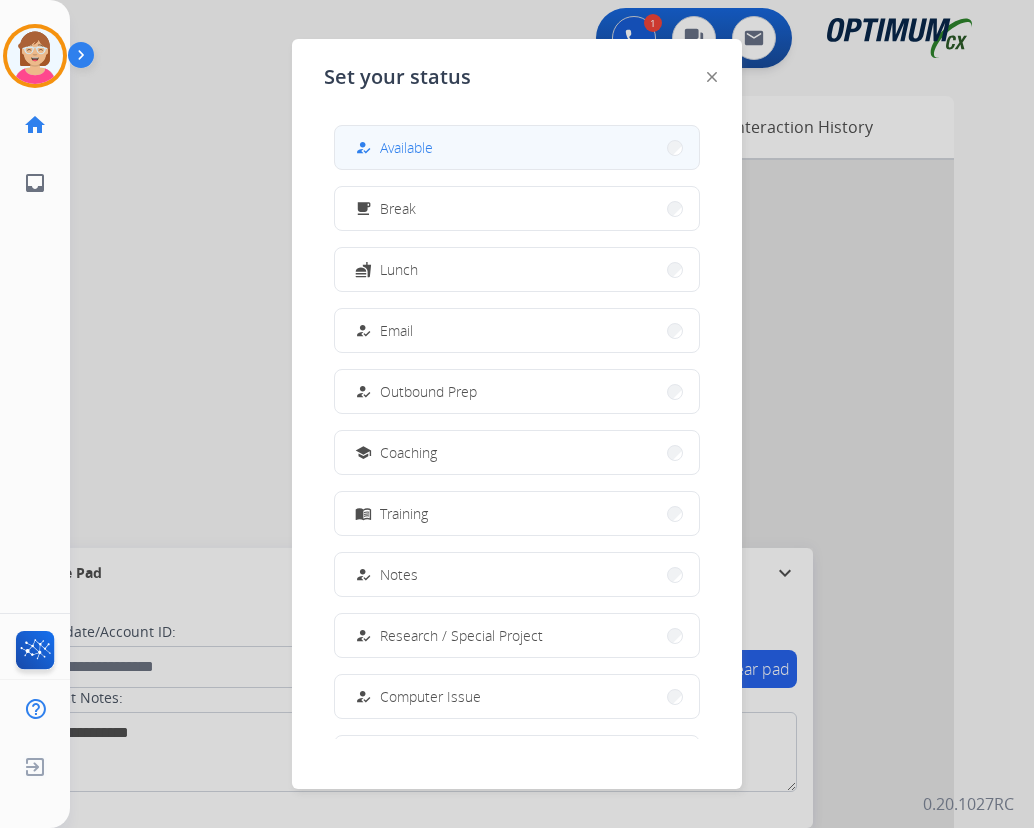 click on "Available" at bounding box center [406, 147] 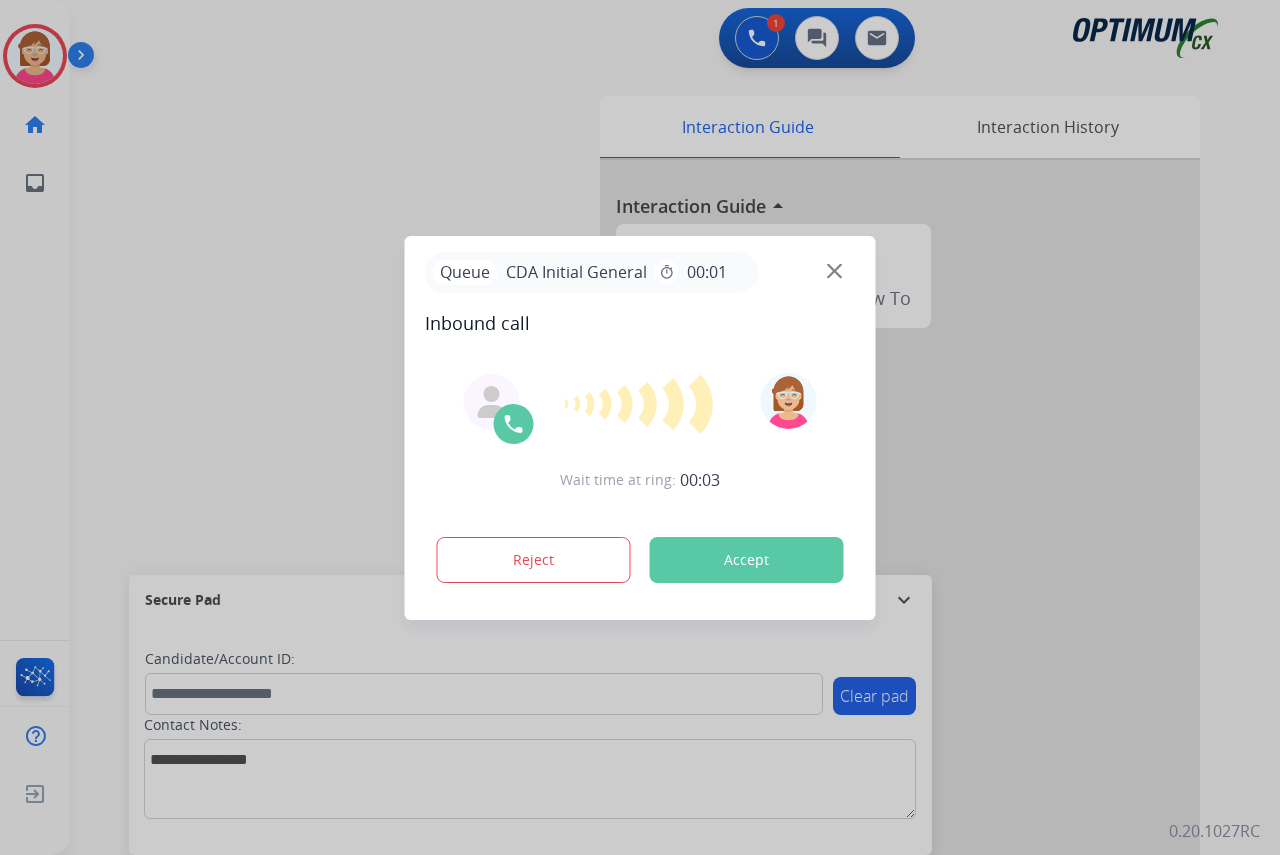click at bounding box center (640, 427) 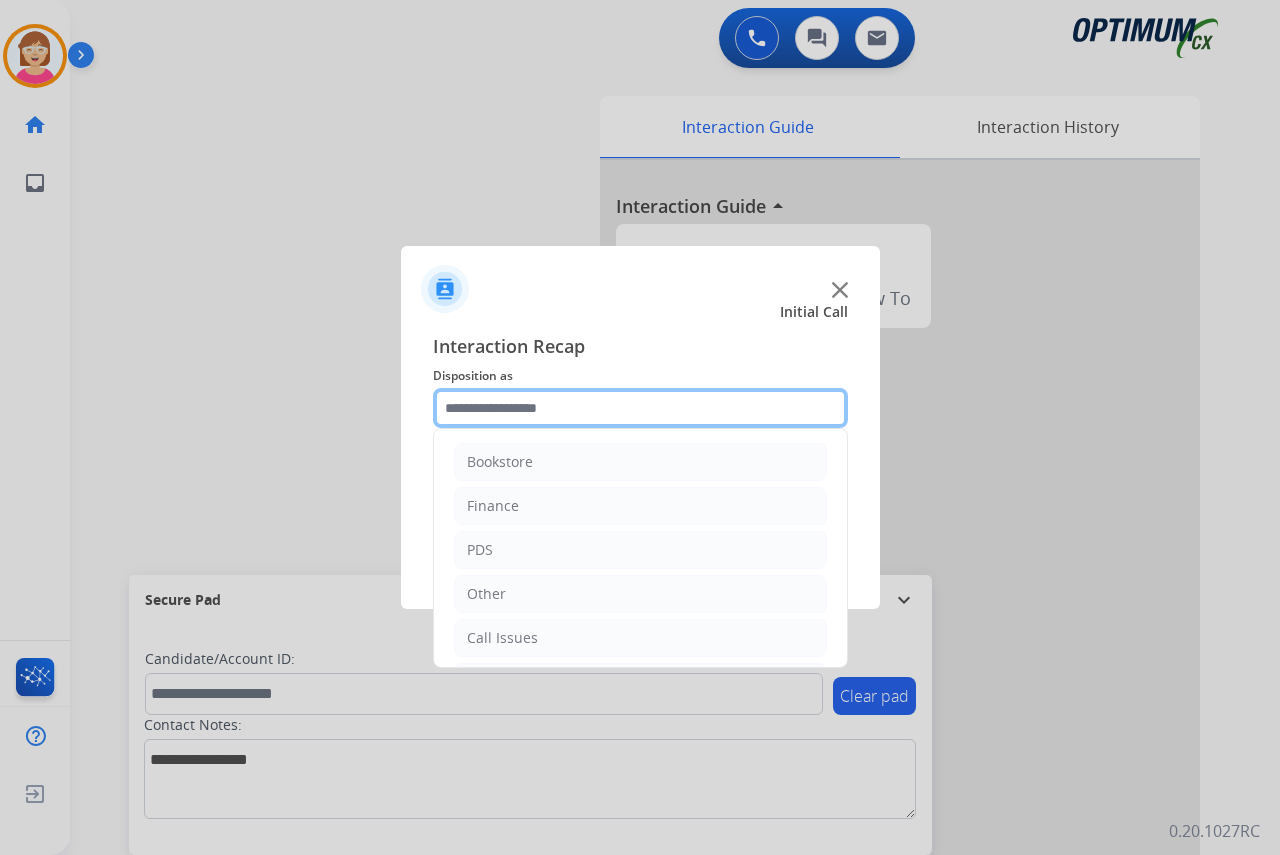 click 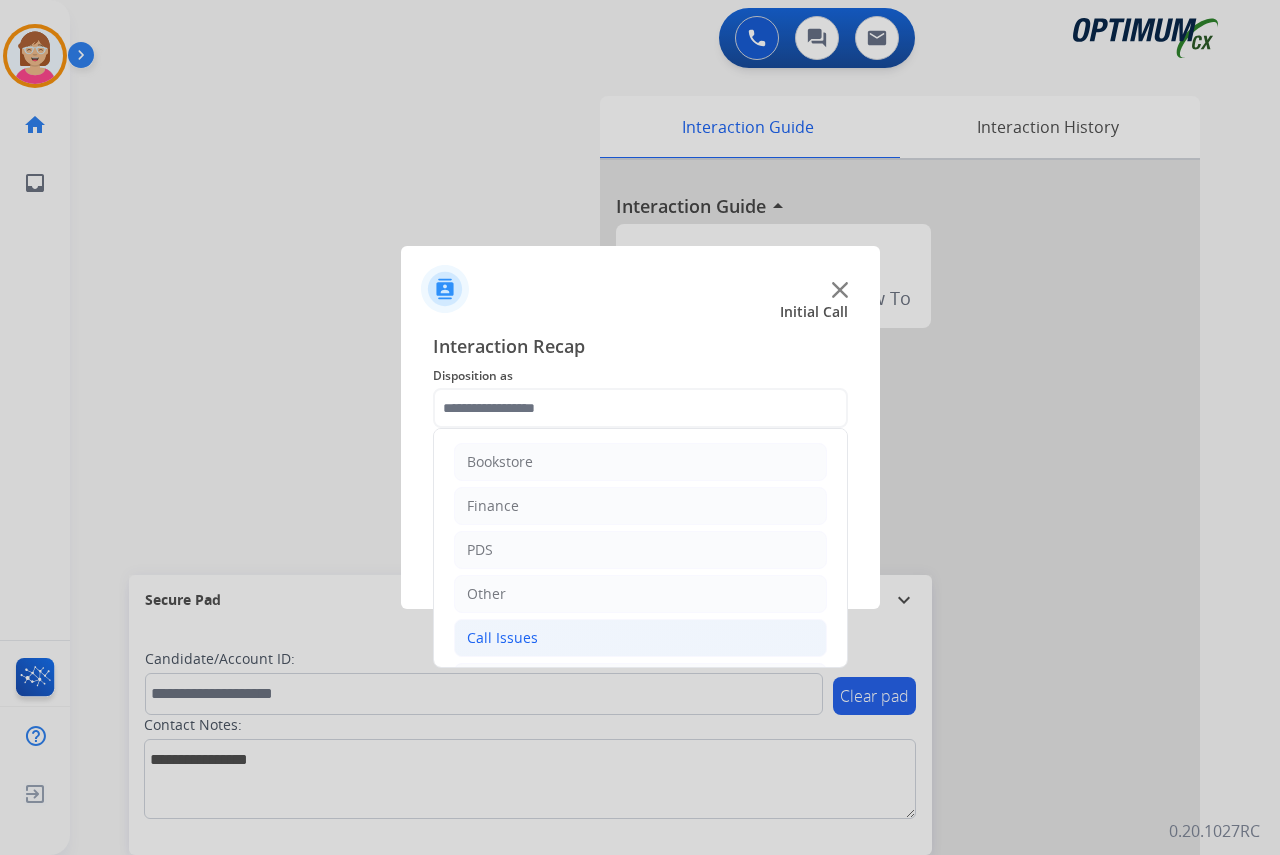 click on "Call Issues" 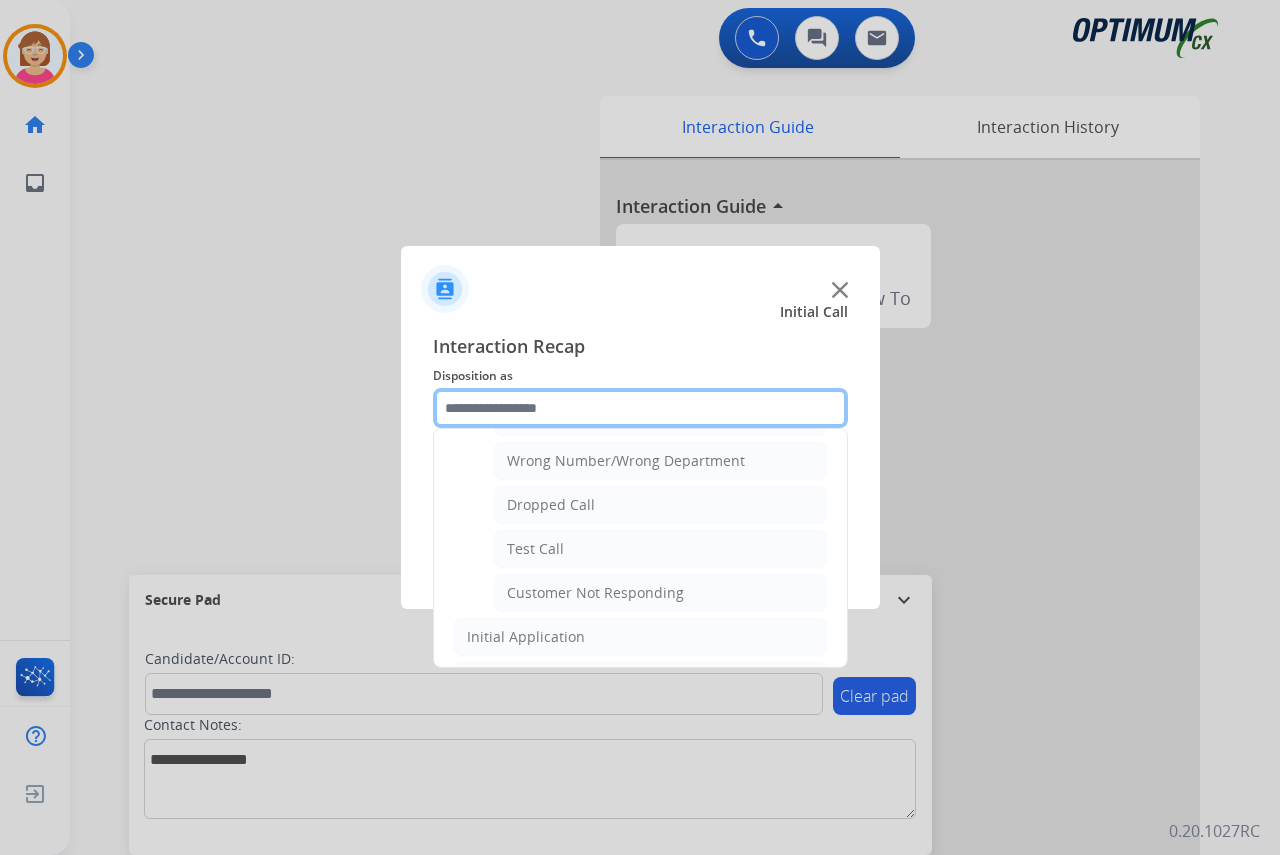 scroll, scrollTop: 300, scrollLeft: 0, axis: vertical 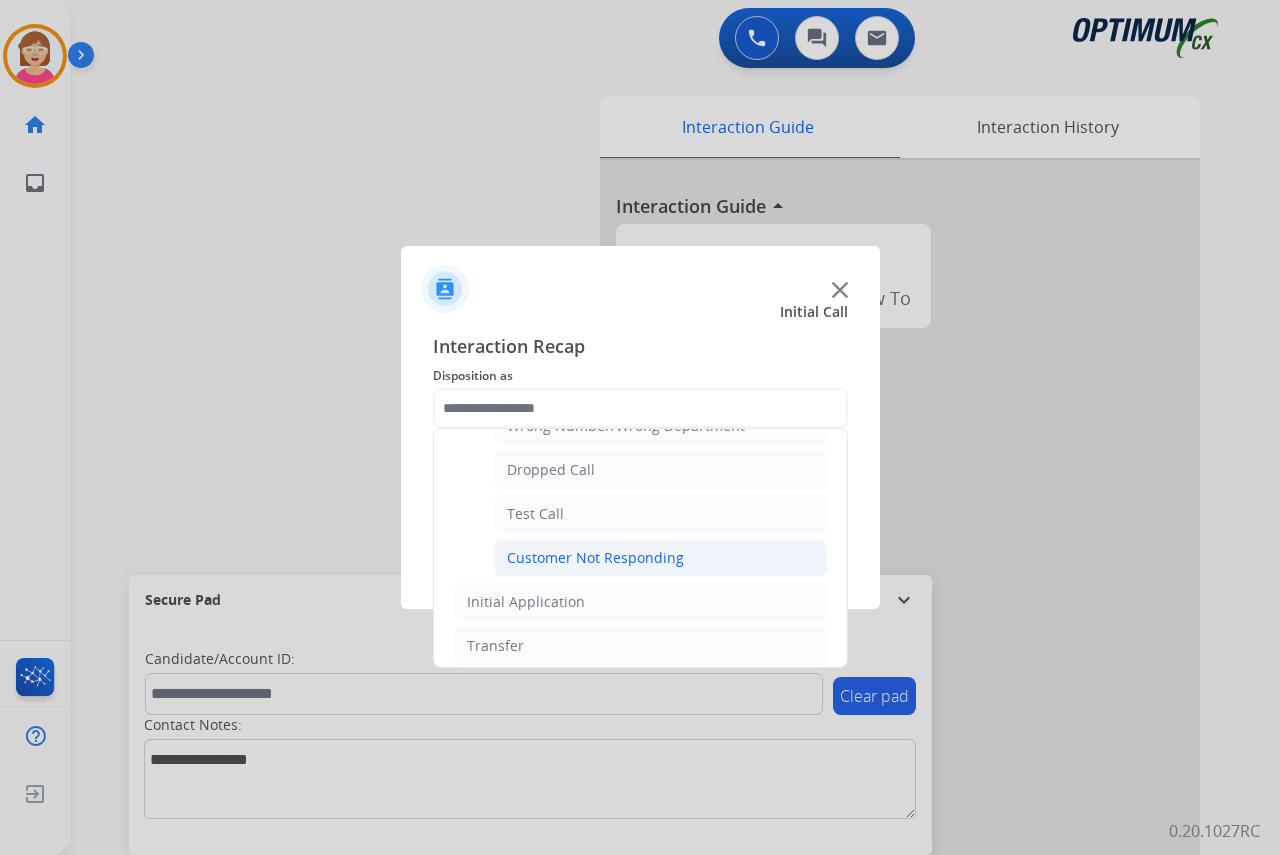 click on "Customer Not Responding" 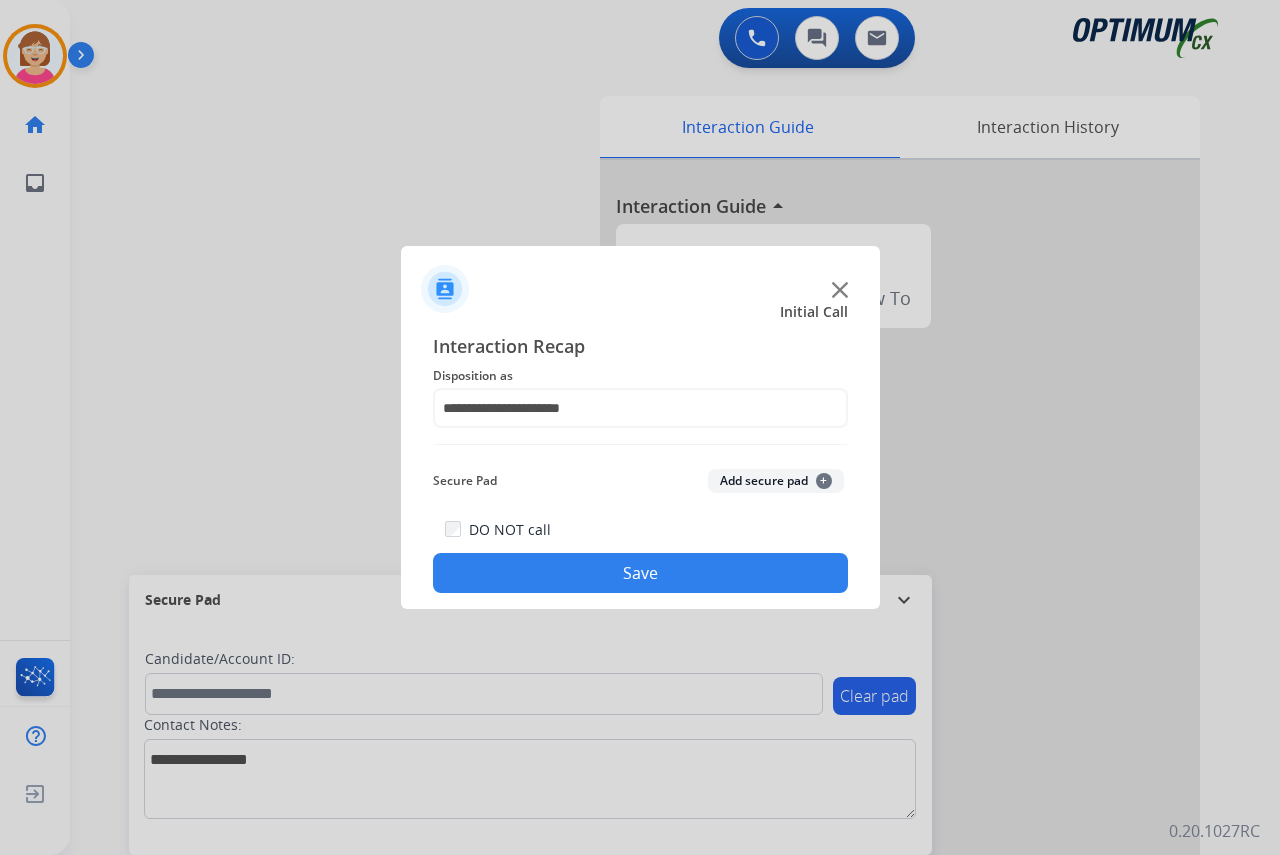 click on "Save" 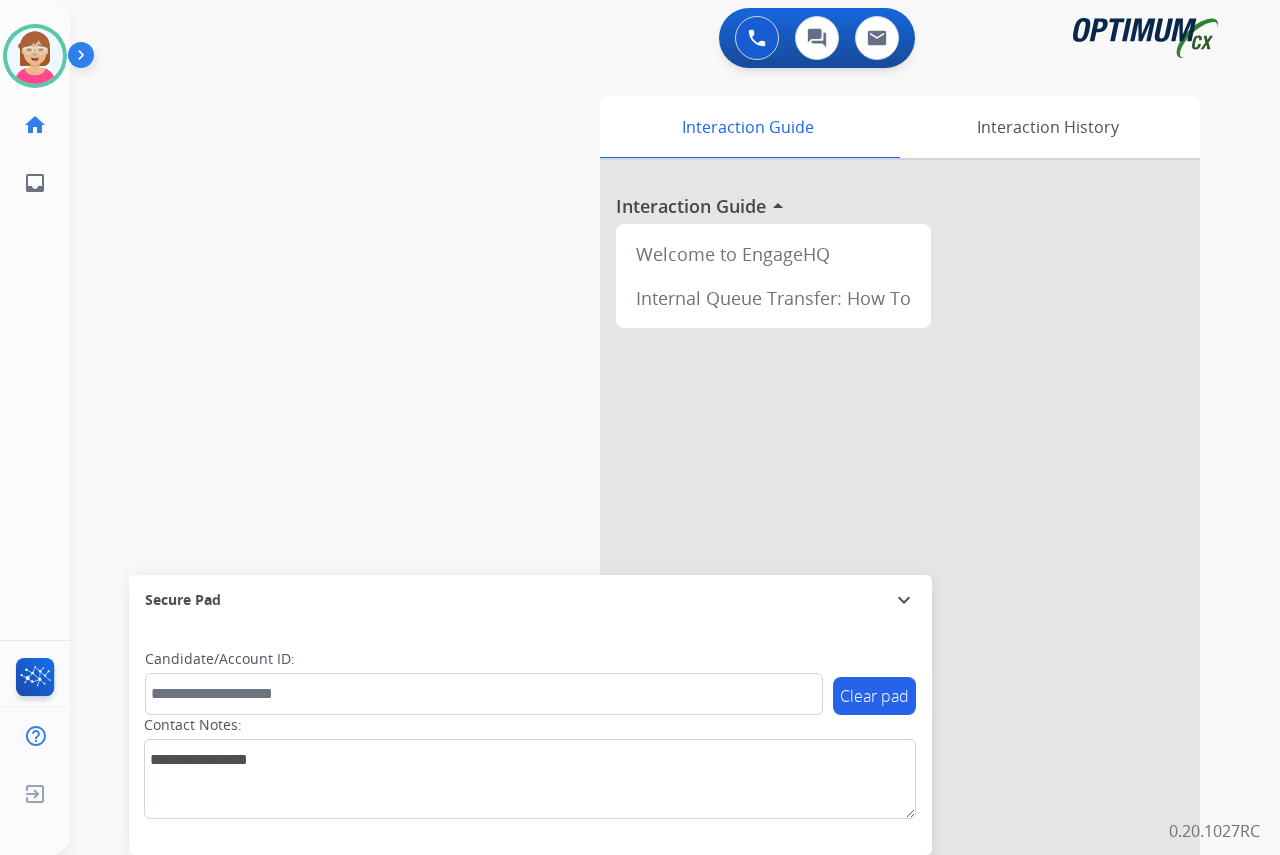 click on "[PERSON_NAME]   Available  Edit Avatar  Agent:   [PERSON_NAME] Profile:  OCX Training home  Home  Home inbox  Emails  Emails  FocalPoints  Help Center  Help Center  Log out  Log out" 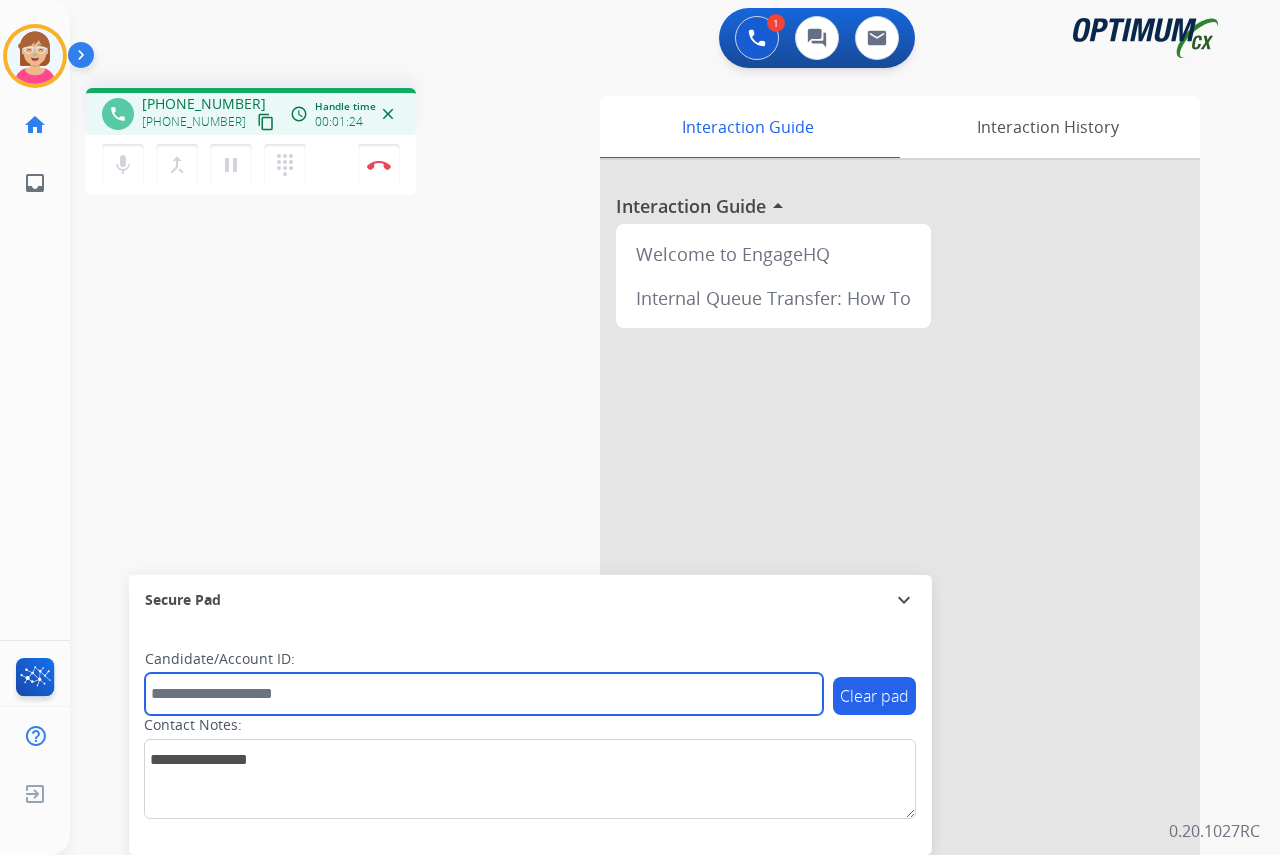 click at bounding box center [484, 694] 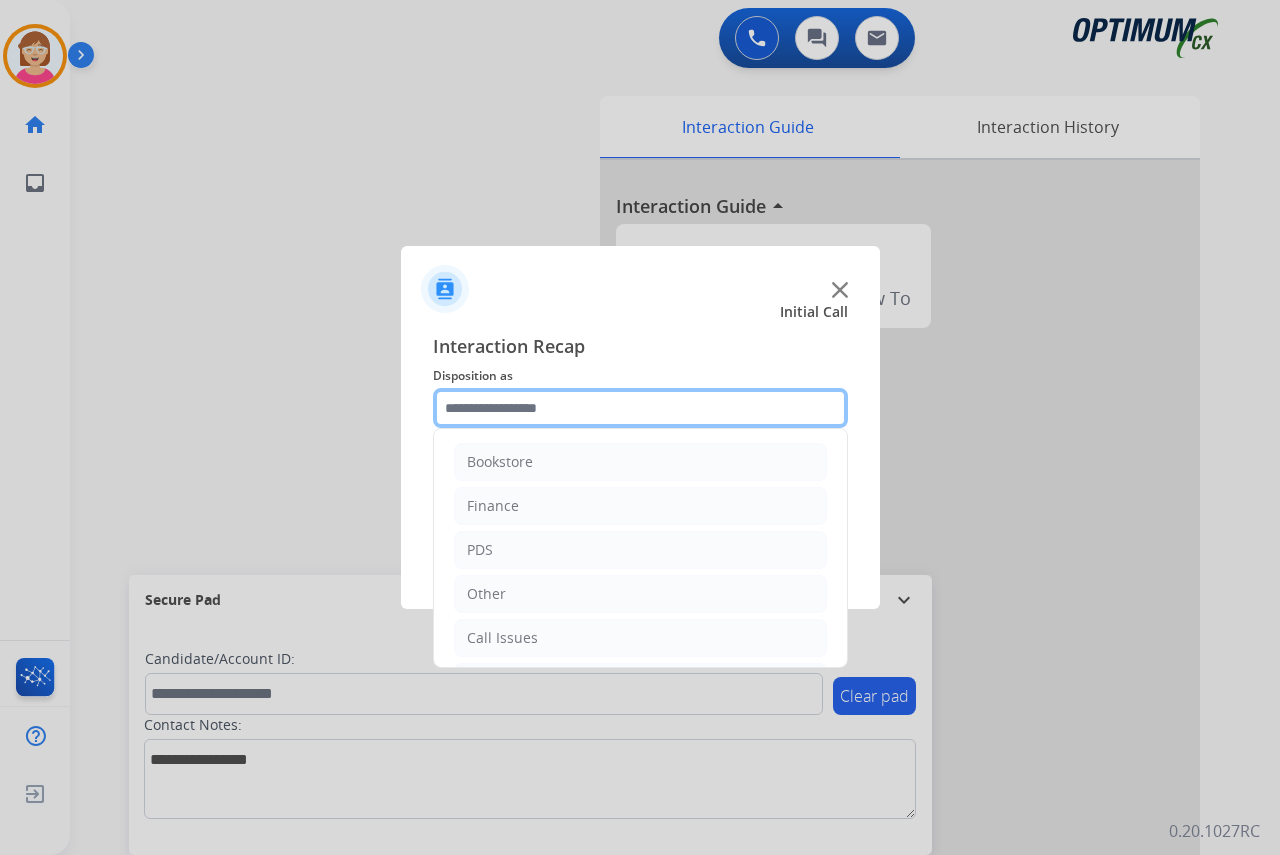 click 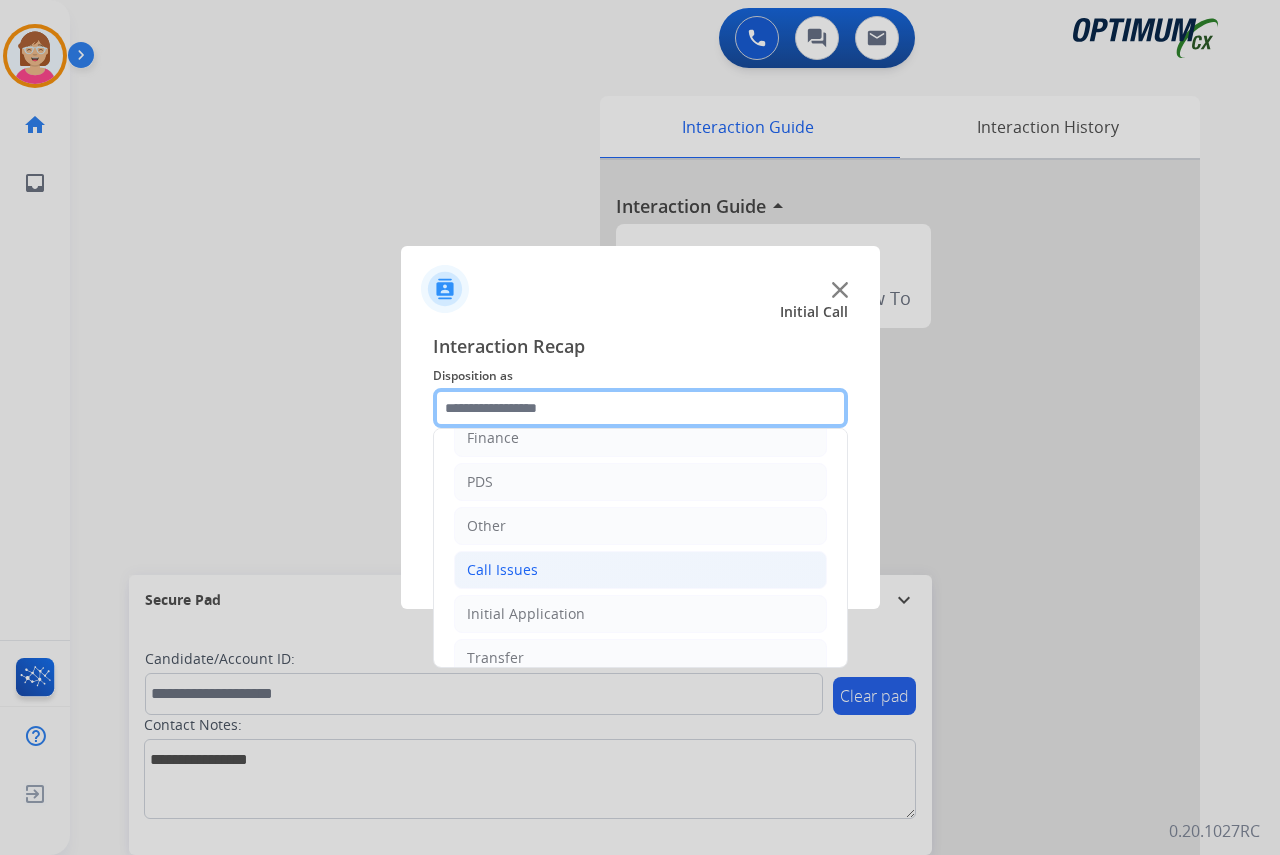 scroll, scrollTop: 100, scrollLeft: 0, axis: vertical 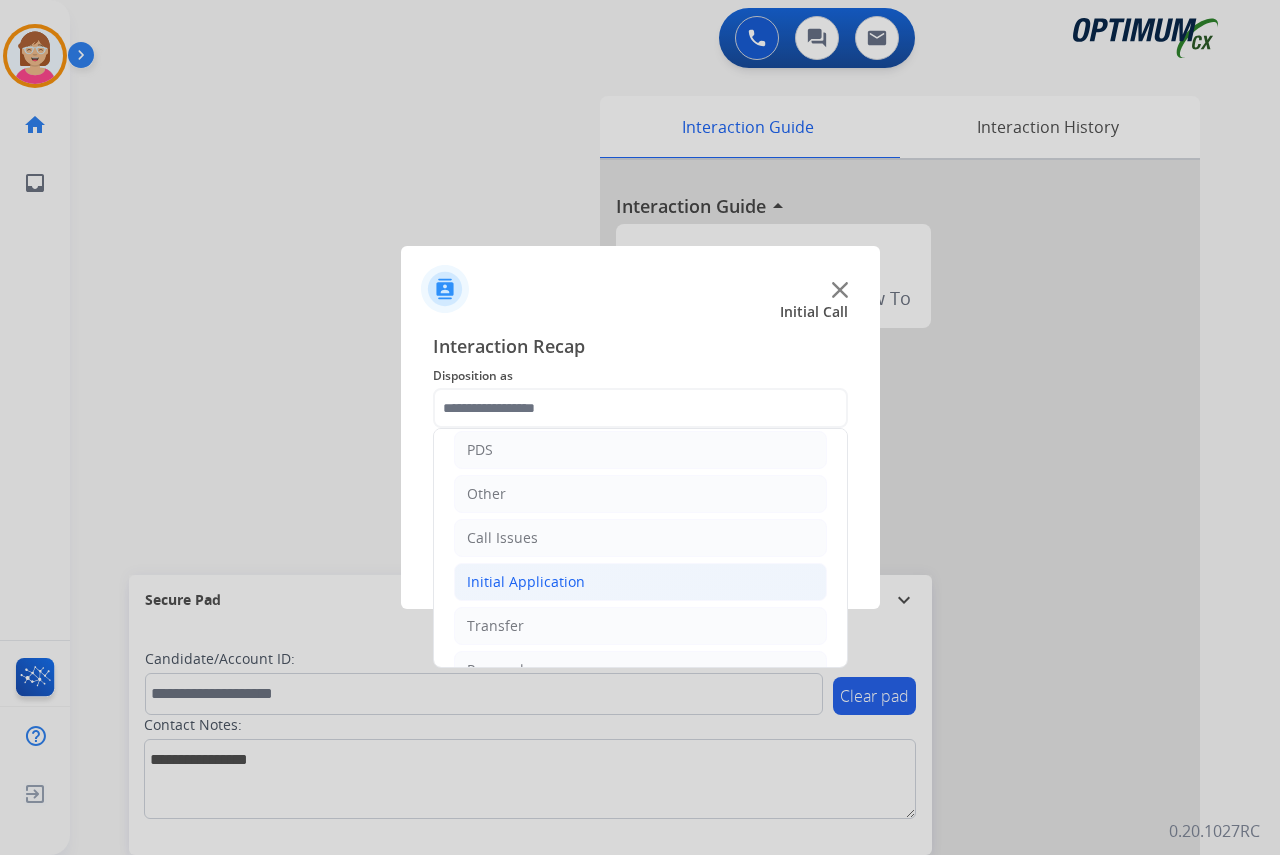click on "Initial Application" 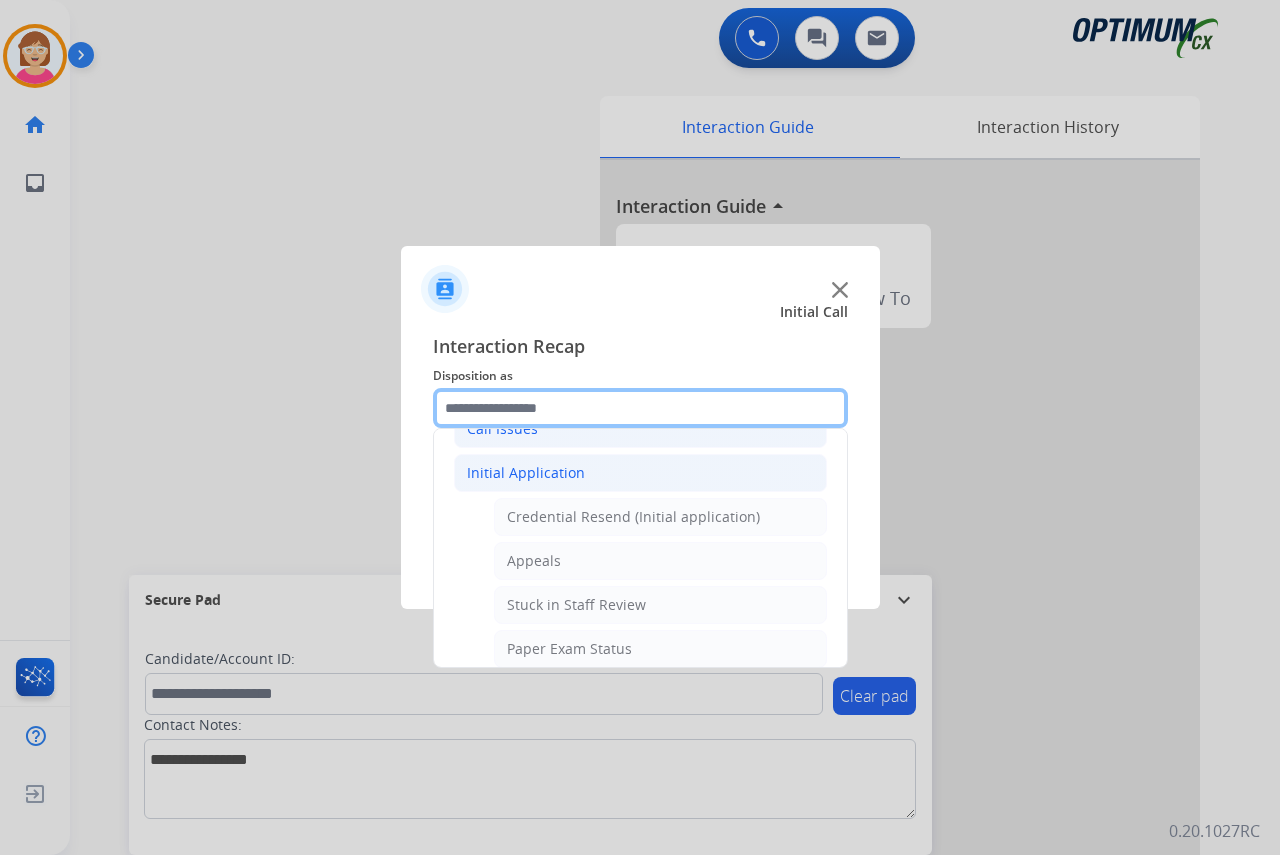 scroll, scrollTop: 100, scrollLeft: 0, axis: vertical 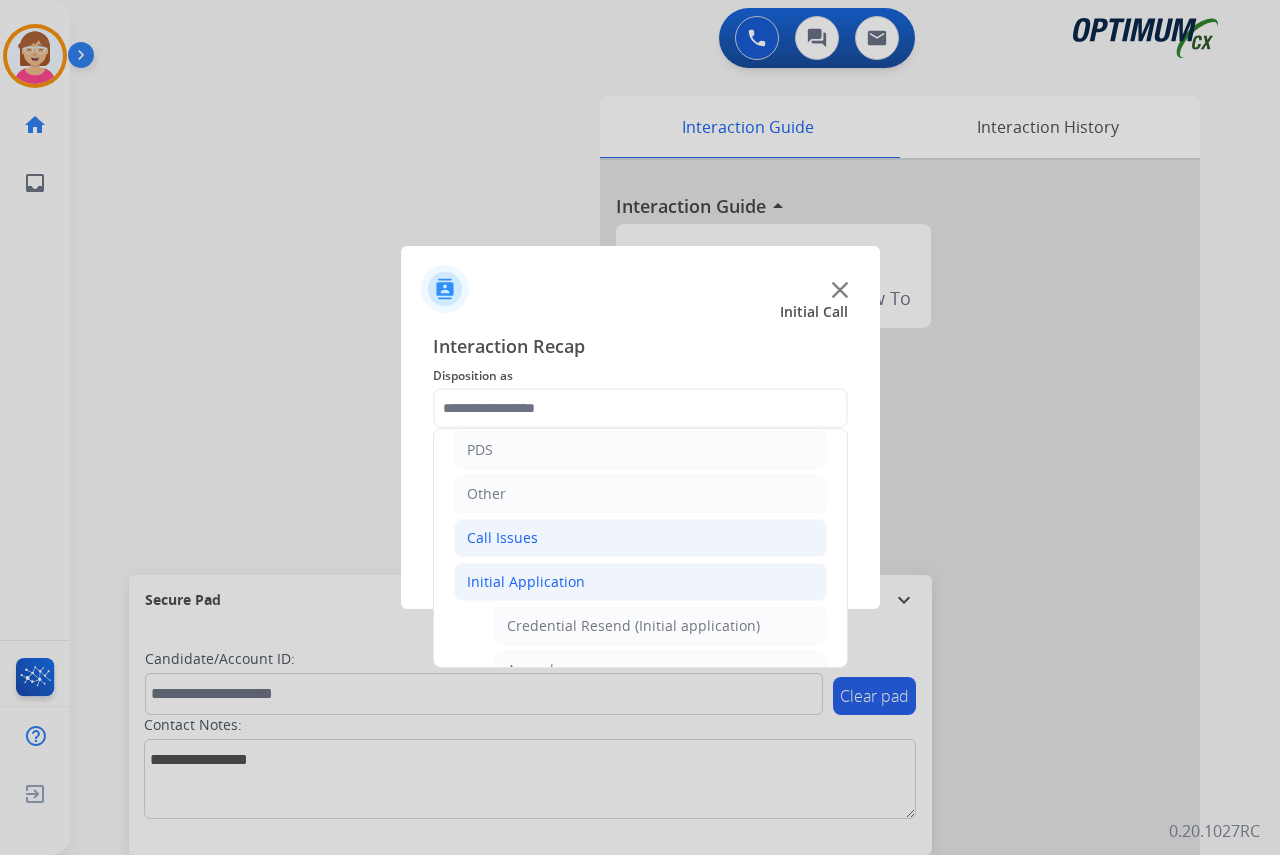 click on "Call Issues" 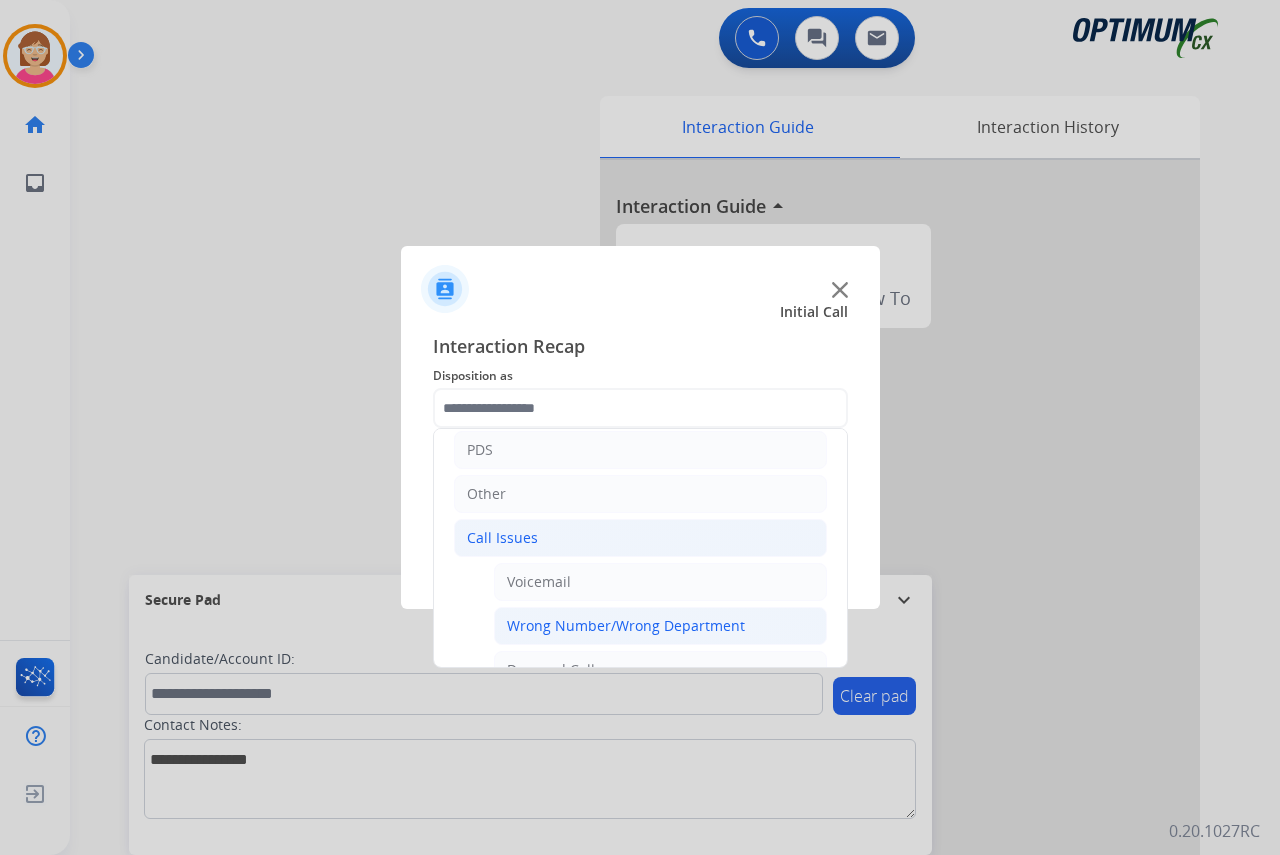 click on "Wrong Number/Wrong Department" 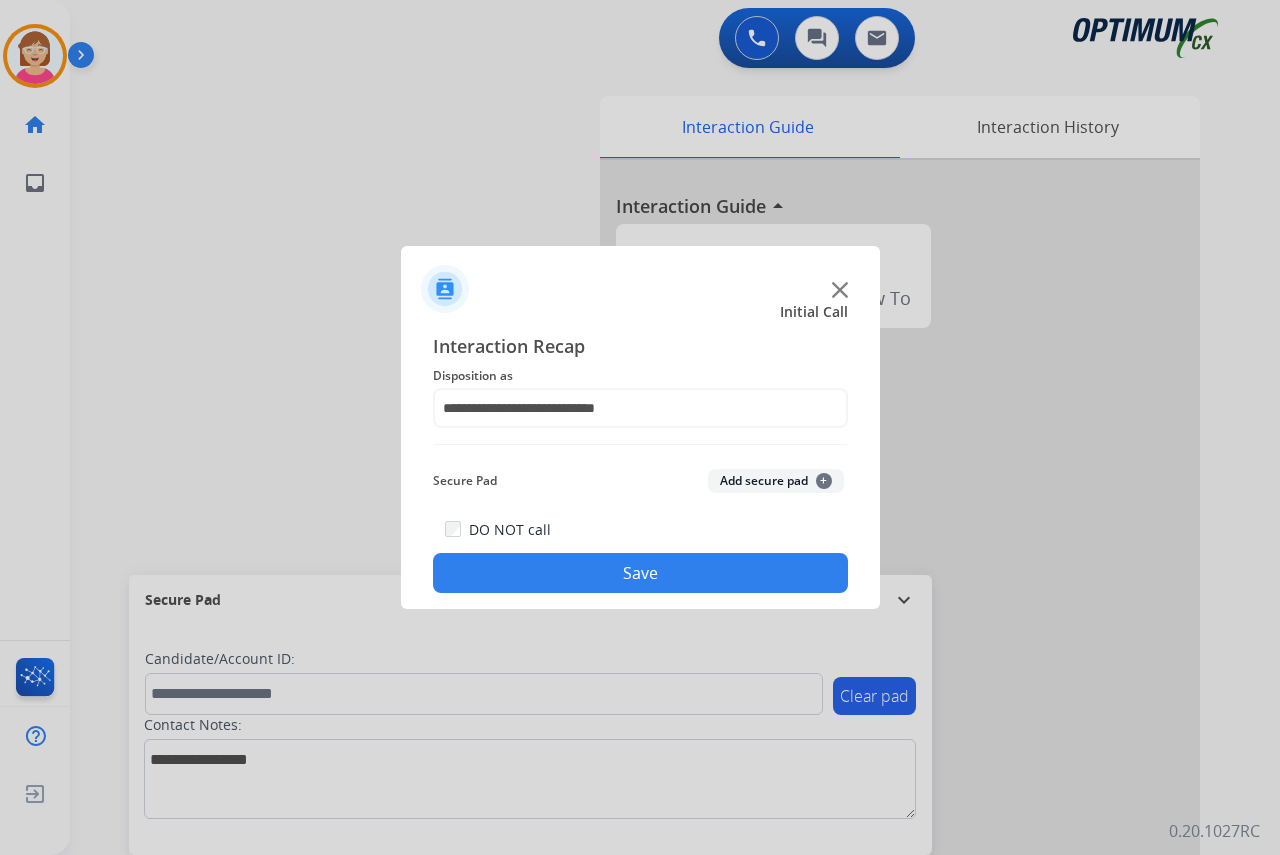 click on "+" 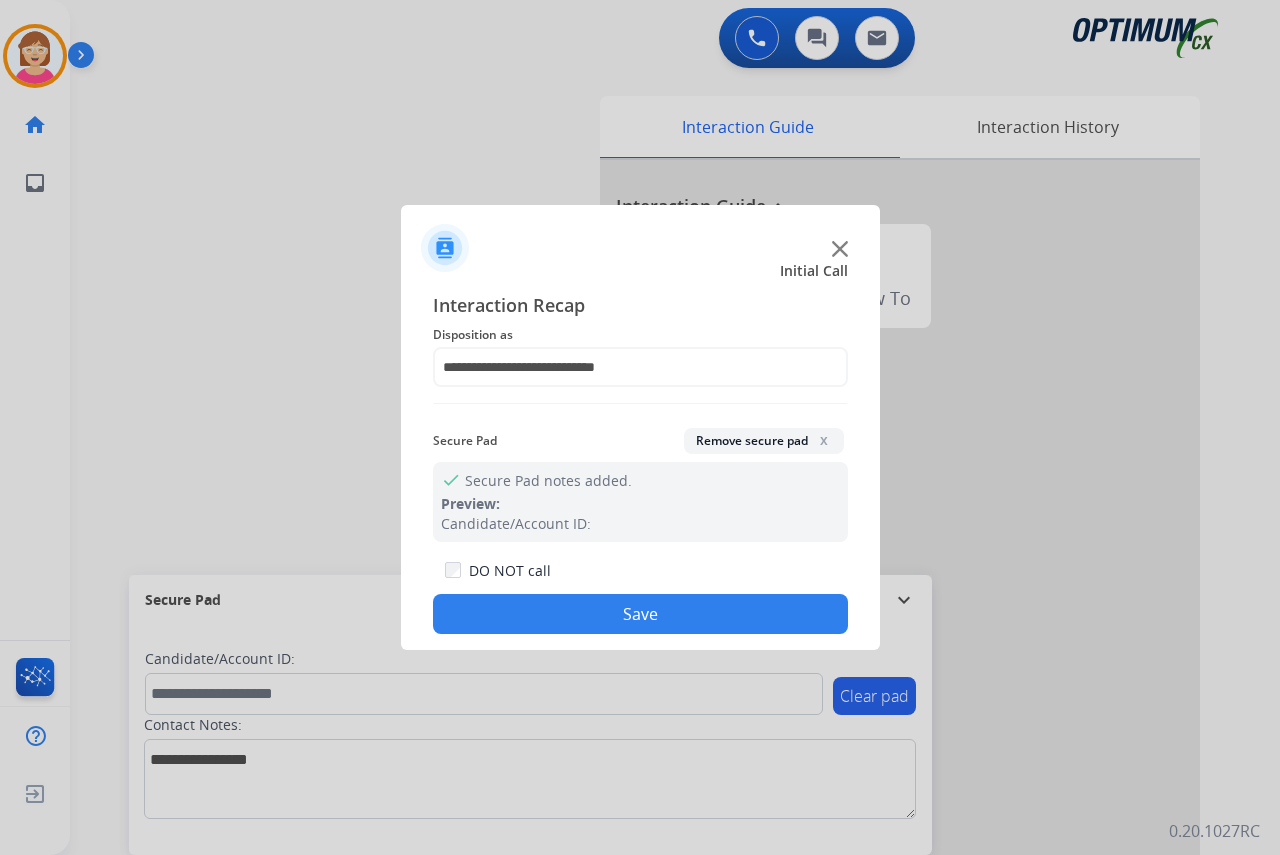 click on "x" 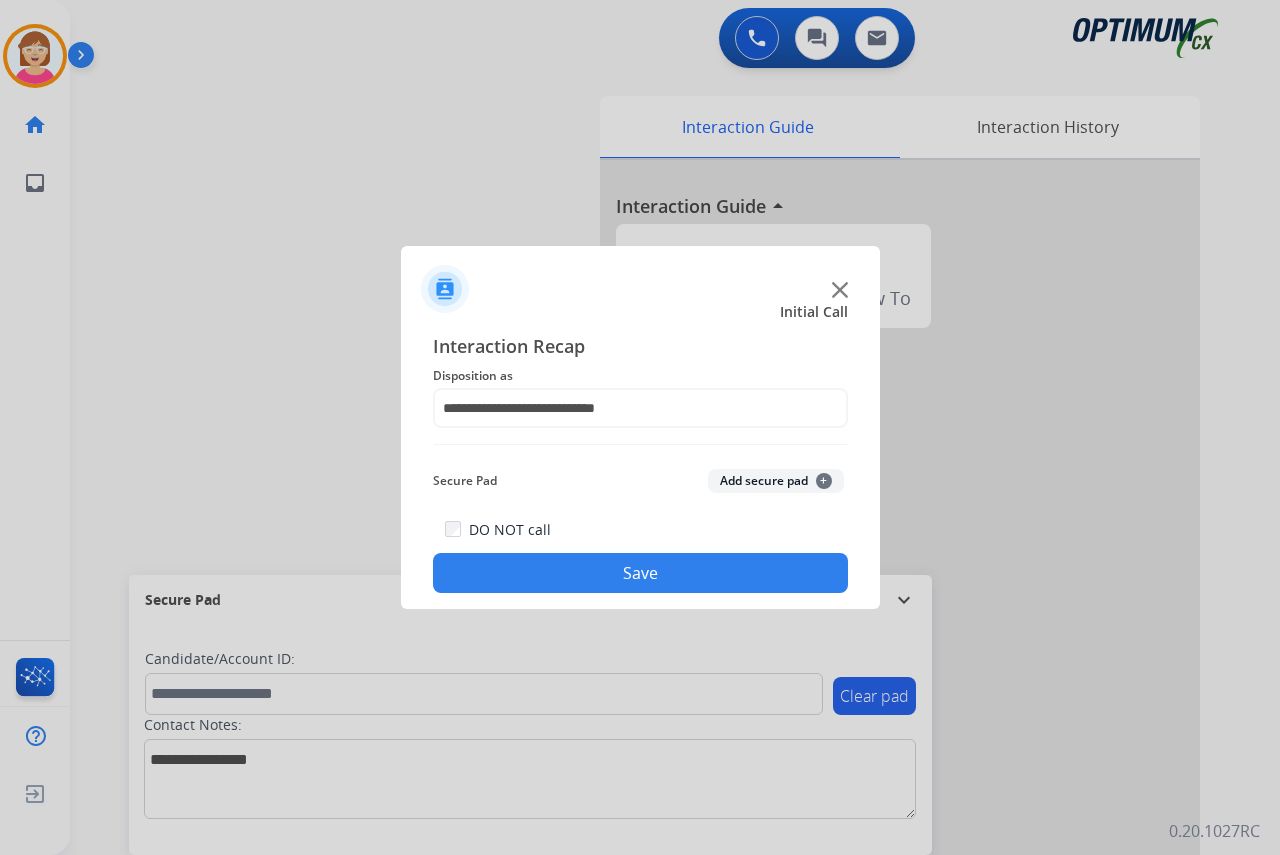 click on "Save" 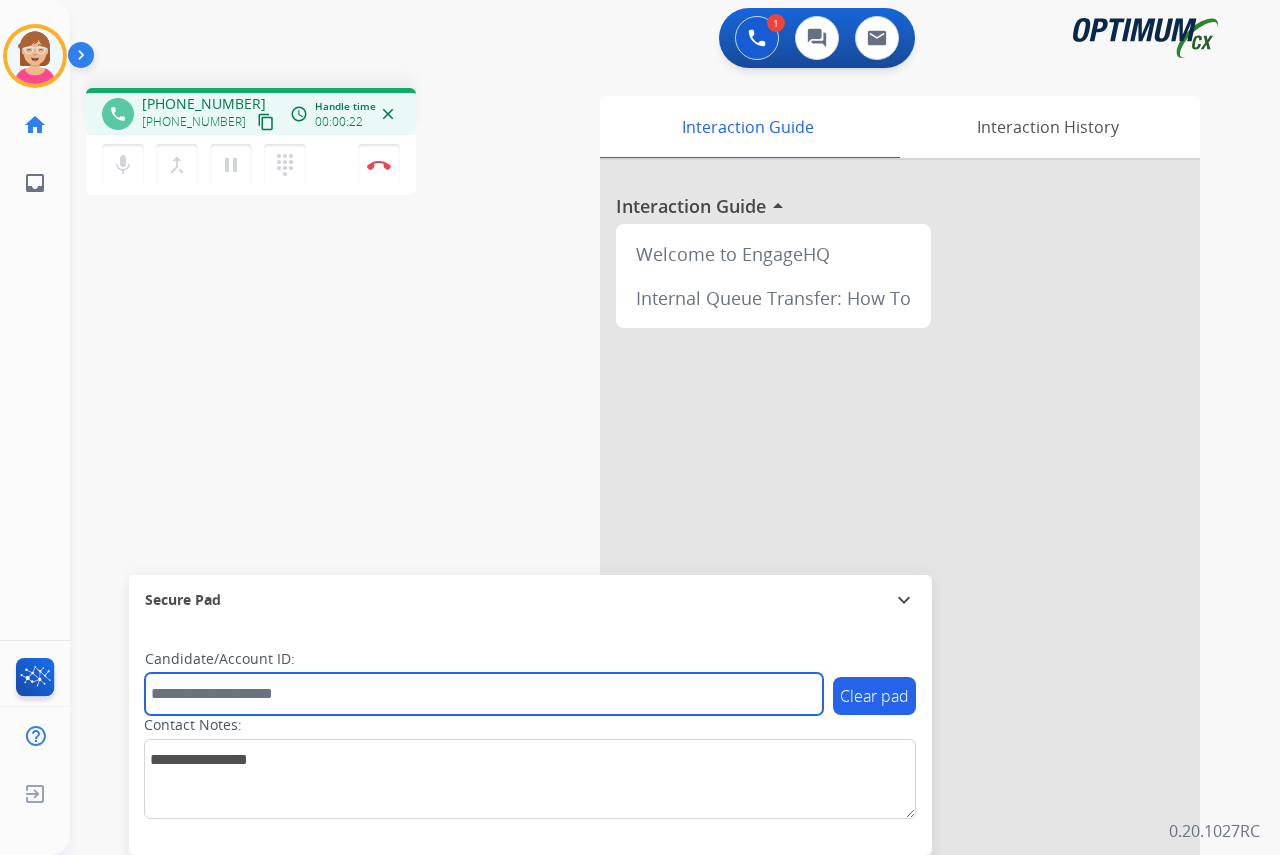 drag, startPoint x: 189, startPoint y: 689, endPoint x: 179, endPoint y: 682, distance: 12.206555 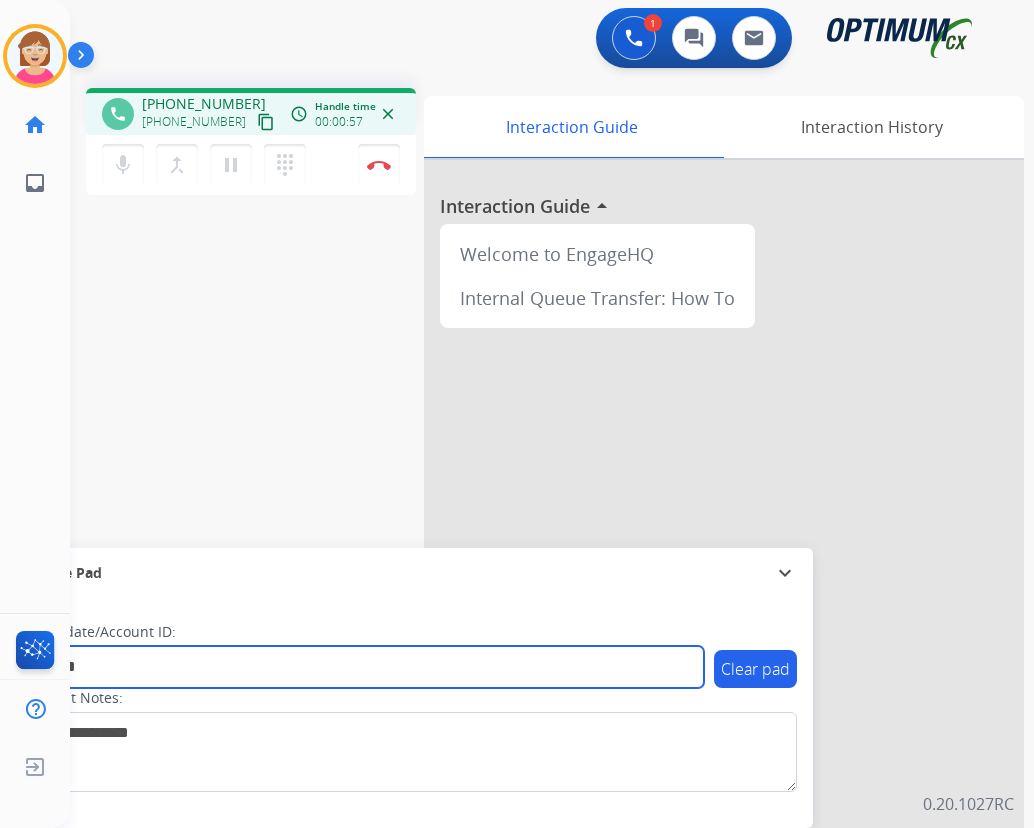 type on "*******" 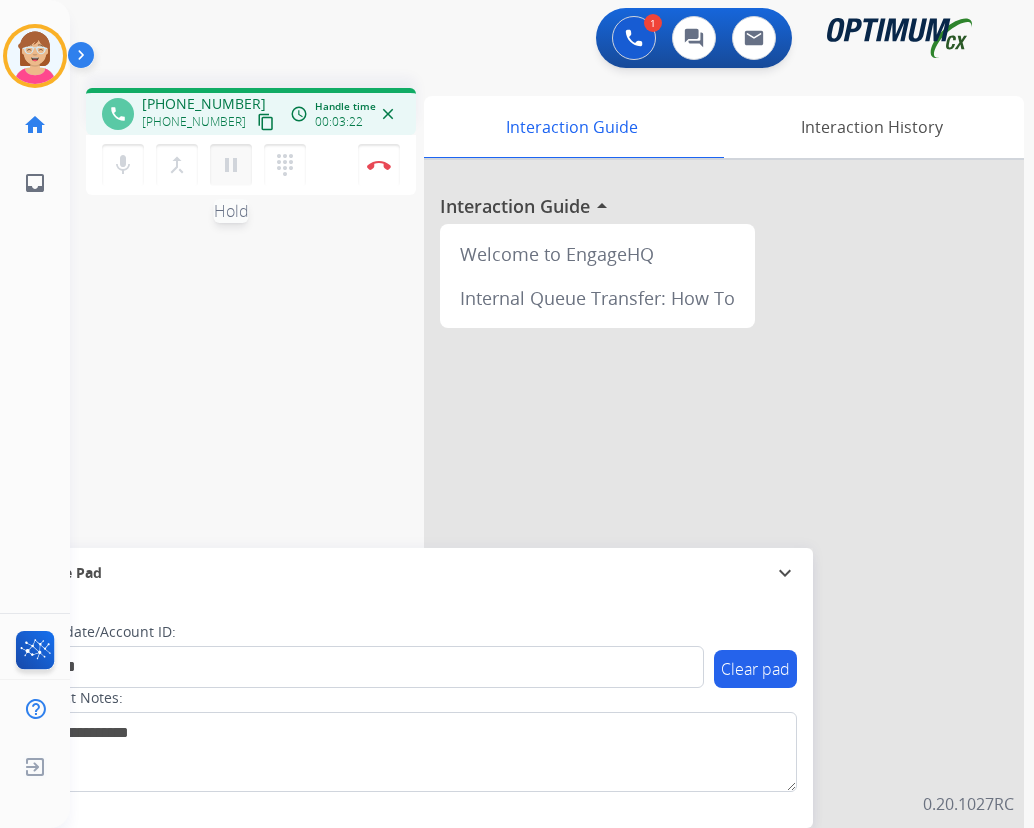 click on "pause" at bounding box center (231, 165) 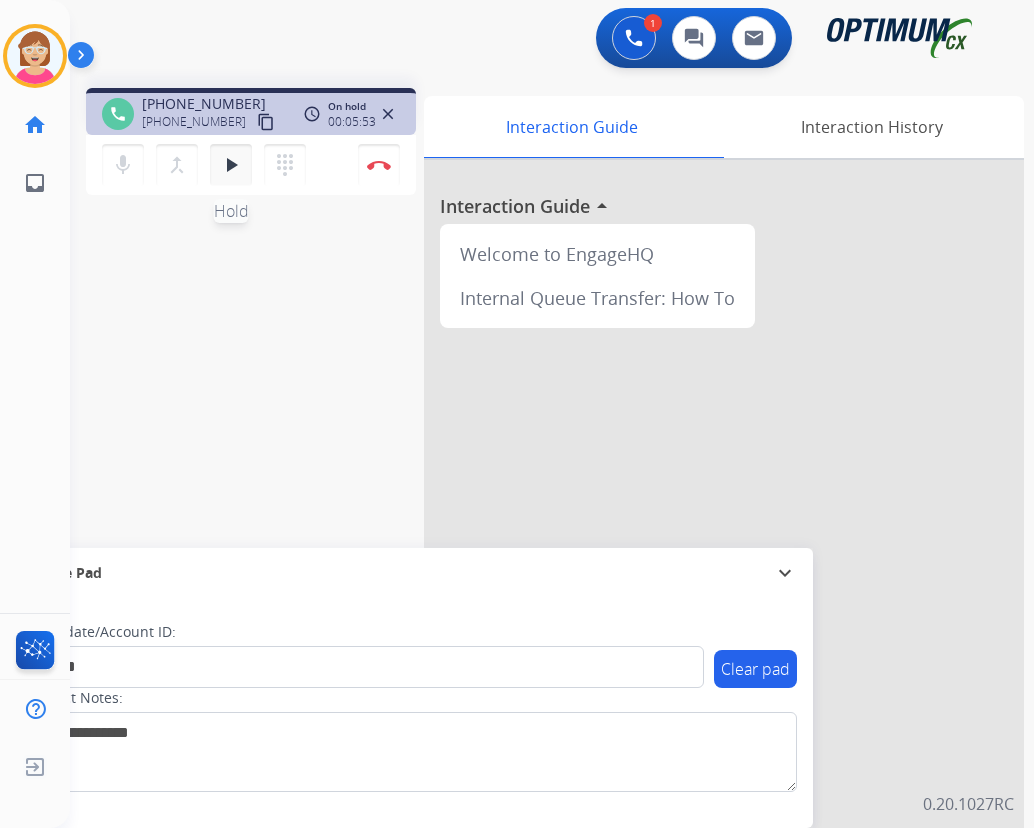 click on "play_arrow" at bounding box center (231, 165) 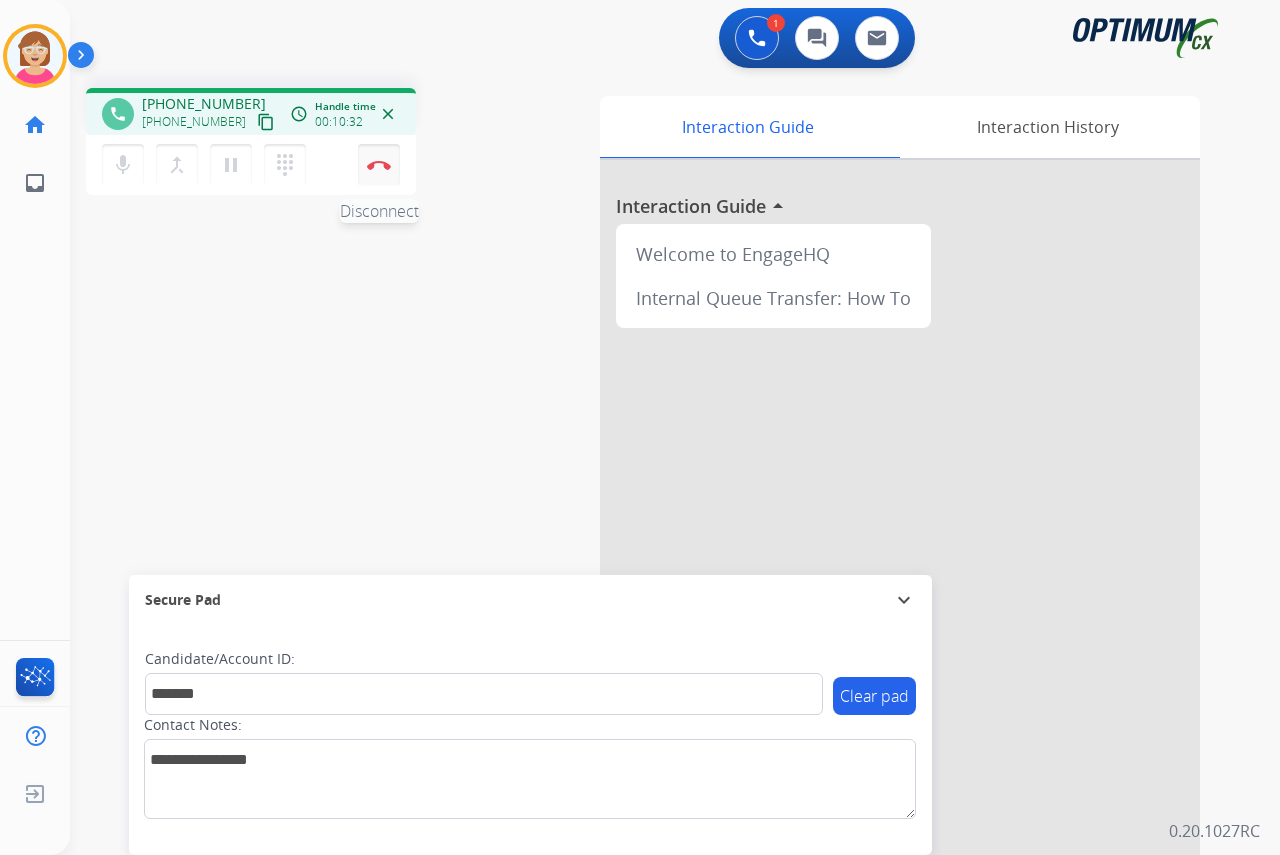 click at bounding box center [379, 165] 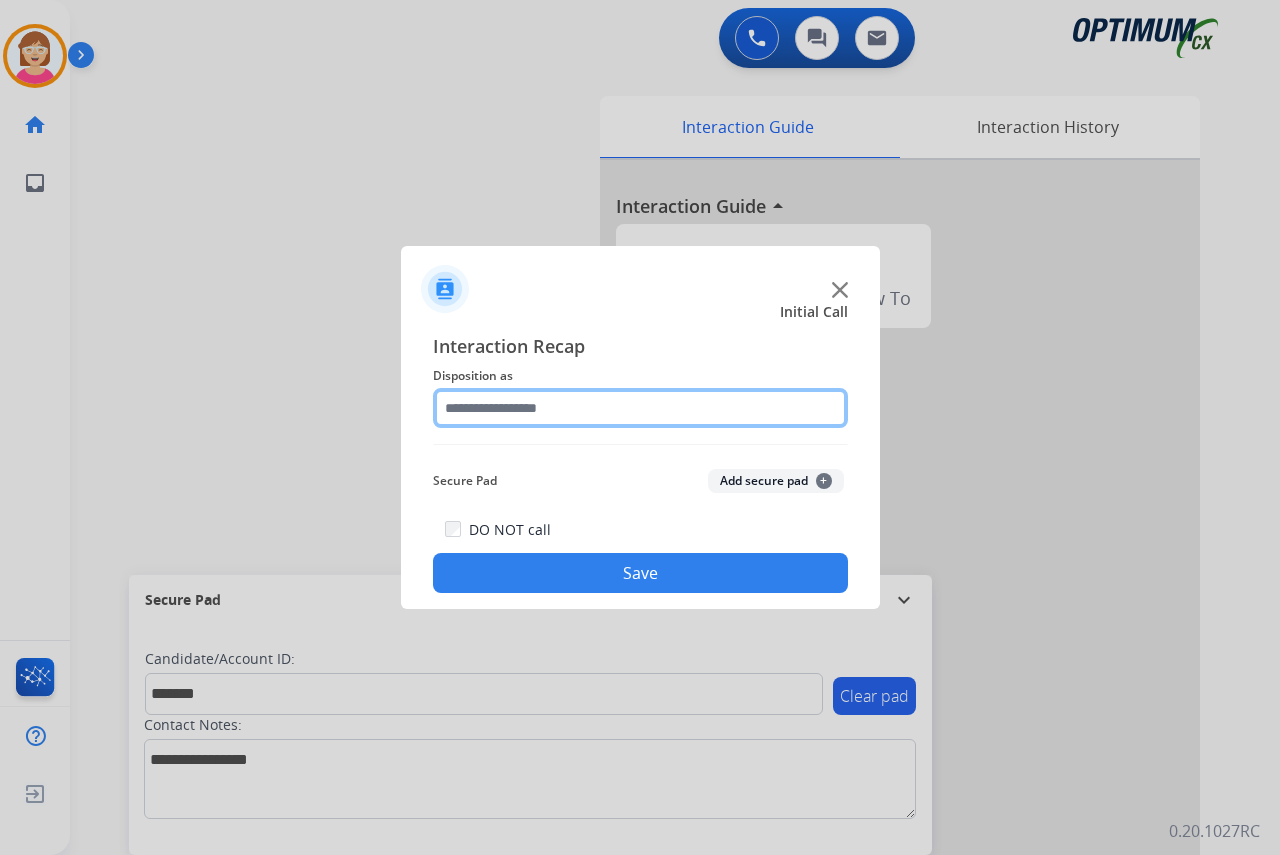 click 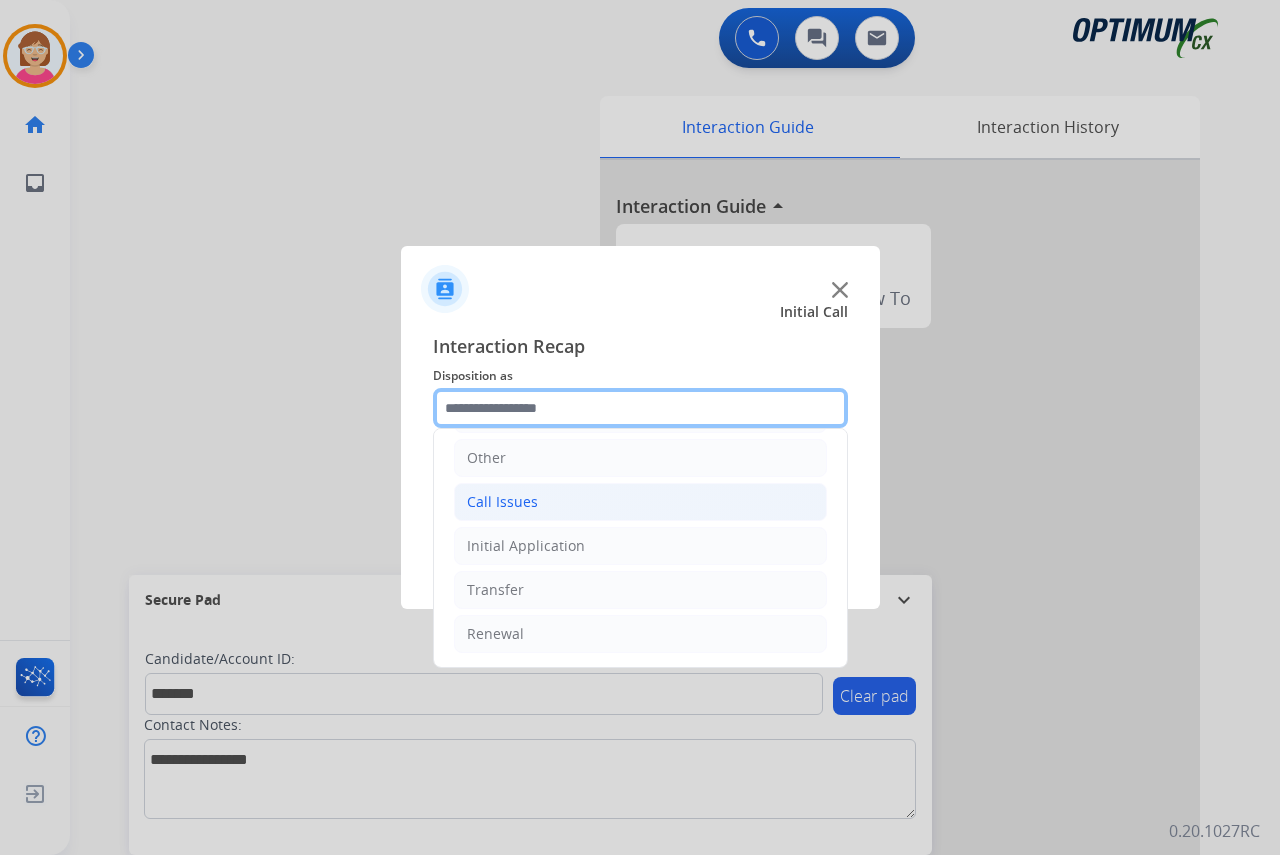 scroll, scrollTop: 36, scrollLeft: 0, axis: vertical 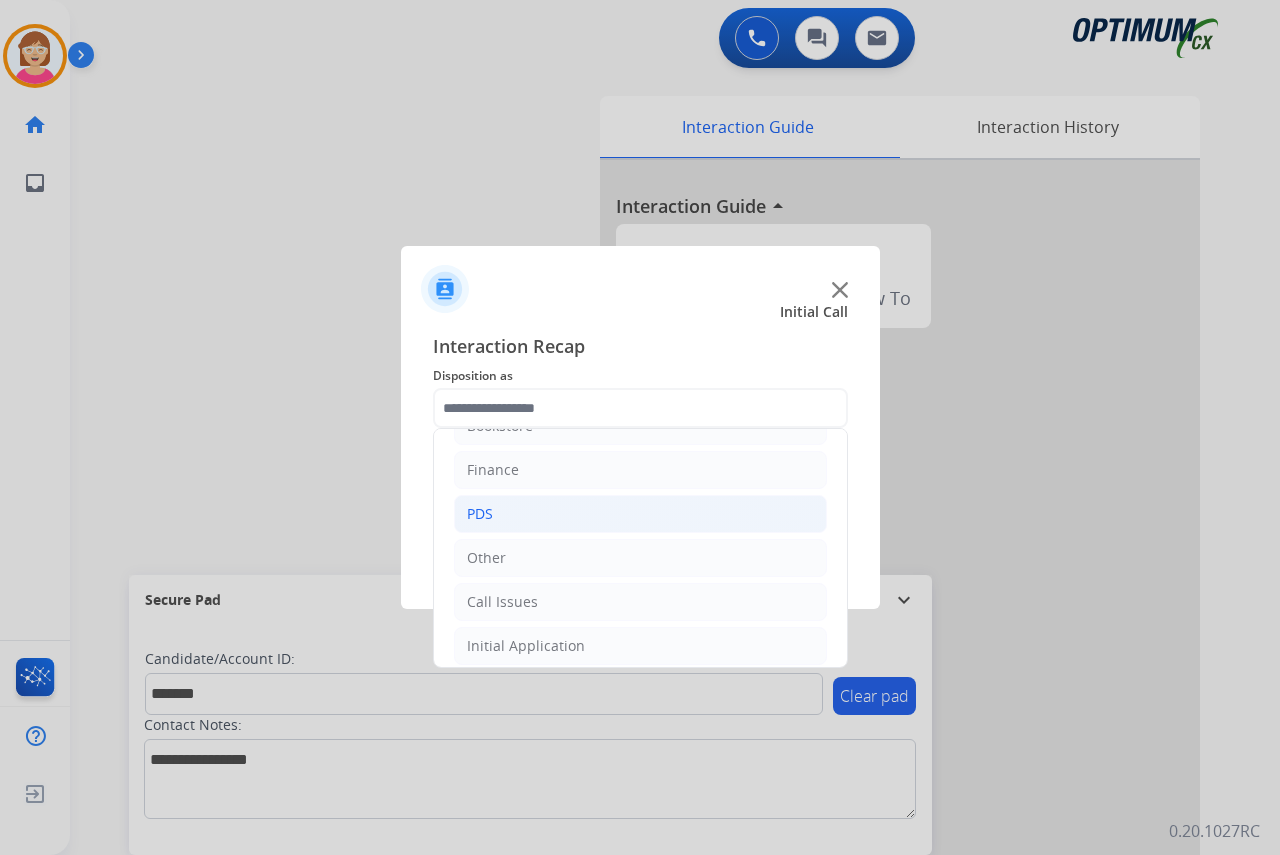 click on "PDS" 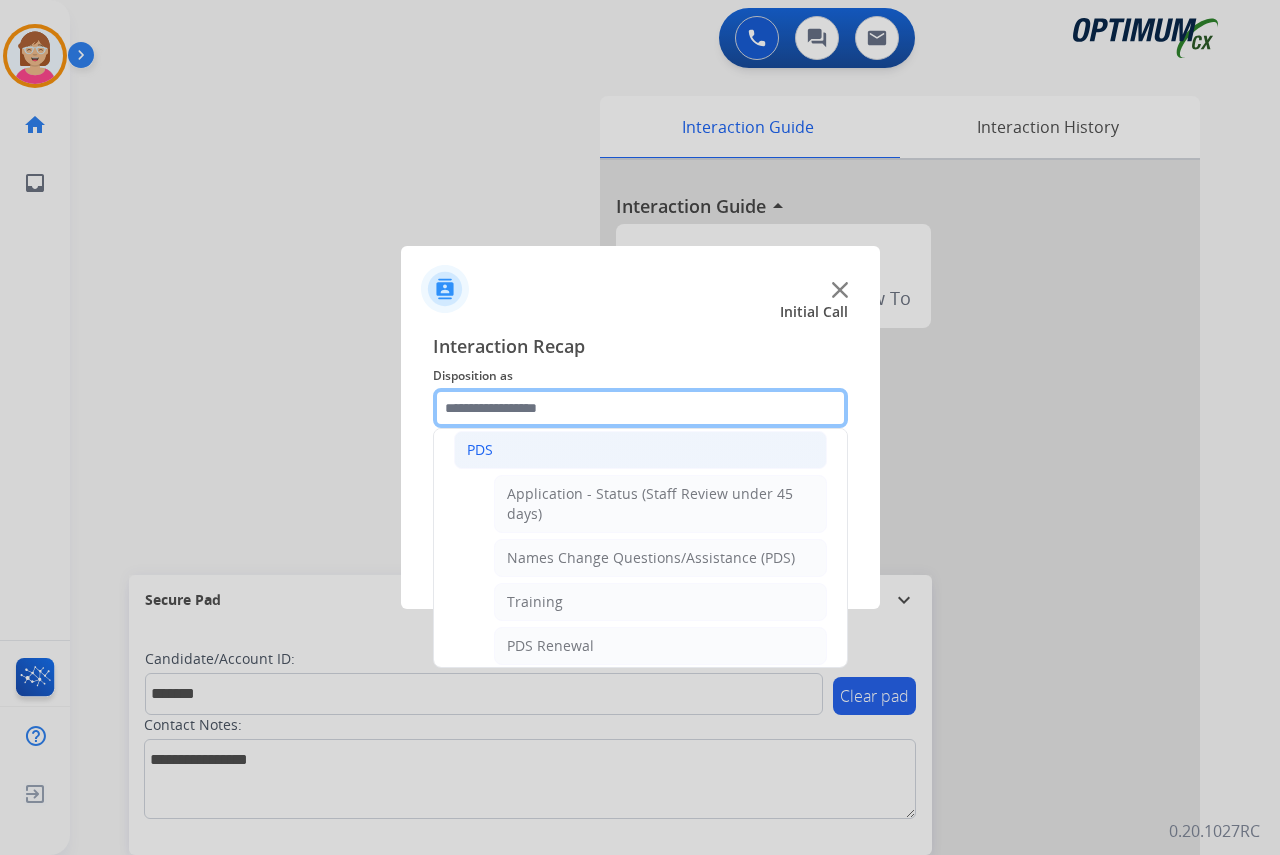 scroll, scrollTop: 136, scrollLeft: 0, axis: vertical 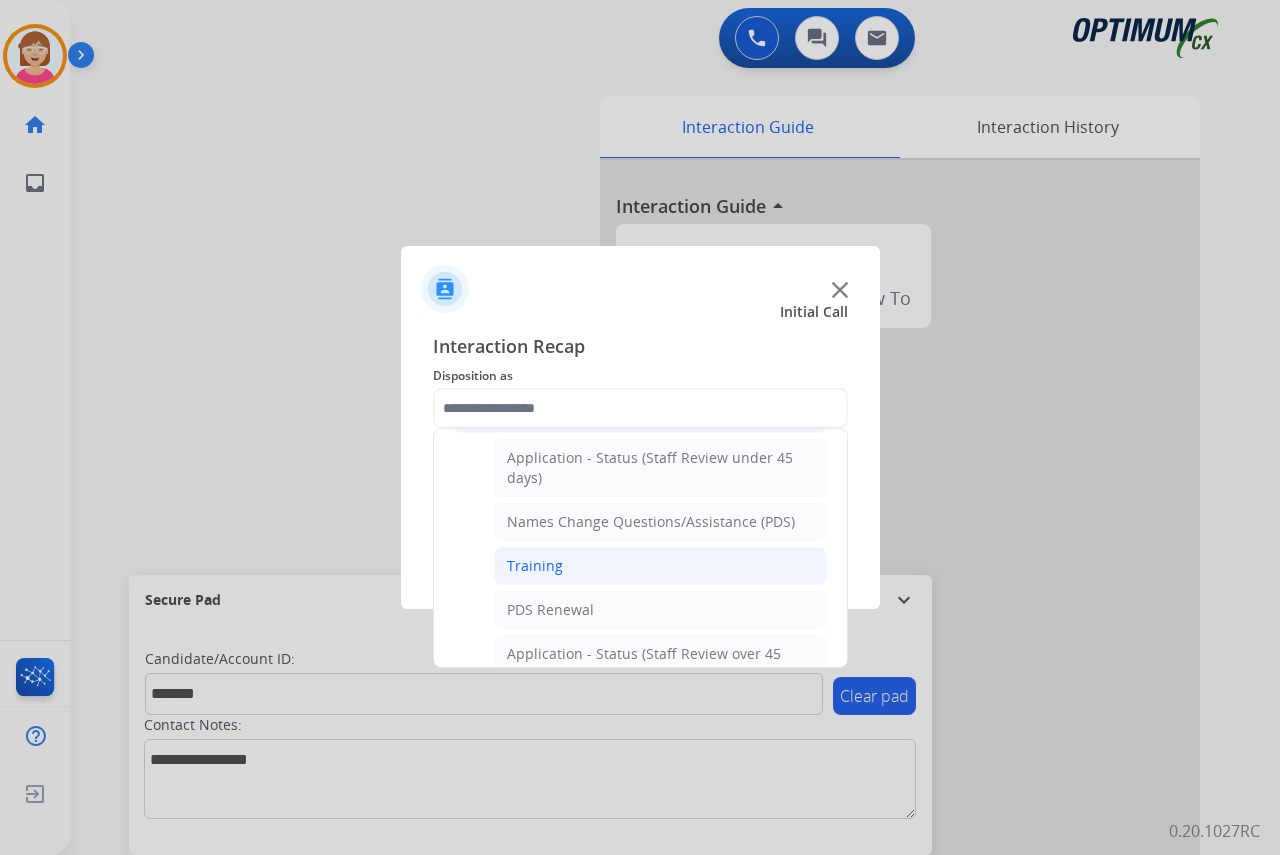 click on "Training" 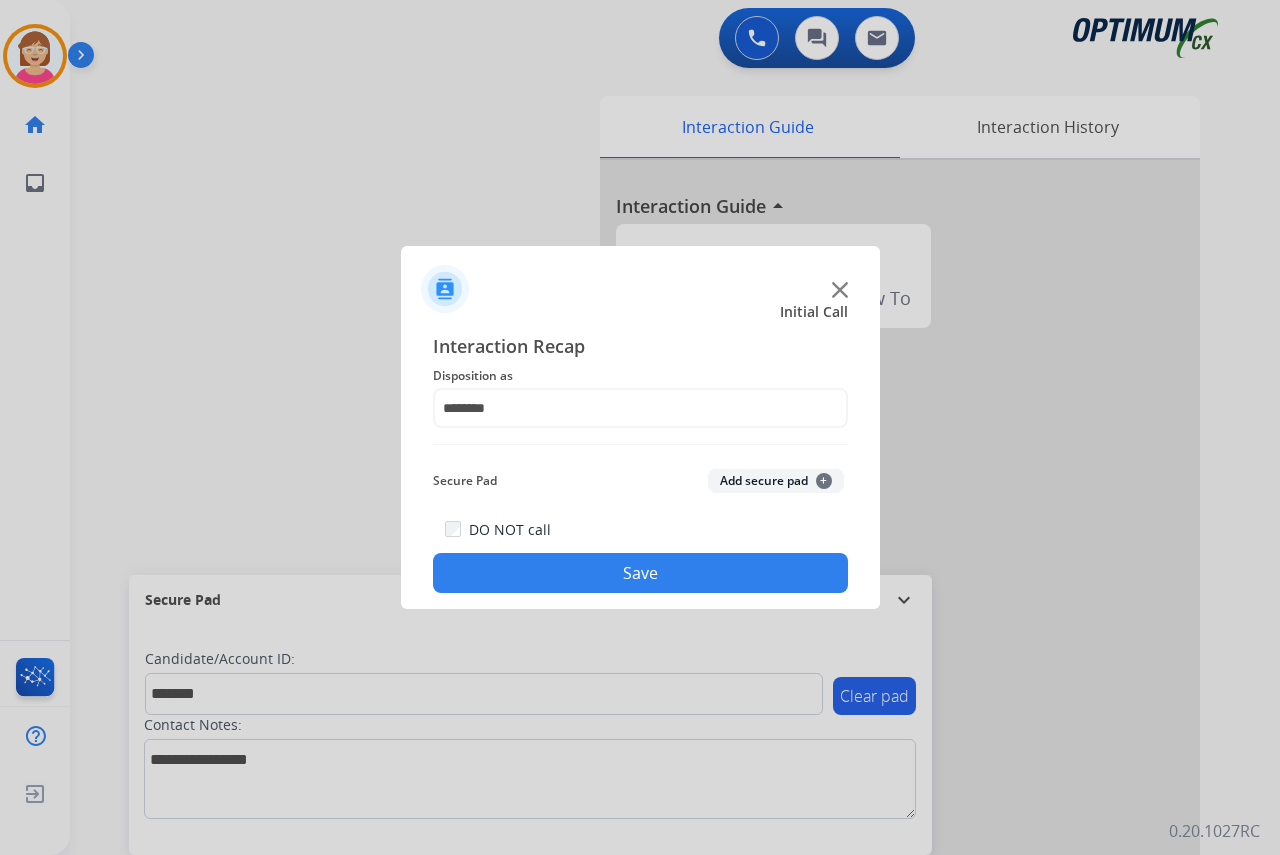 click on "+" 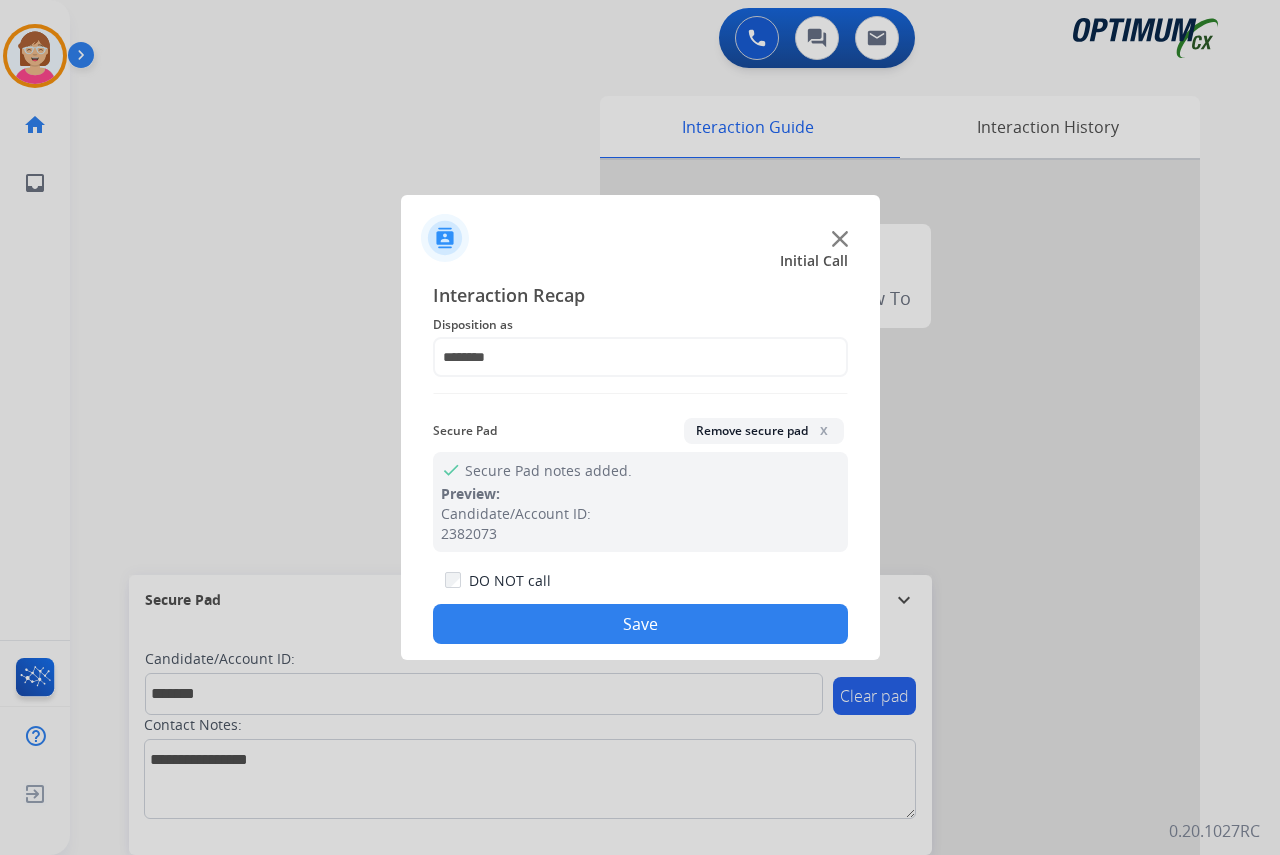 click on "Save" 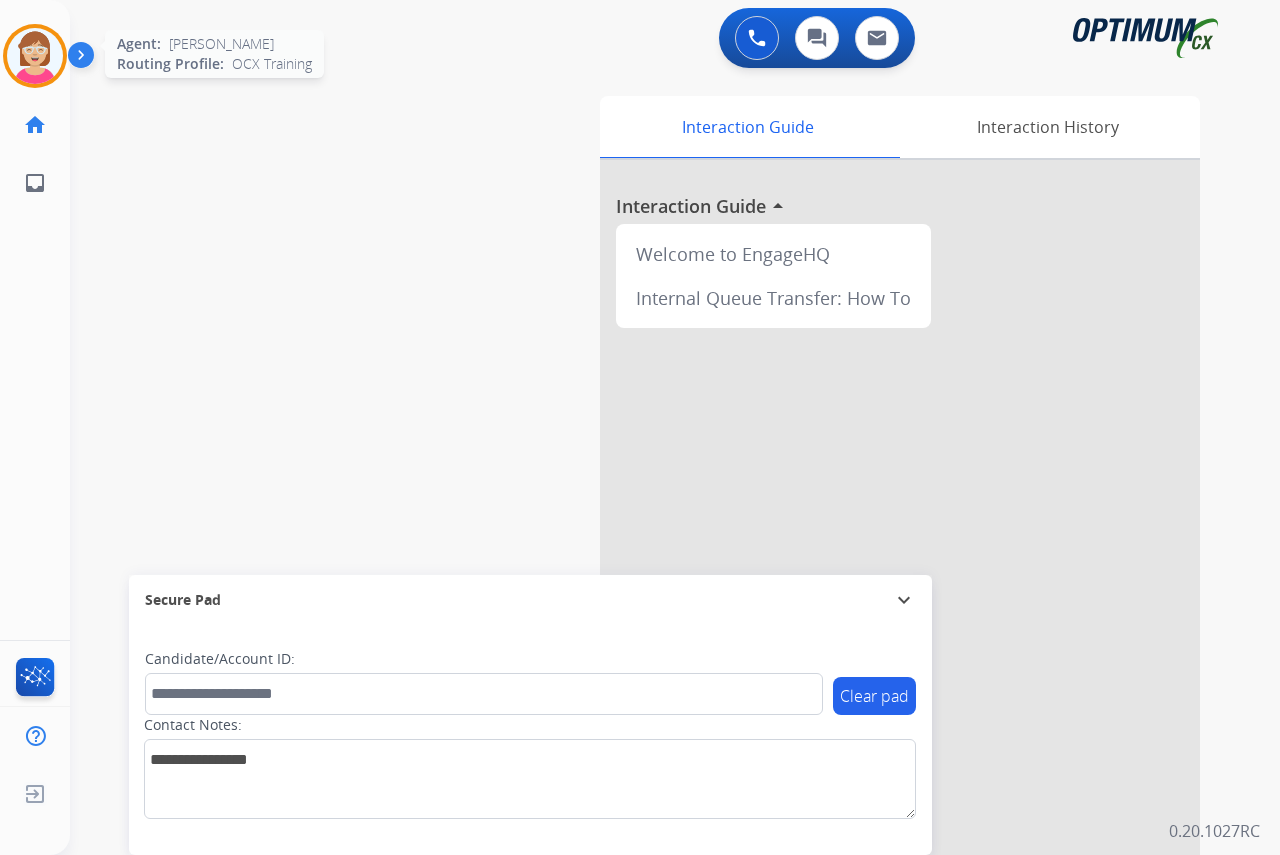 click at bounding box center (35, 56) 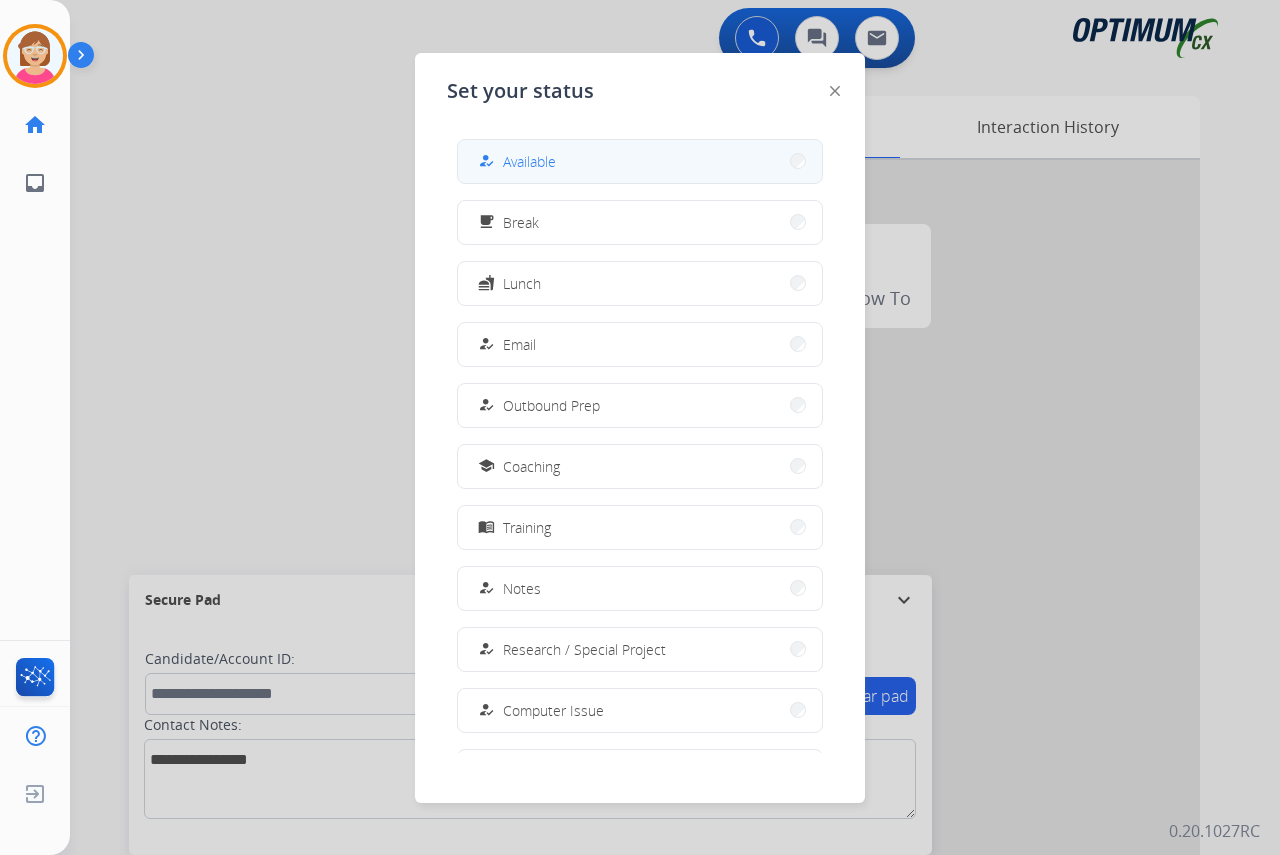 click on "Available" at bounding box center (529, 161) 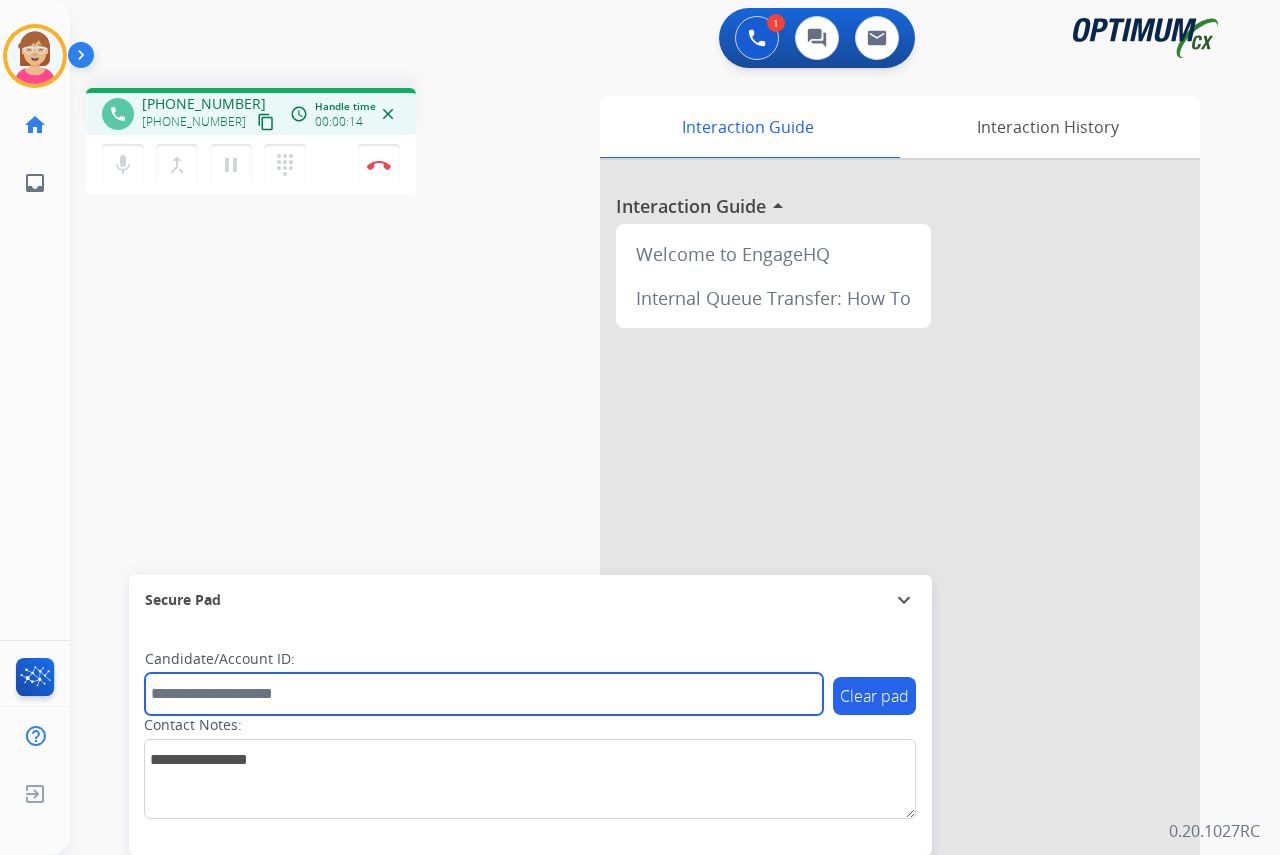 click at bounding box center [484, 694] 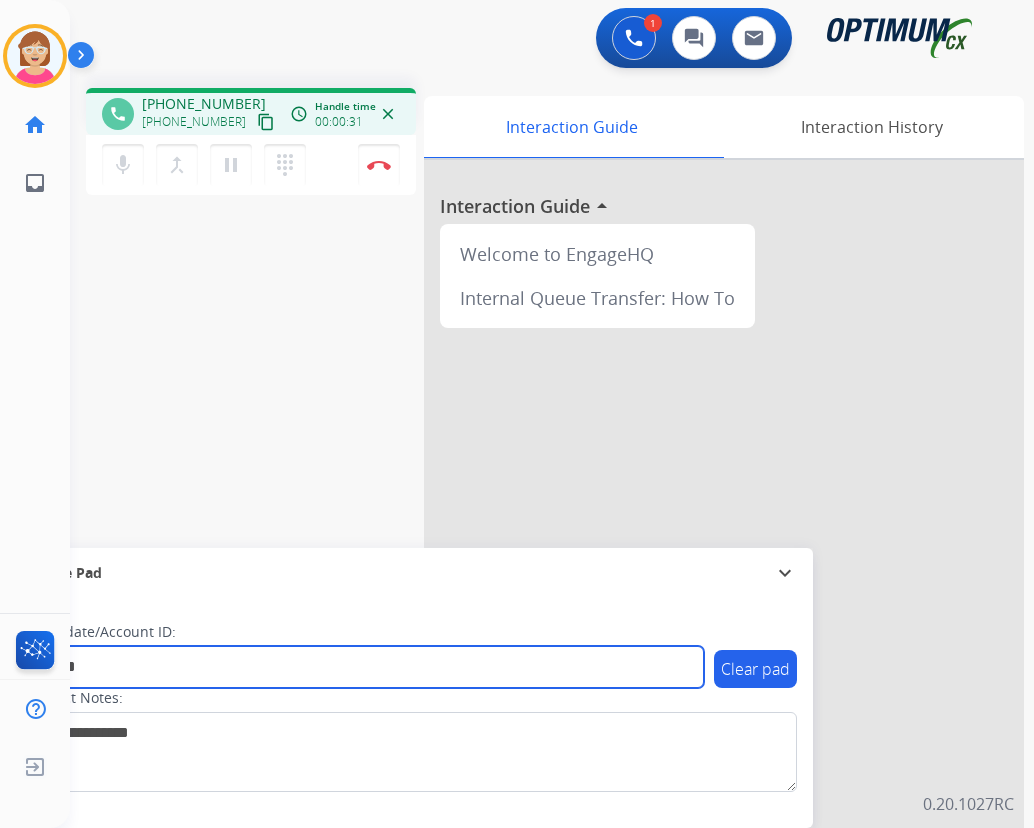 type on "*******" 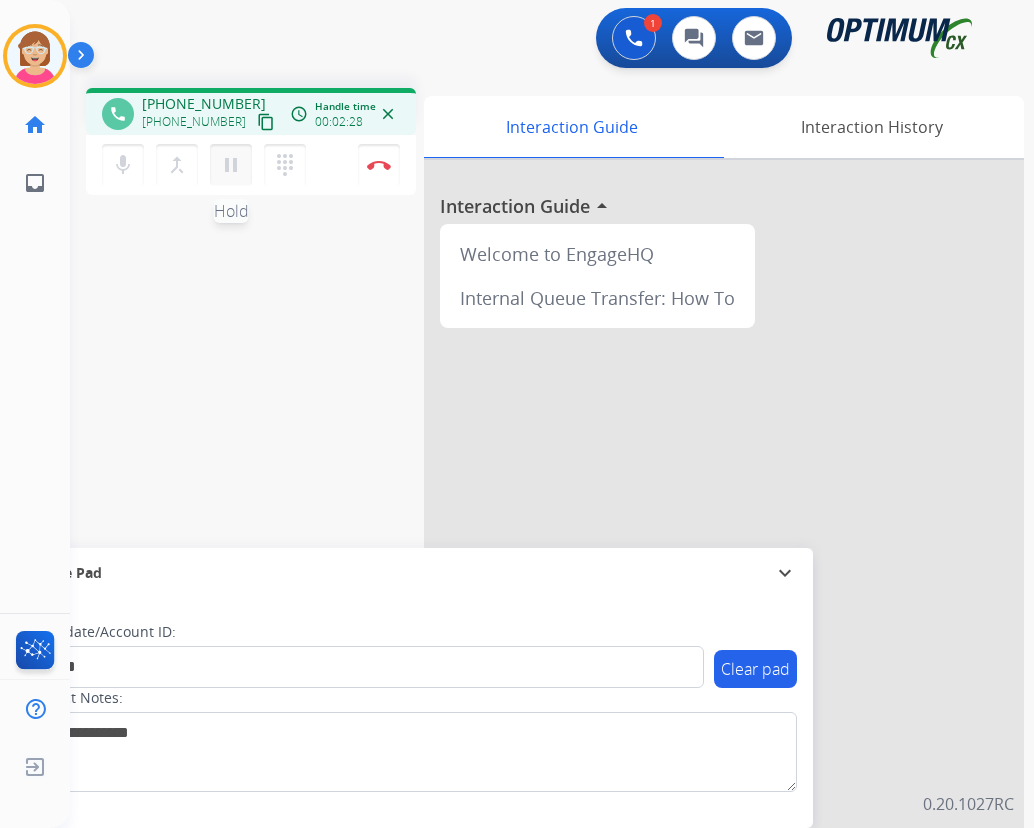 click on "pause" at bounding box center (231, 165) 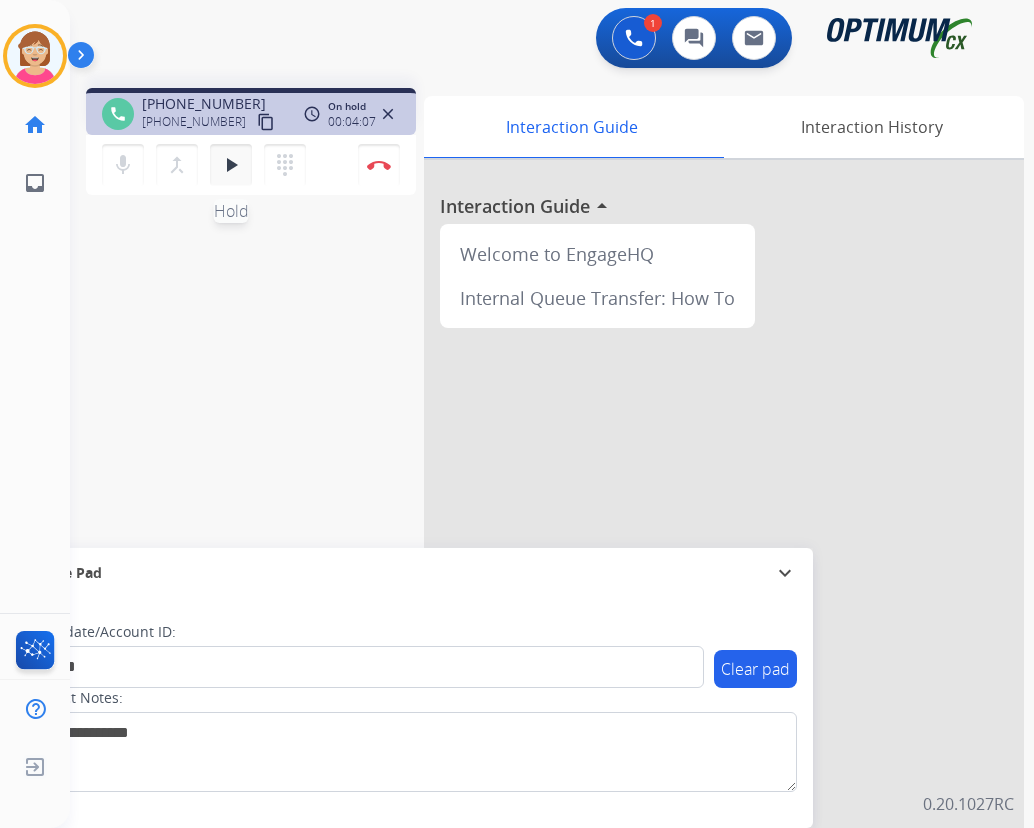 click on "play_arrow" at bounding box center [231, 165] 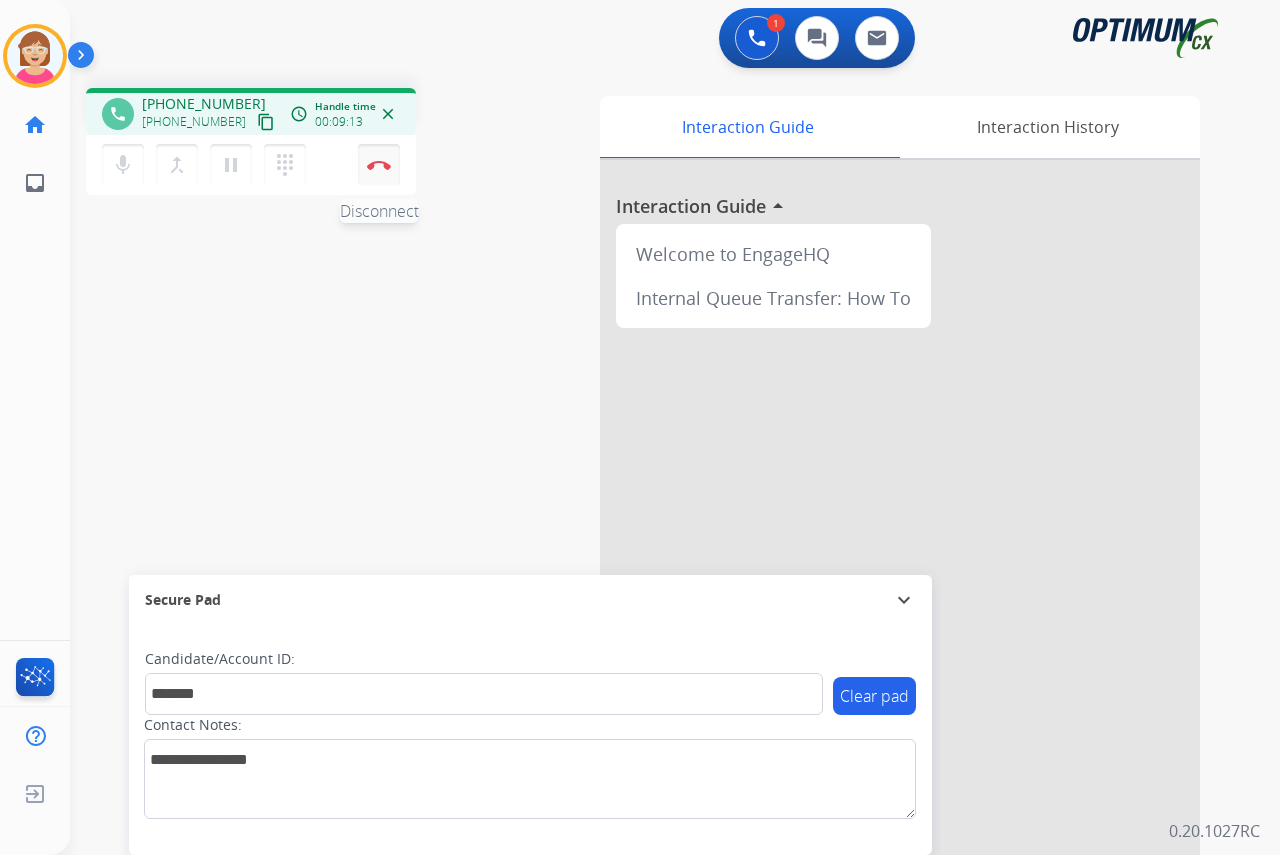 click at bounding box center (379, 165) 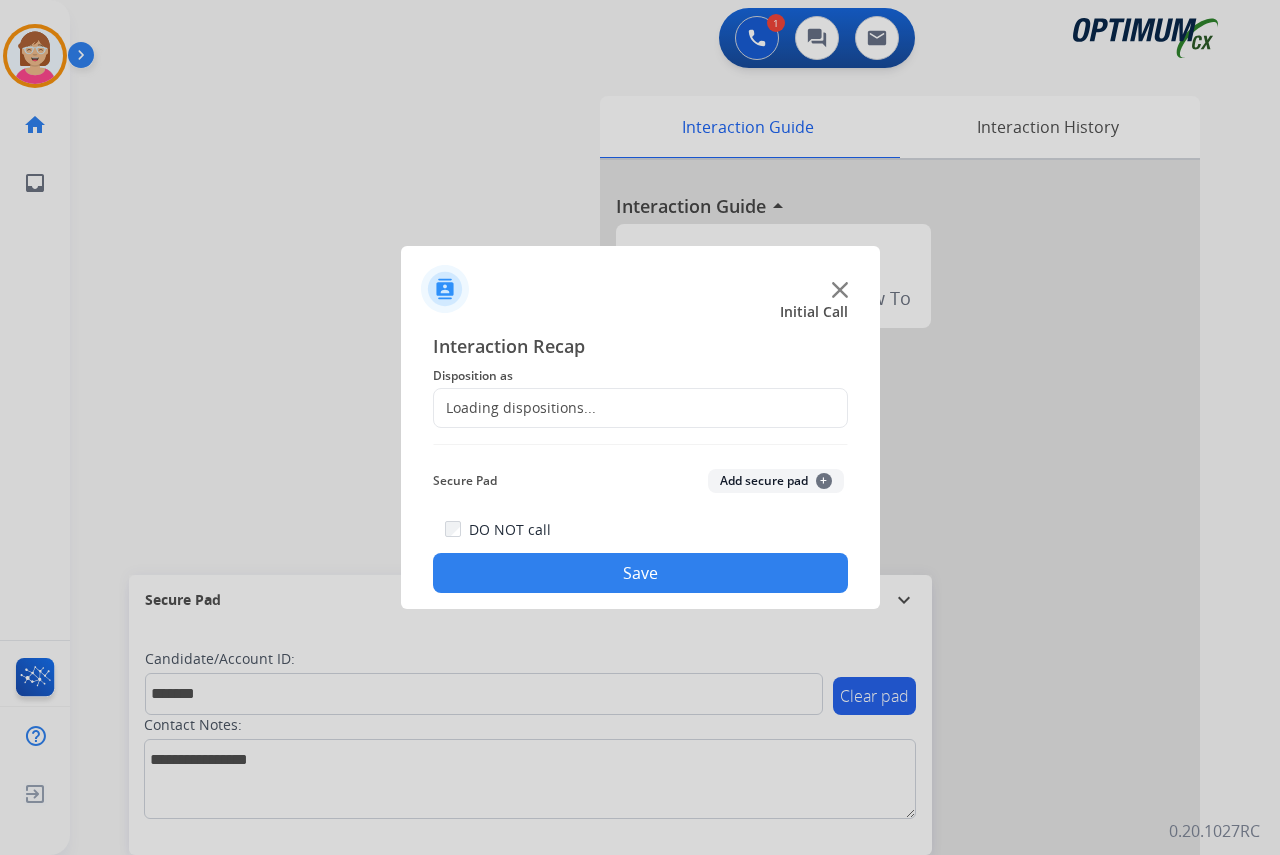click at bounding box center (640, 427) 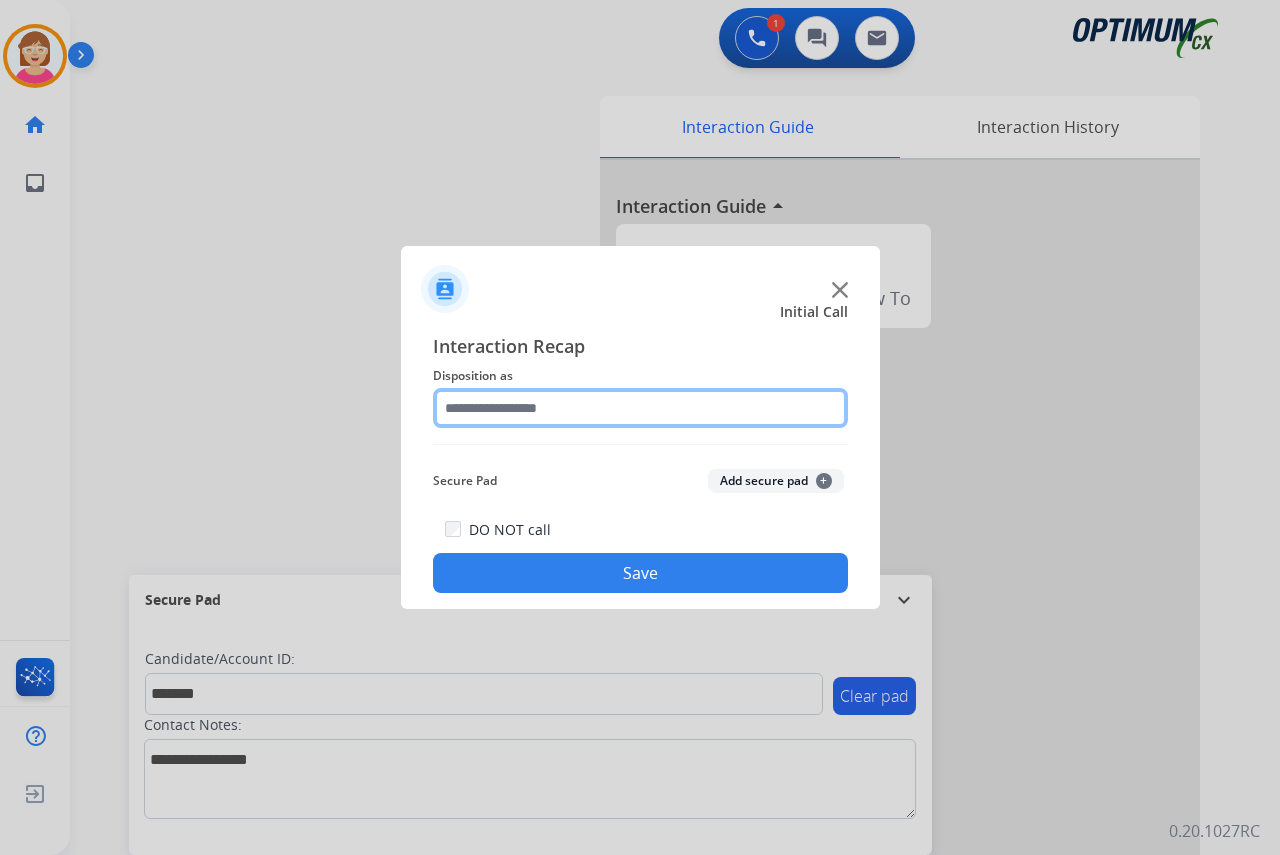 click 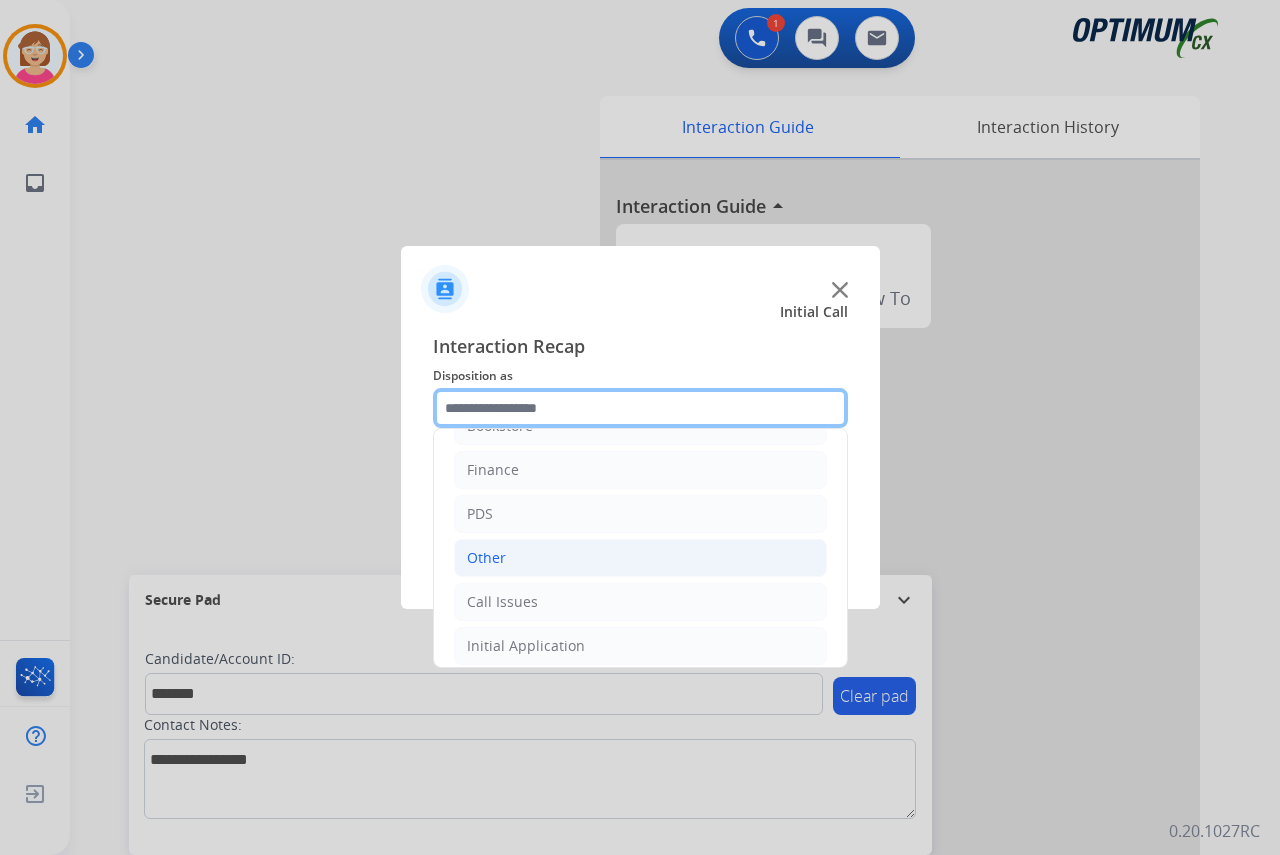 scroll, scrollTop: 100, scrollLeft: 0, axis: vertical 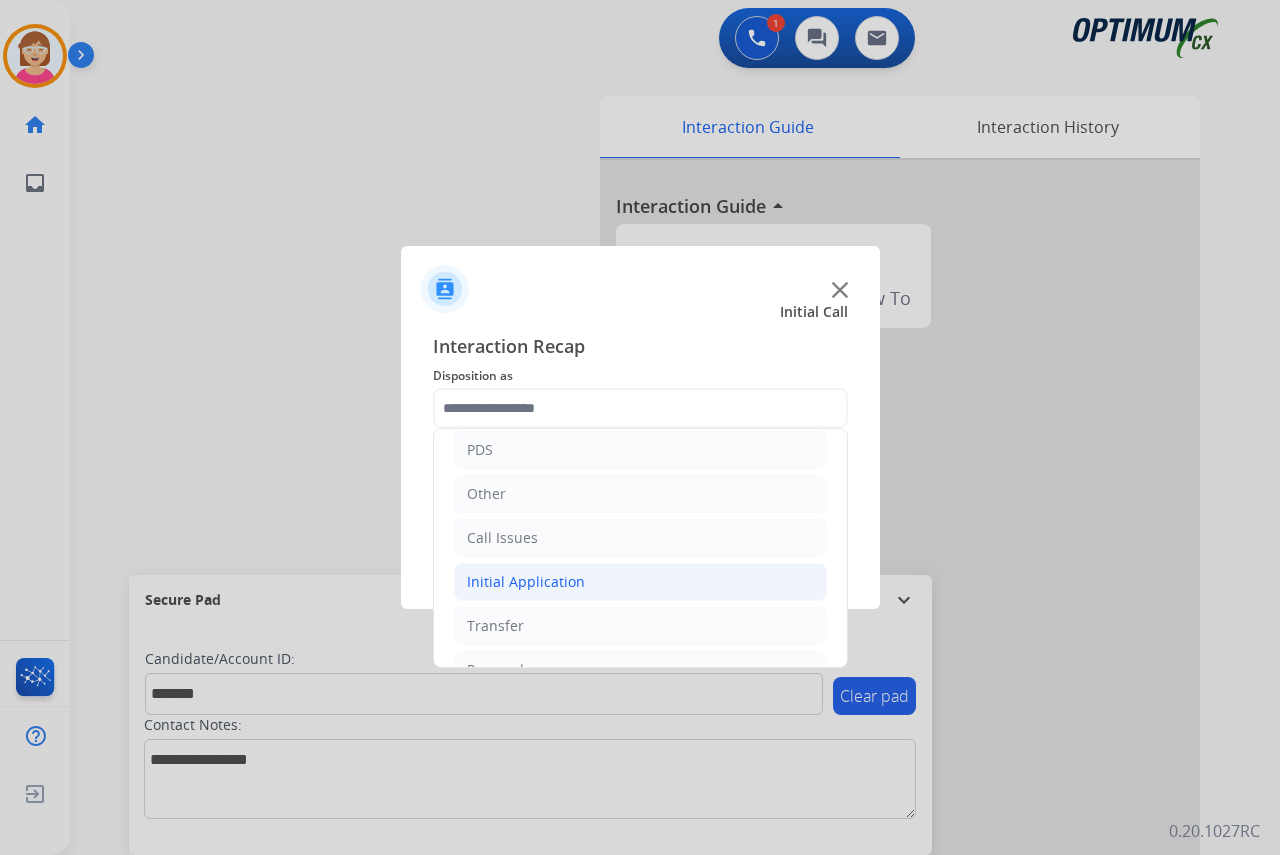 click on "Initial Application" 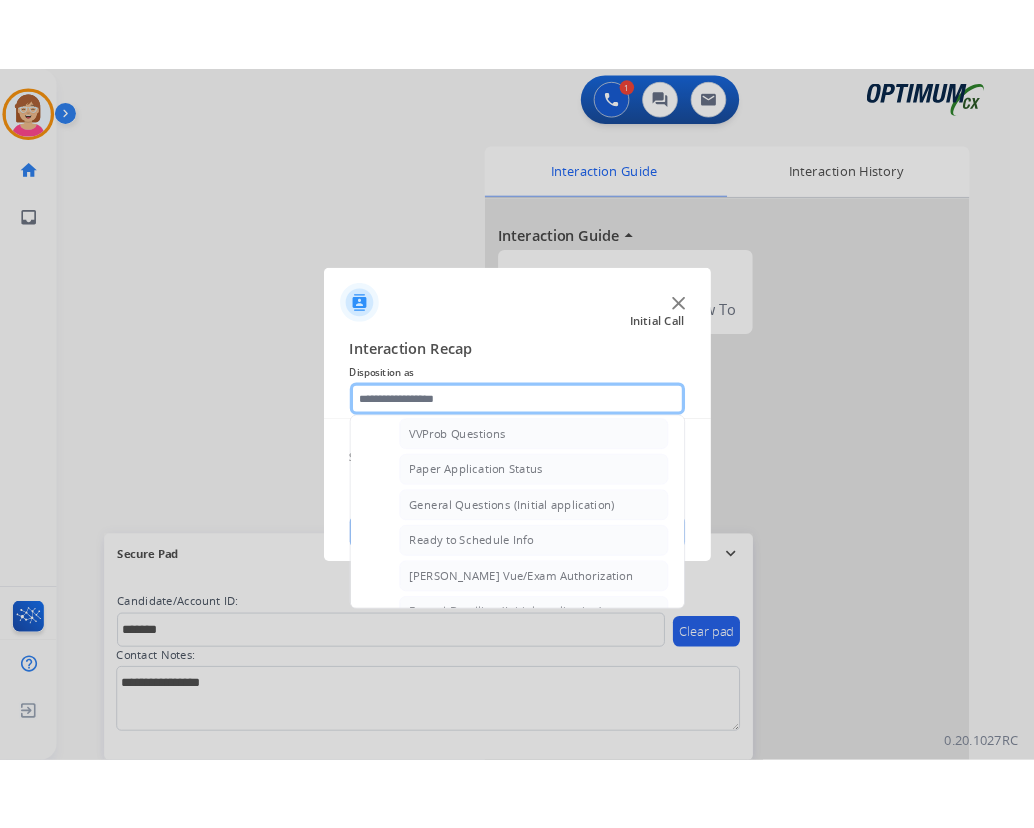 scroll, scrollTop: 1100, scrollLeft: 0, axis: vertical 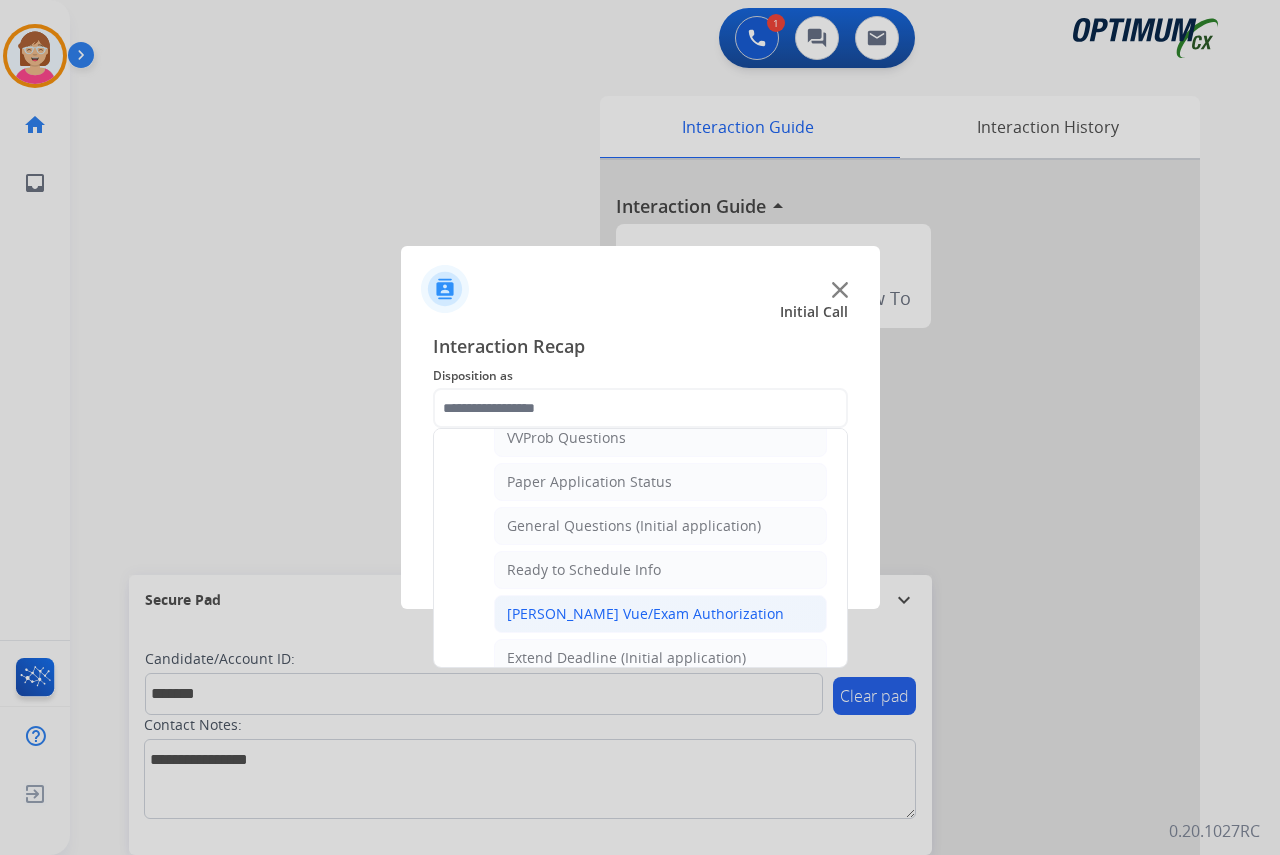 click on "[PERSON_NAME] Vue/Exam Authorization" 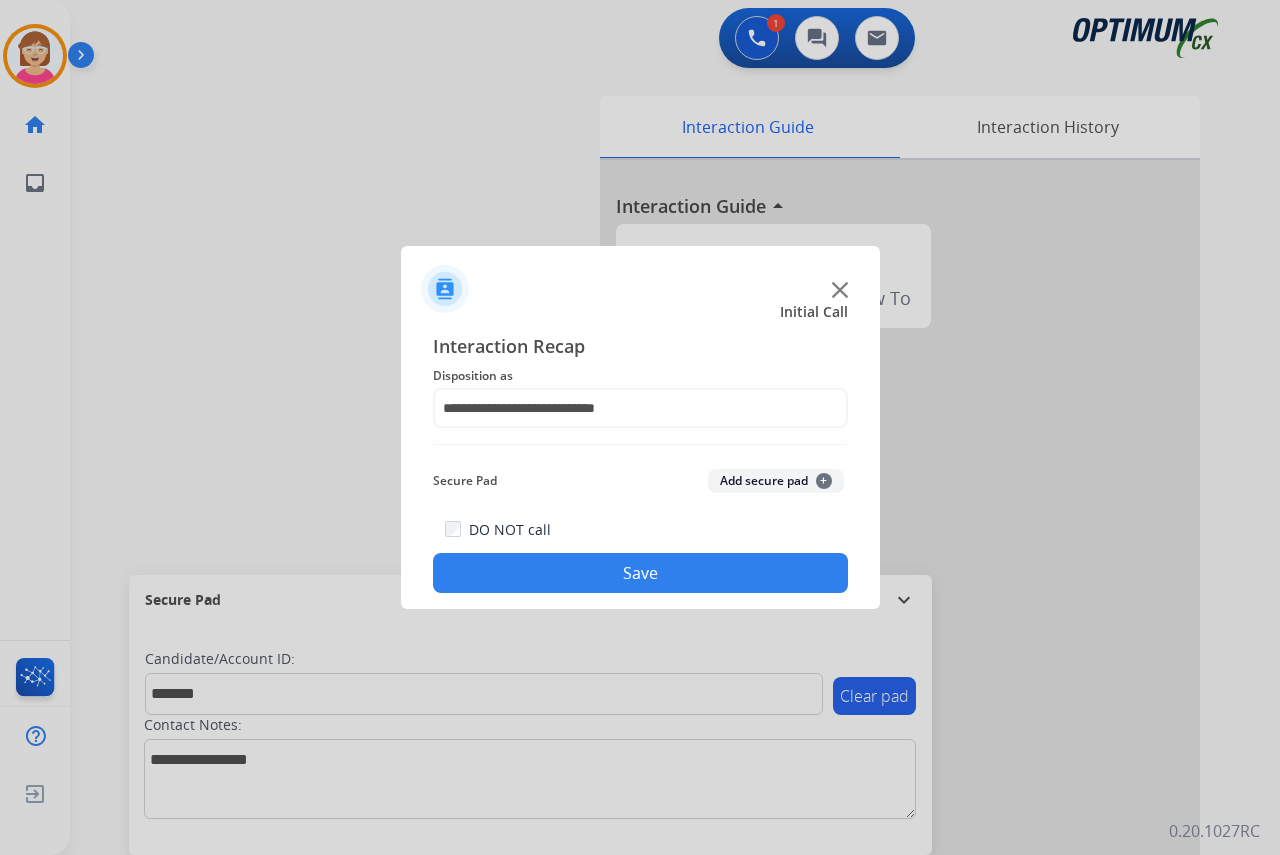 click on "+" 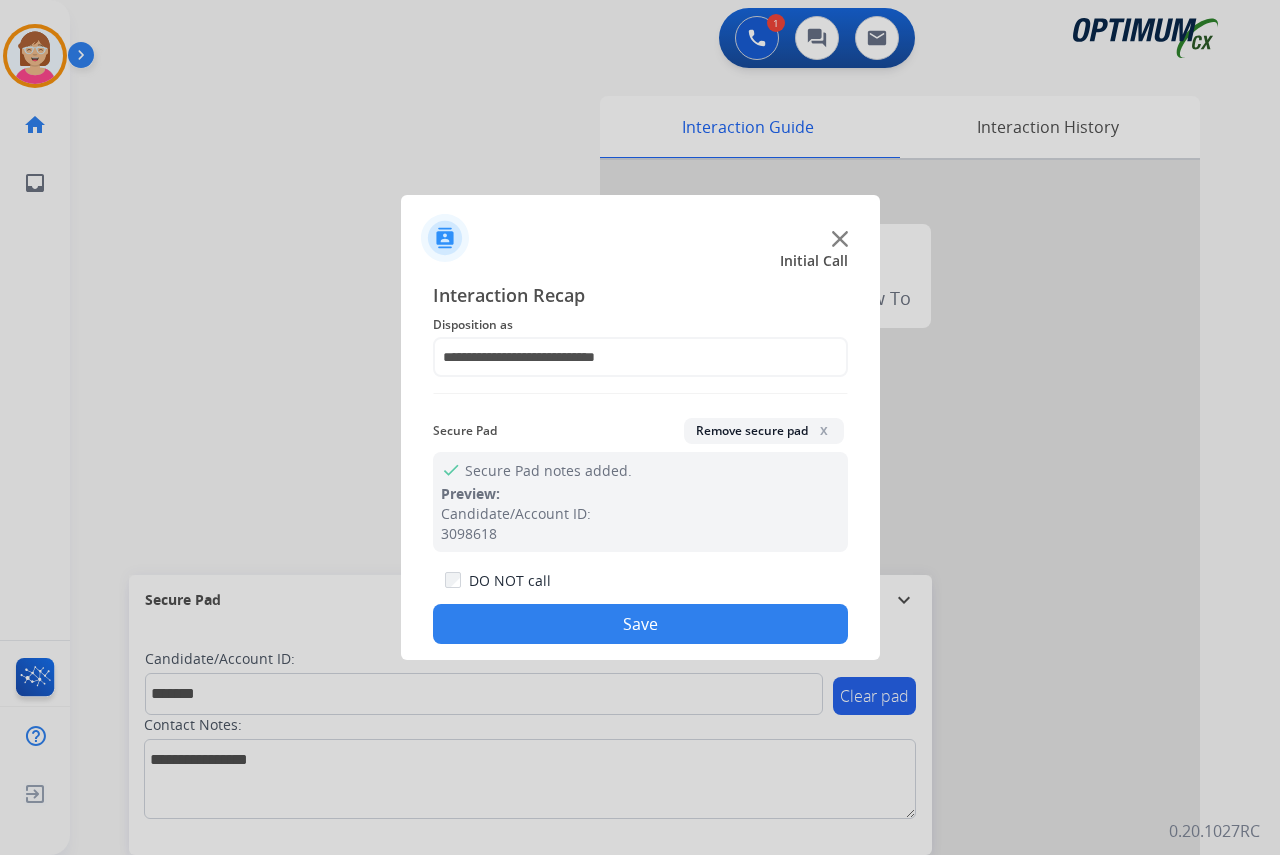 drag, startPoint x: 563, startPoint y: 626, endPoint x: 548, endPoint y: 611, distance: 21.213203 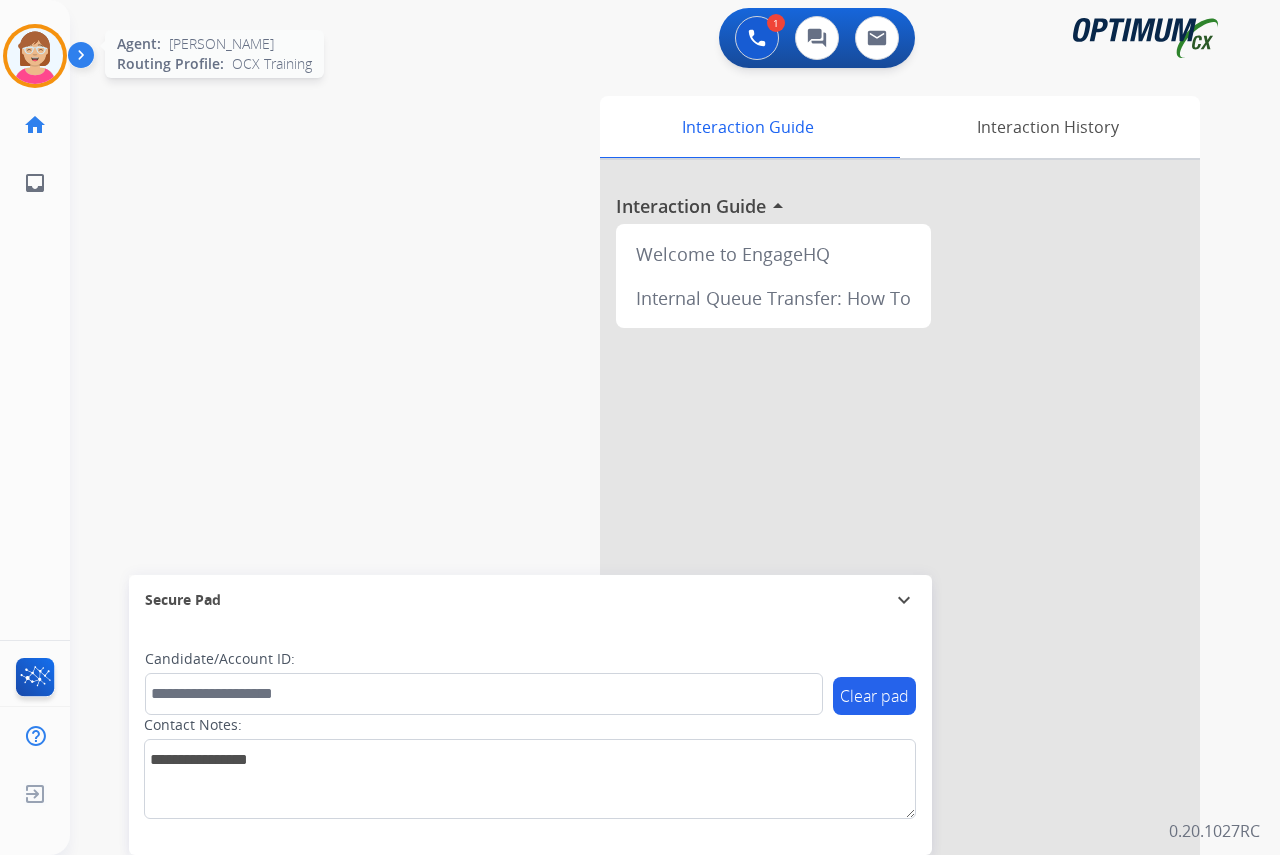 click at bounding box center [35, 56] 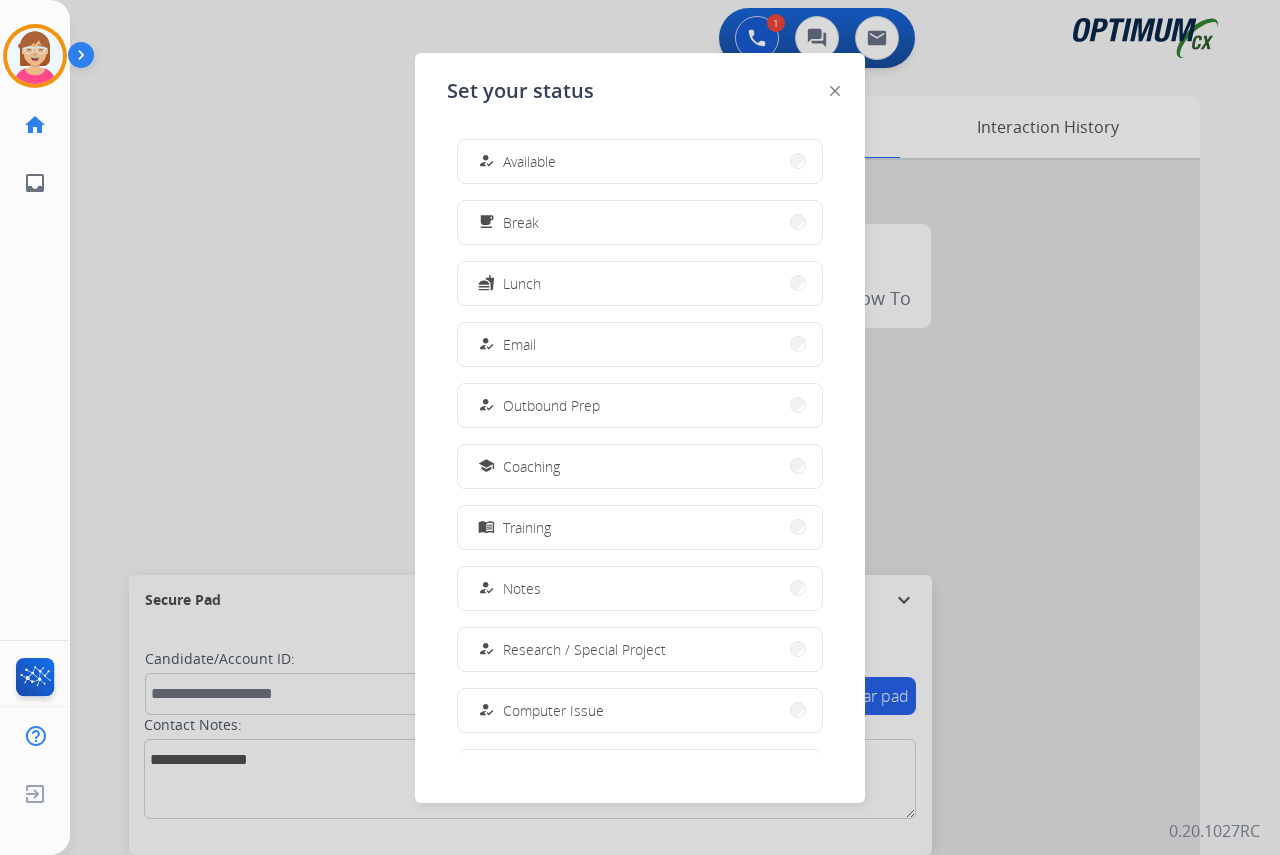 click on "how_to_reg Available" at bounding box center [640, 161] 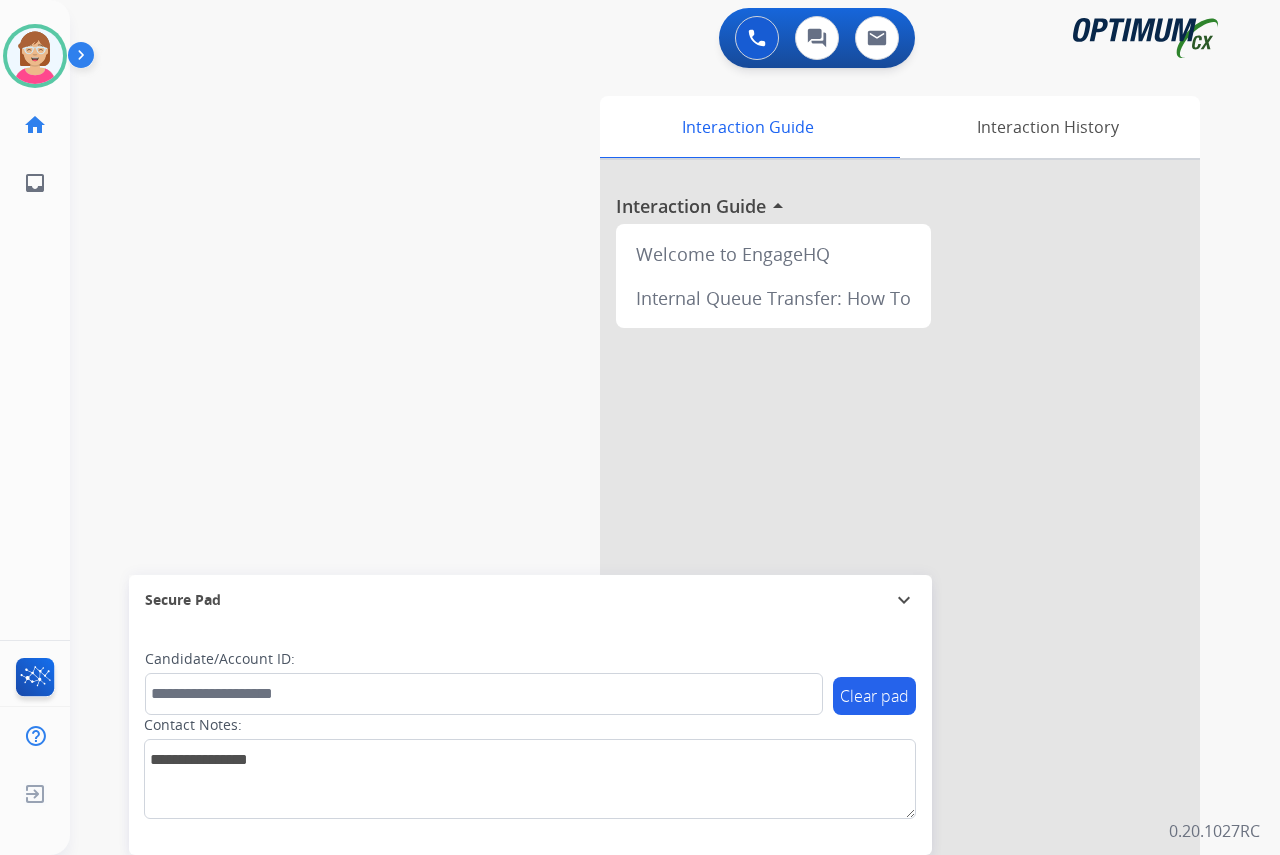 click on "[PERSON_NAME]   Available  Edit Avatar  Agent:   [PERSON_NAME] Profile:  OCX Training home  Home  Home inbox  Emails  Emails  FocalPoints  Help Center  Help Center  Log out  Log out" 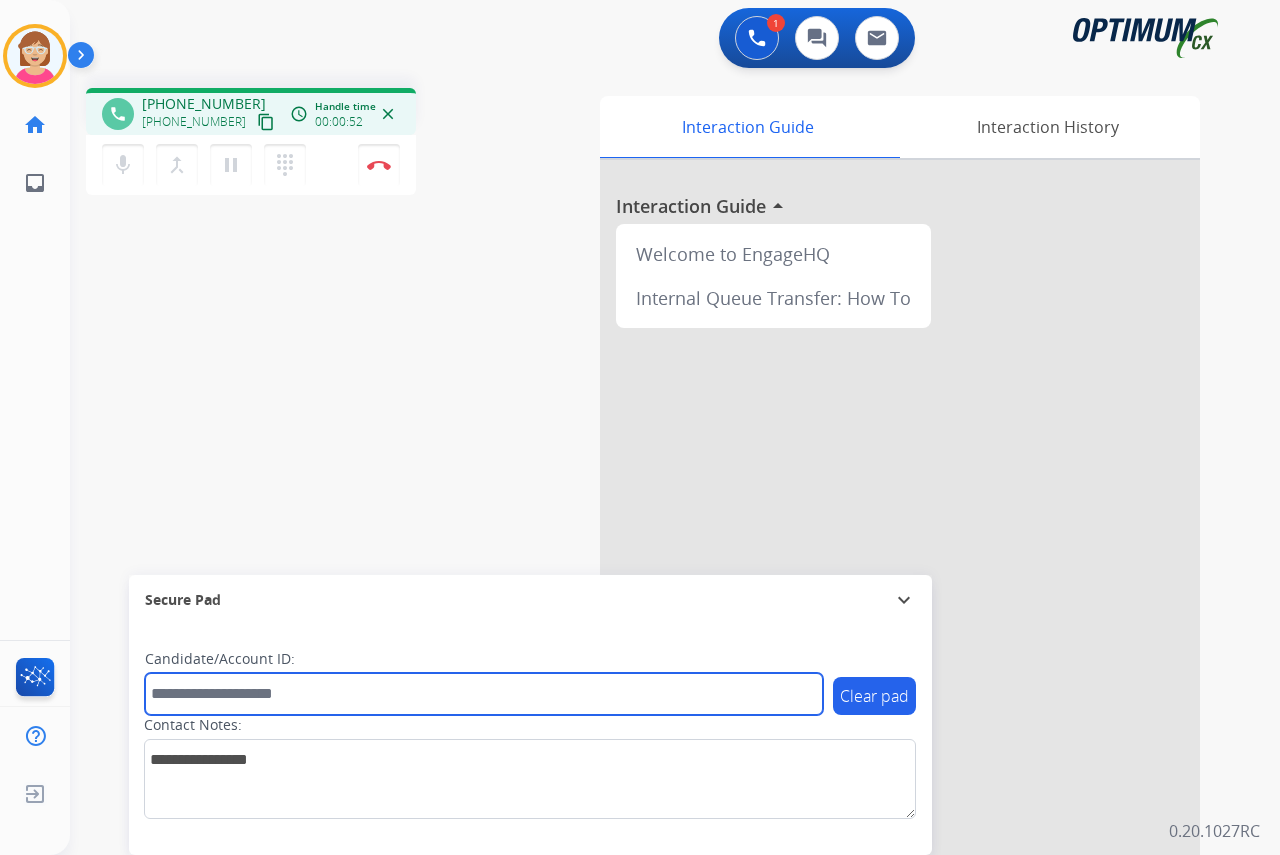 click at bounding box center (484, 694) 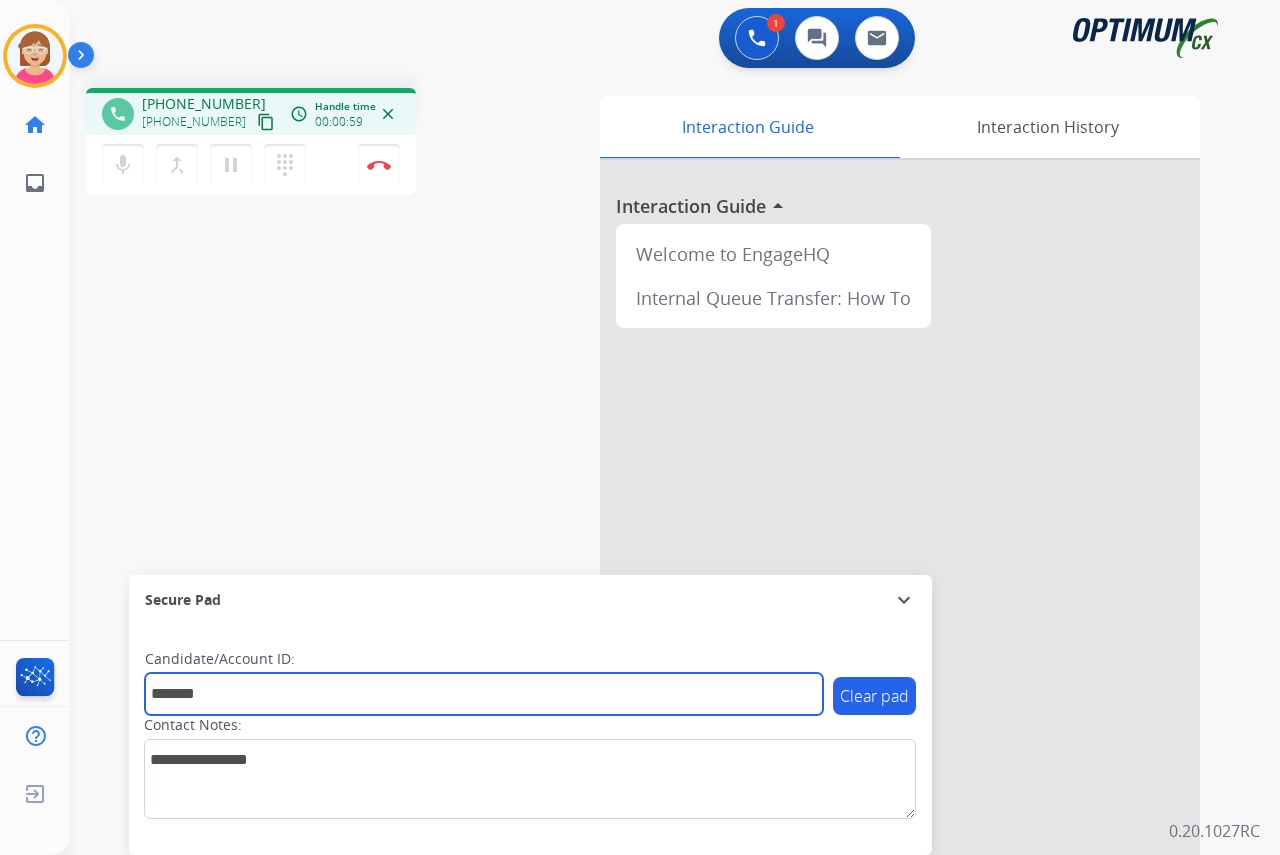 type on "*******" 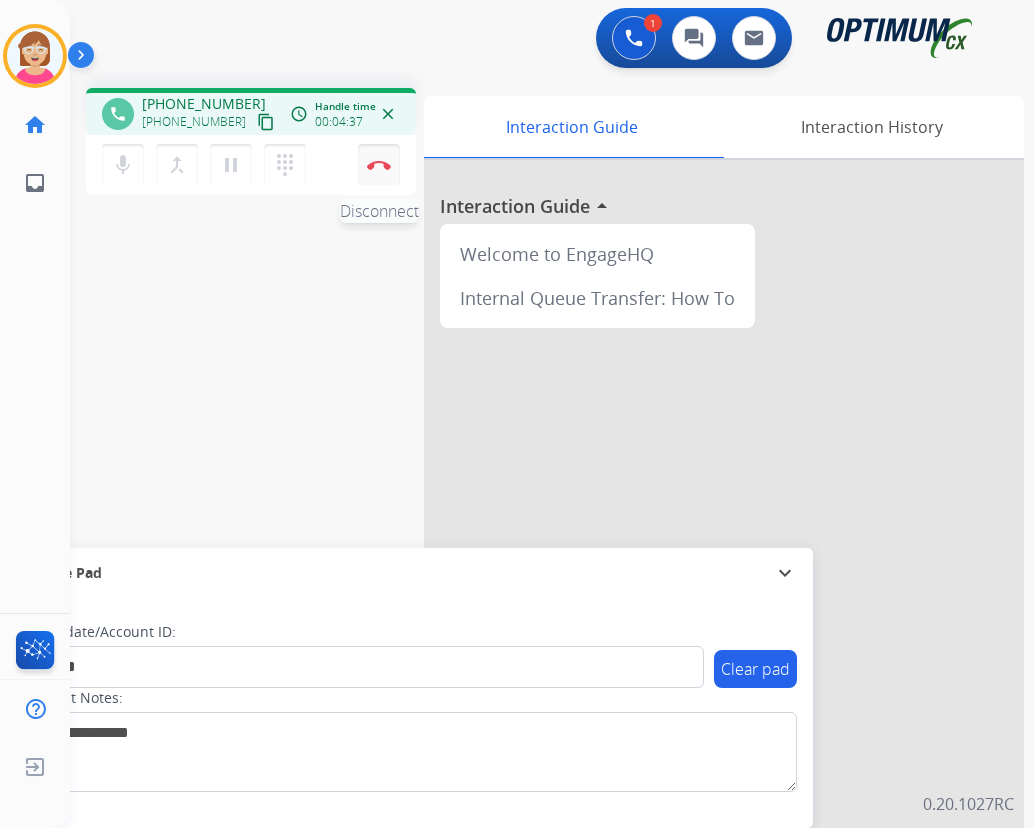 click at bounding box center (379, 165) 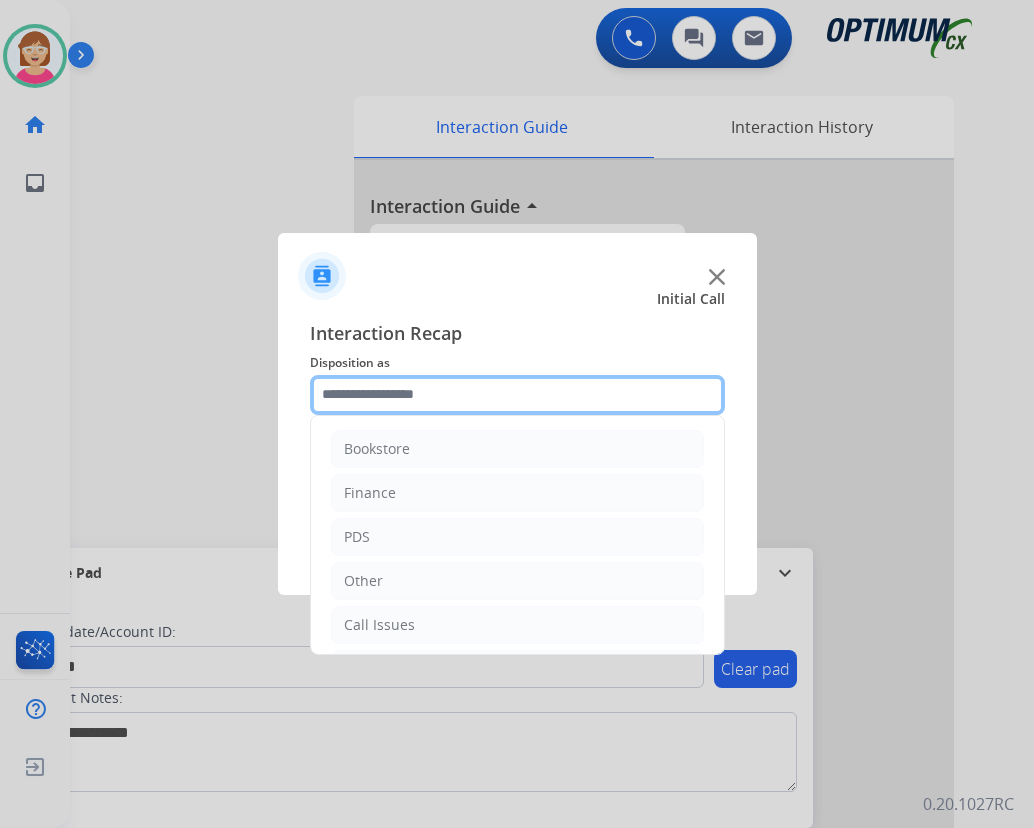 click 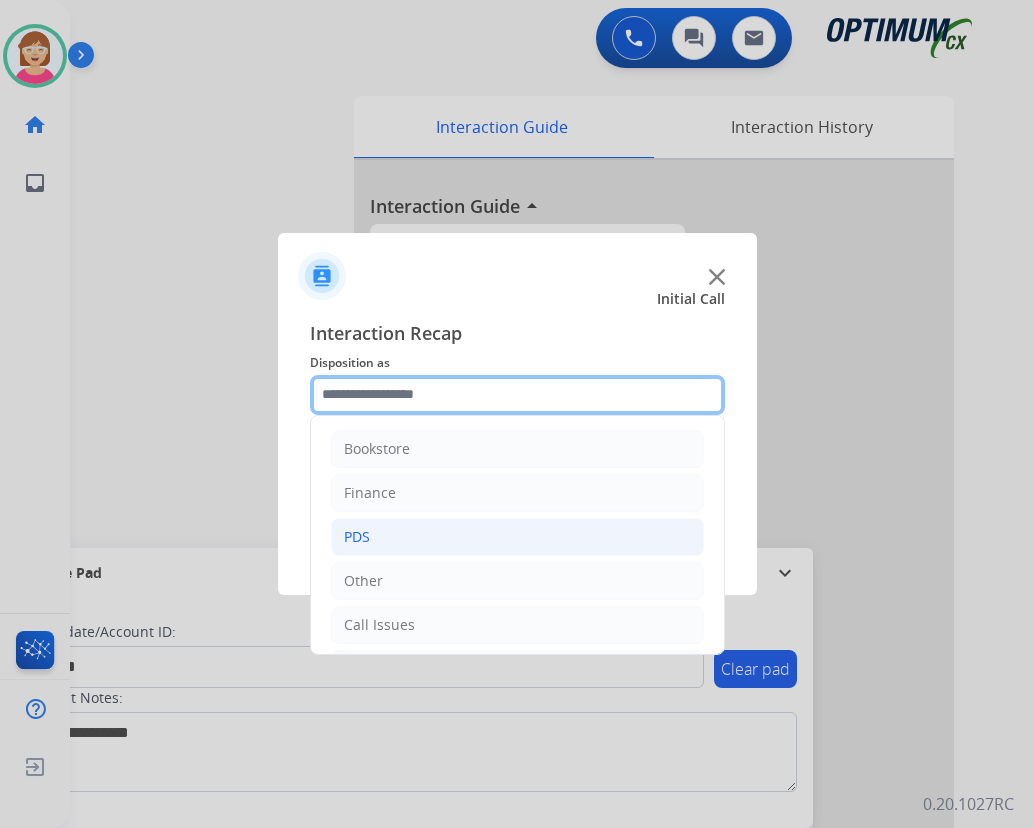 scroll, scrollTop: 136, scrollLeft: 0, axis: vertical 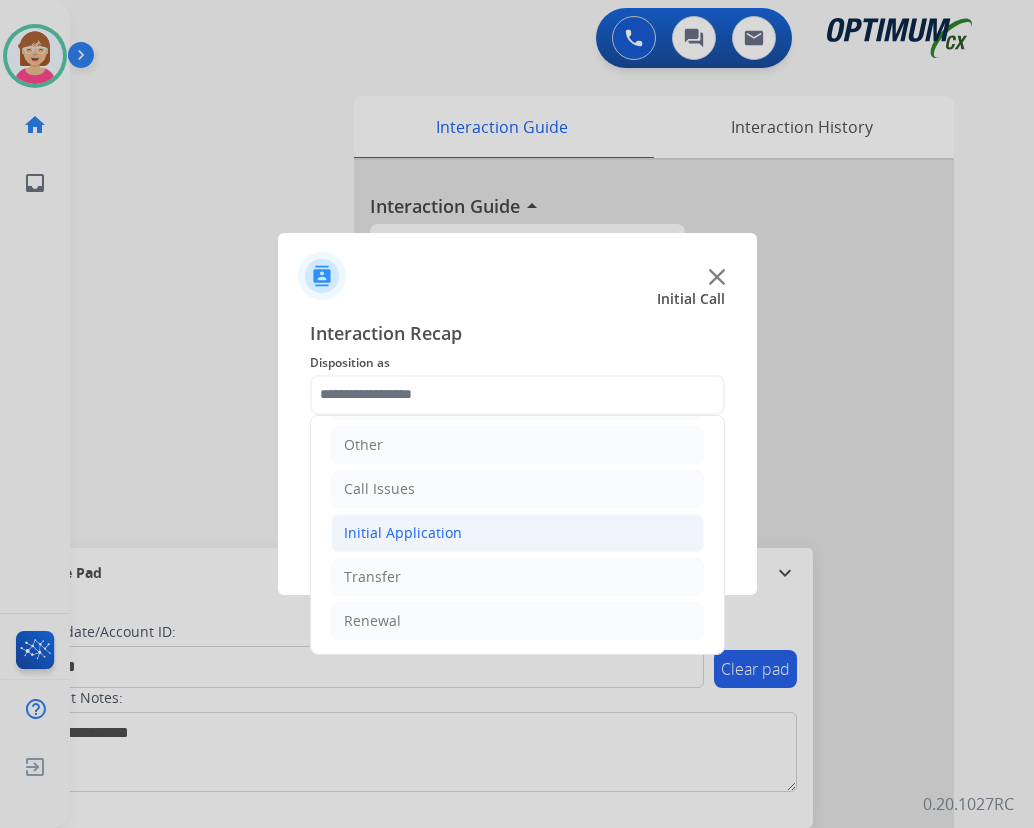 click on "Initial Application" 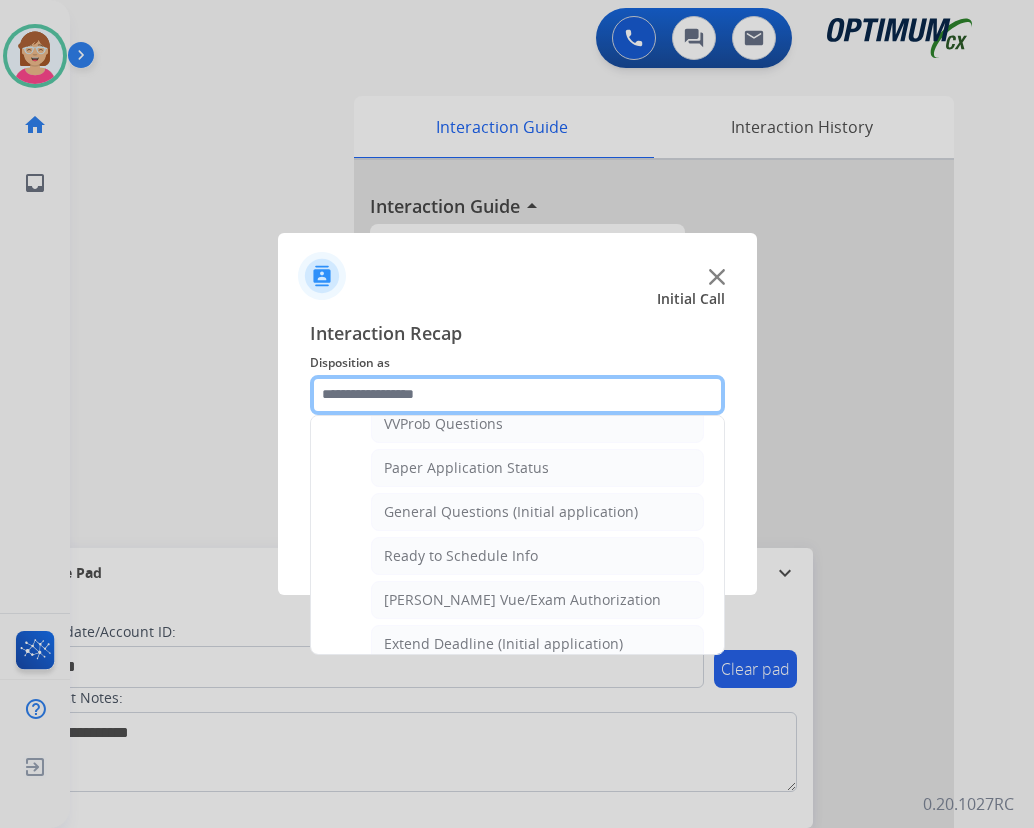 scroll, scrollTop: 1136, scrollLeft: 0, axis: vertical 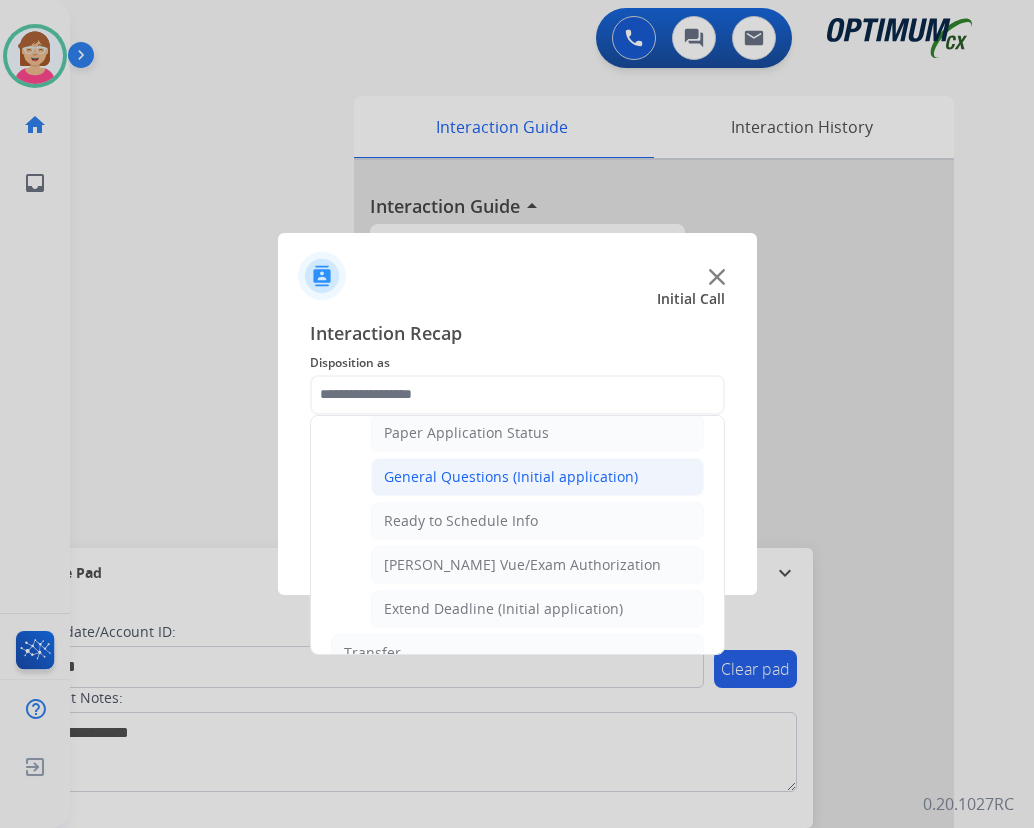 click on "General Questions (Initial application)" 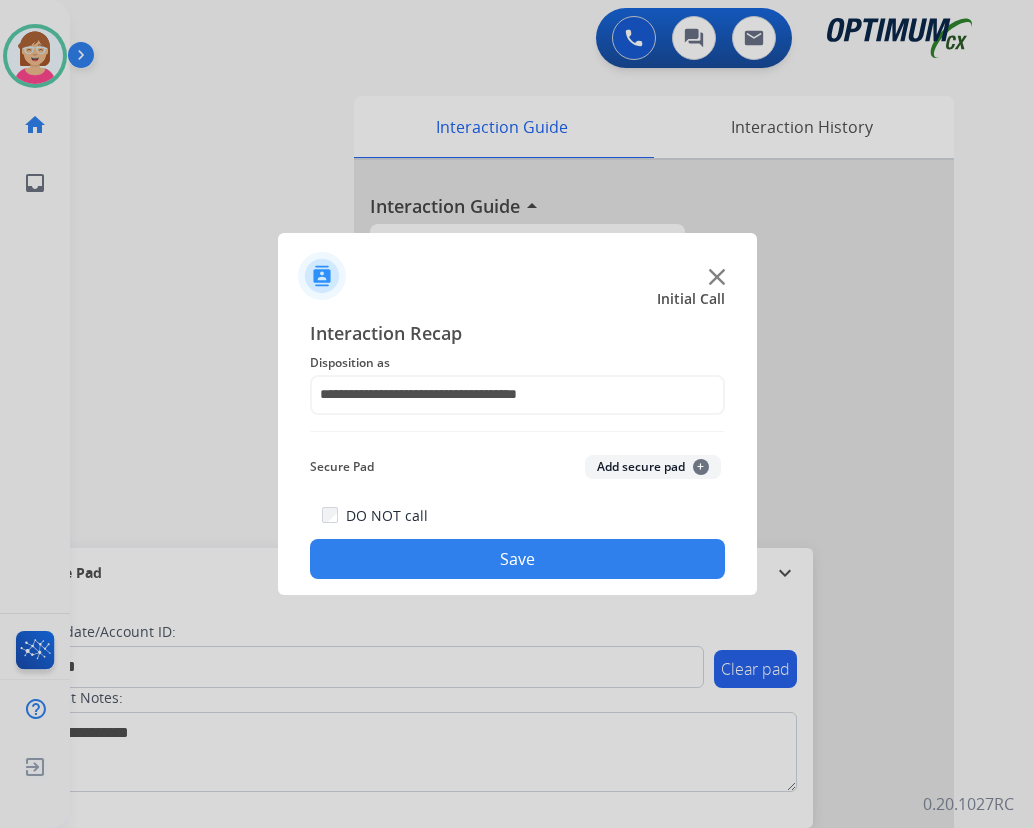 click on "+" 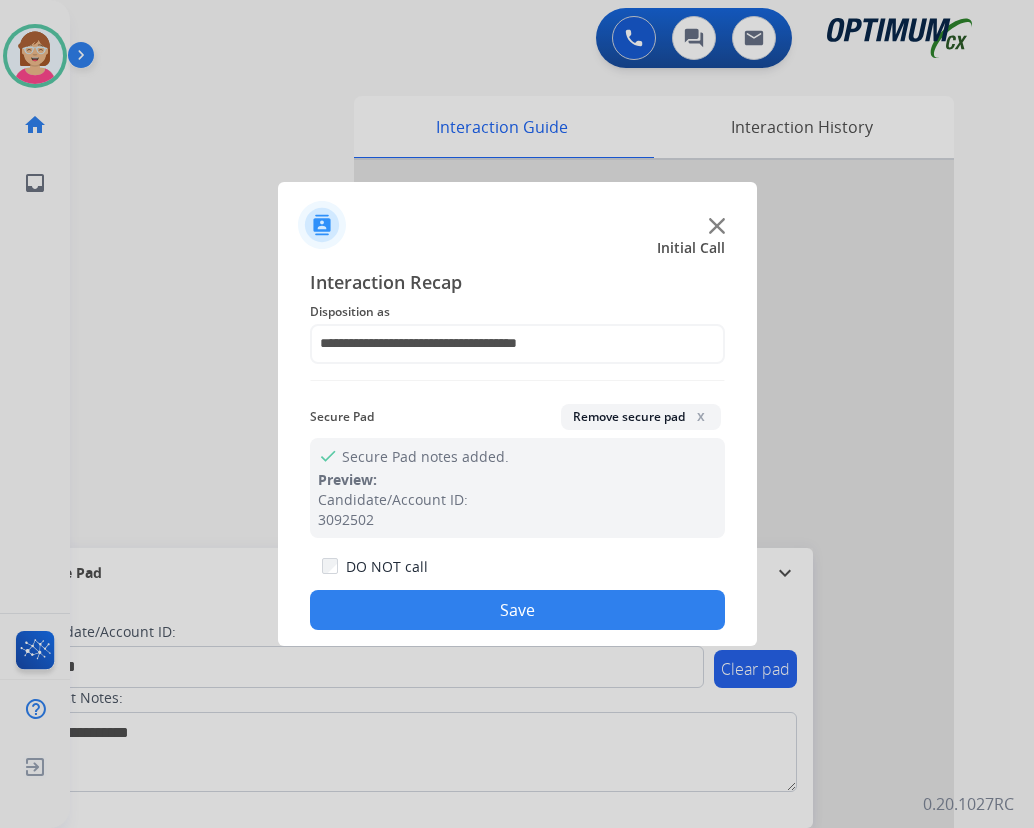 click on "Save" 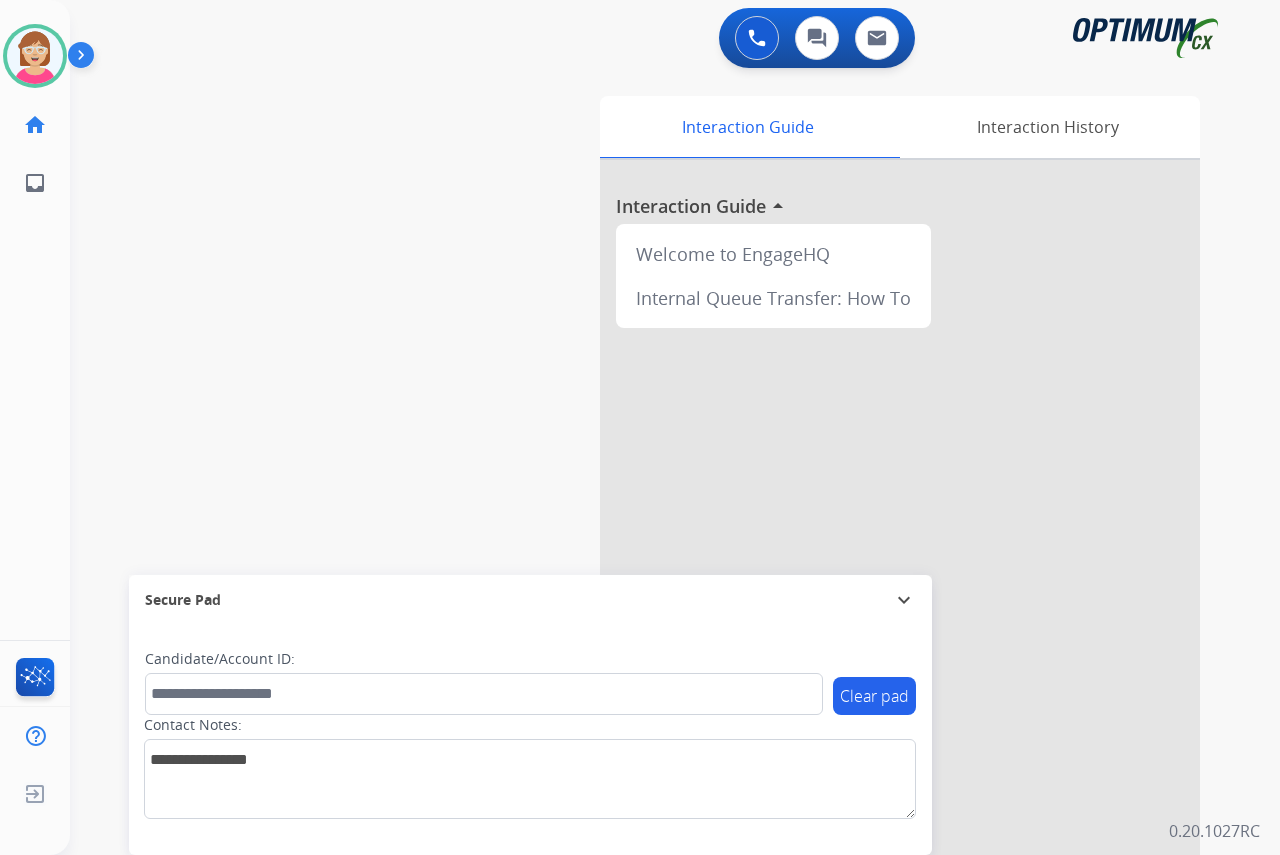 click on "[PERSON_NAME]   Available  Edit Avatar  Agent:   [PERSON_NAME] Profile:  OCX Training home  Home  Home inbox  Emails  Emails  FocalPoints  Help Center  Help Center  Log out  Log out" 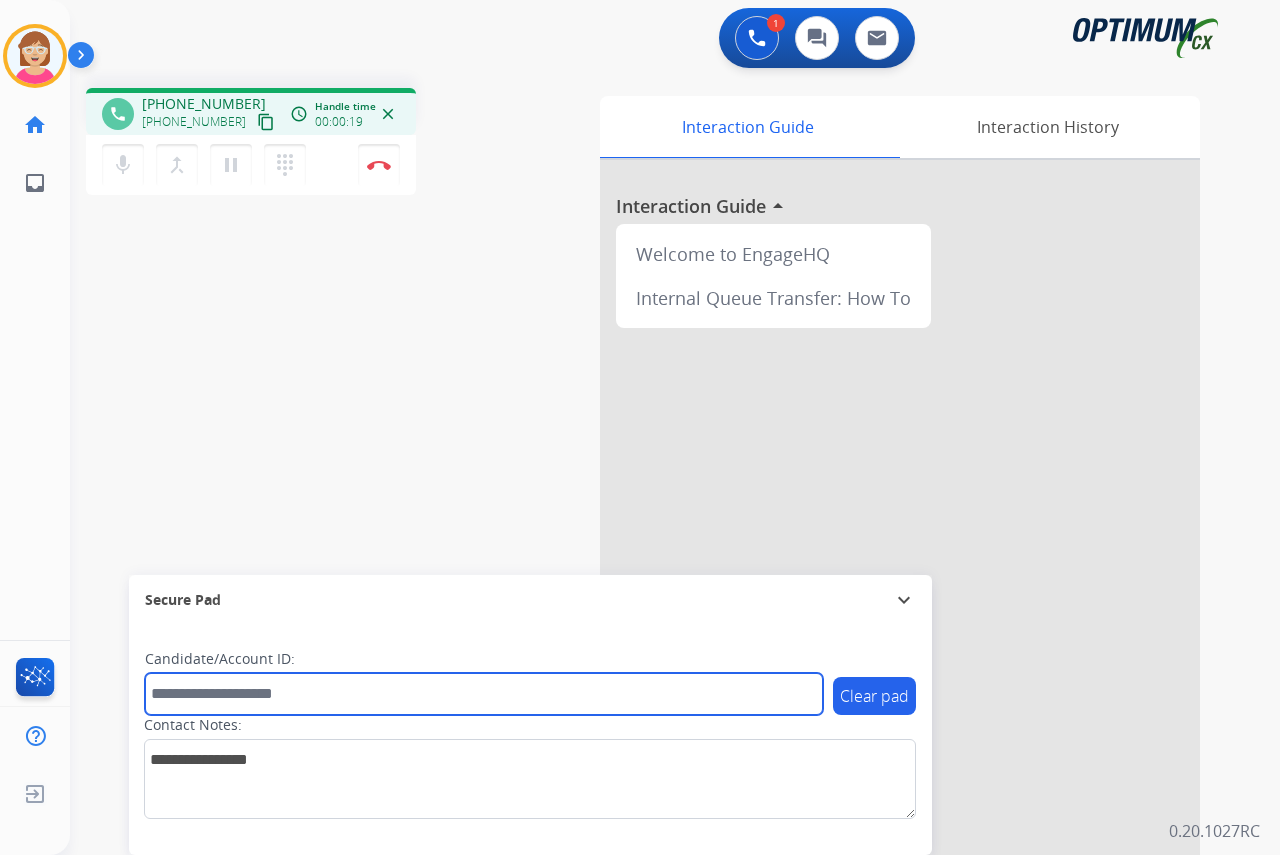 click at bounding box center (484, 694) 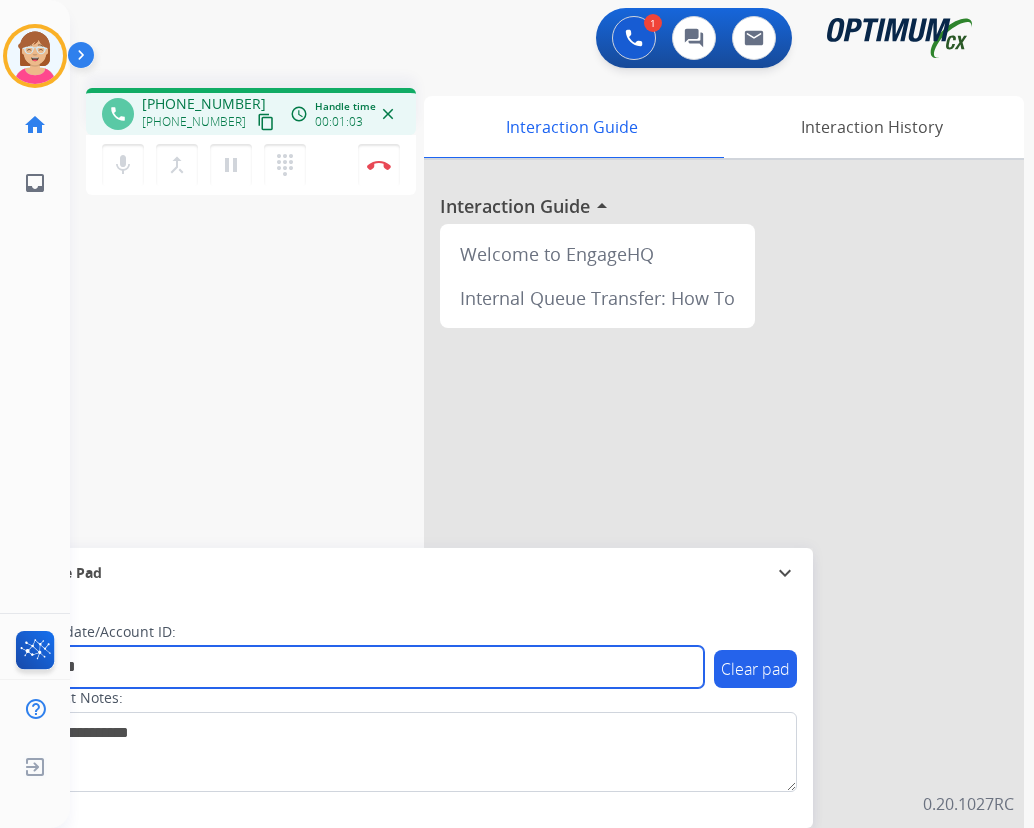 type on "*******" 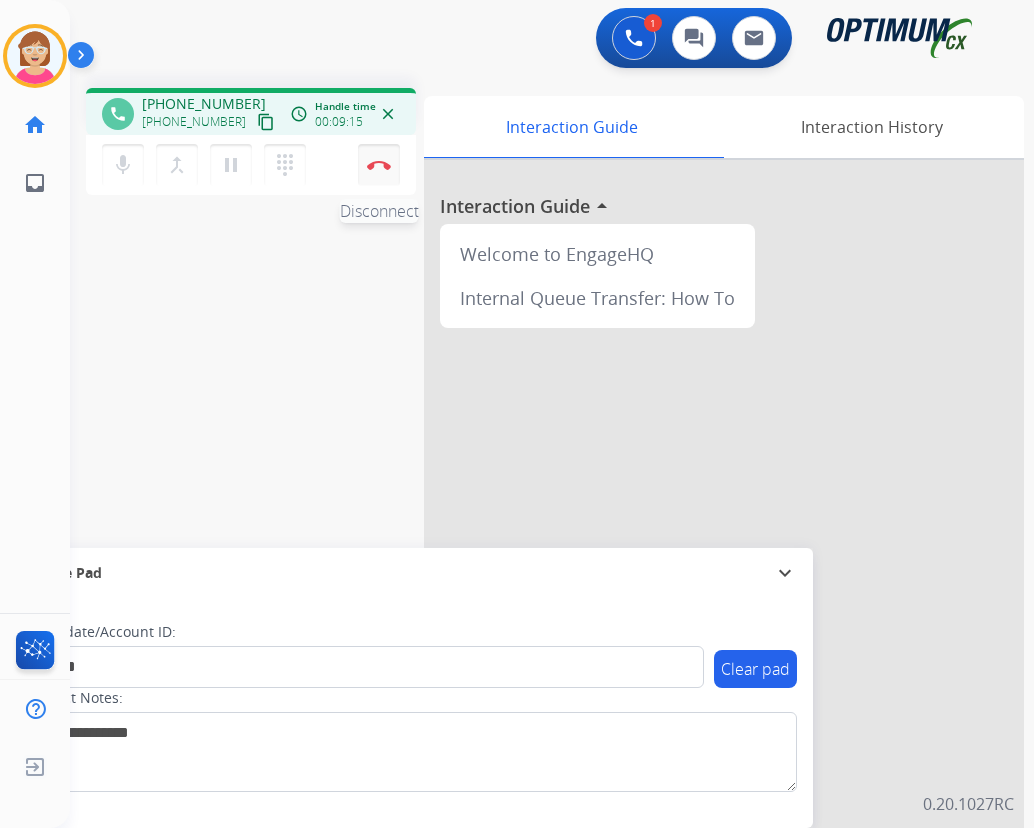 click on "Disconnect" at bounding box center [379, 165] 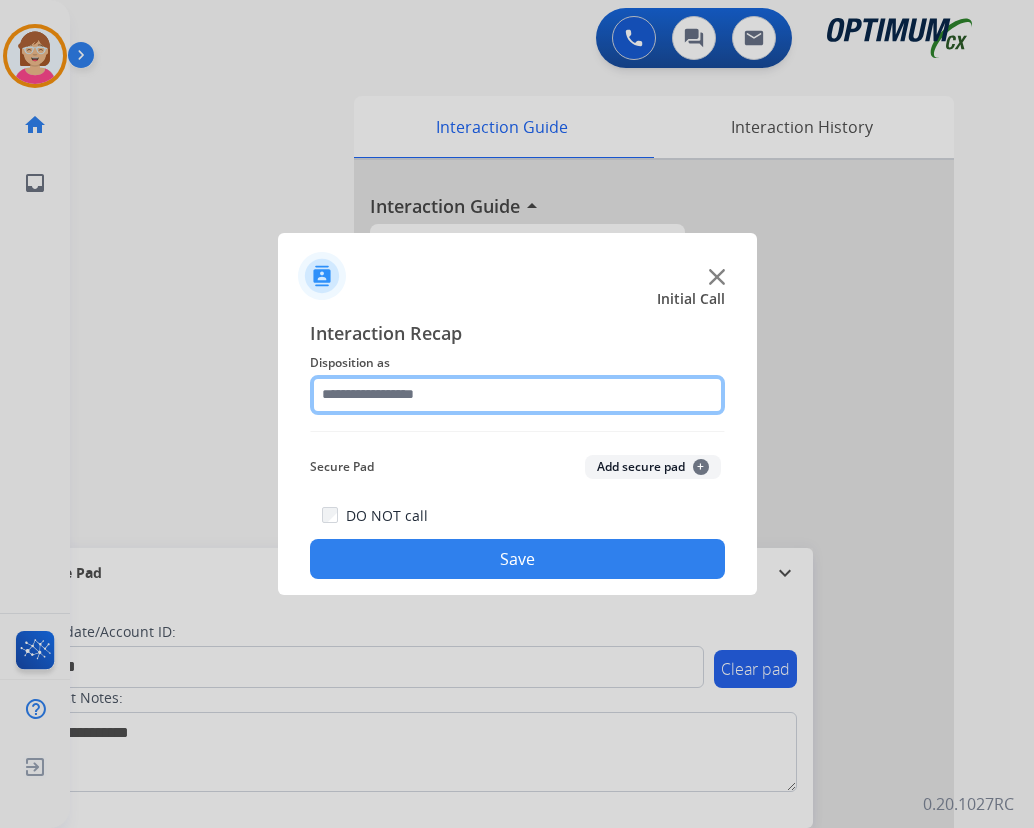 click 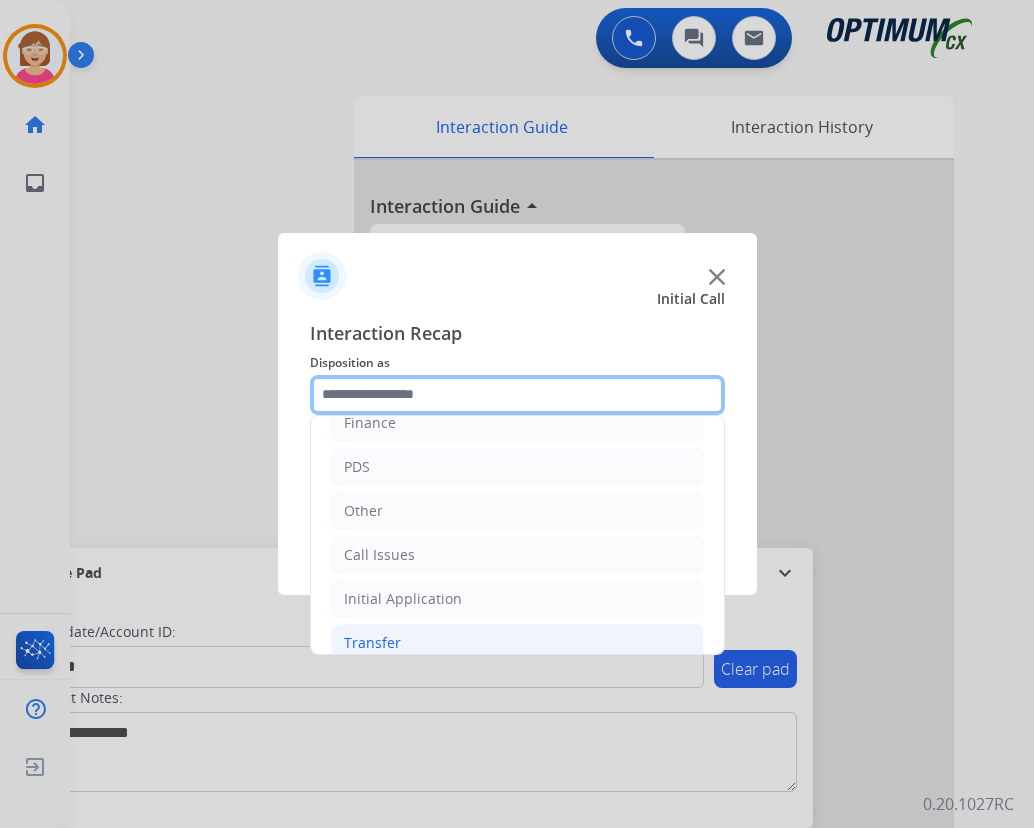 scroll, scrollTop: 136, scrollLeft: 0, axis: vertical 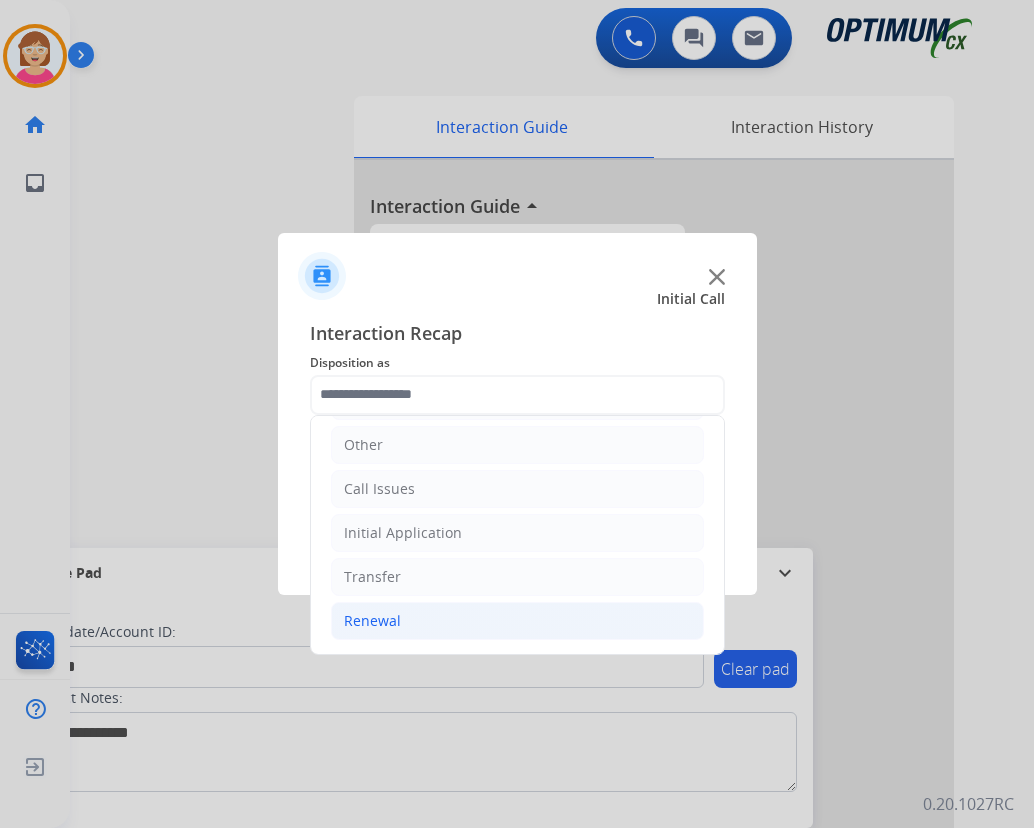 click on "Renewal" 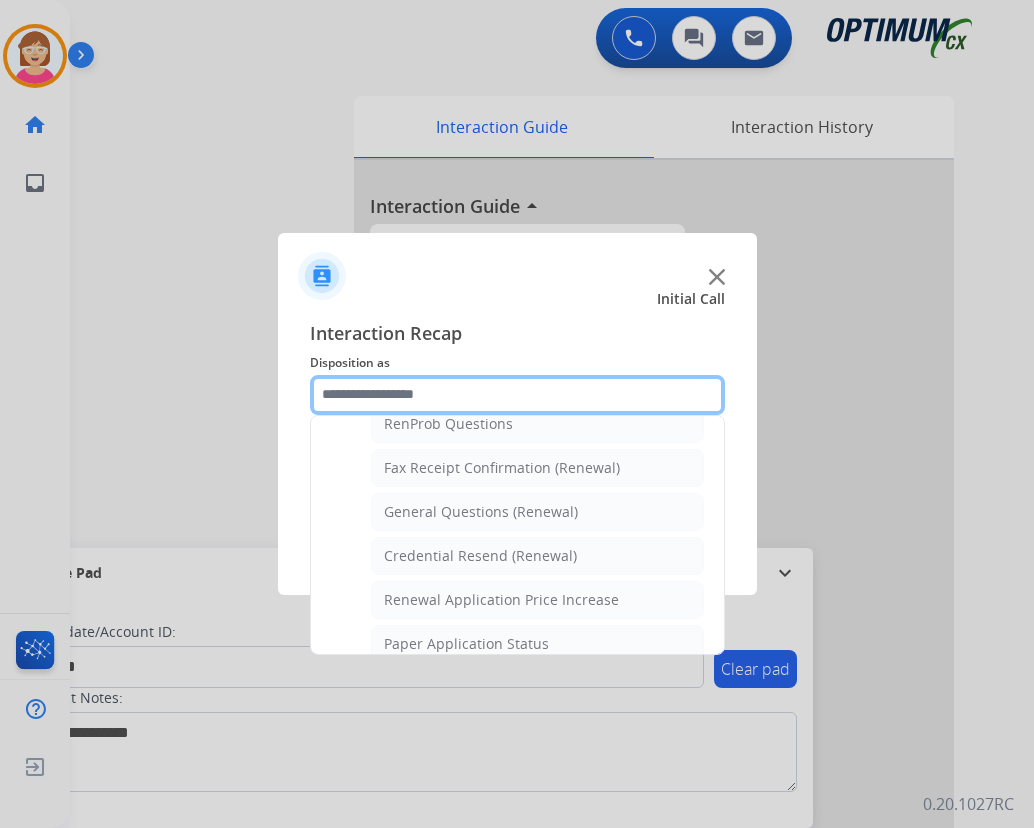 scroll, scrollTop: 736, scrollLeft: 0, axis: vertical 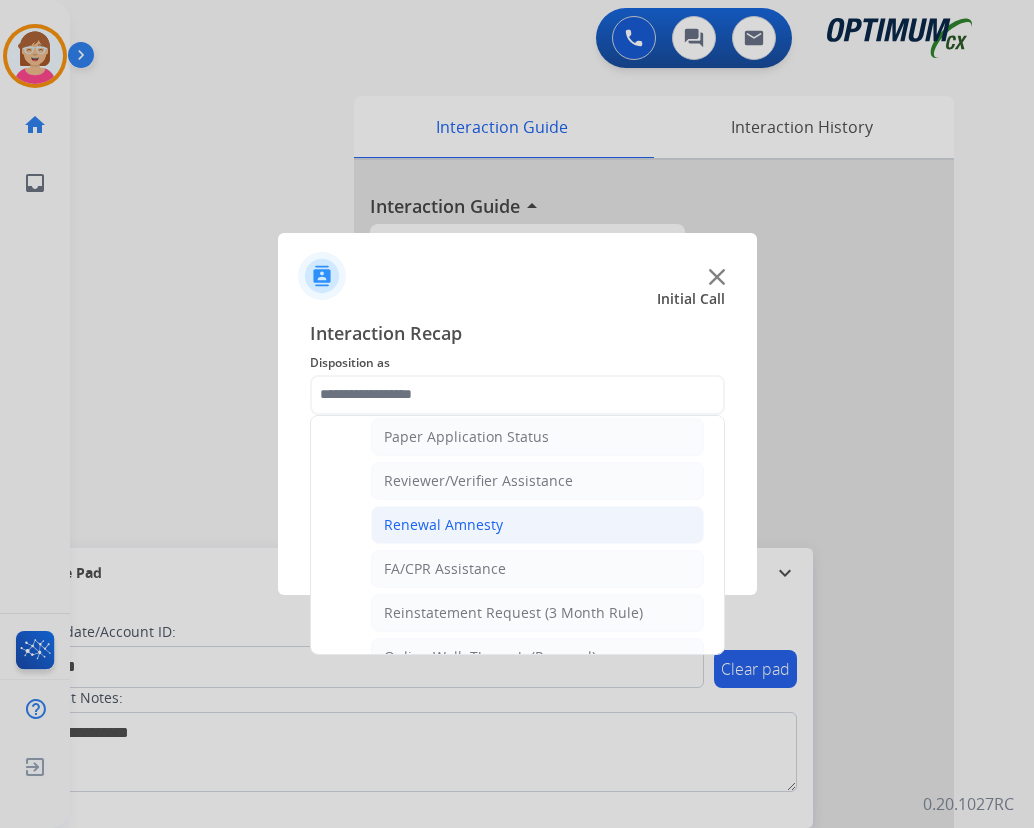 click on "Renewal Amnesty" 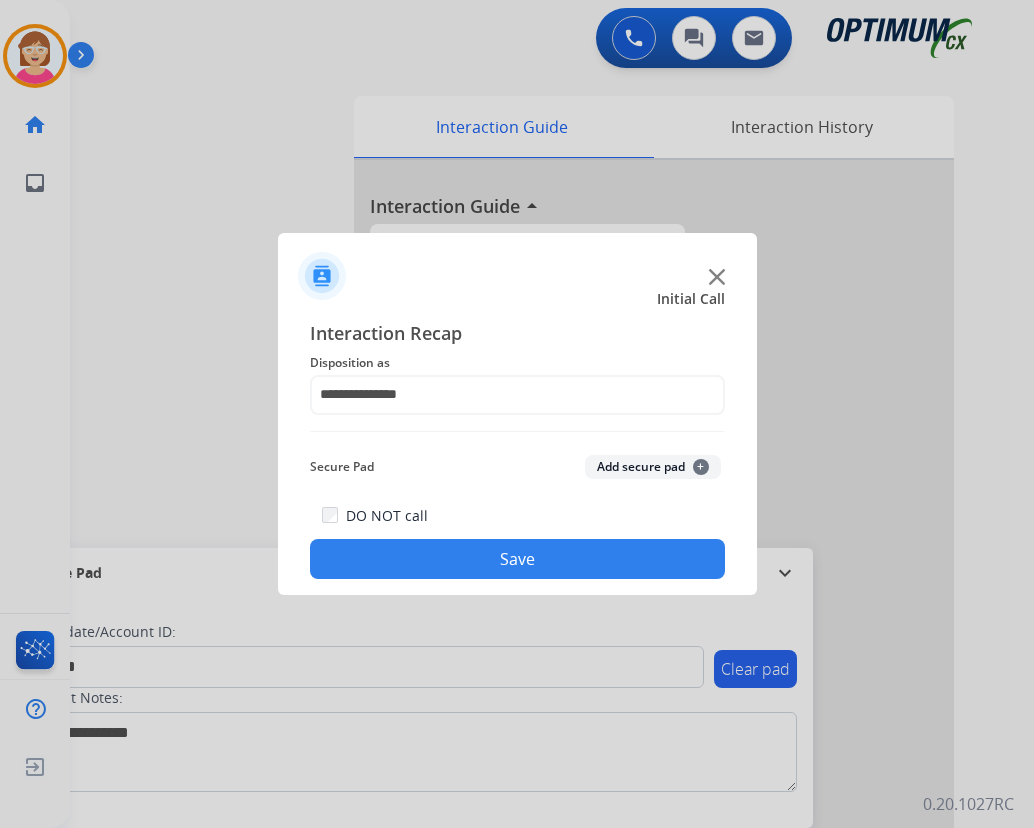click on "+" 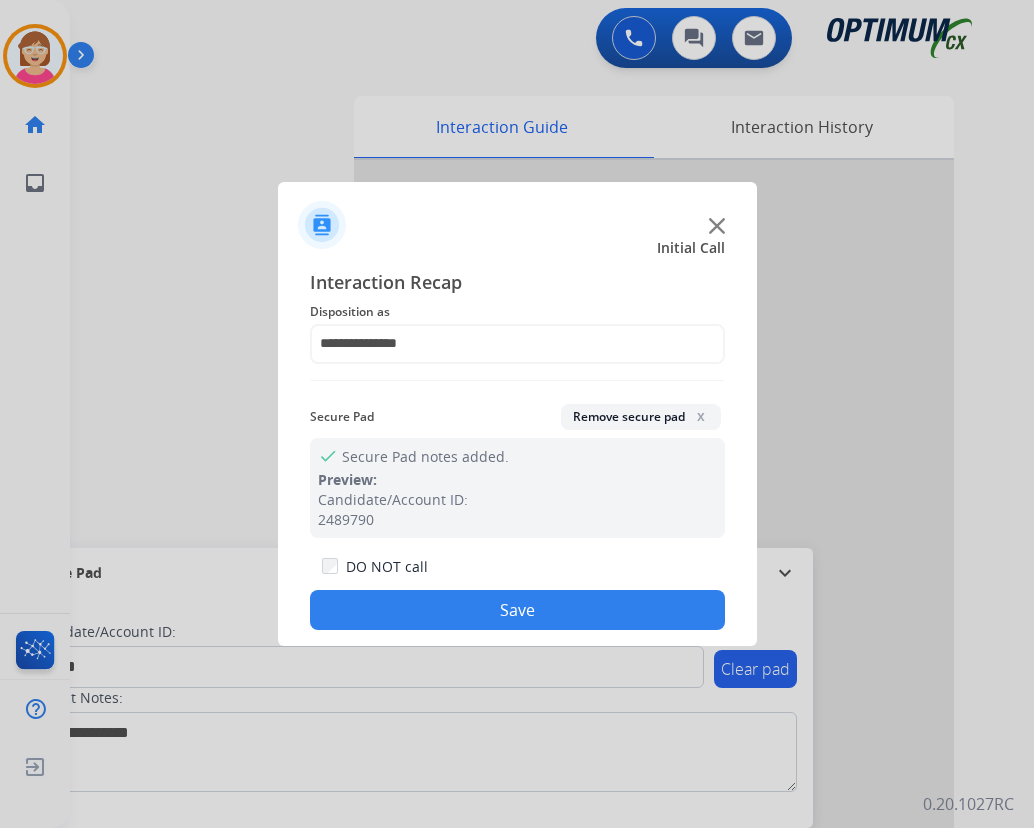 drag, startPoint x: 410, startPoint y: 619, endPoint x: 342, endPoint y: 576, distance: 80.454956 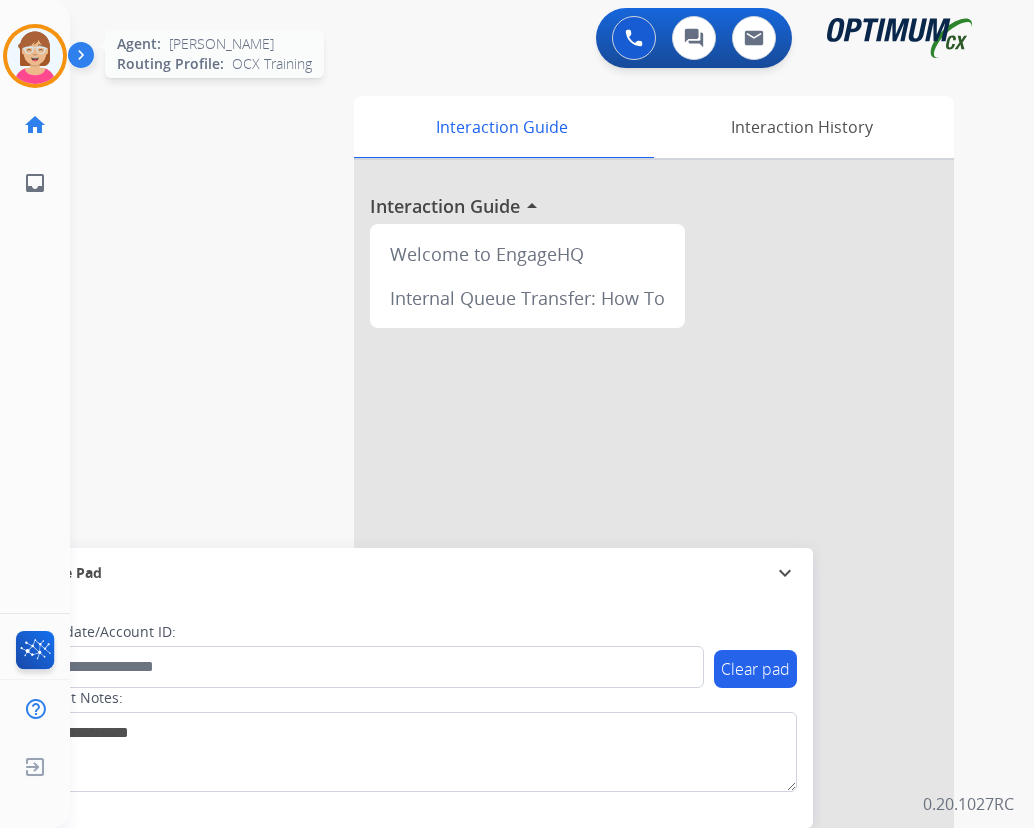 click at bounding box center (35, 56) 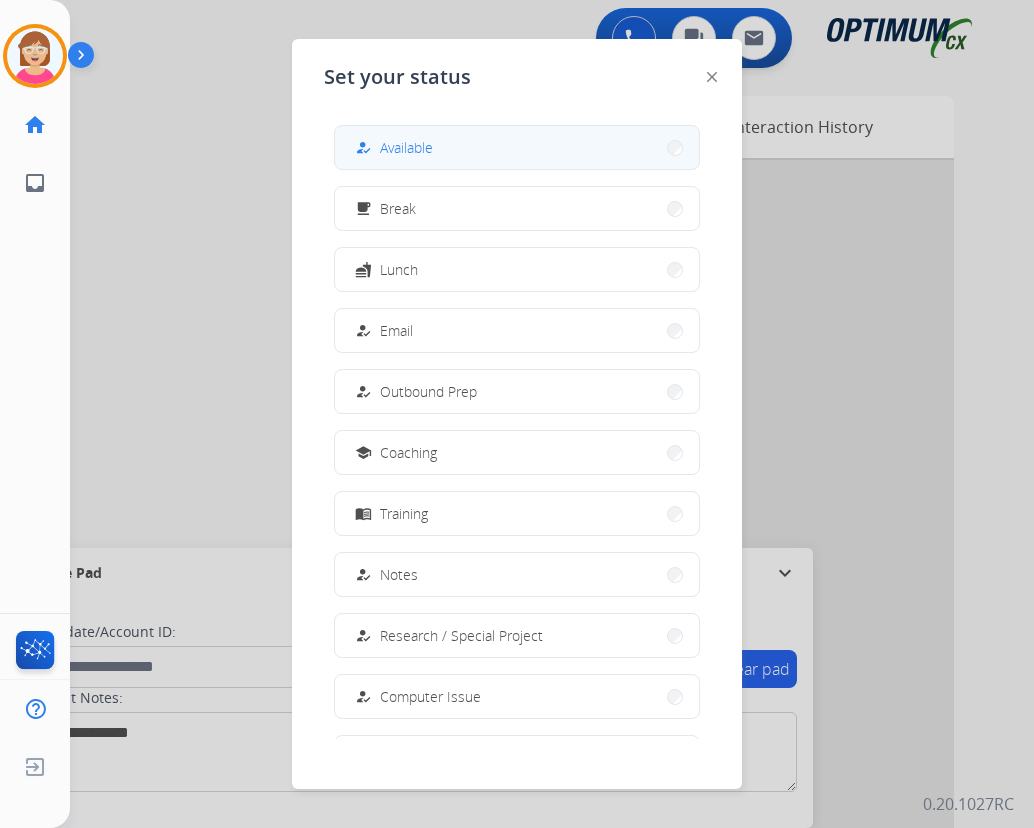 click on "Available" at bounding box center [406, 147] 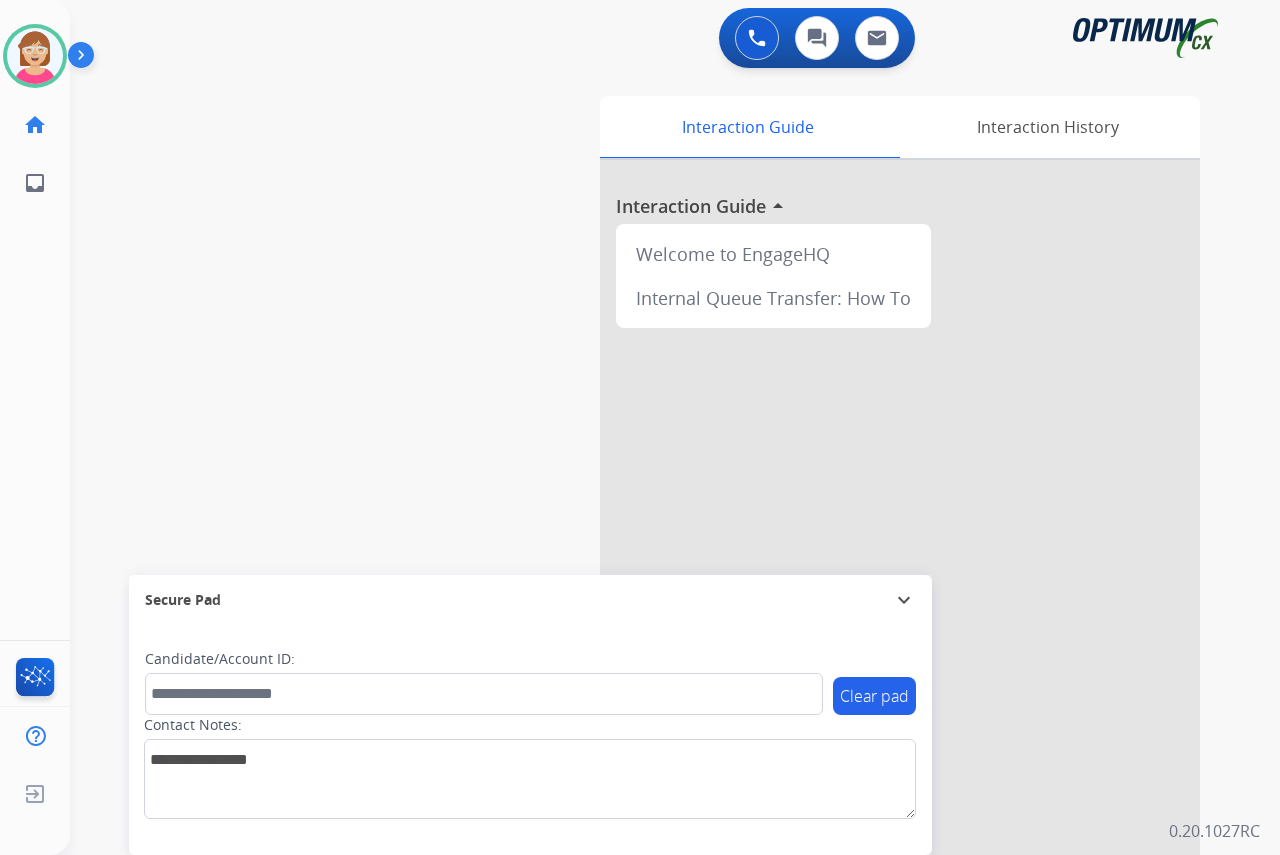 click on "[PERSON_NAME]   Available  Edit Avatar  Agent:   [PERSON_NAME] Profile:  OCX Training home  Home  Home inbox  Emails  Emails  FocalPoints  Help Center  Help Center  Log out  Log out" 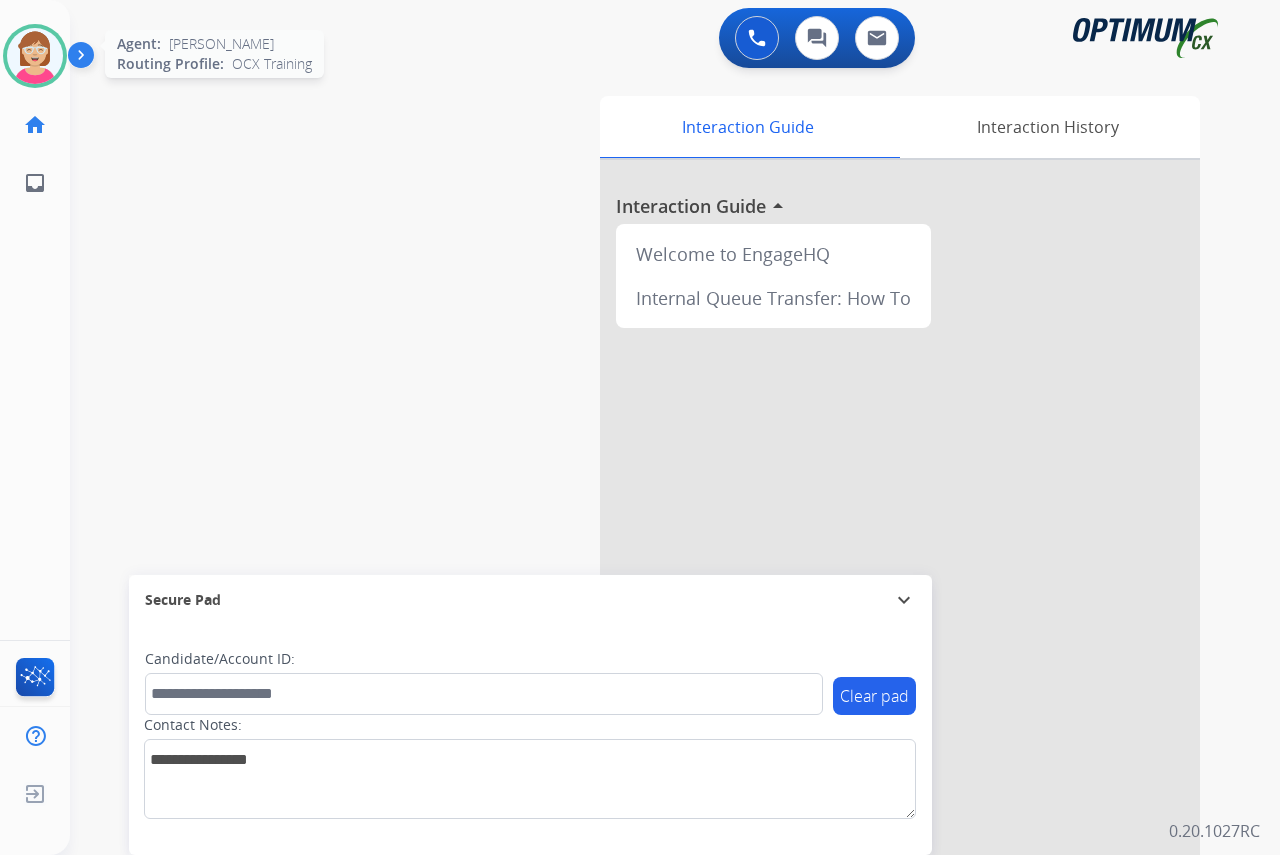 click at bounding box center (35, 56) 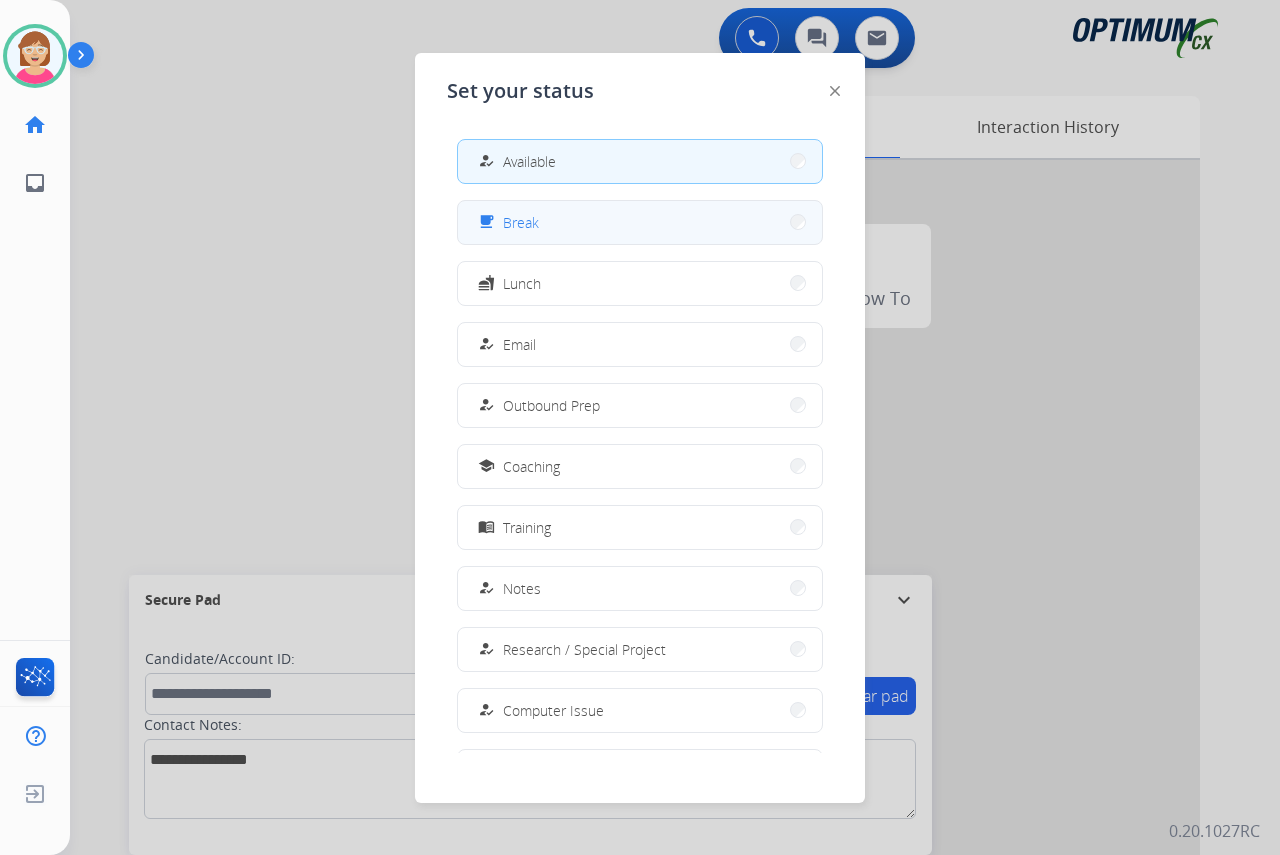 click on "free_breakfast Break" at bounding box center (640, 222) 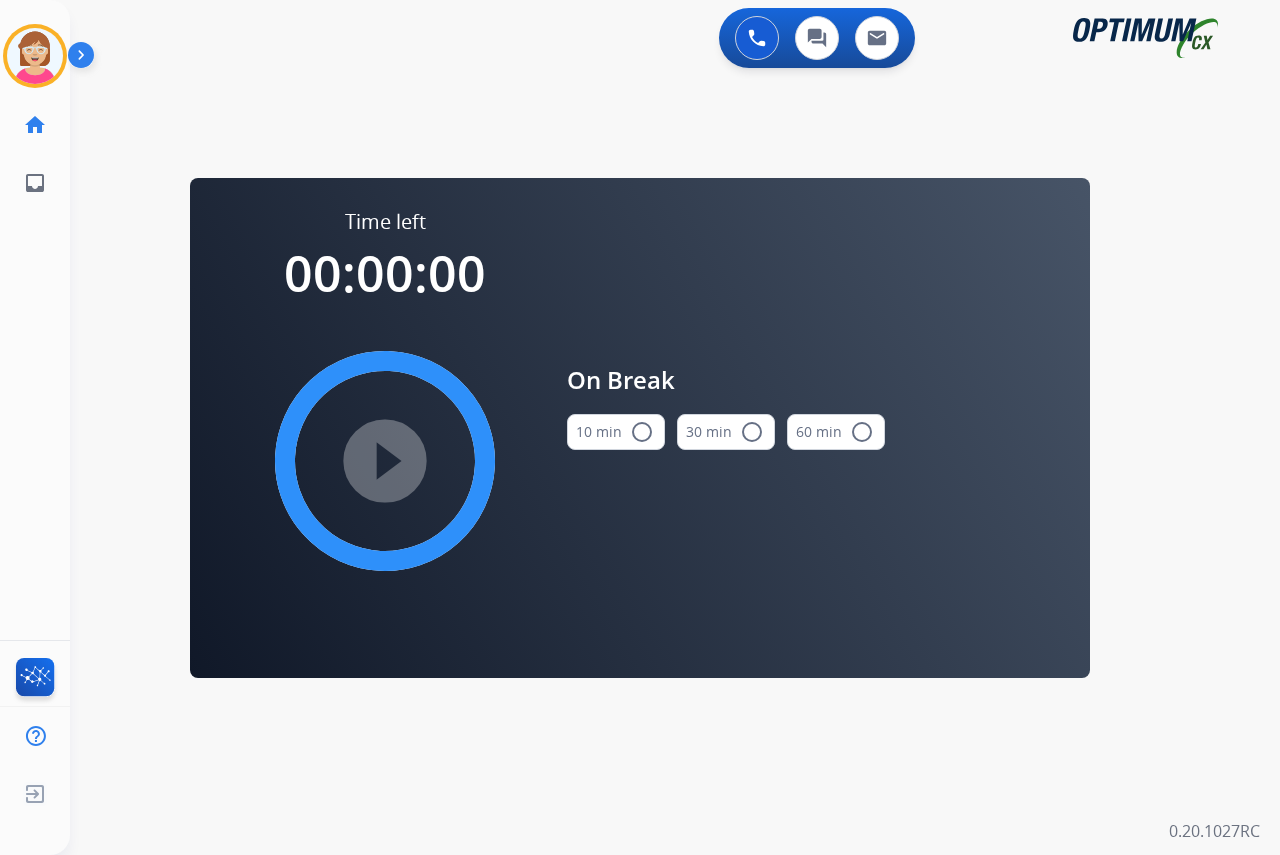 click on "radio_button_unchecked" at bounding box center (642, 432) 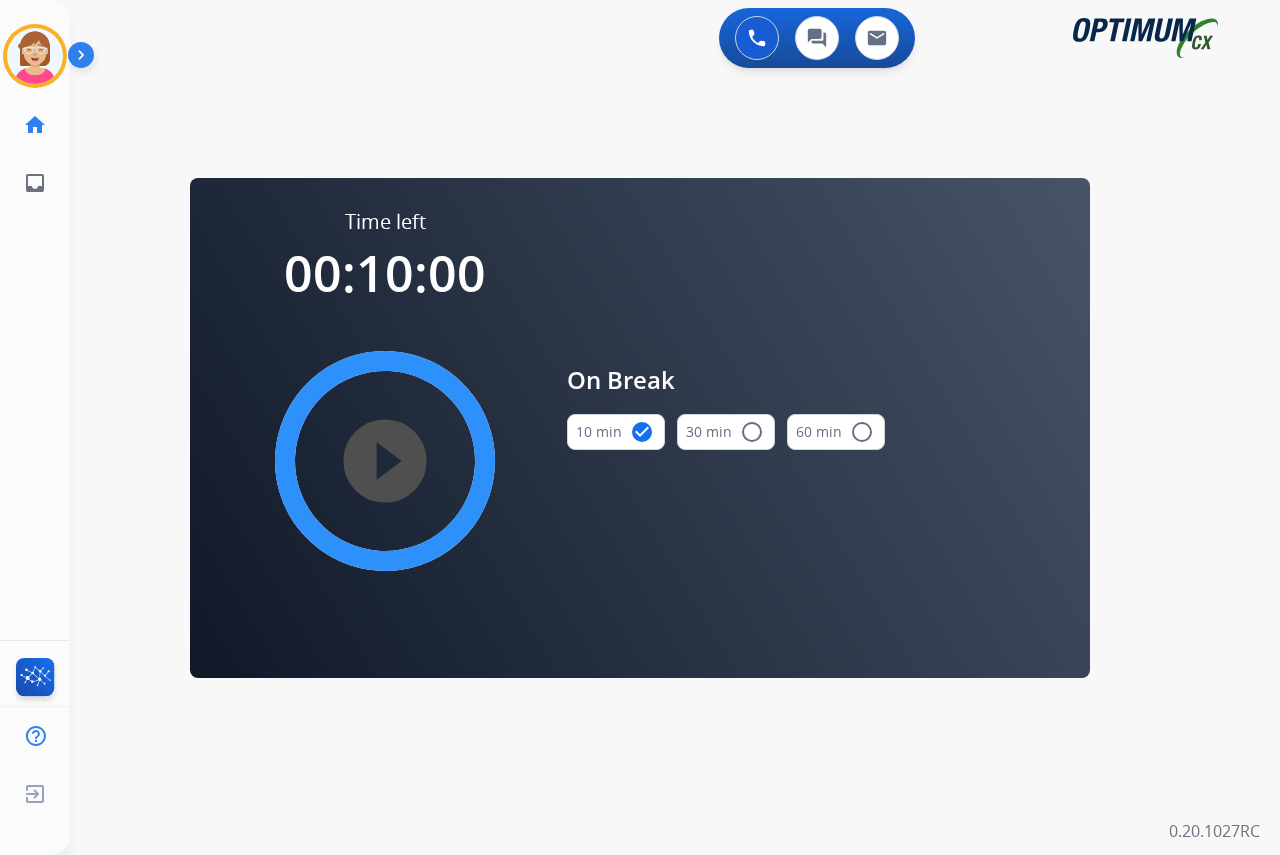 click on "play_circle_filled" at bounding box center [385, 461] 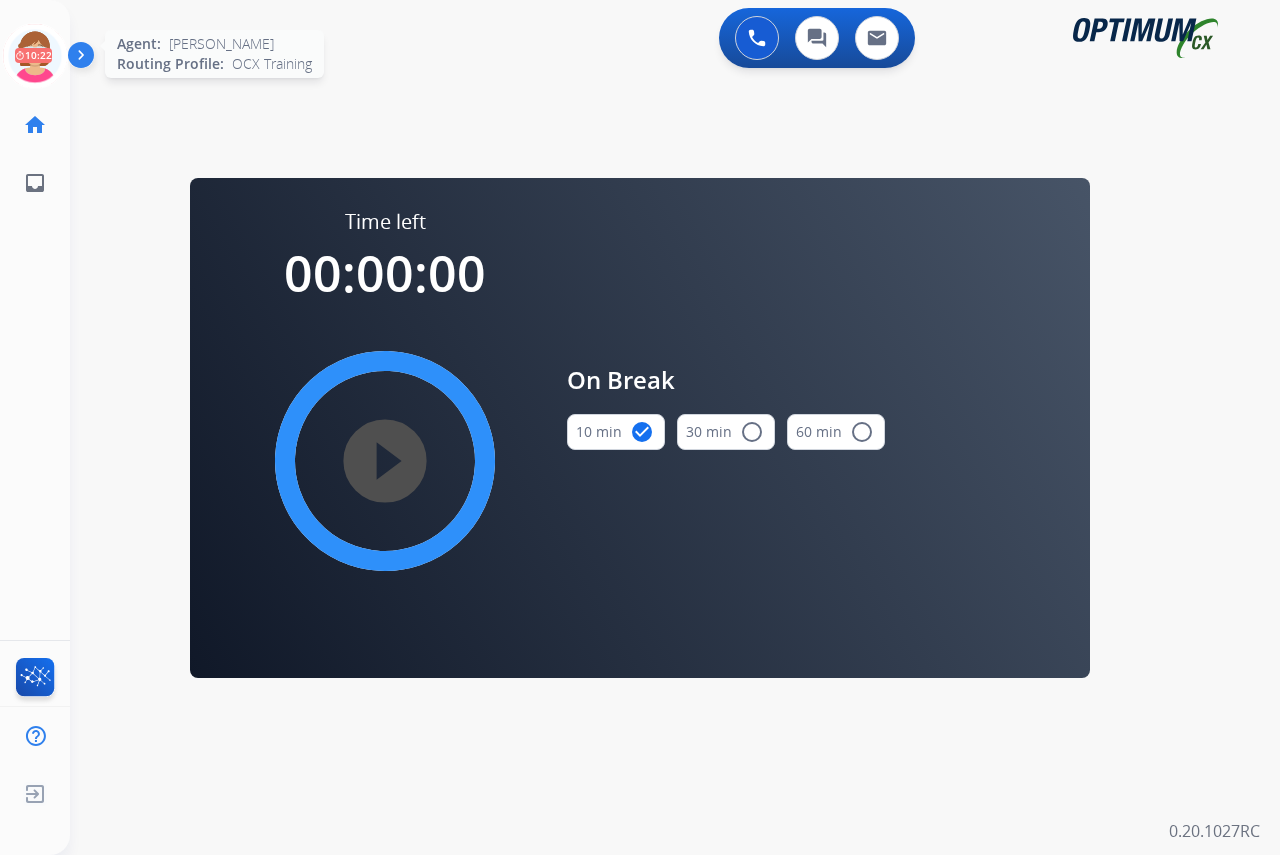 click 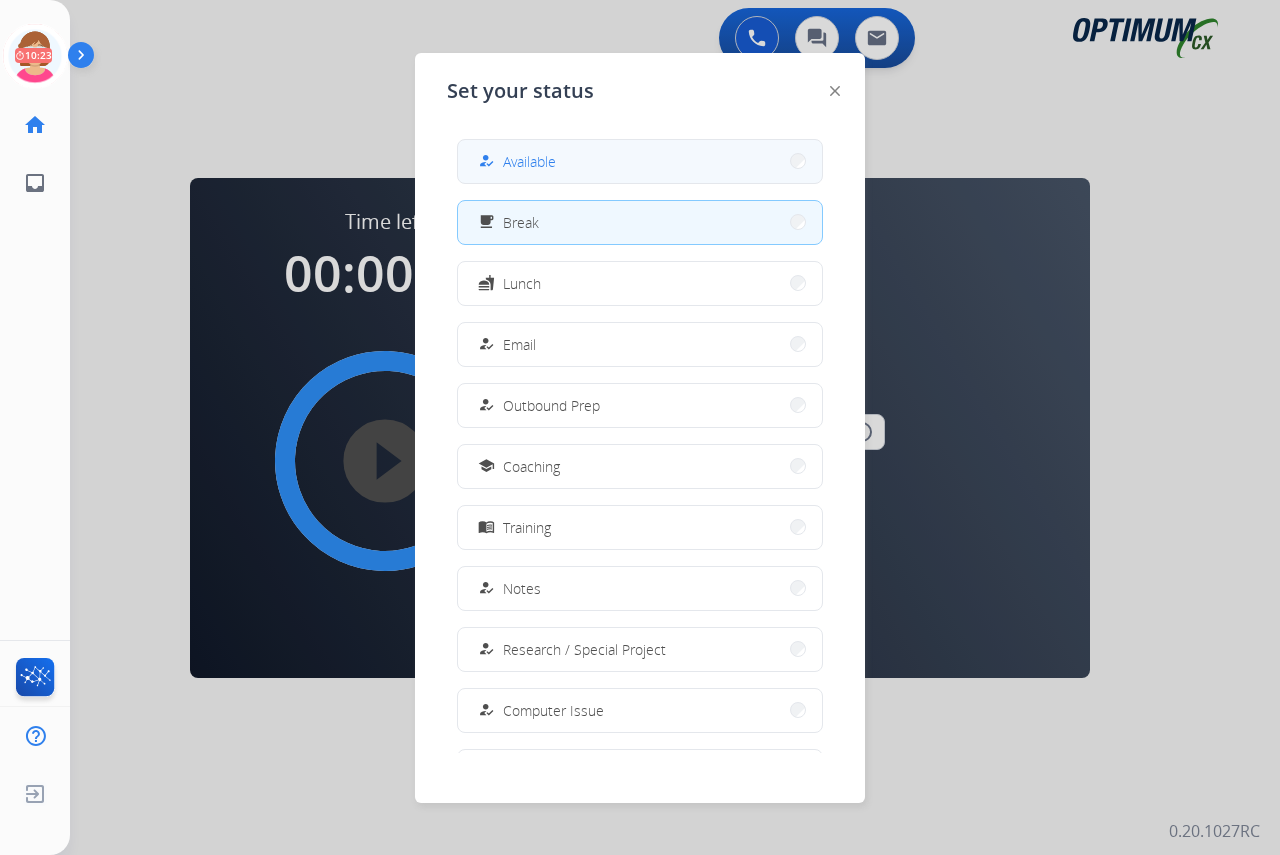 click on "how_to_reg Available" at bounding box center (640, 161) 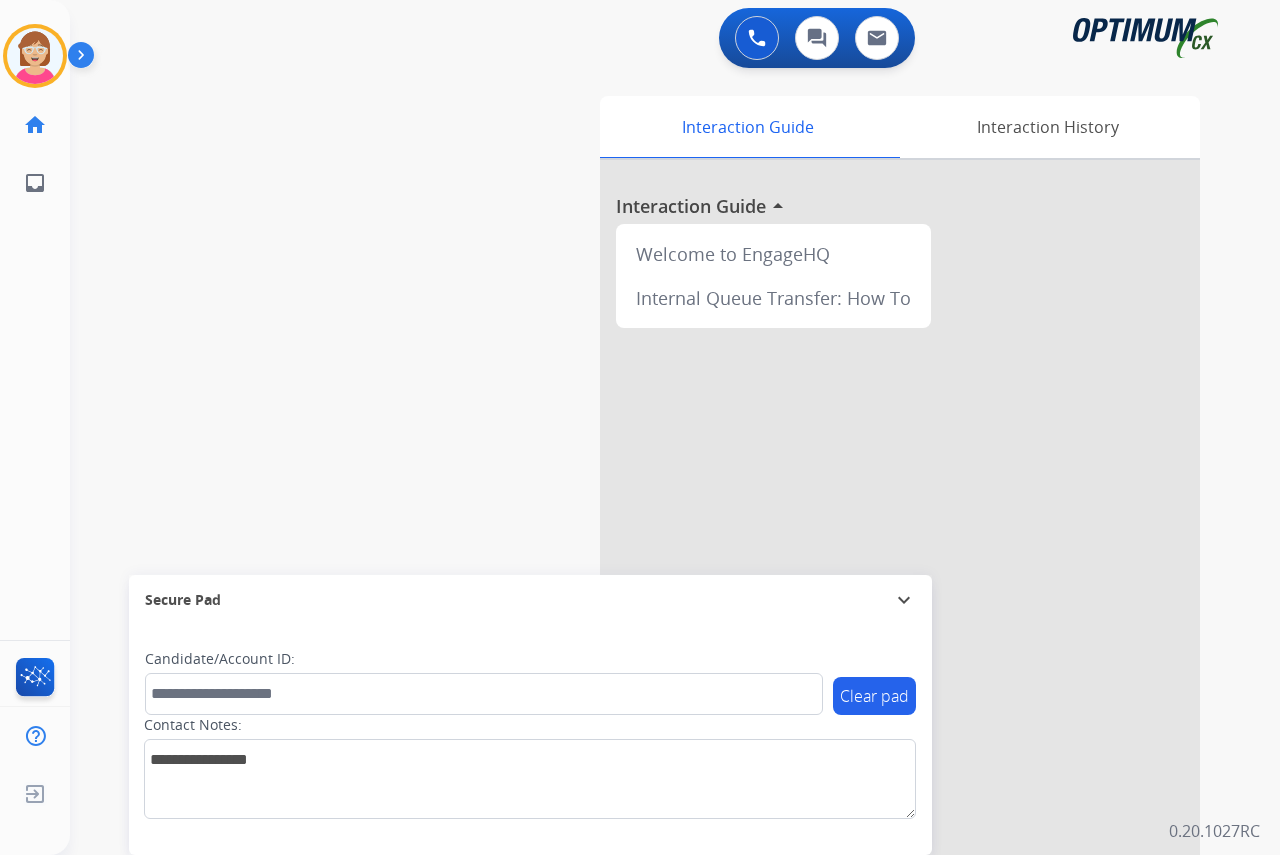 click on "[PERSON_NAME]   Available  Edit Avatar  Agent:   [PERSON_NAME] Profile:  OCX Training home  Home  Home inbox  Emails  Emails  FocalPoints  Help Center  Help Center  Log out  Log out" 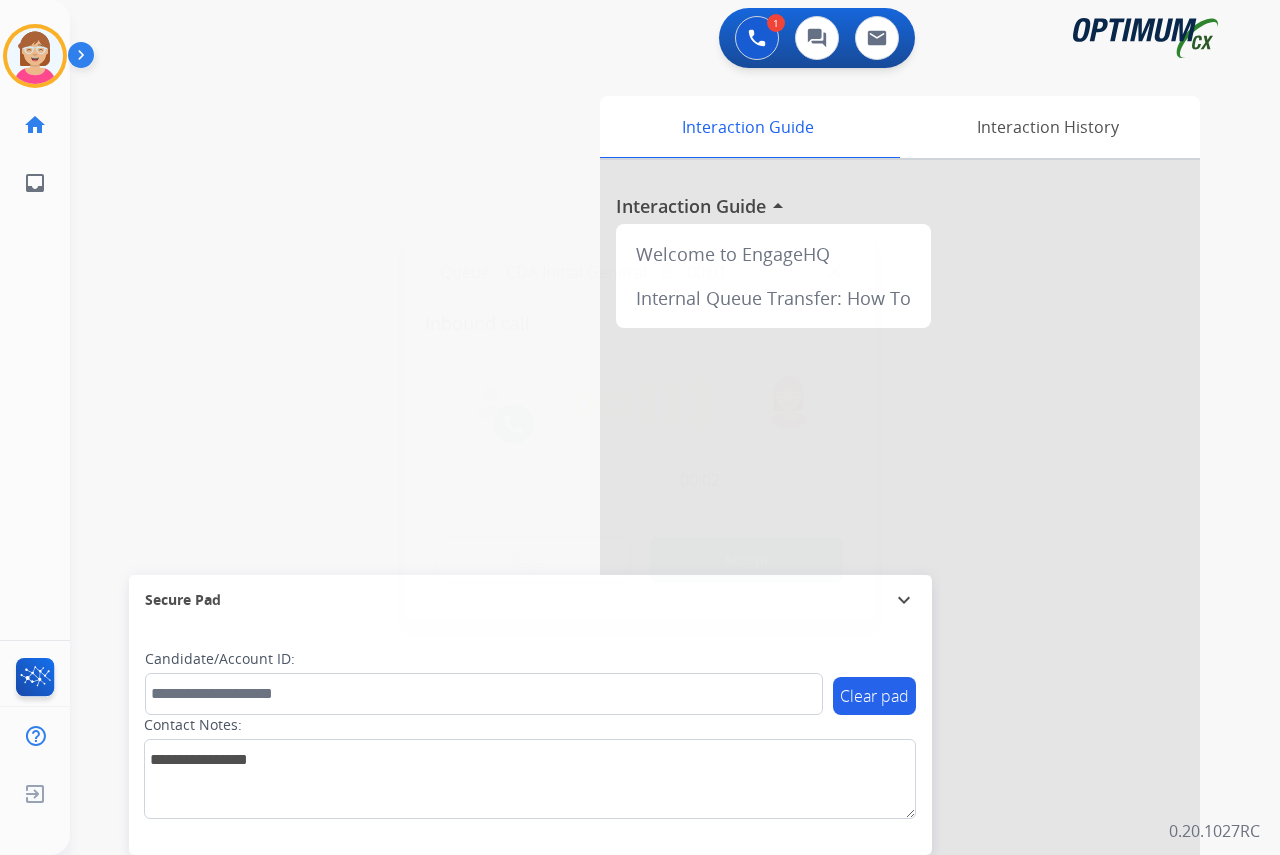 click at bounding box center (640, 427) 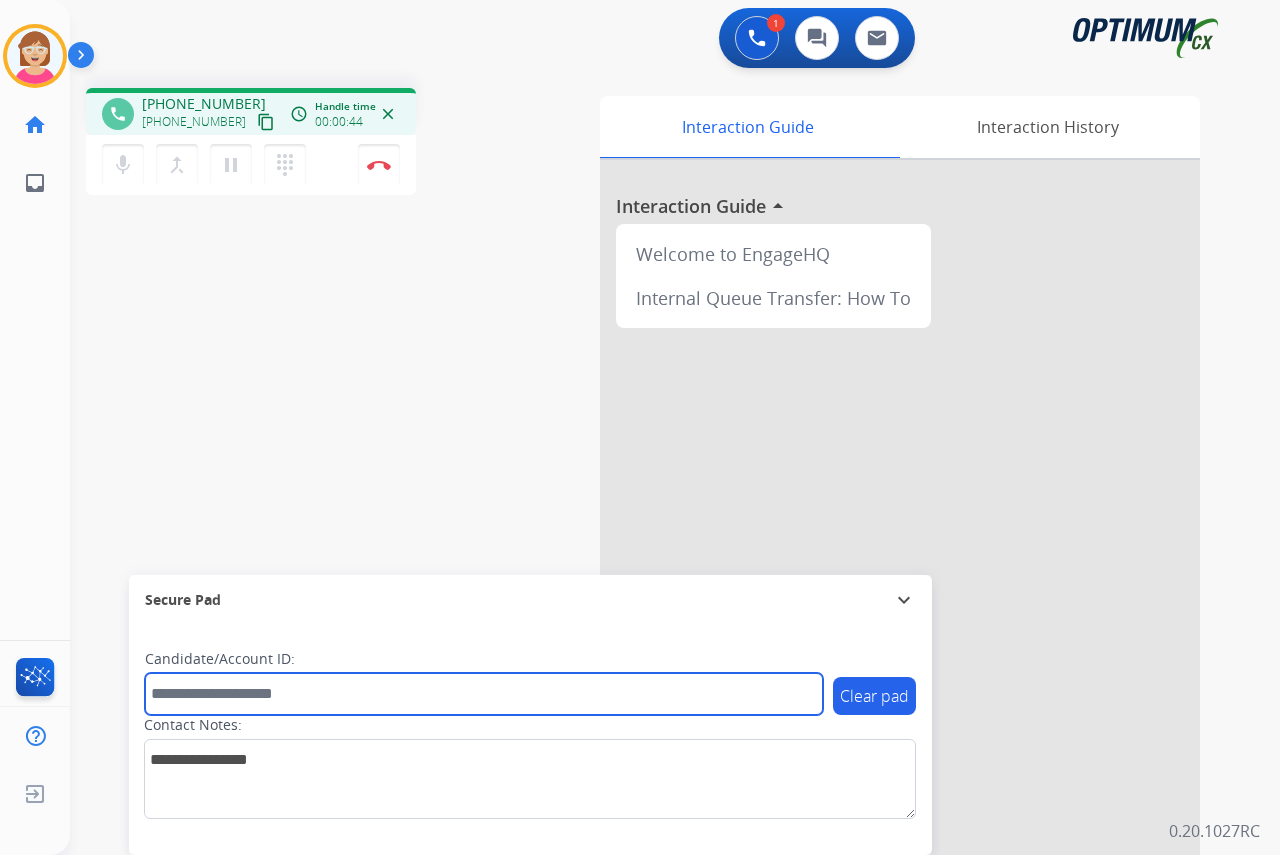 drag, startPoint x: 172, startPoint y: 698, endPoint x: 157, endPoint y: 690, distance: 17 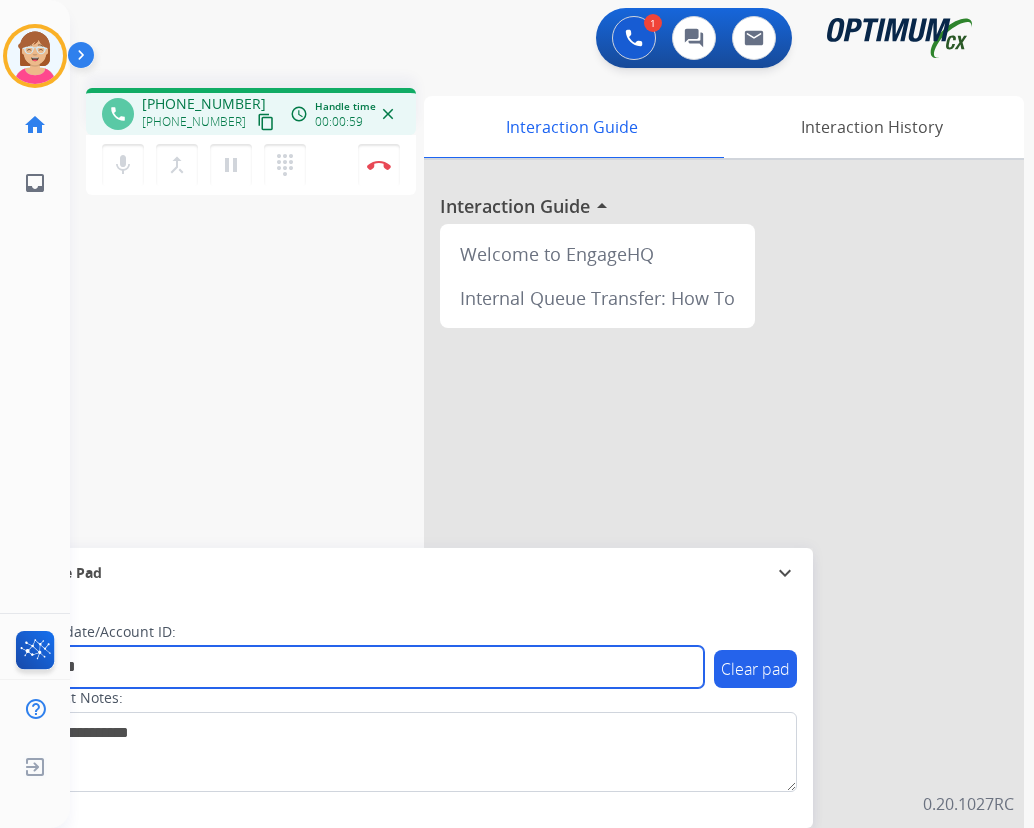 type on "*******" 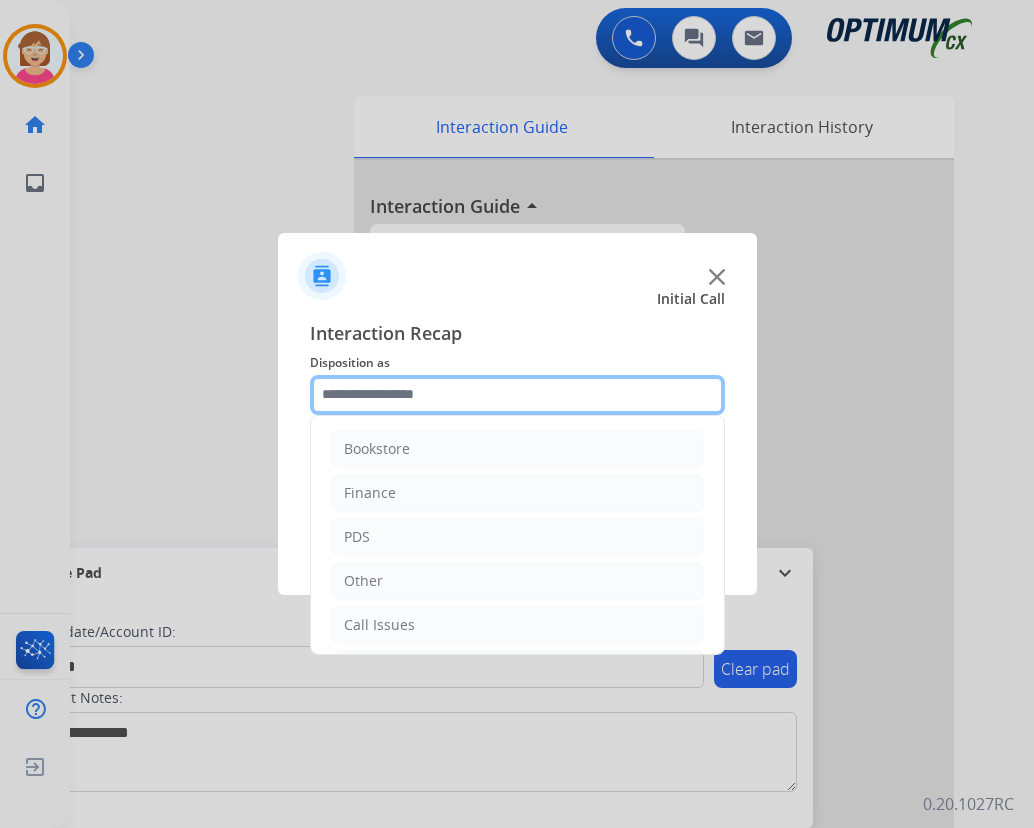 click 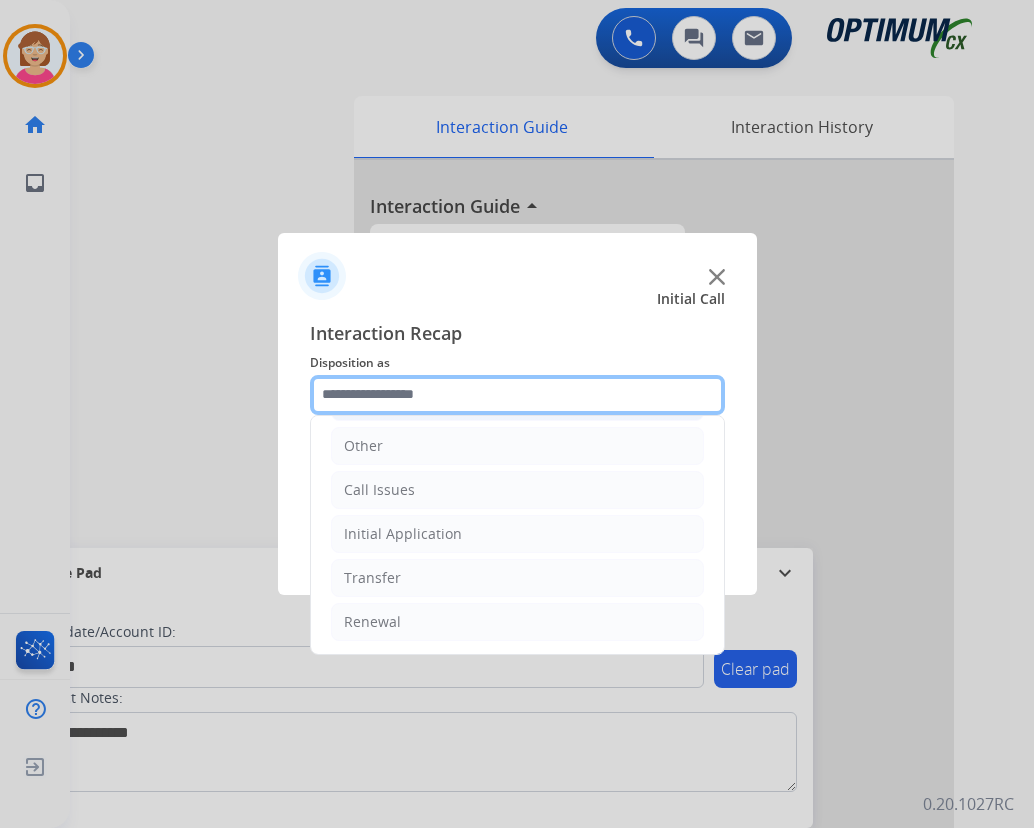 scroll, scrollTop: 136, scrollLeft: 0, axis: vertical 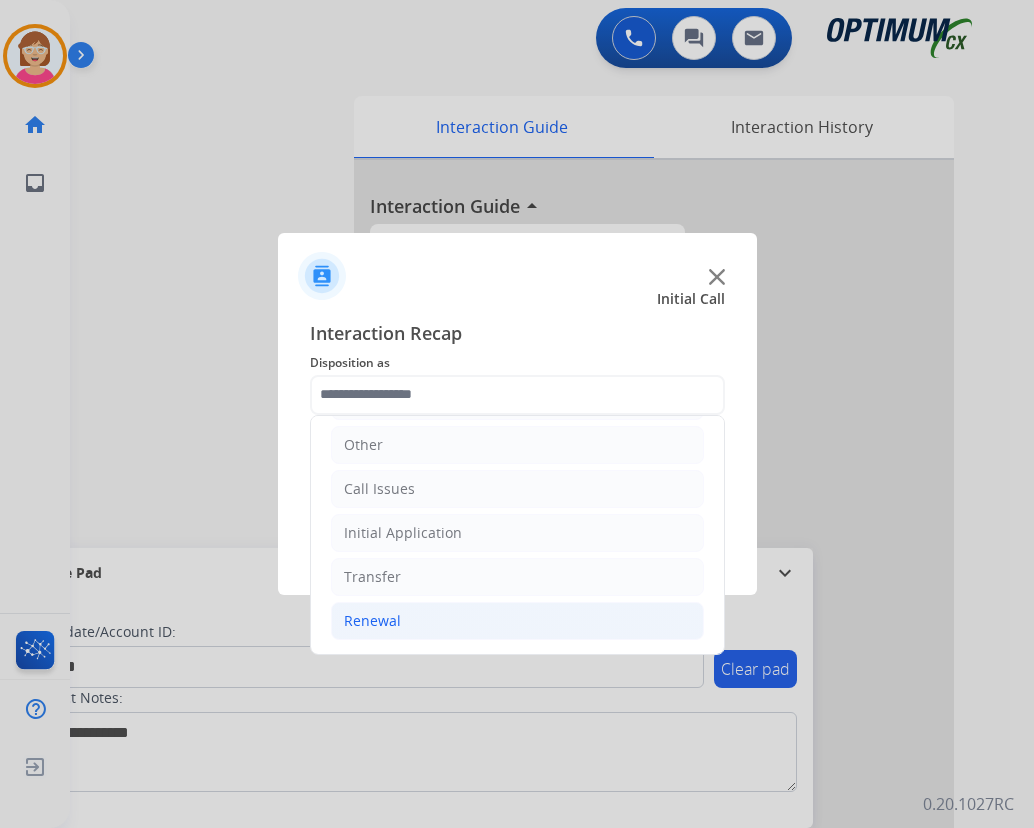 click on "Renewal" 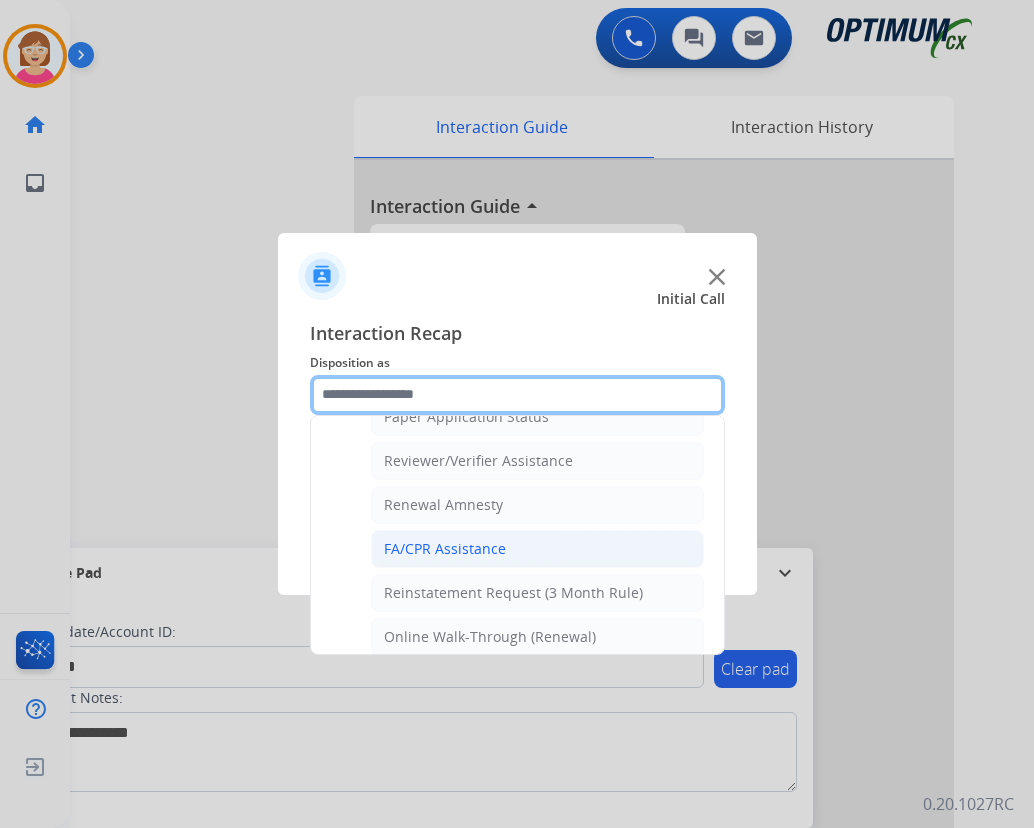 scroll, scrollTop: 772, scrollLeft: 0, axis: vertical 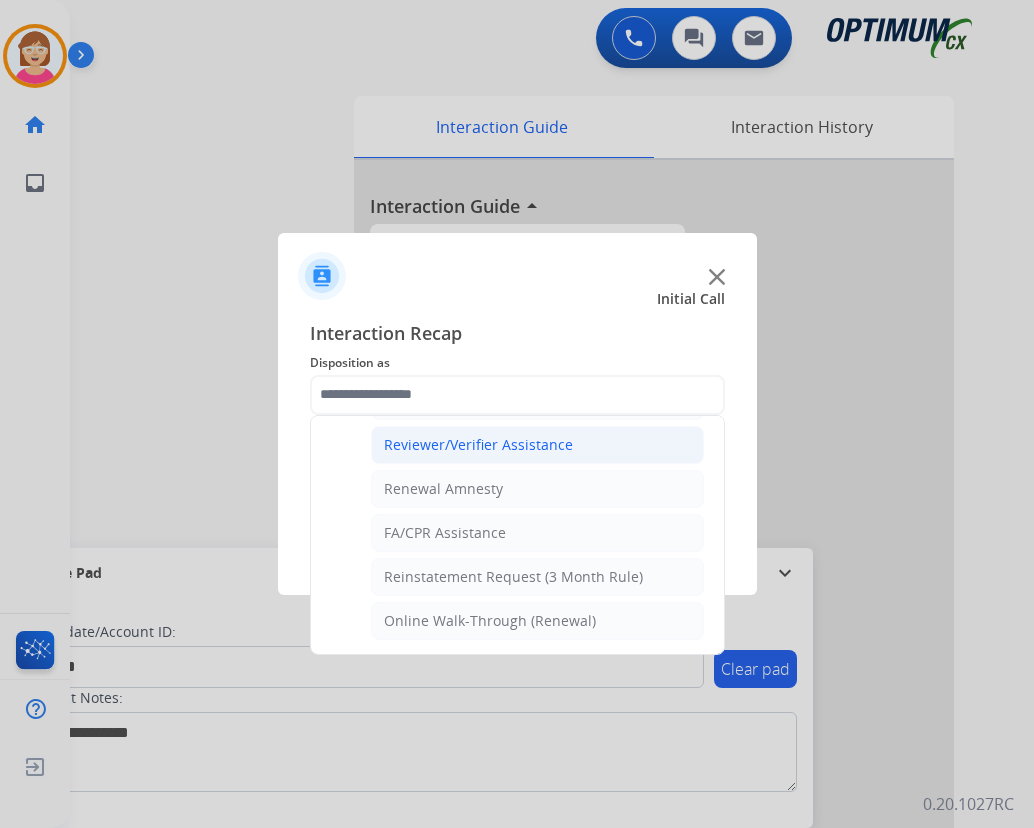 click on "Reviewer/Verifier Assistance" 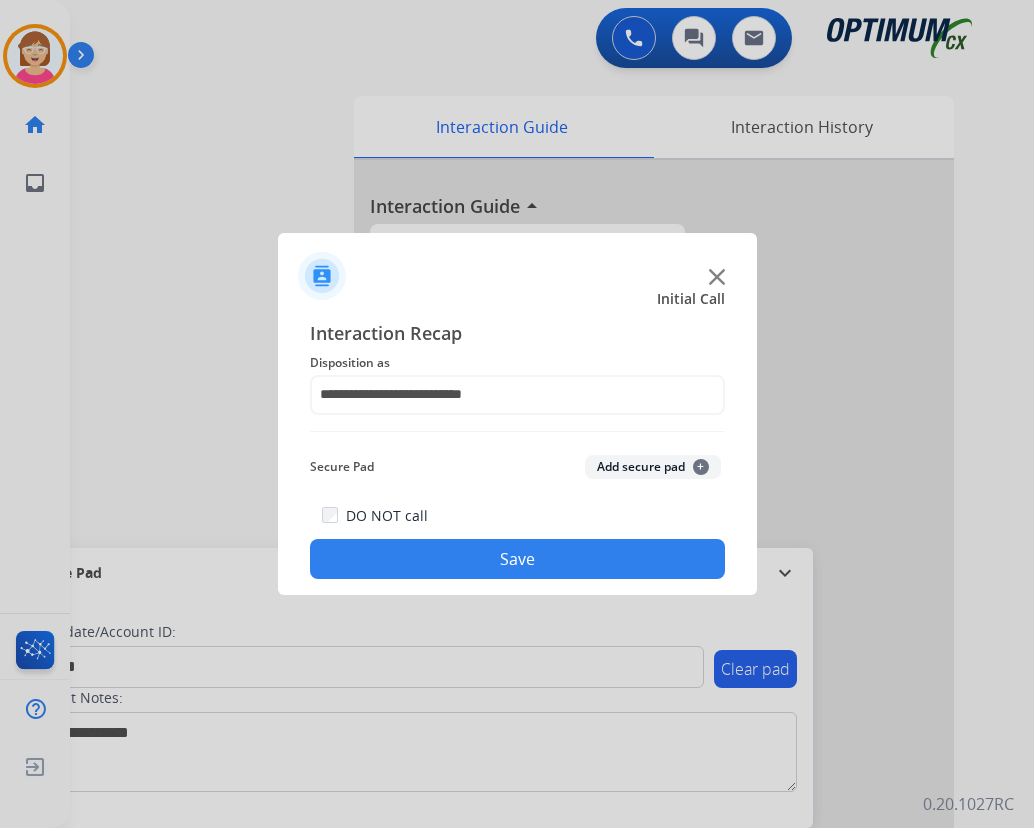 click on "+" 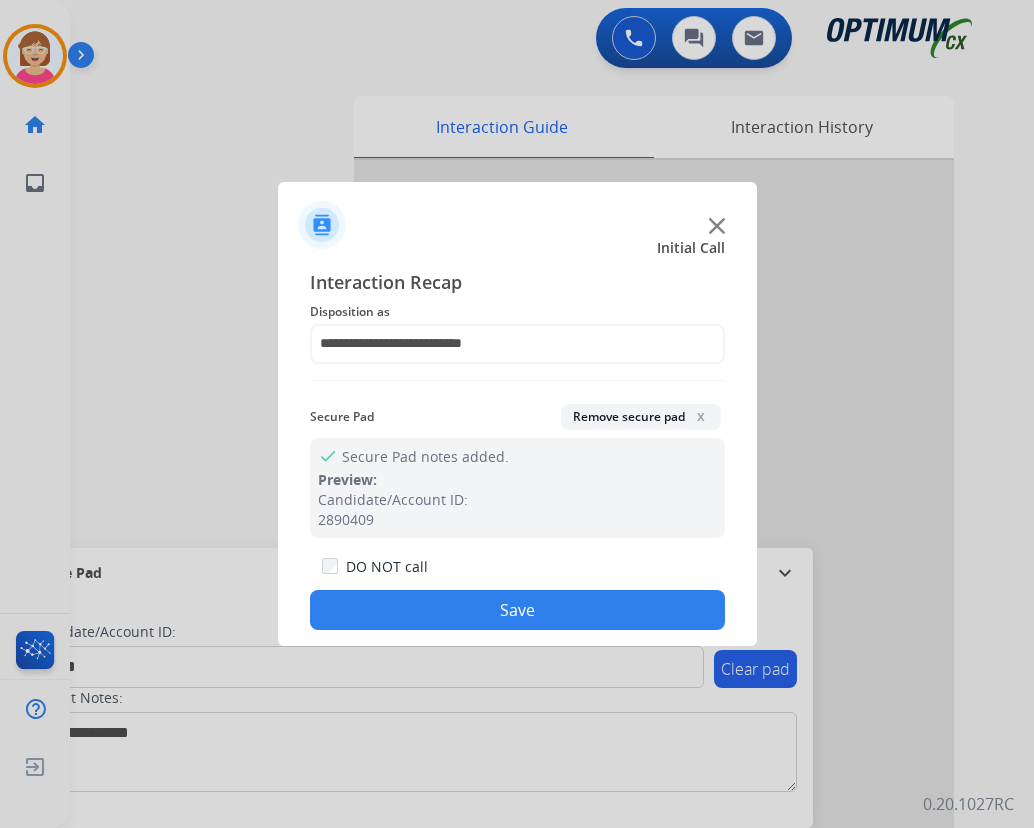 drag, startPoint x: 424, startPoint y: 609, endPoint x: 352, endPoint y: 608, distance: 72.00694 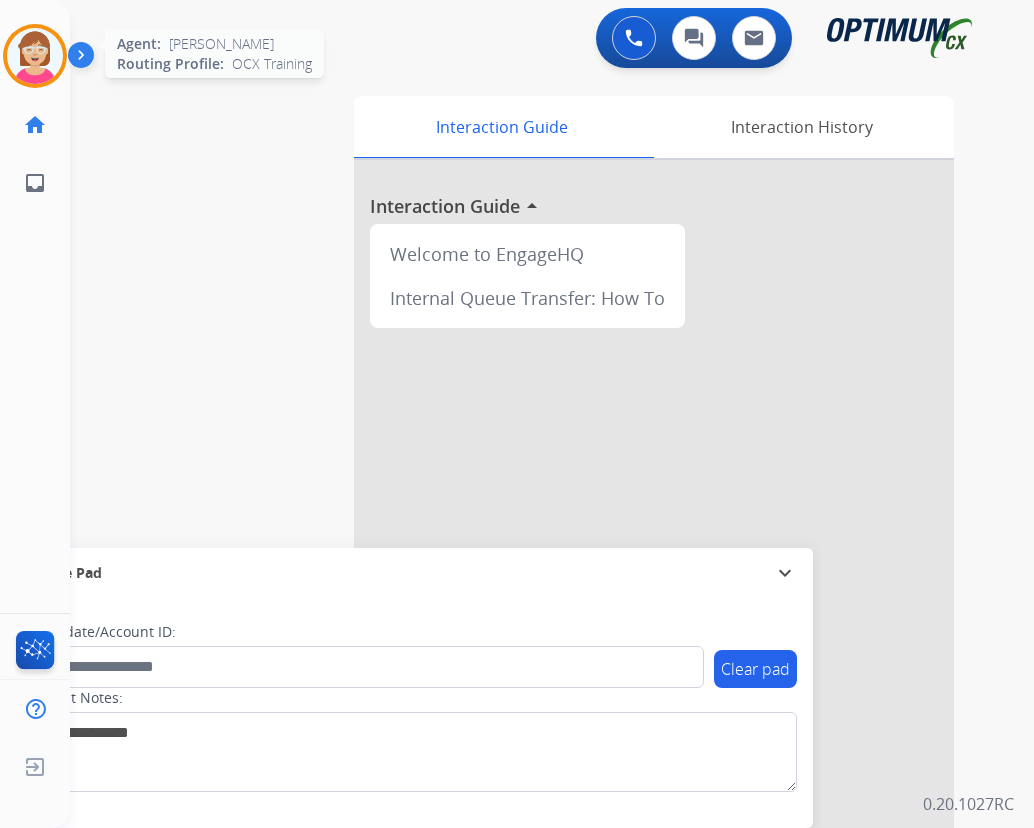 click at bounding box center (35, 56) 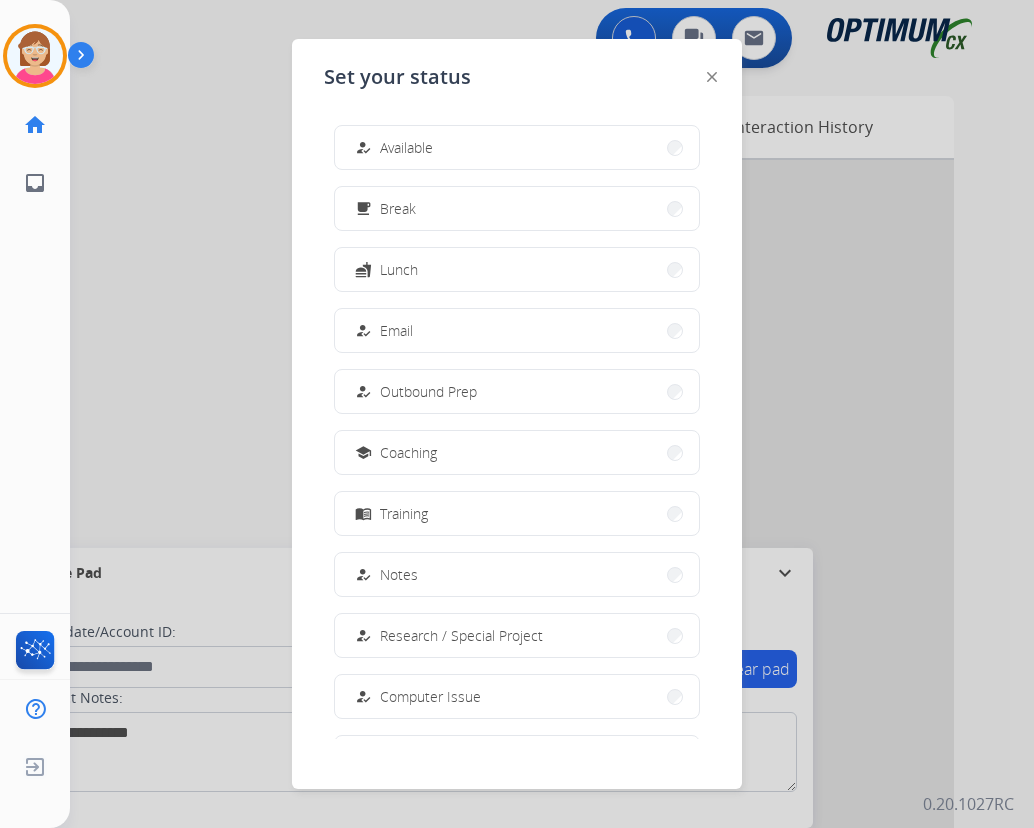 drag, startPoint x: 46, startPoint y: 44, endPoint x: 387, endPoint y: 147, distance: 356.21622 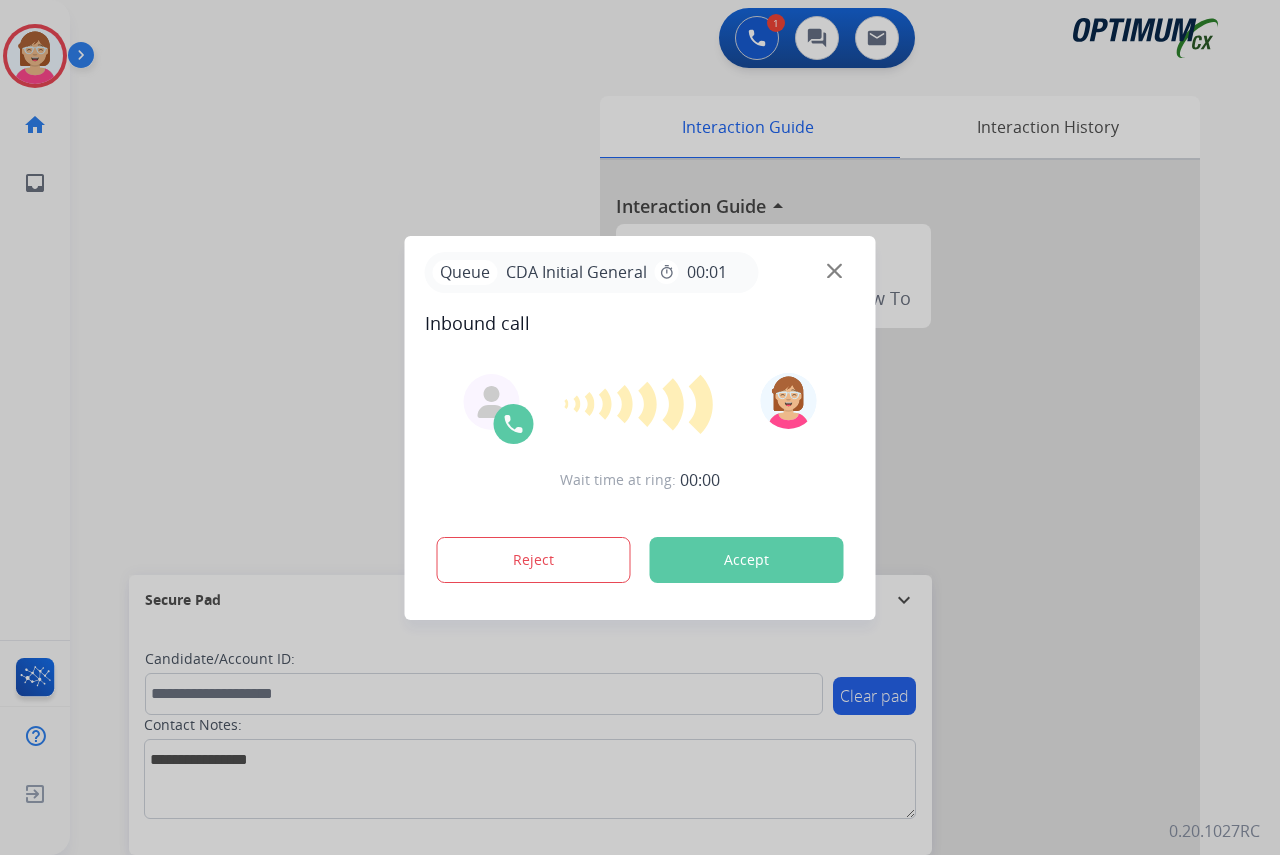 click at bounding box center [640, 427] 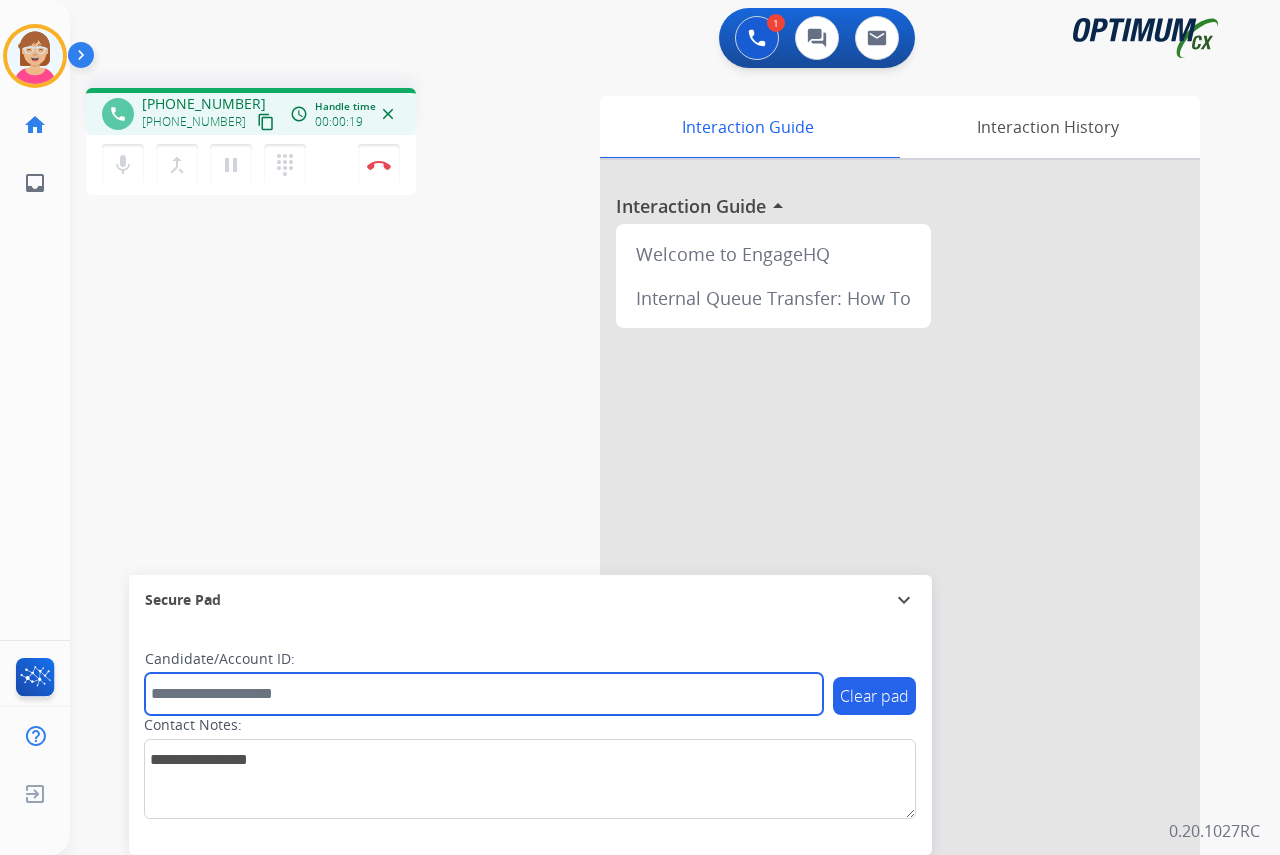 click at bounding box center [484, 694] 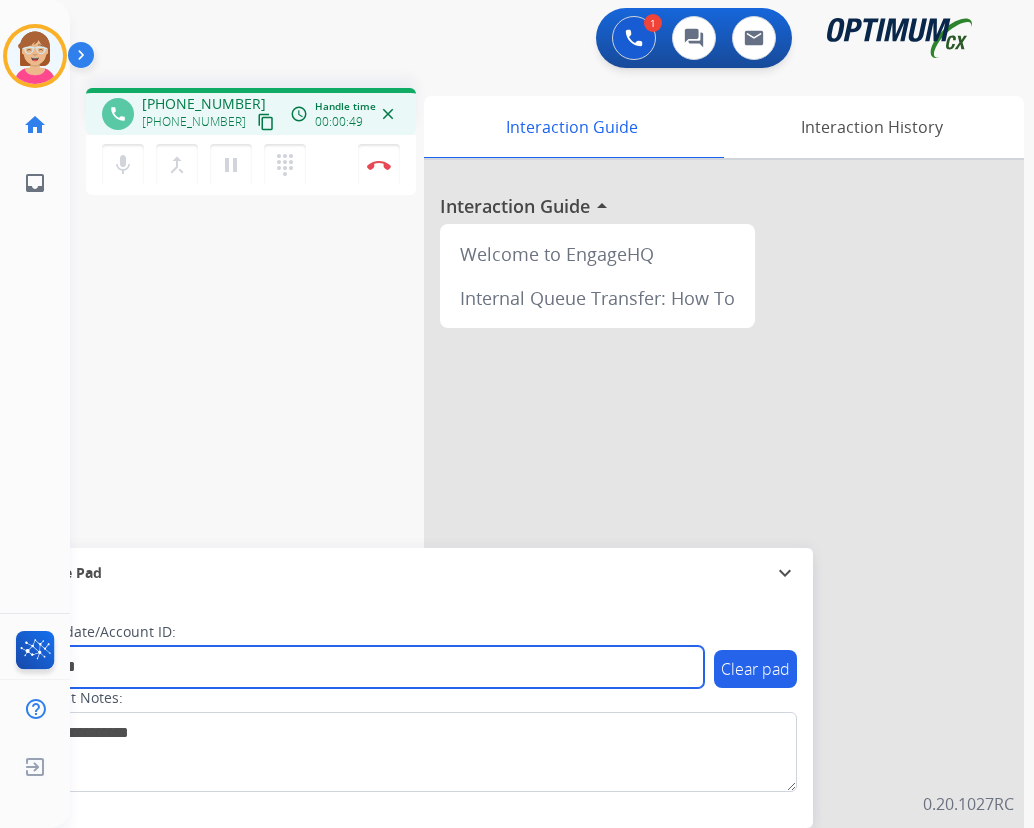 type on "*******" 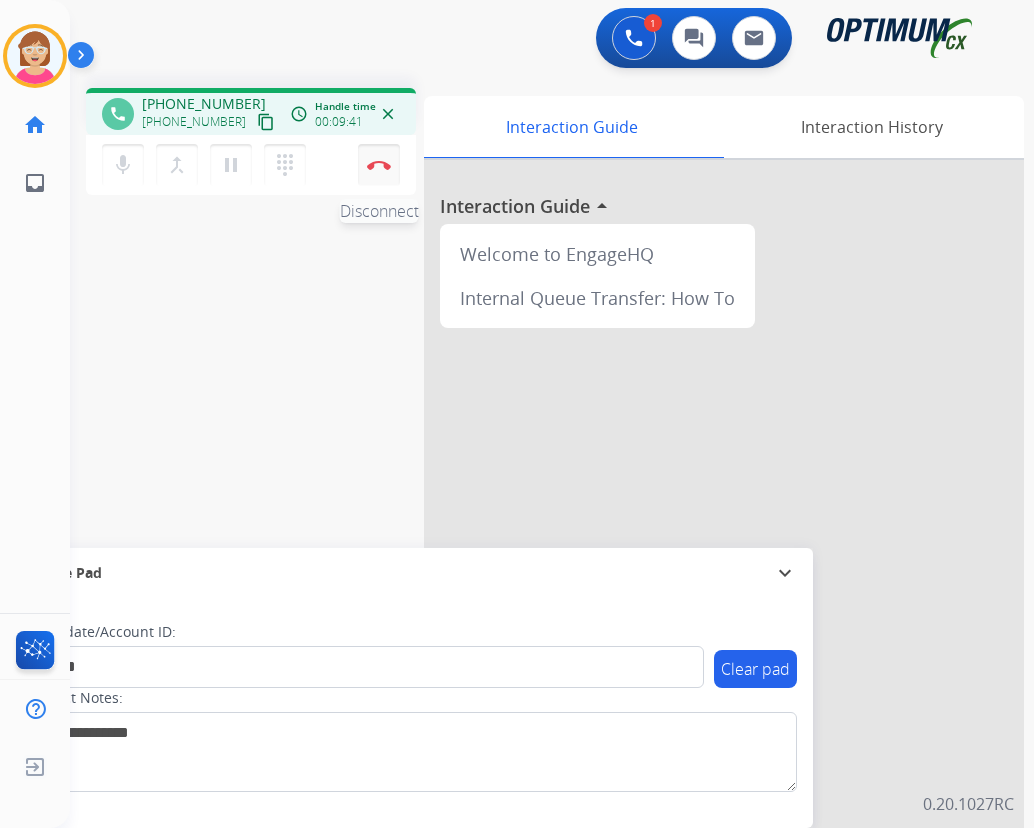 click at bounding box center [379, 165] 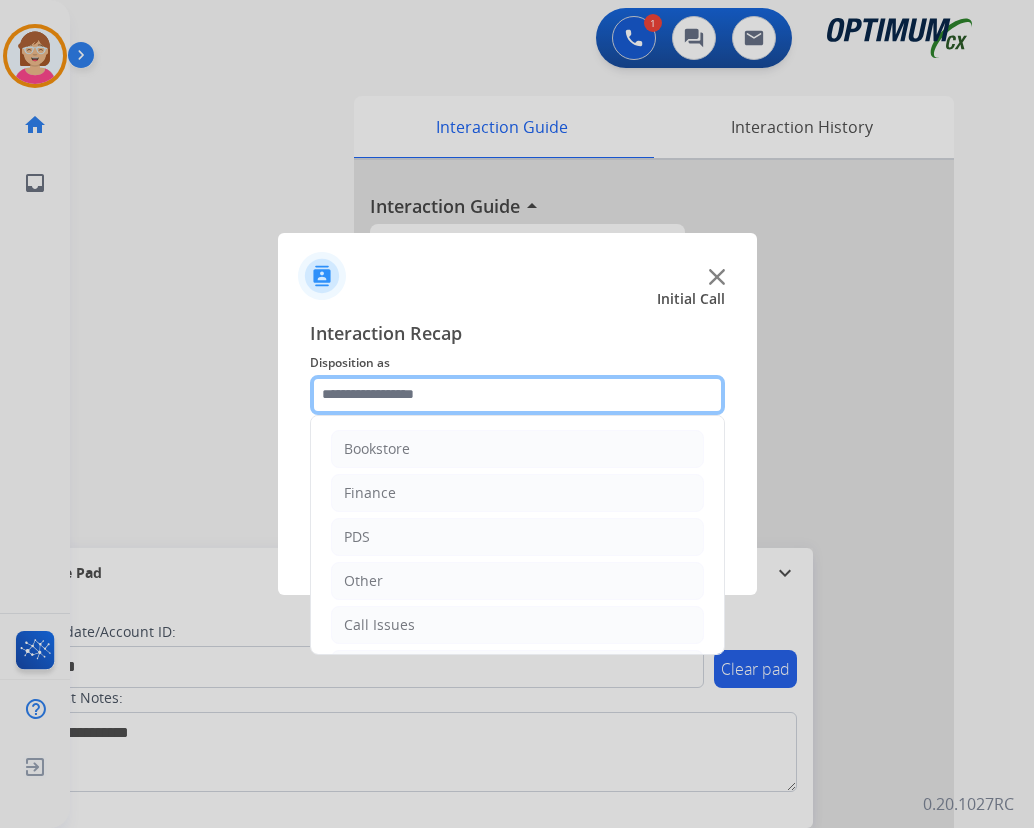 click 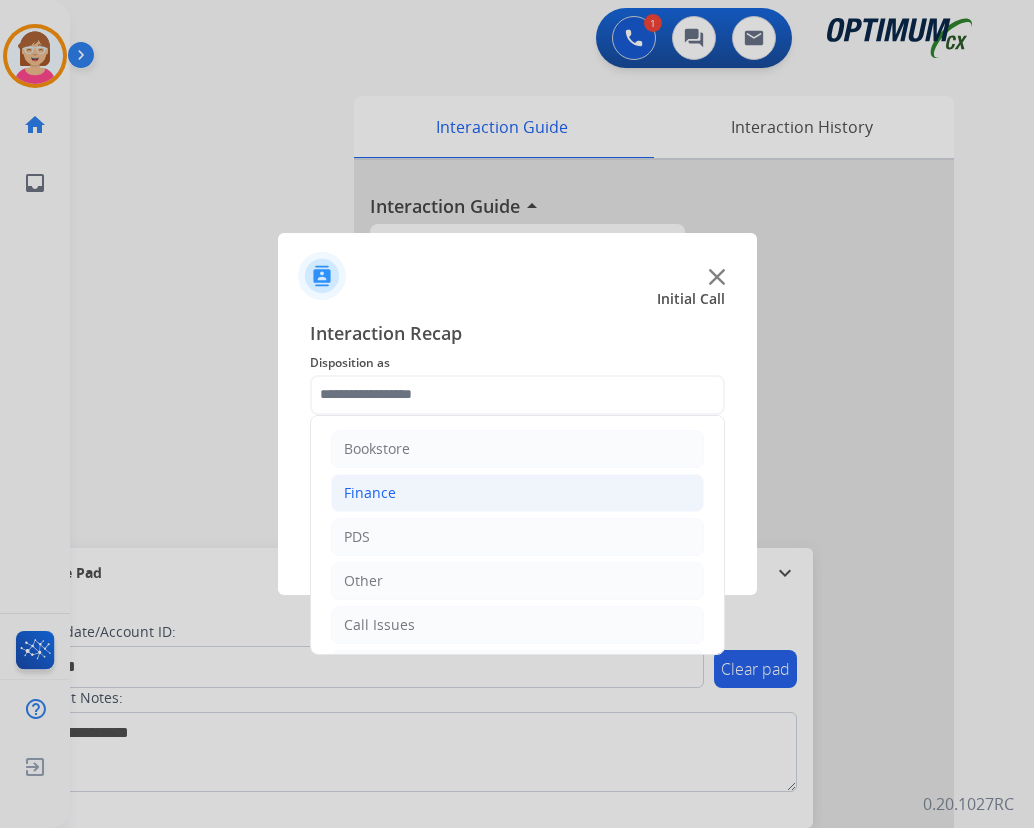 click on "Finance" 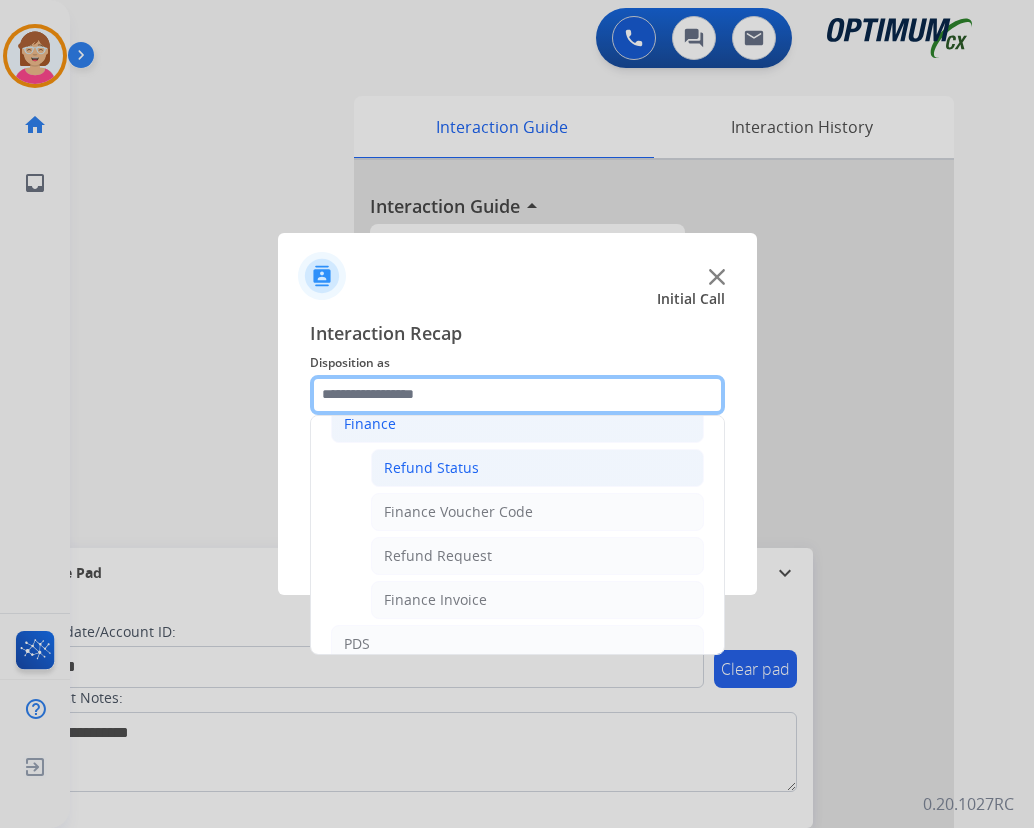 scroll, scrollTop: 100, scrollLeft: 0, axis: vertical 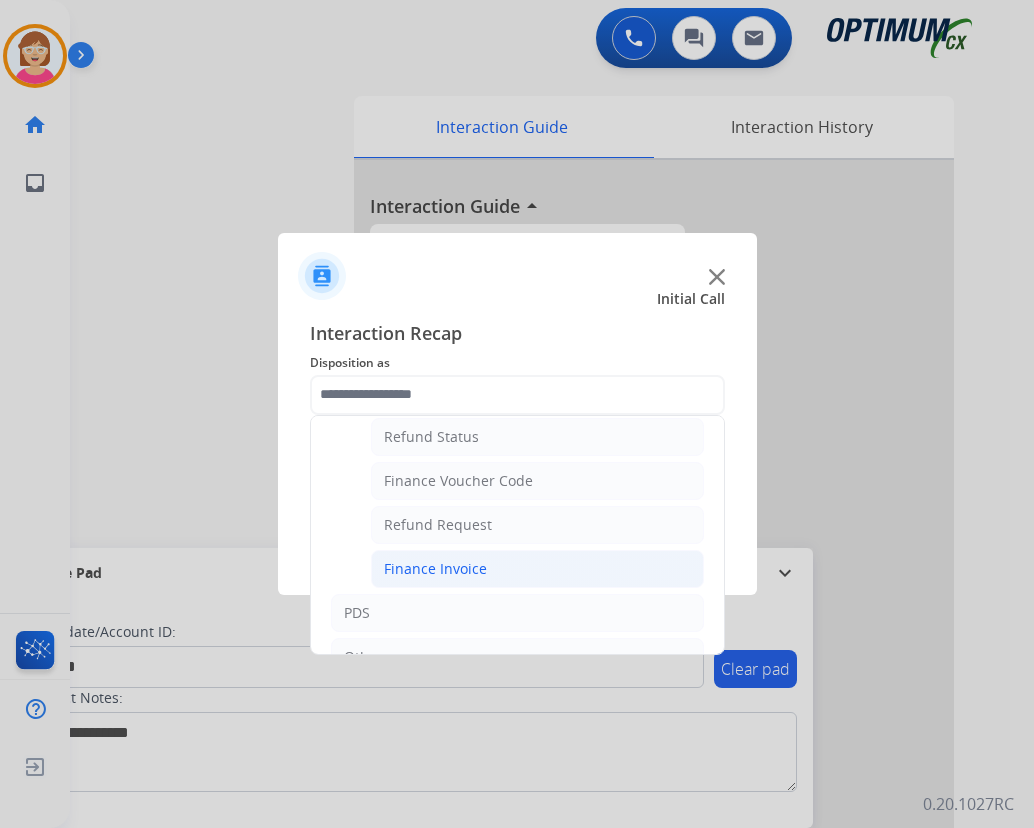click on "Finance Invoice" 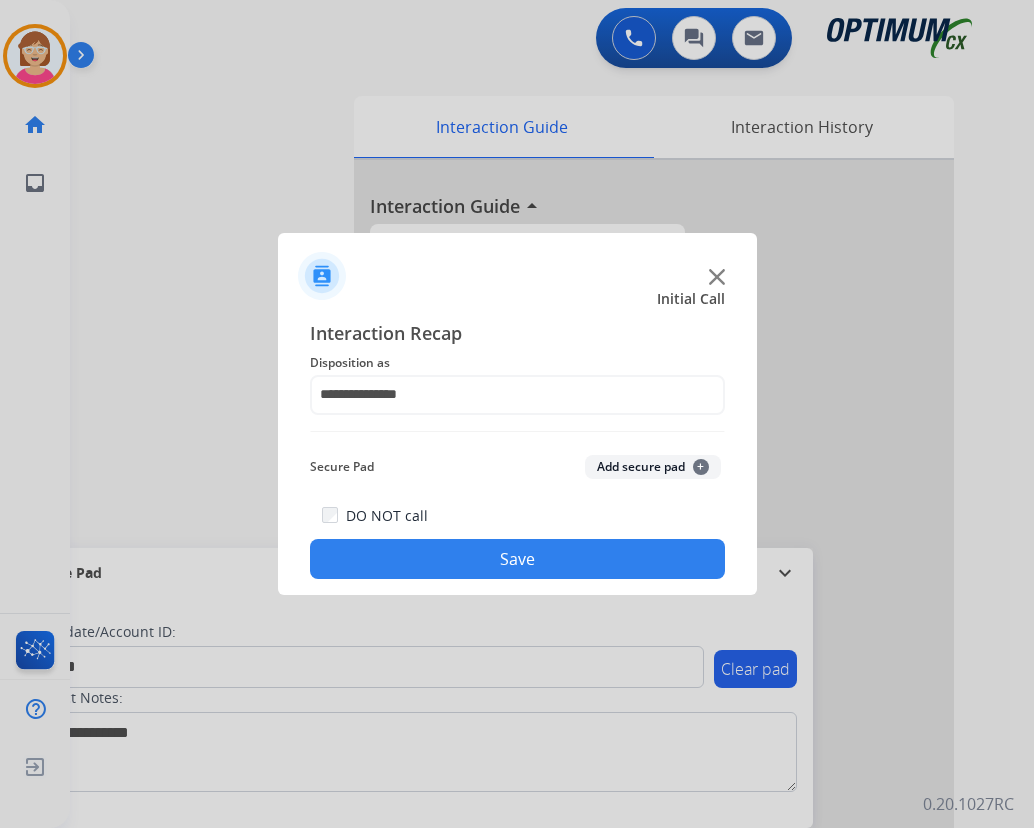 click on "+" 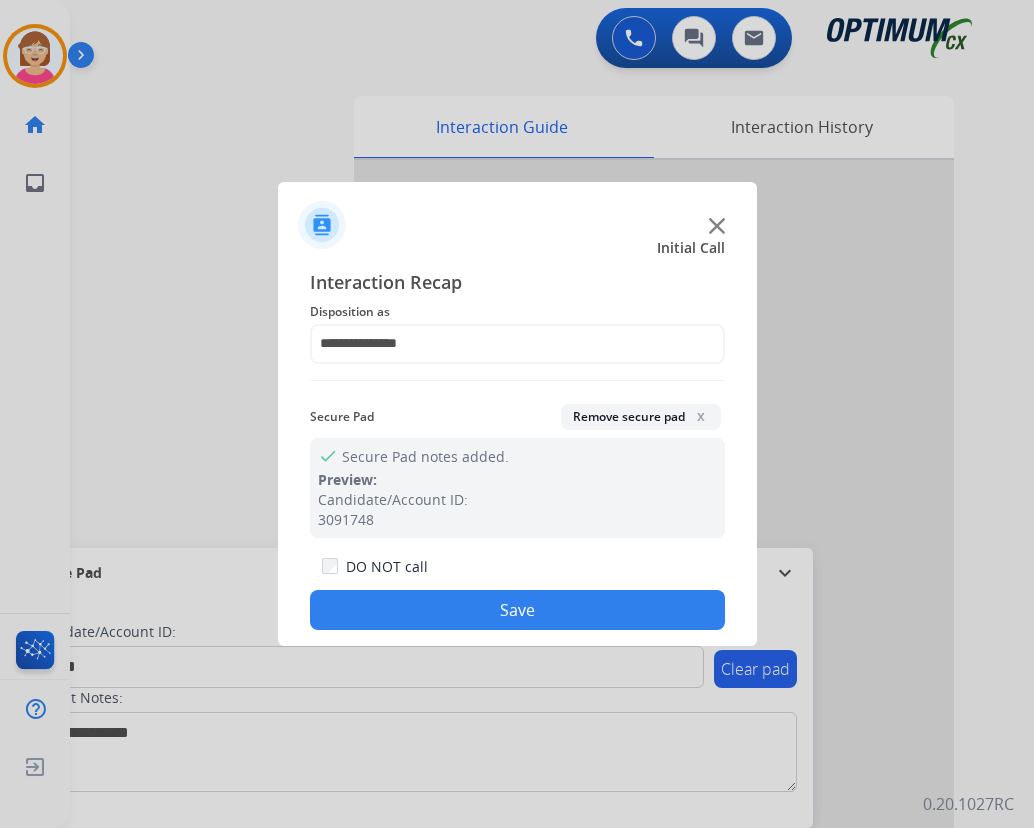 click on "Save" 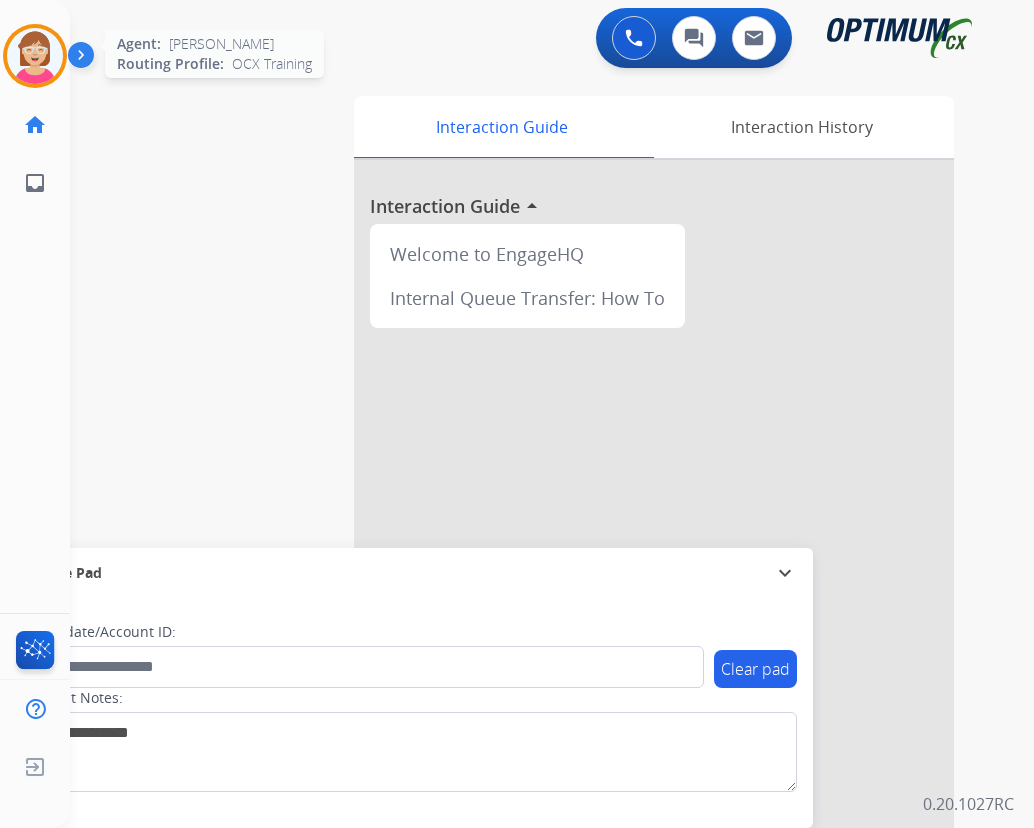 click at bounding box center [35, 56] 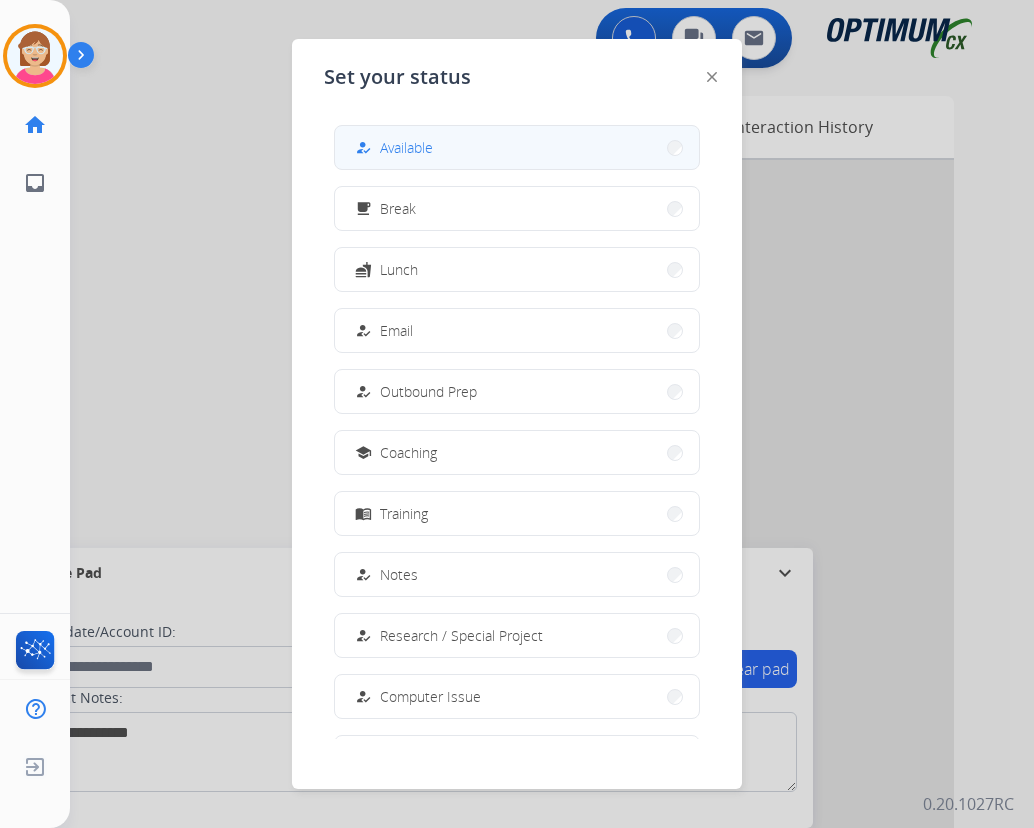 click on "Available" at bounding box center [406, 147] 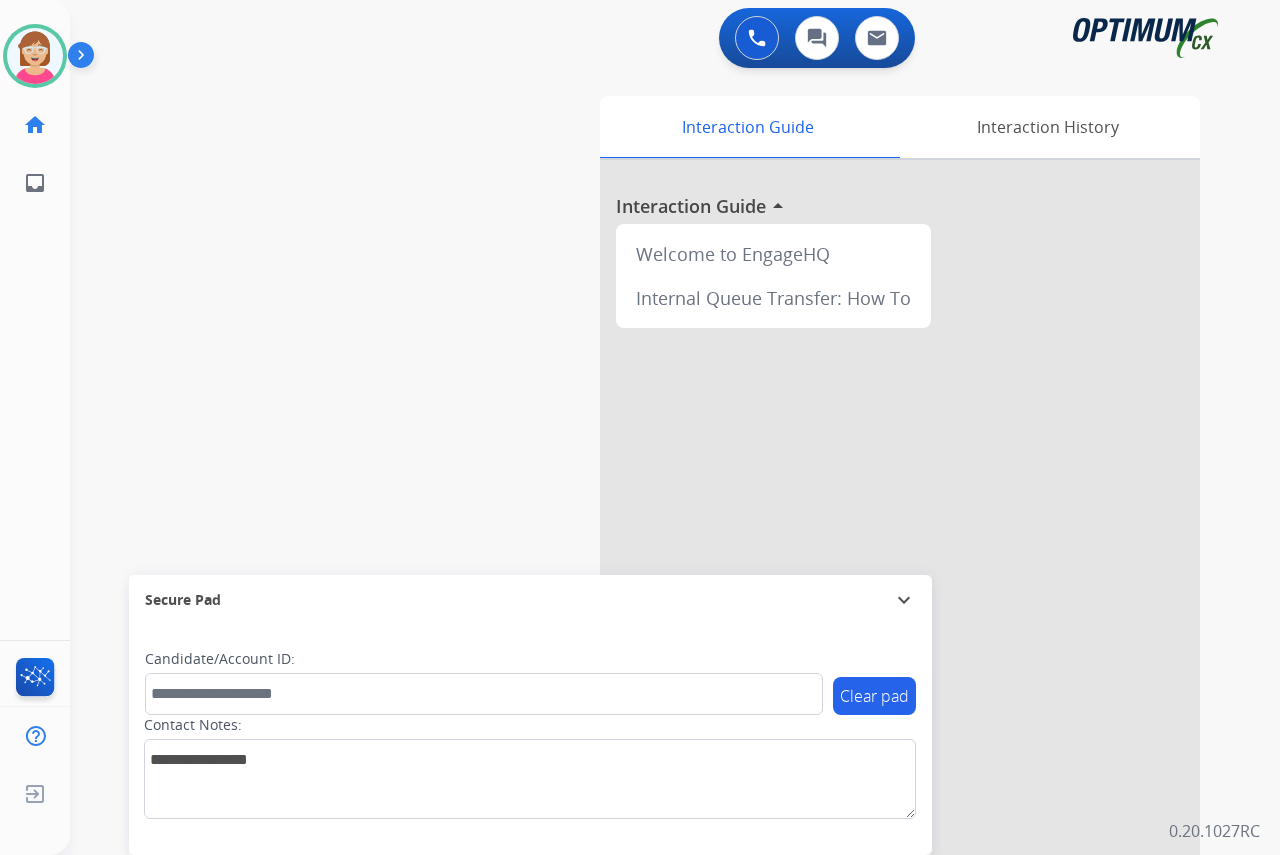 click on "[PERSON_NAME]   Available  Edit Avatar  Agent:   [PERSON_NAME] Profile:  OCX Training home  Home  Home inbox  Emails  Emails  FocalPoints  Help Center  Help Center  Log out  Log out" 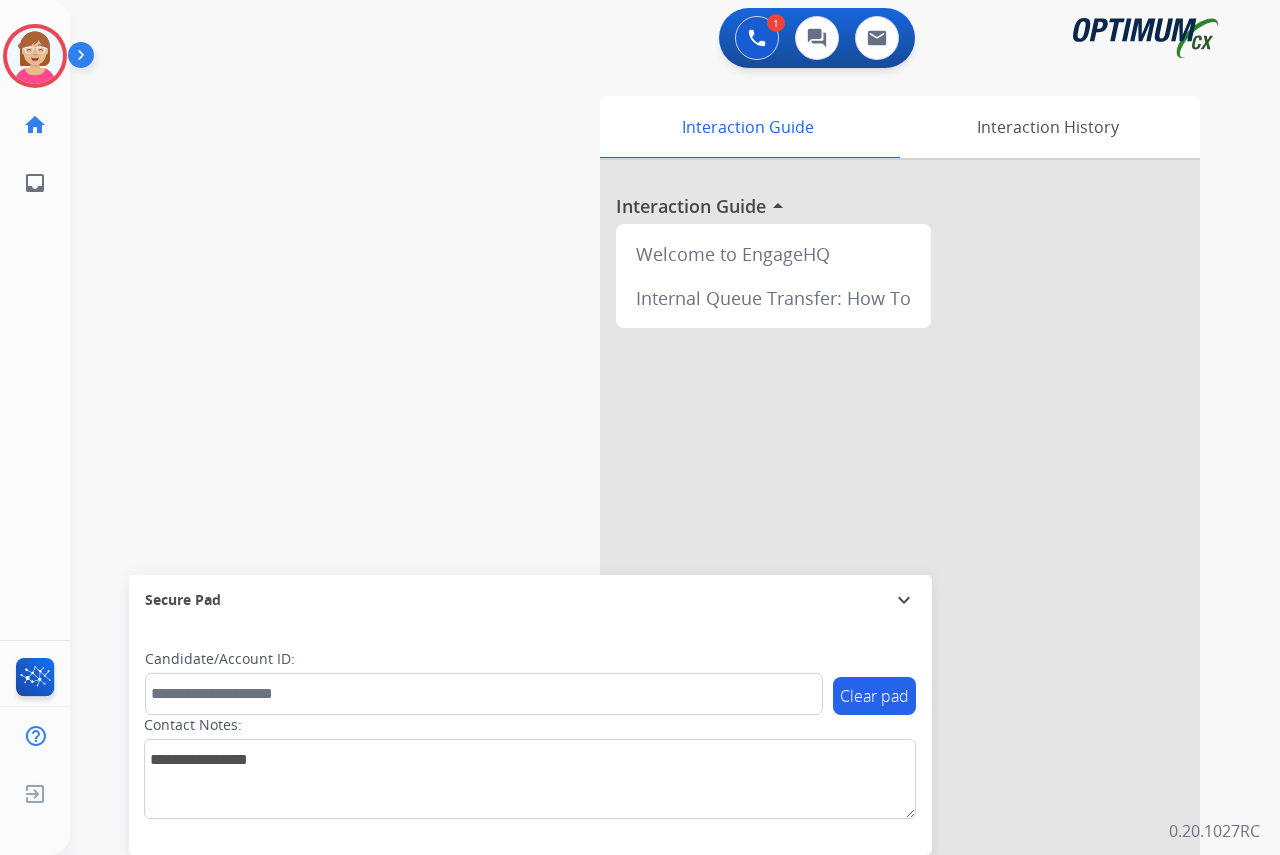 click at bounding box center (640, 427) 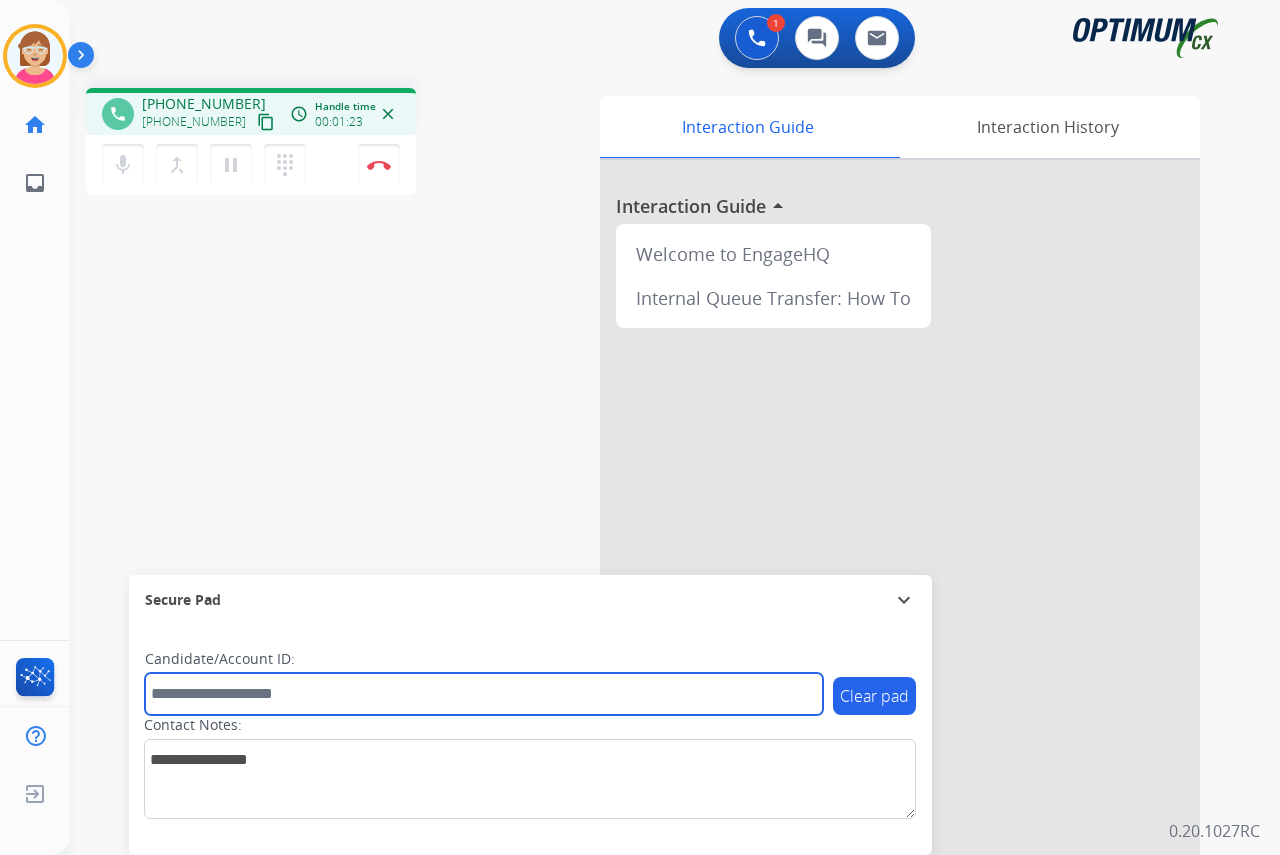 click at bounding box center [484, 694] 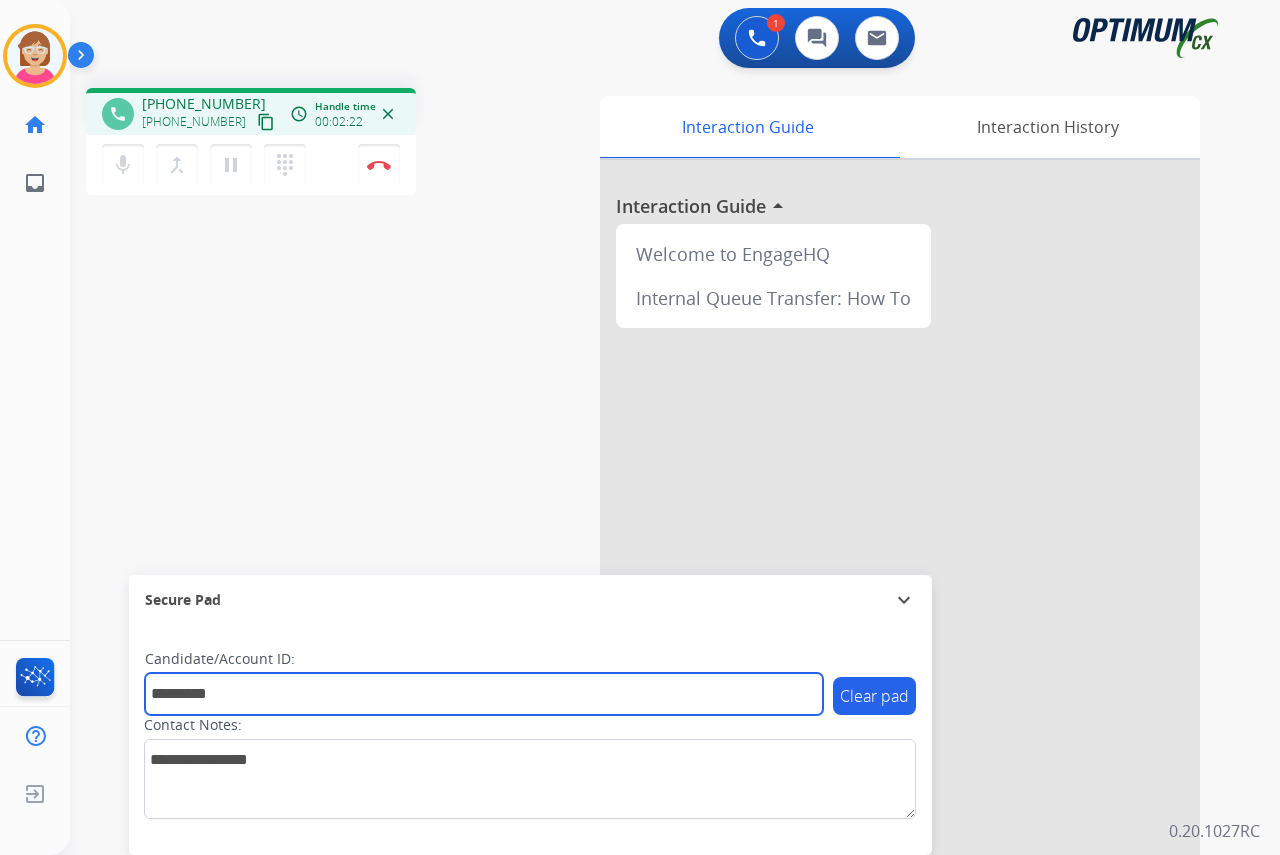 type on "*********" 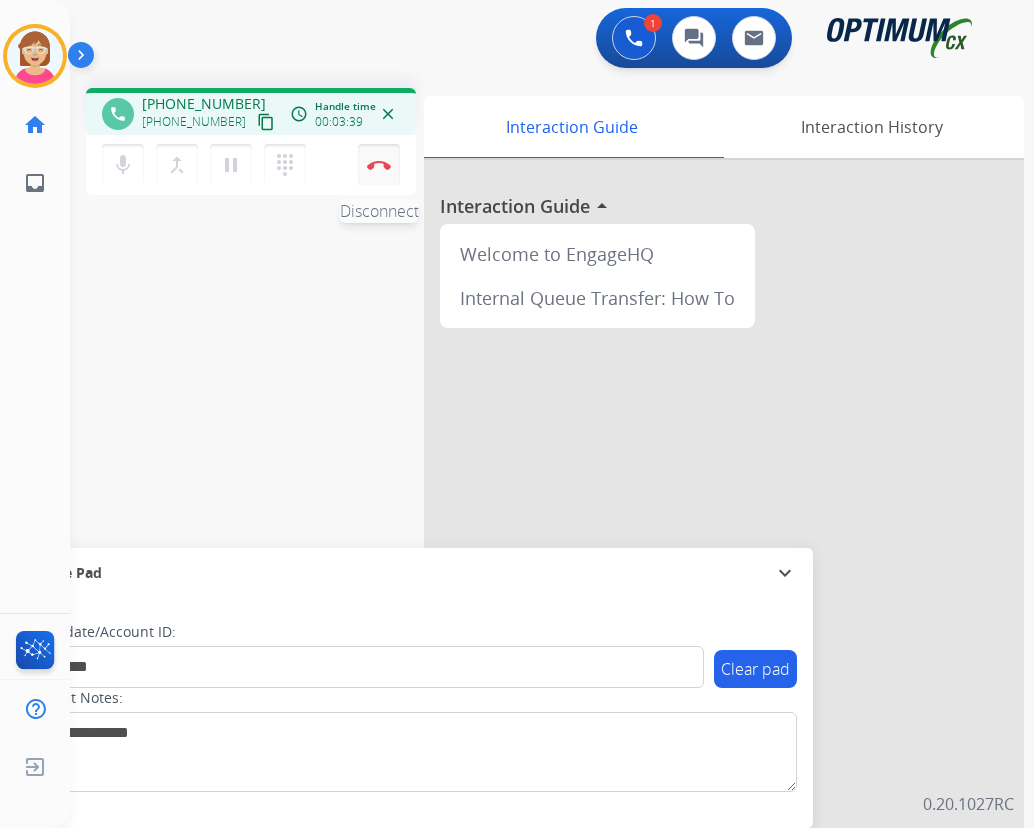 click at bounding box center [379, 165] 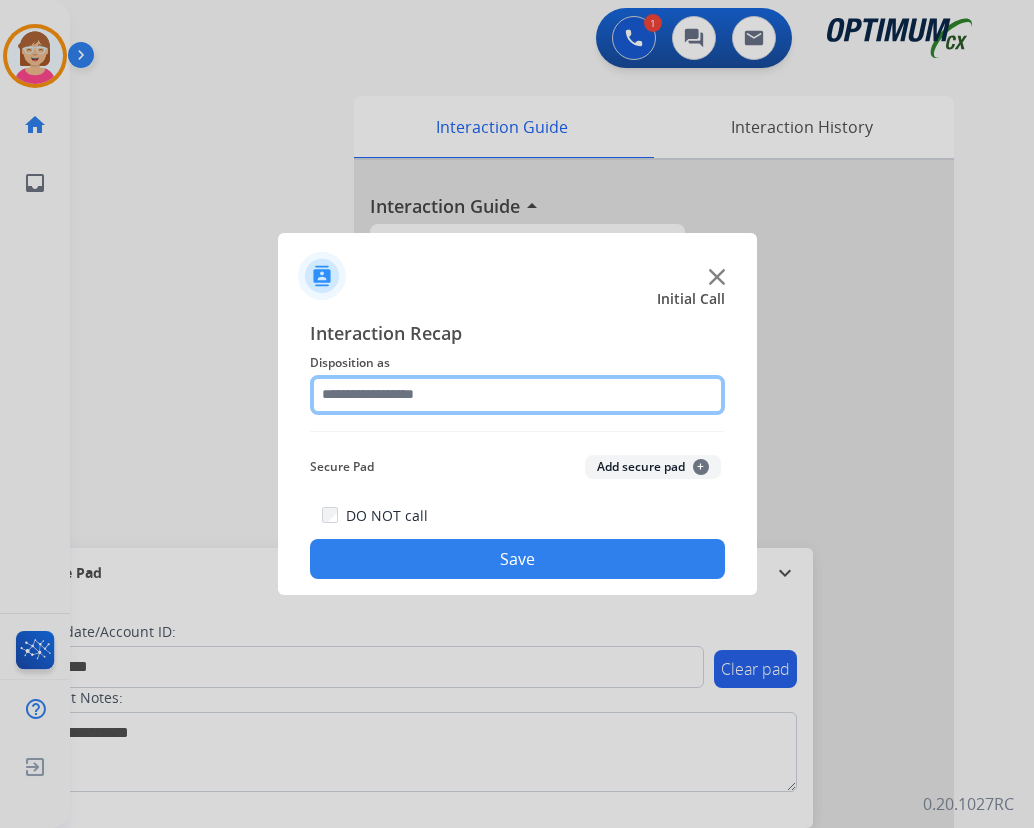 click 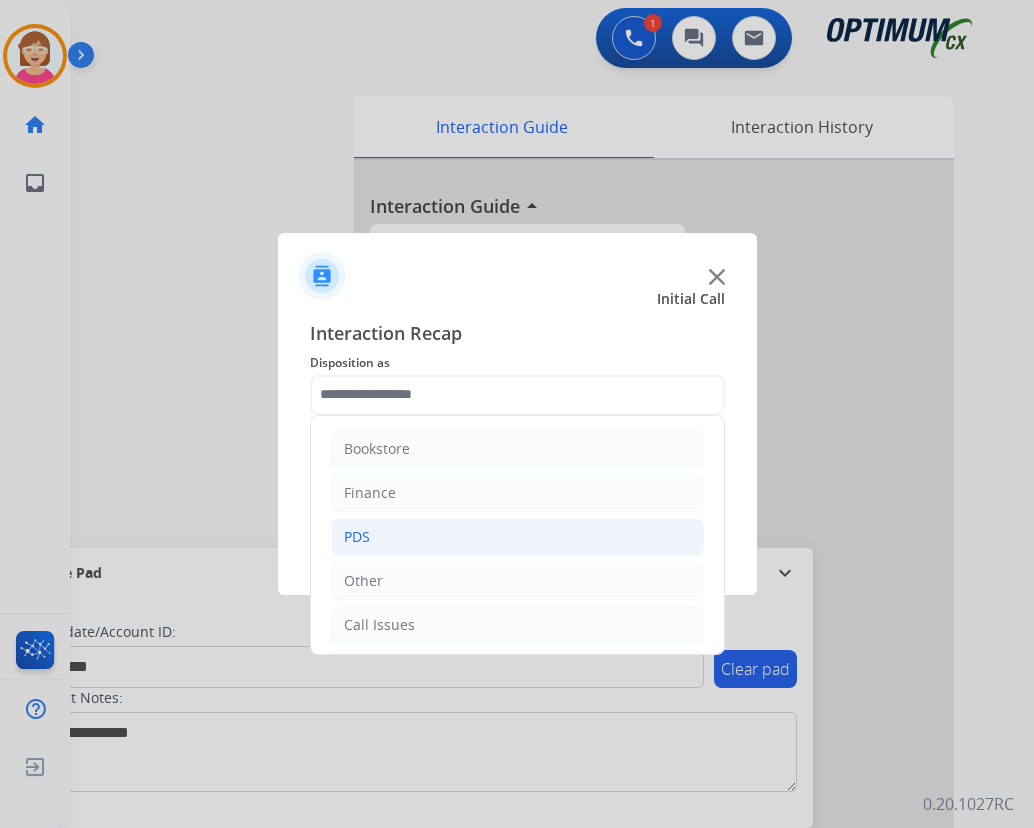 click on "PDS" 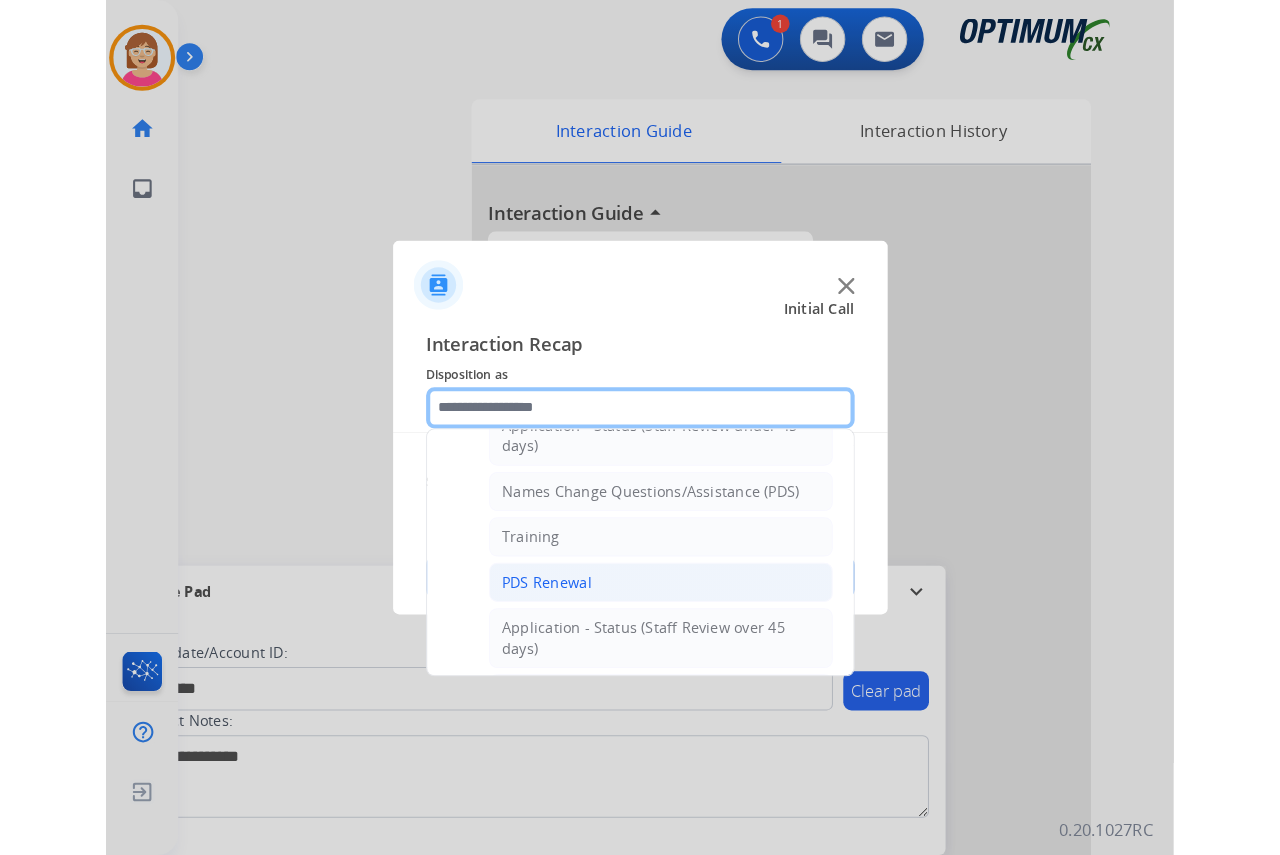 scroll, scrollTop: 200, scrollLeft: 0, axis: vertical 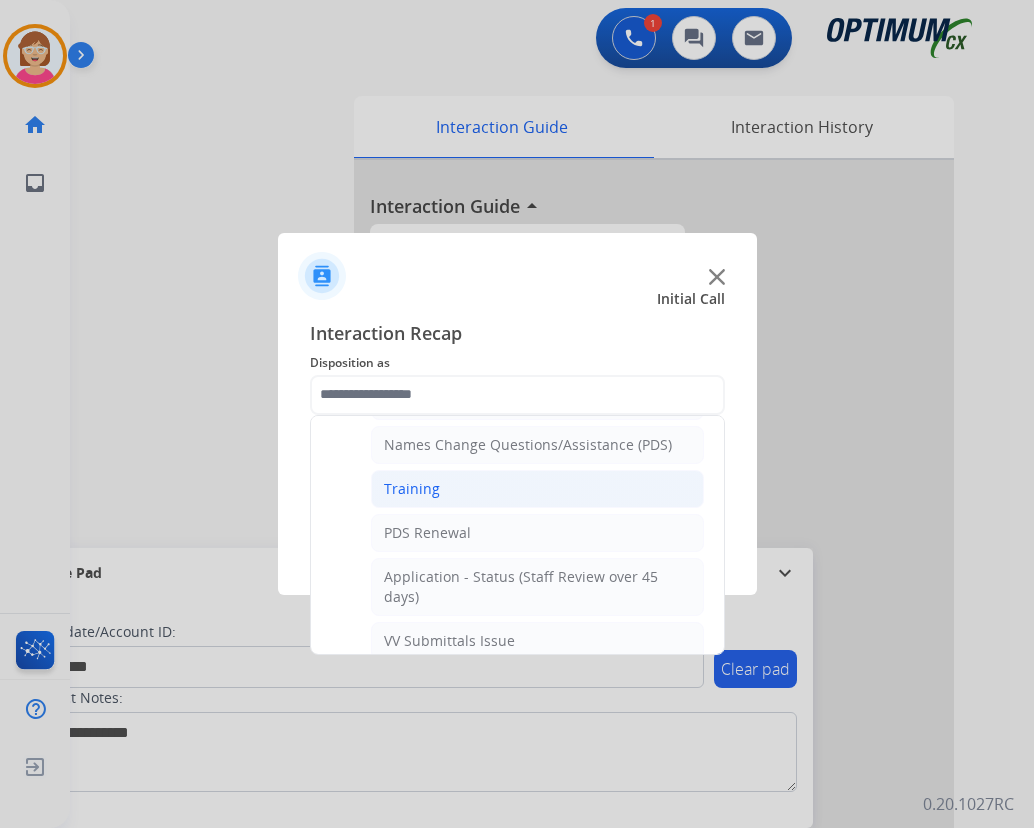 click on "Training" 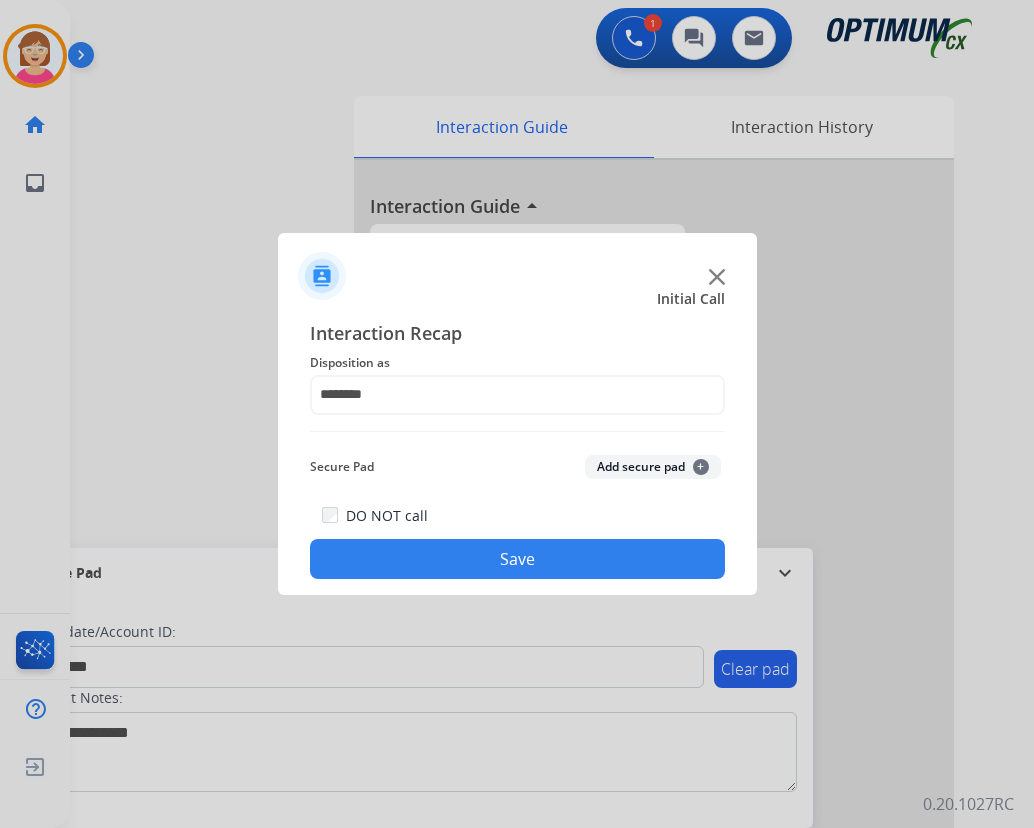 click on "+" 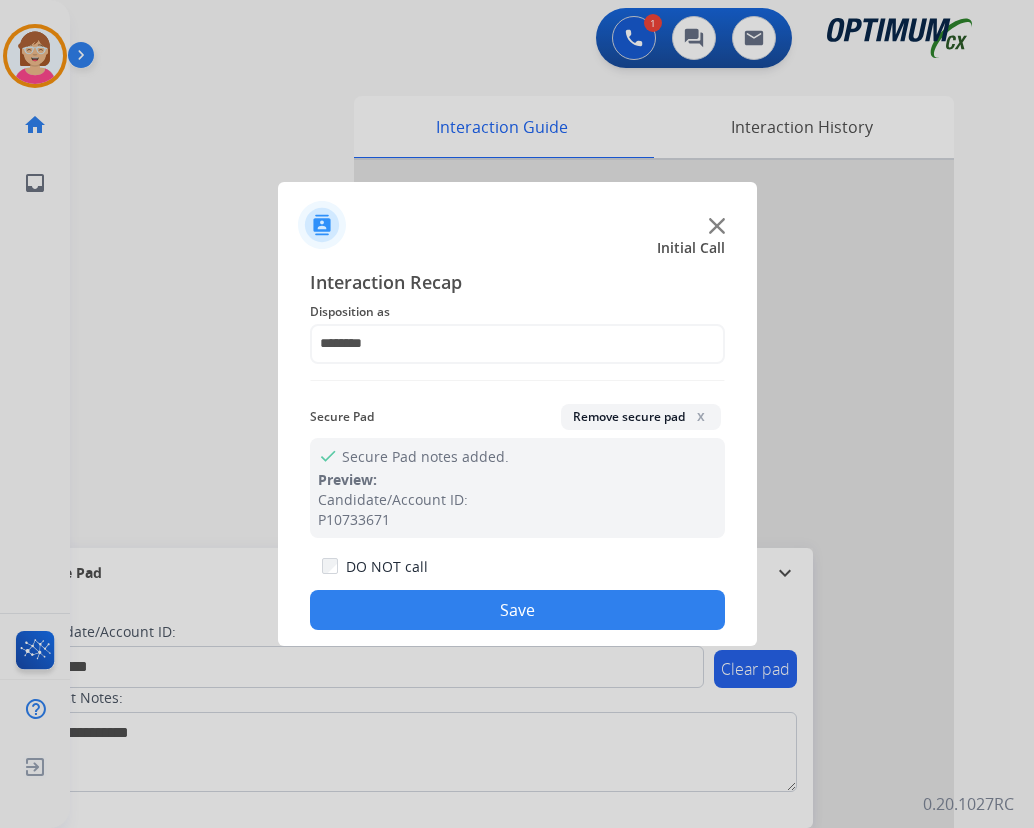 click on "Save" 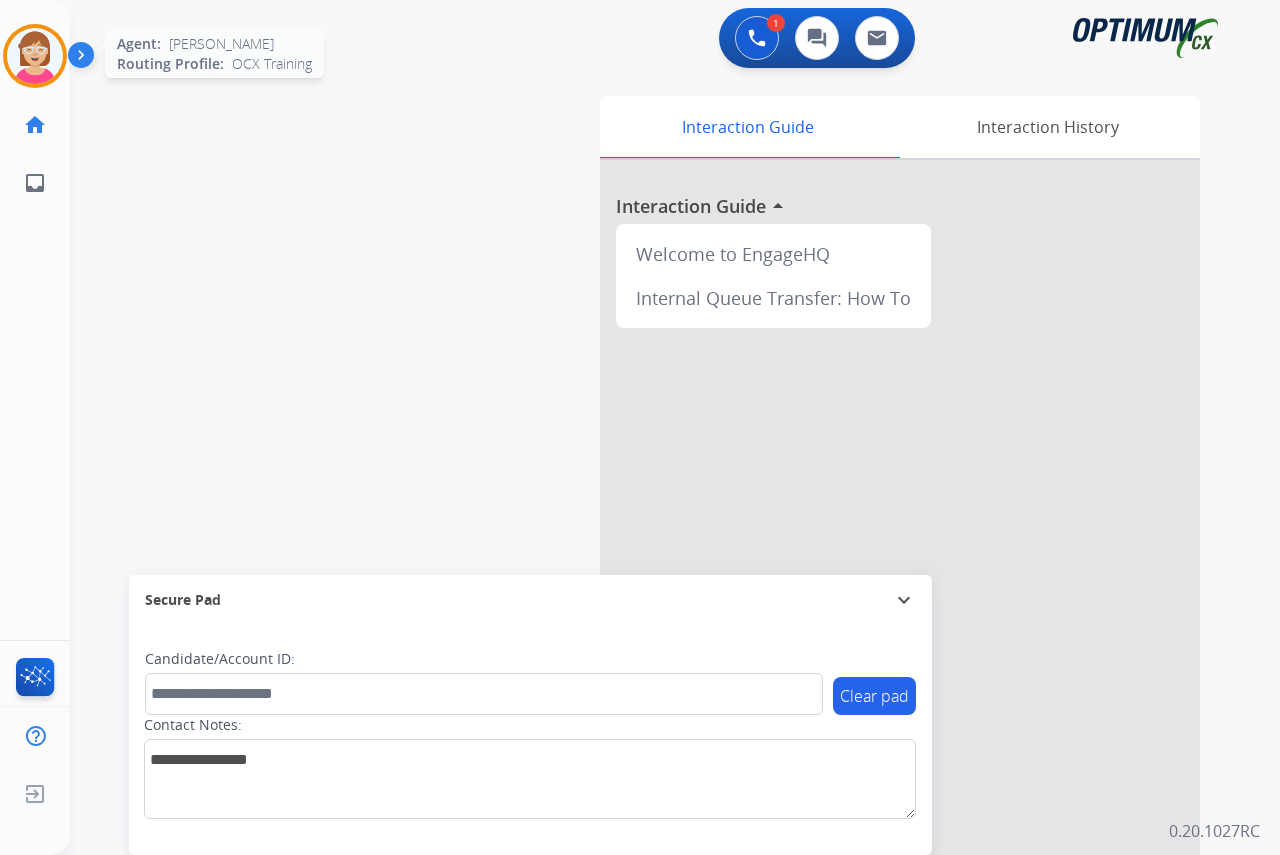 click at bounding box center (35, 56) 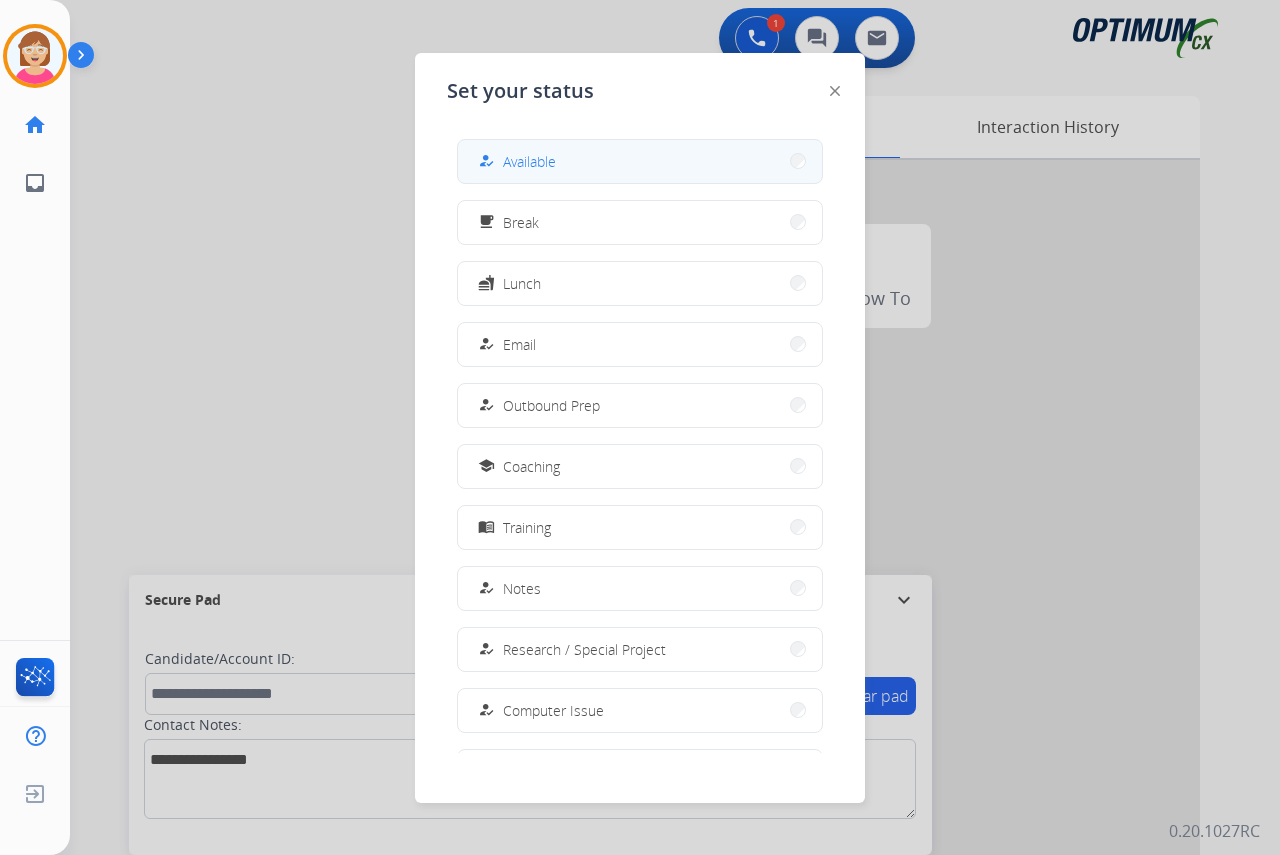 click on "Available" at bounding box center [529, 161] 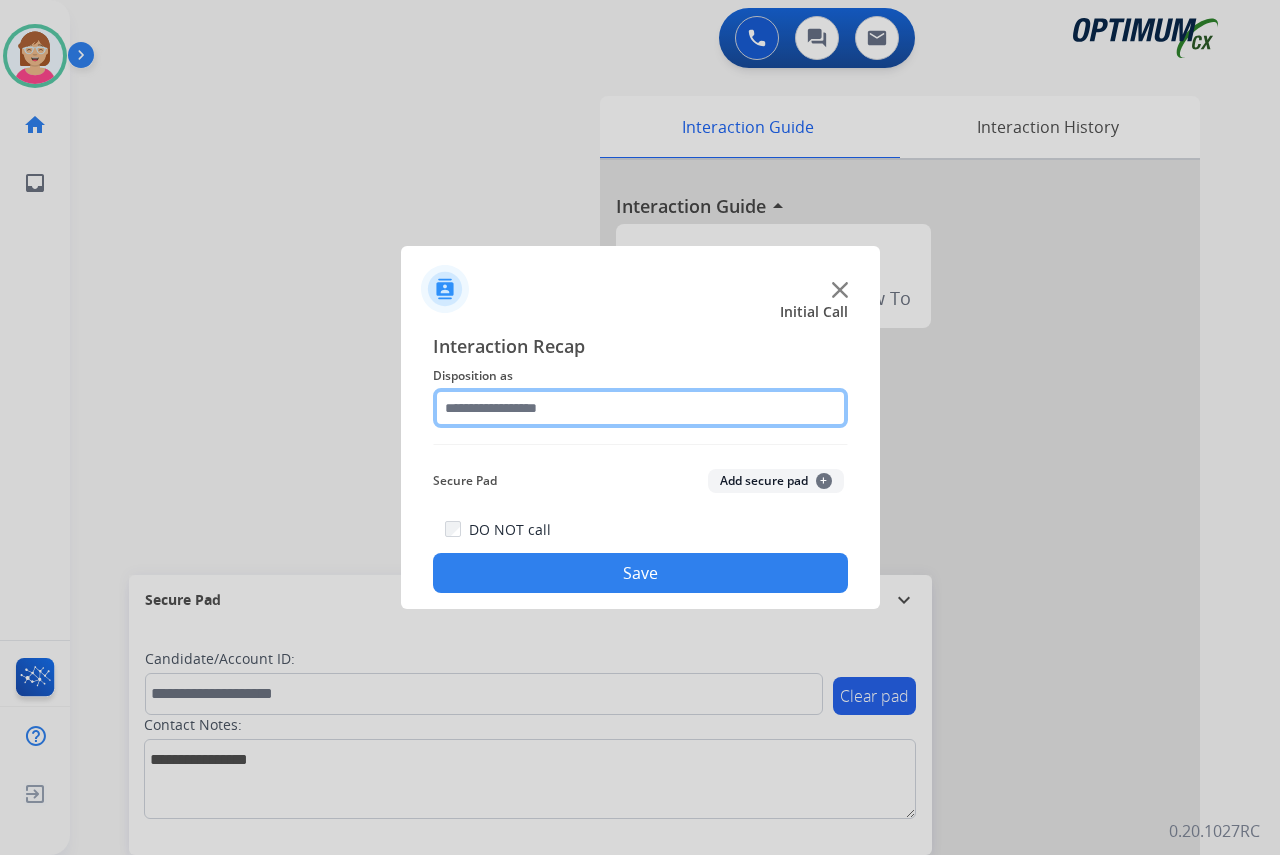 click 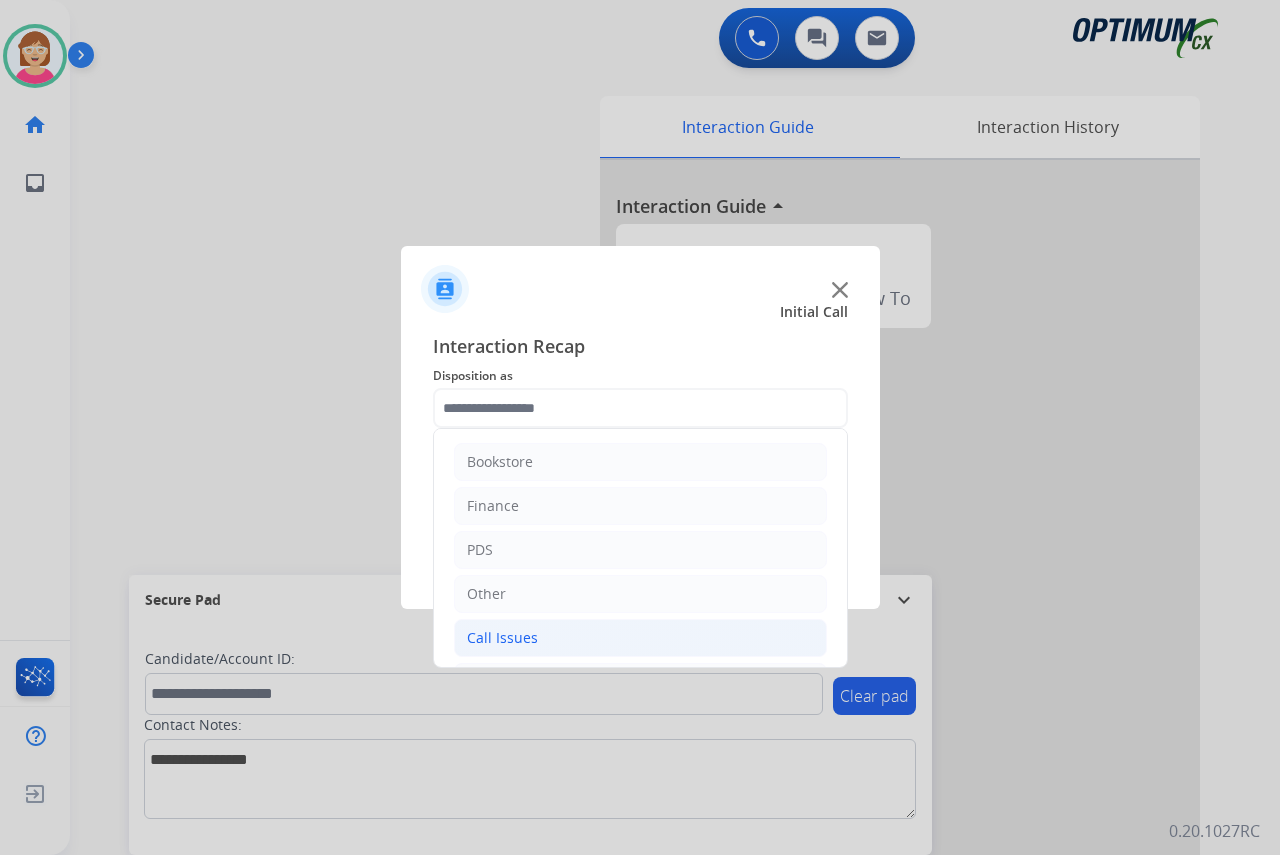 click on "Call Issues" 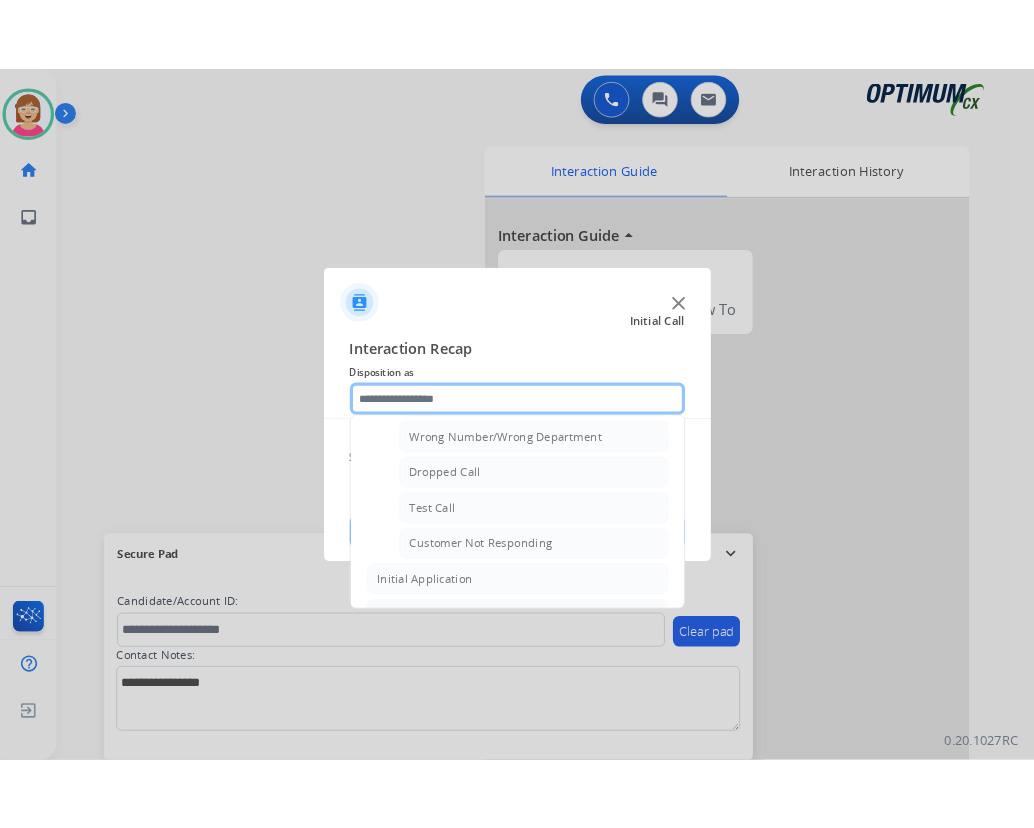 scroll, scrollTop: 300, scrollLeft: 0, axis: vertical 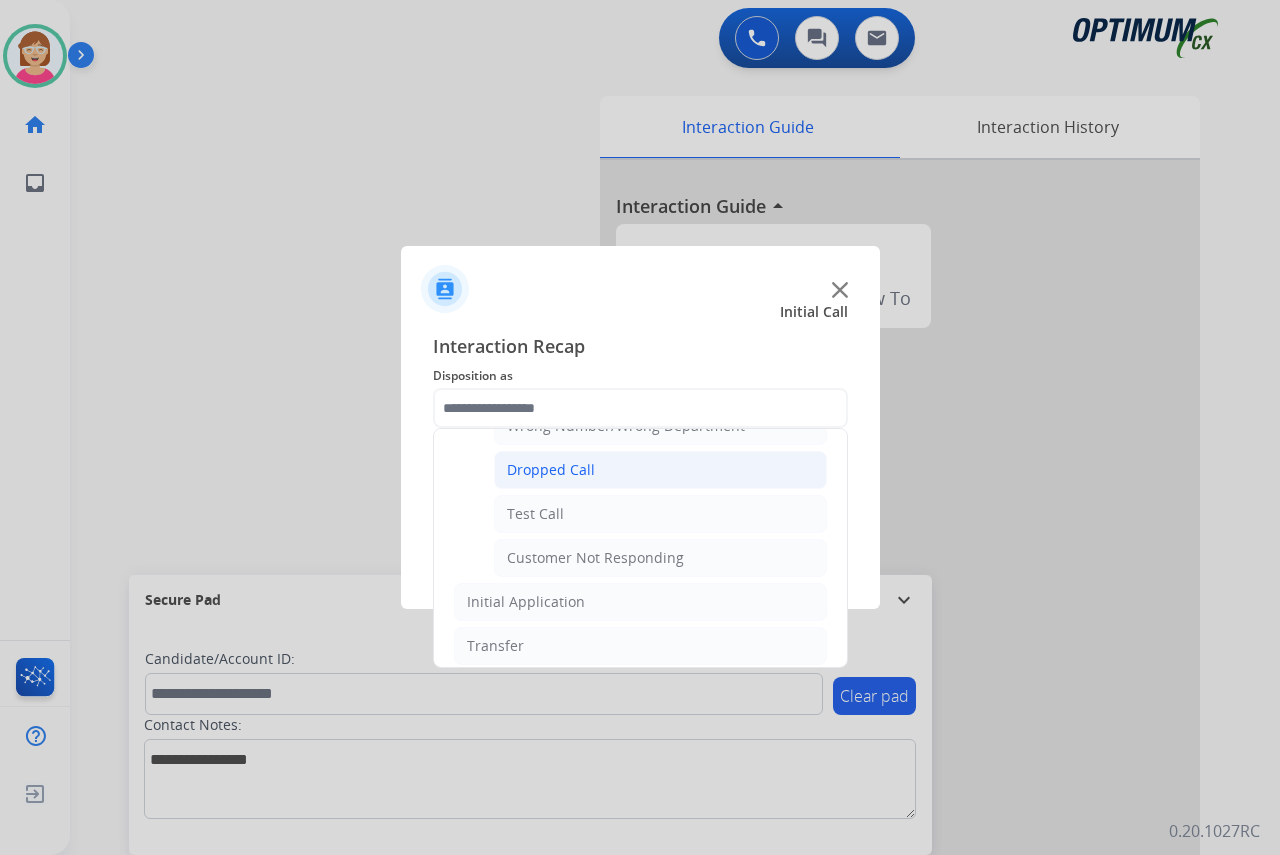 click on "Dropped Call" 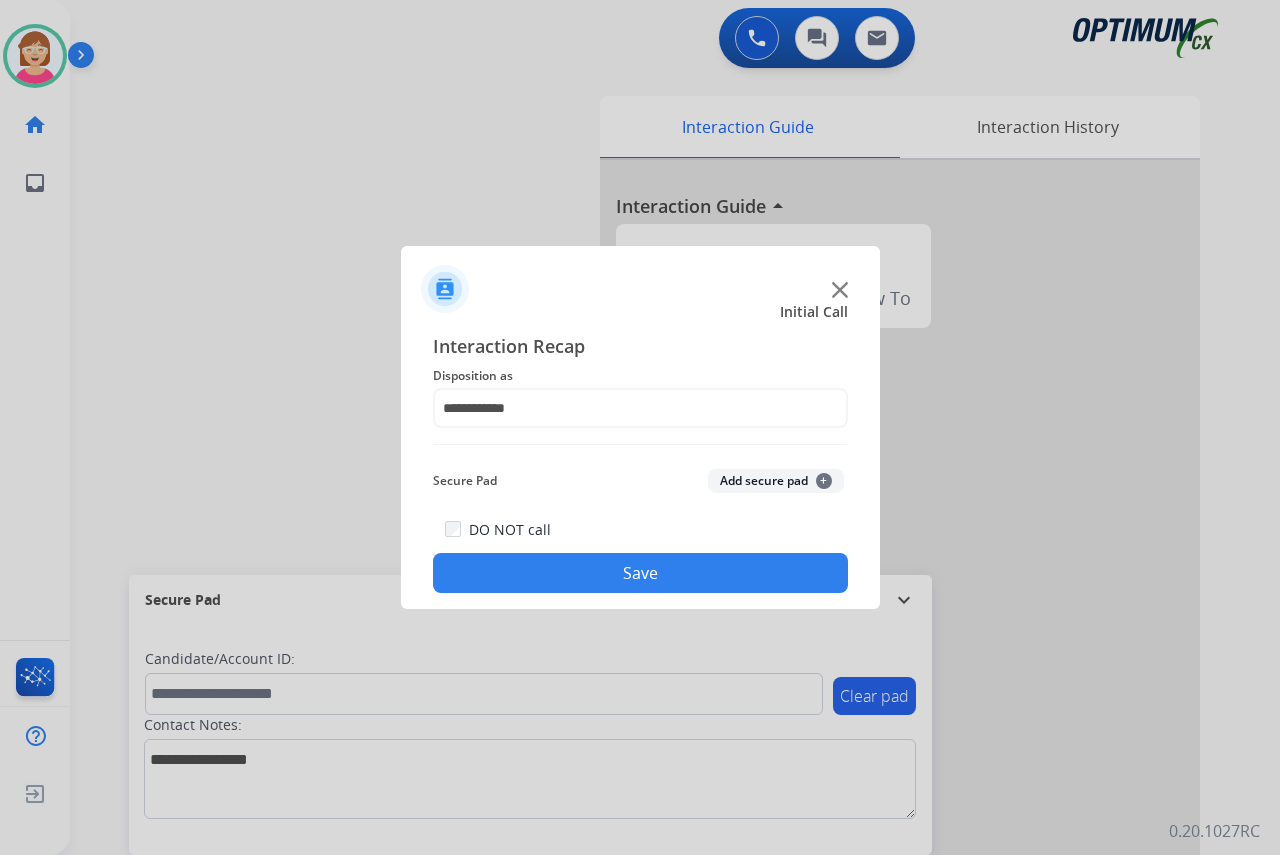 click on "Save" 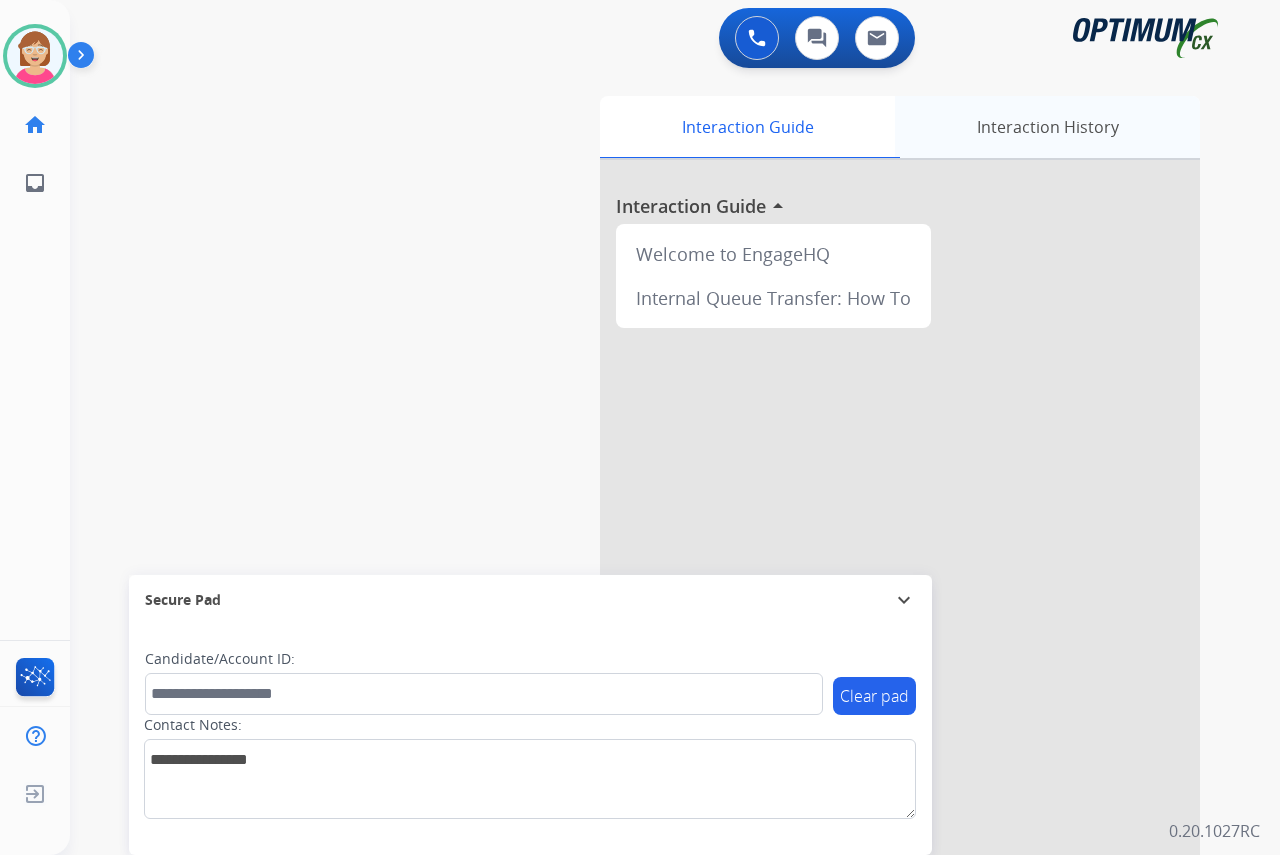 click on "Interaction History" at bounding box center (1047, 127) 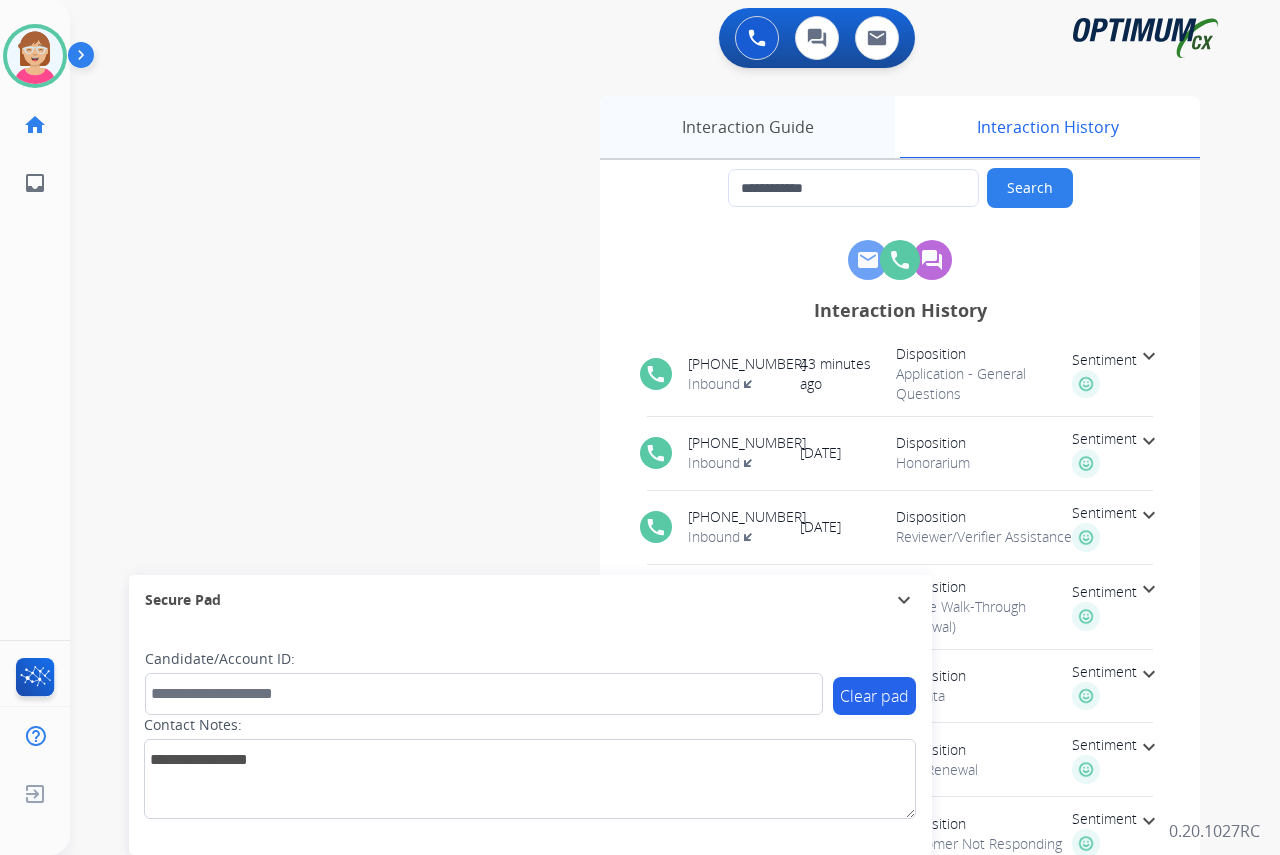 click on "Interaction Guide" at bounding box center (747, 127) 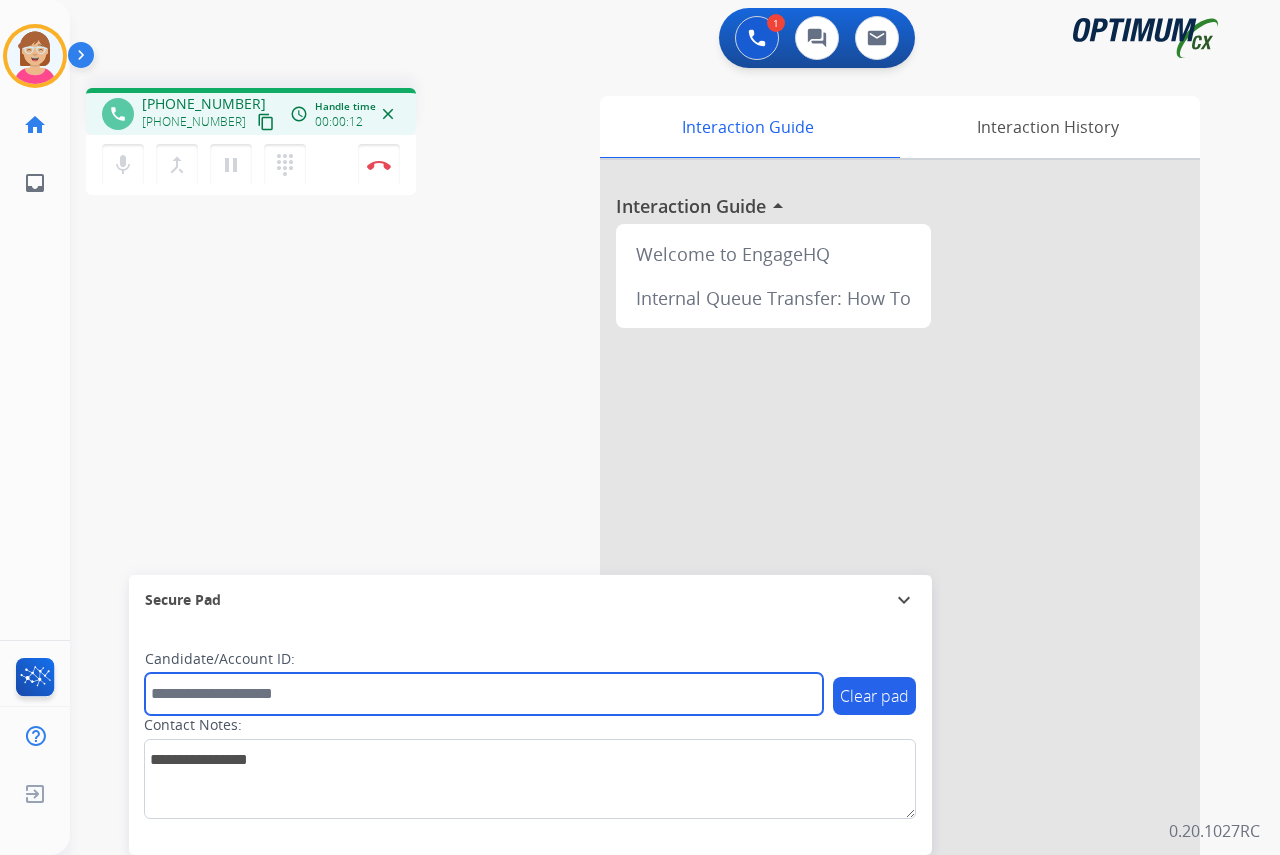 click at bounding box center (484, 694) 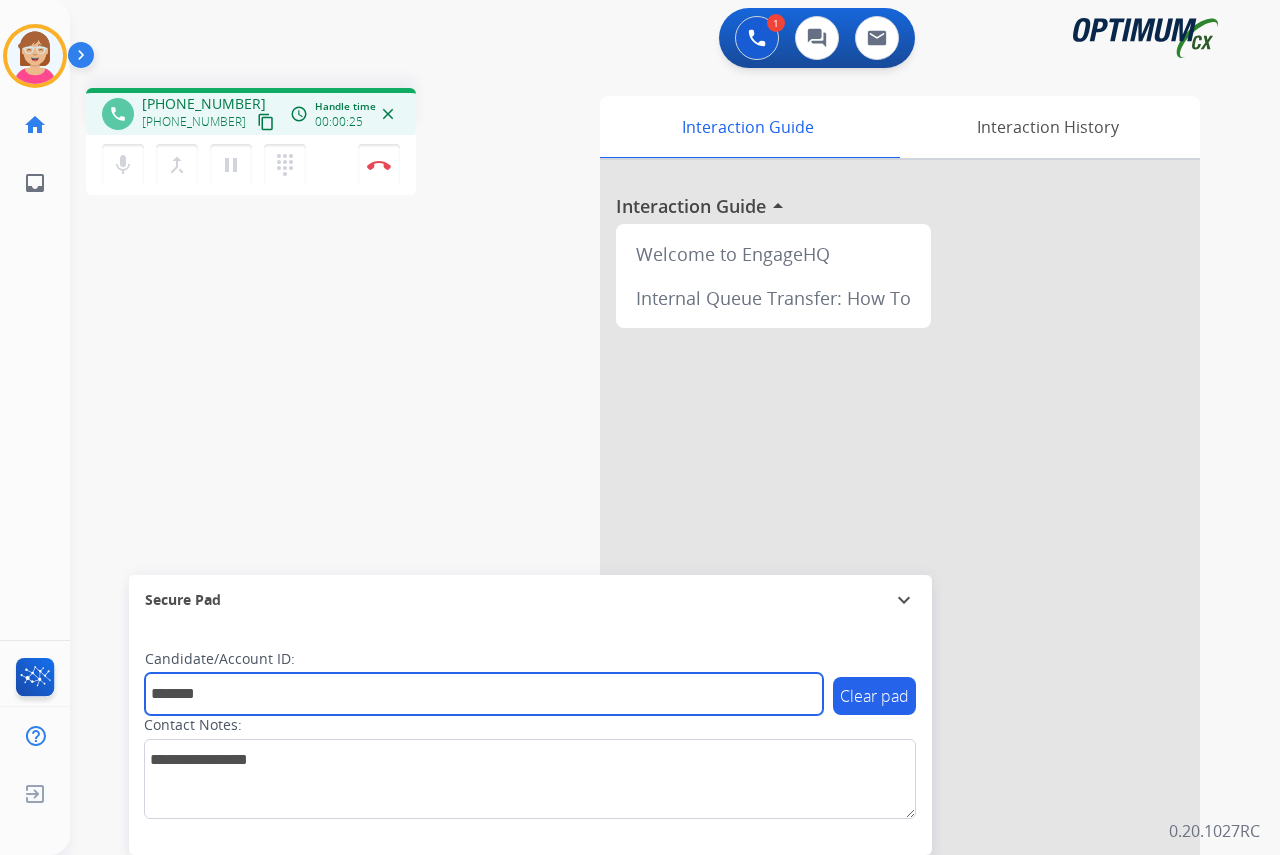 type on "*******" 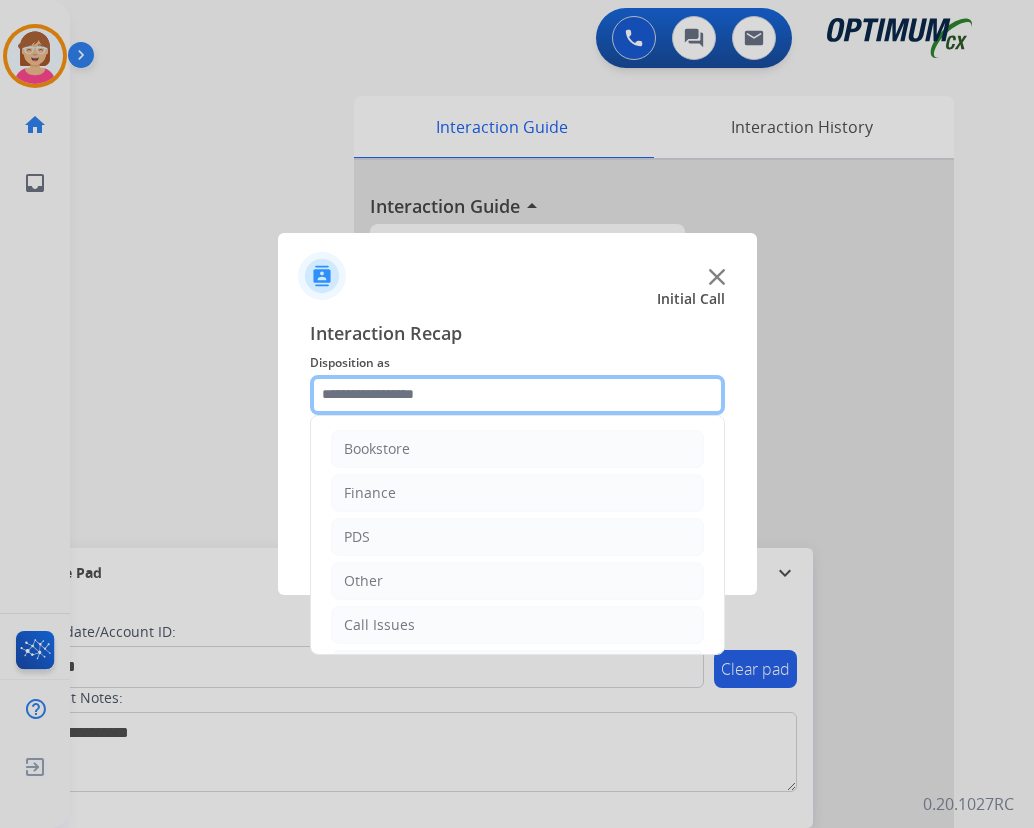 click 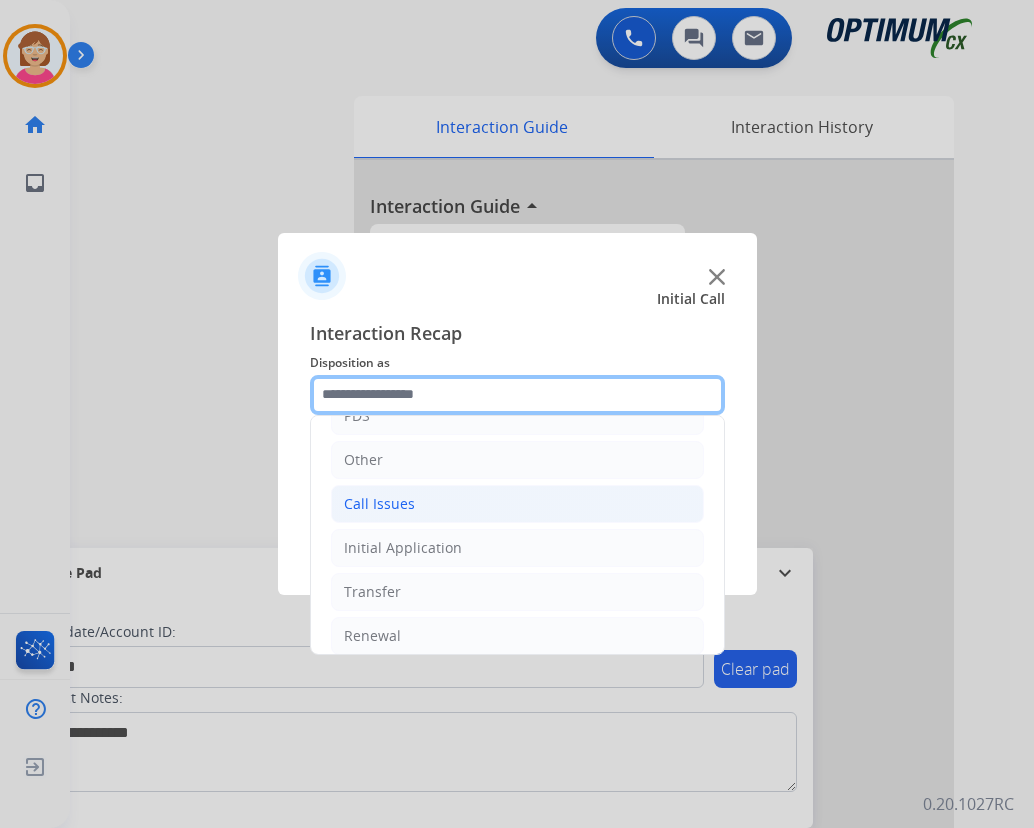 scroll, scrollTop: 136, scrollLeft: 0, axis: vertical 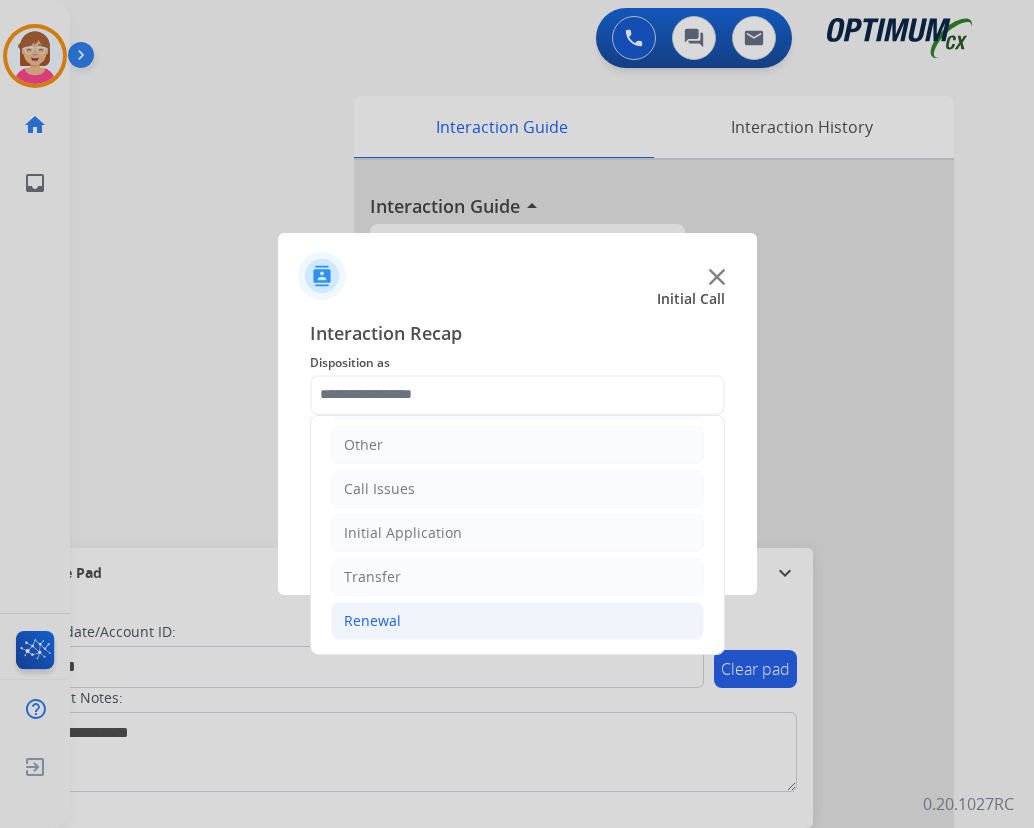 click on "Renewal" 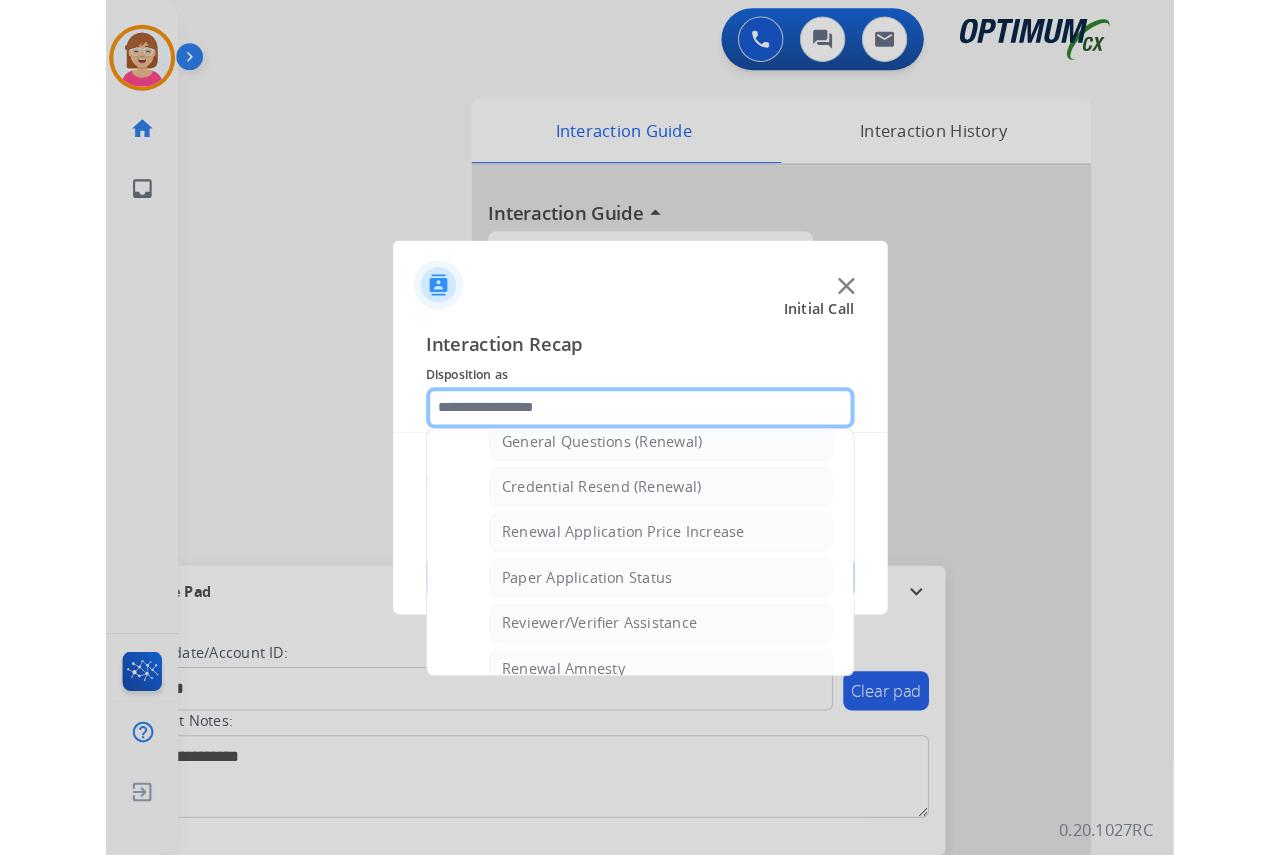 scroll, scrollTop: 772, scrollLeft: 0, axis: vertical 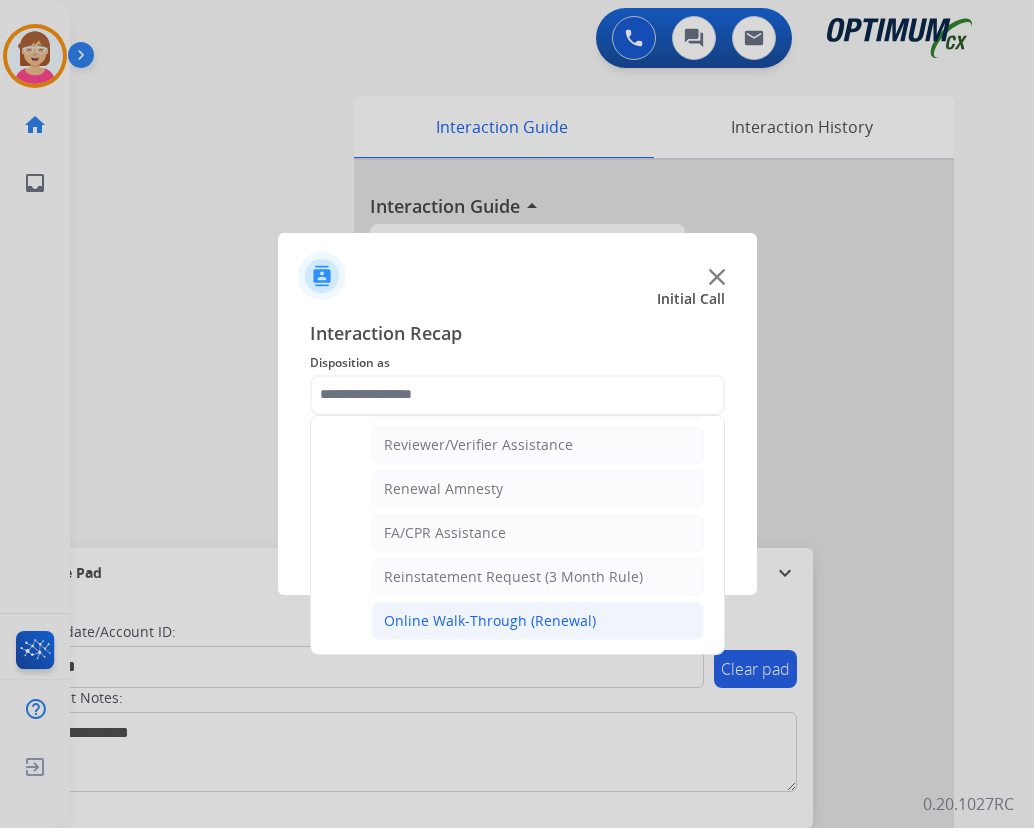 click on "Online Walk-Through (Renewal)" 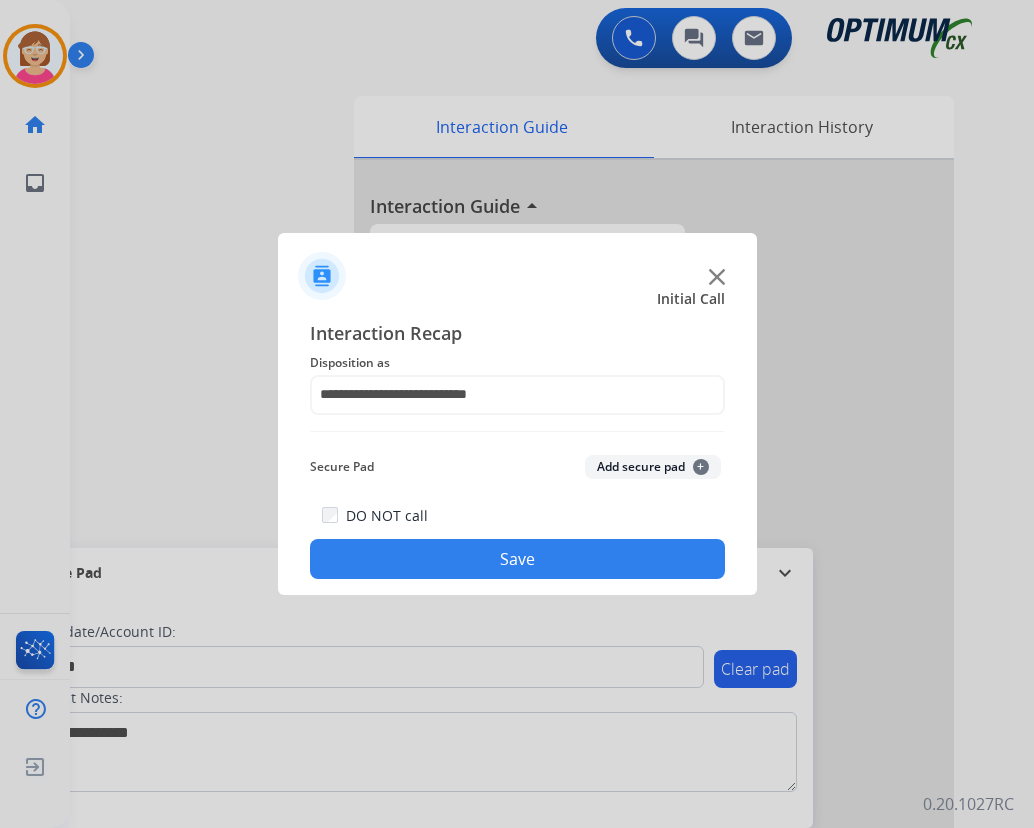 click on "+" 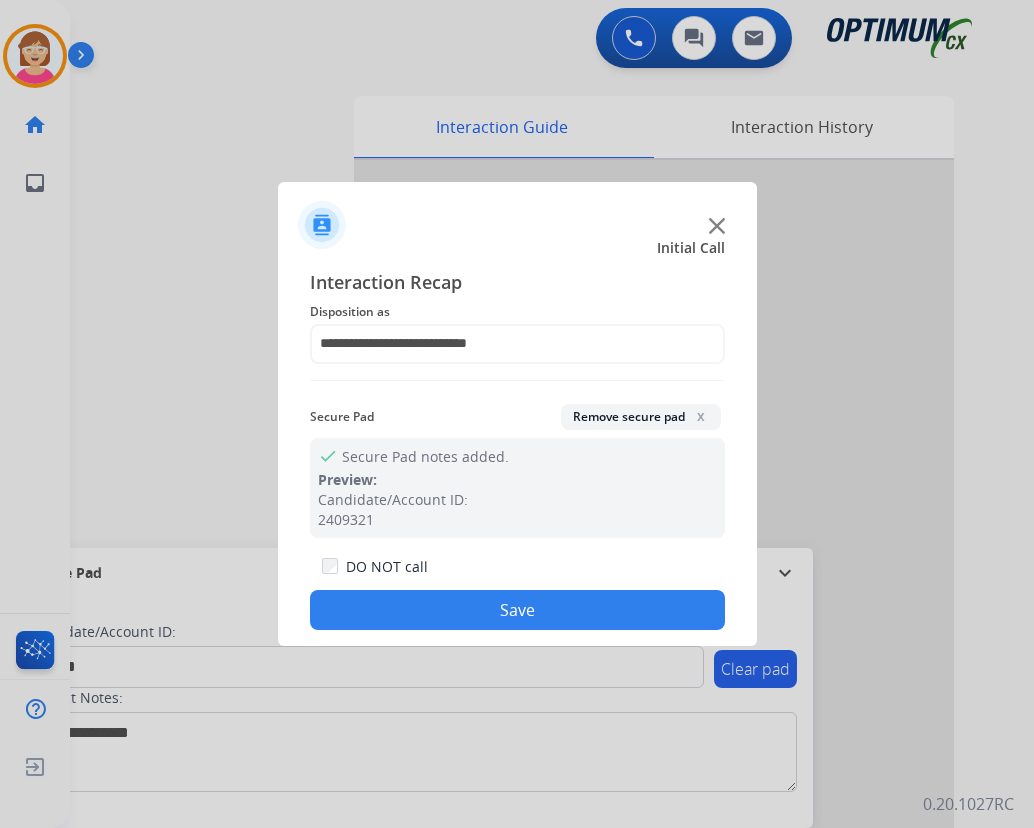 drag, startPoint x: 440, startPoint y: 611, endPoint x: 345, endPoint y: 603, distance: 95.33625 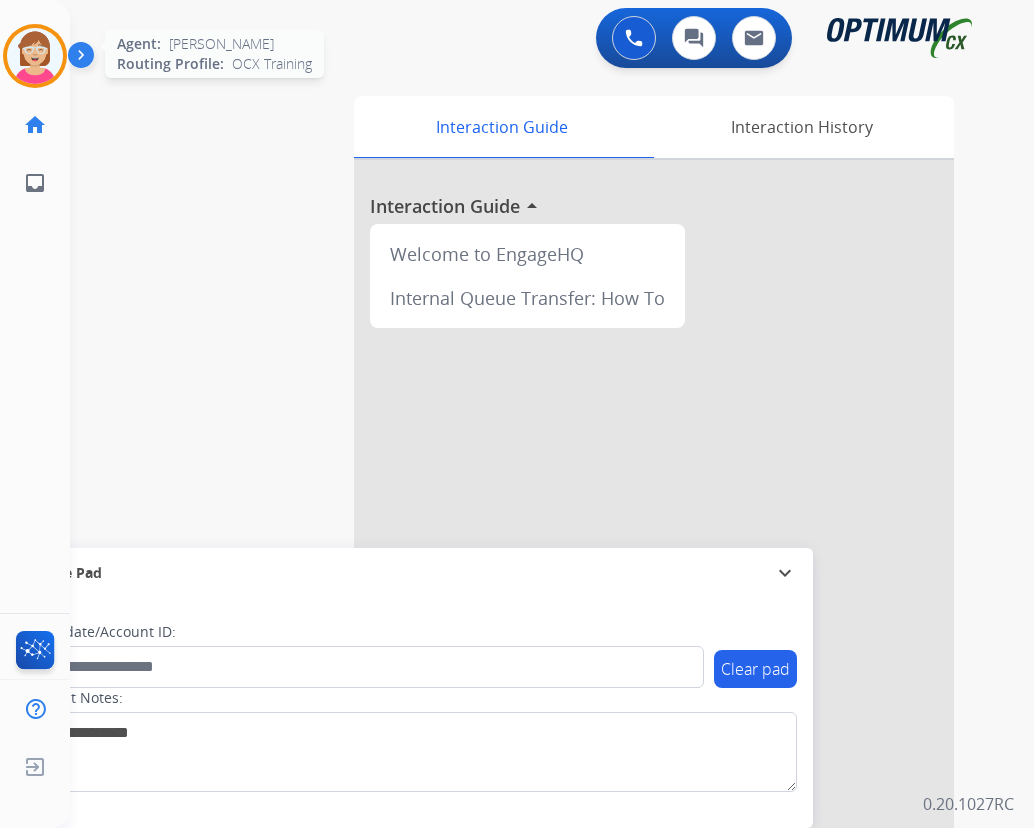 click at bounding box center [35, 56] 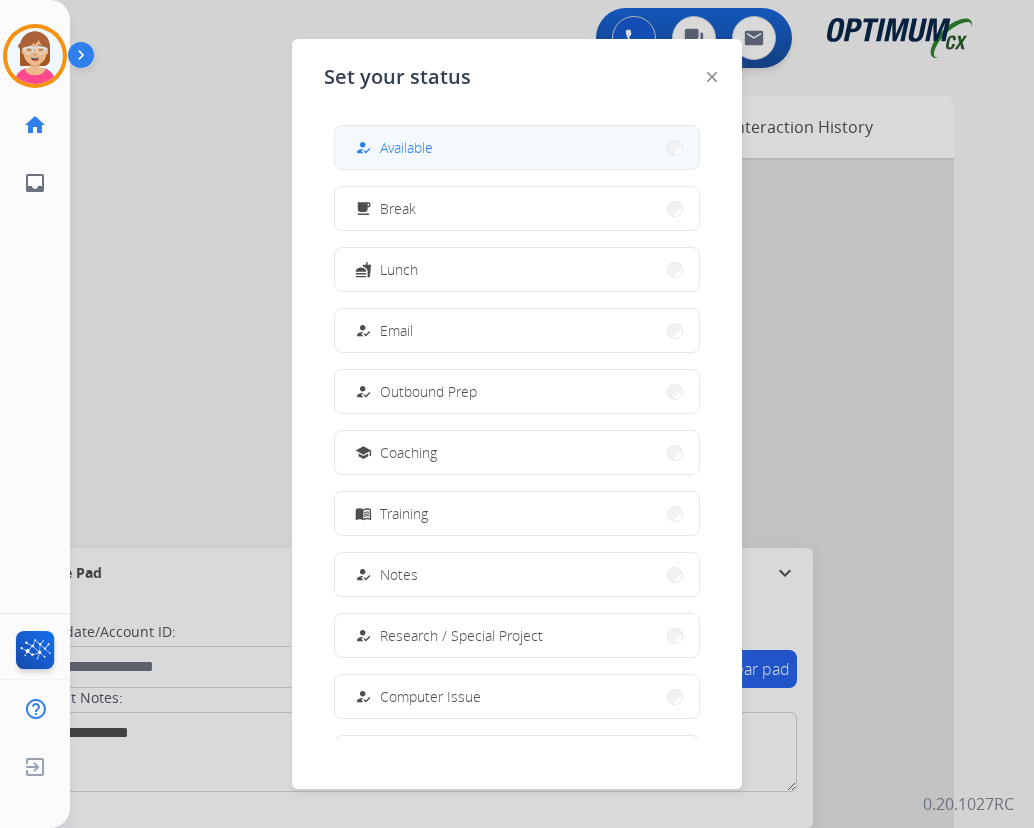 click on "Available" at bounding box center (406, 147) 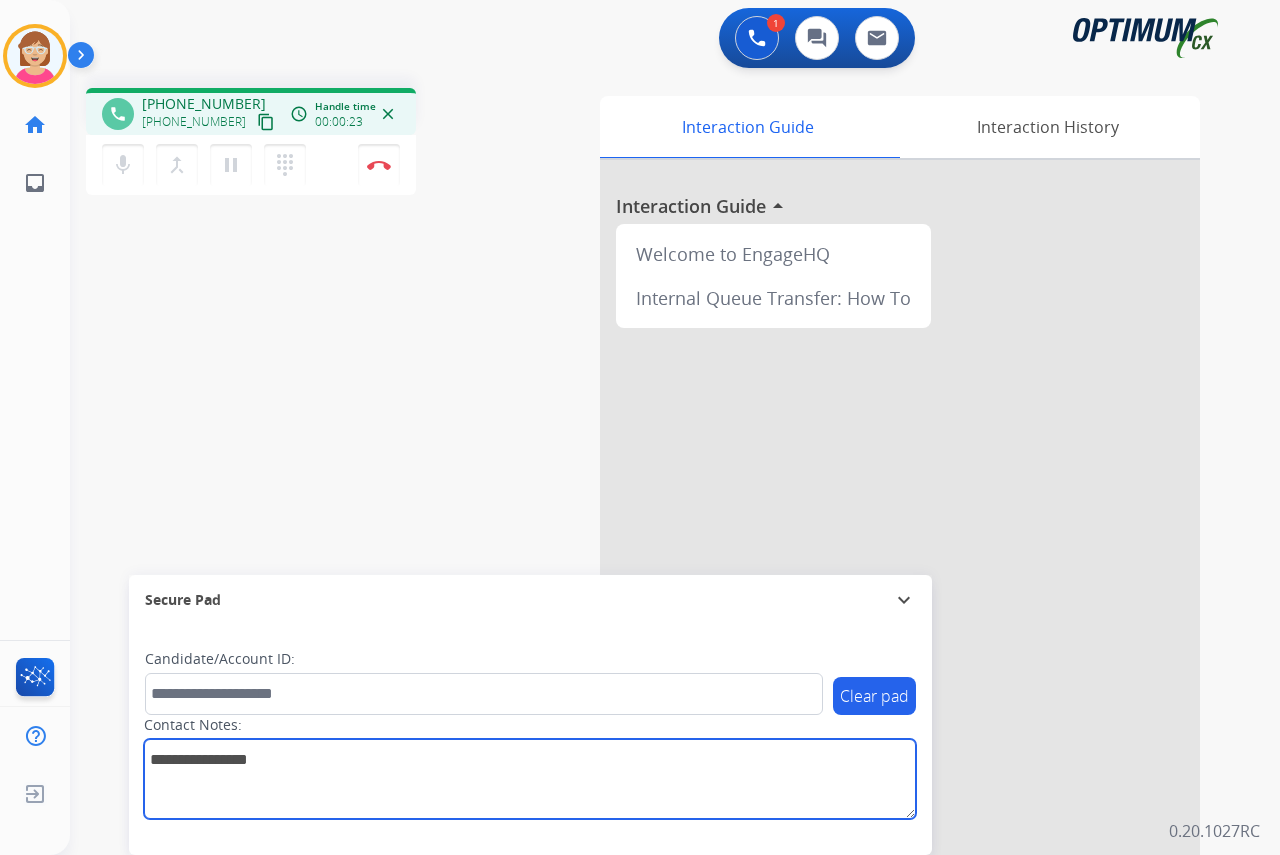 click at bounding box center [530, 779] 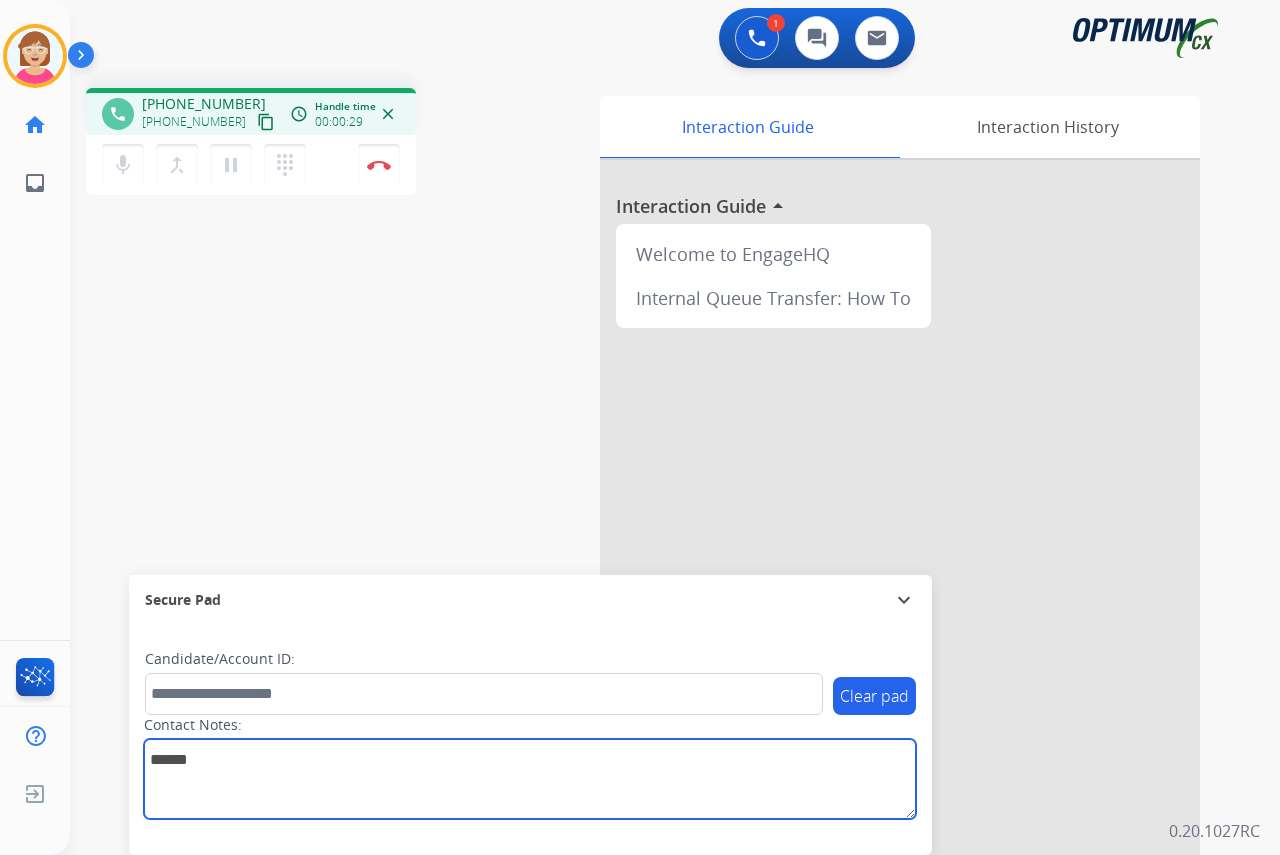 type on "******" 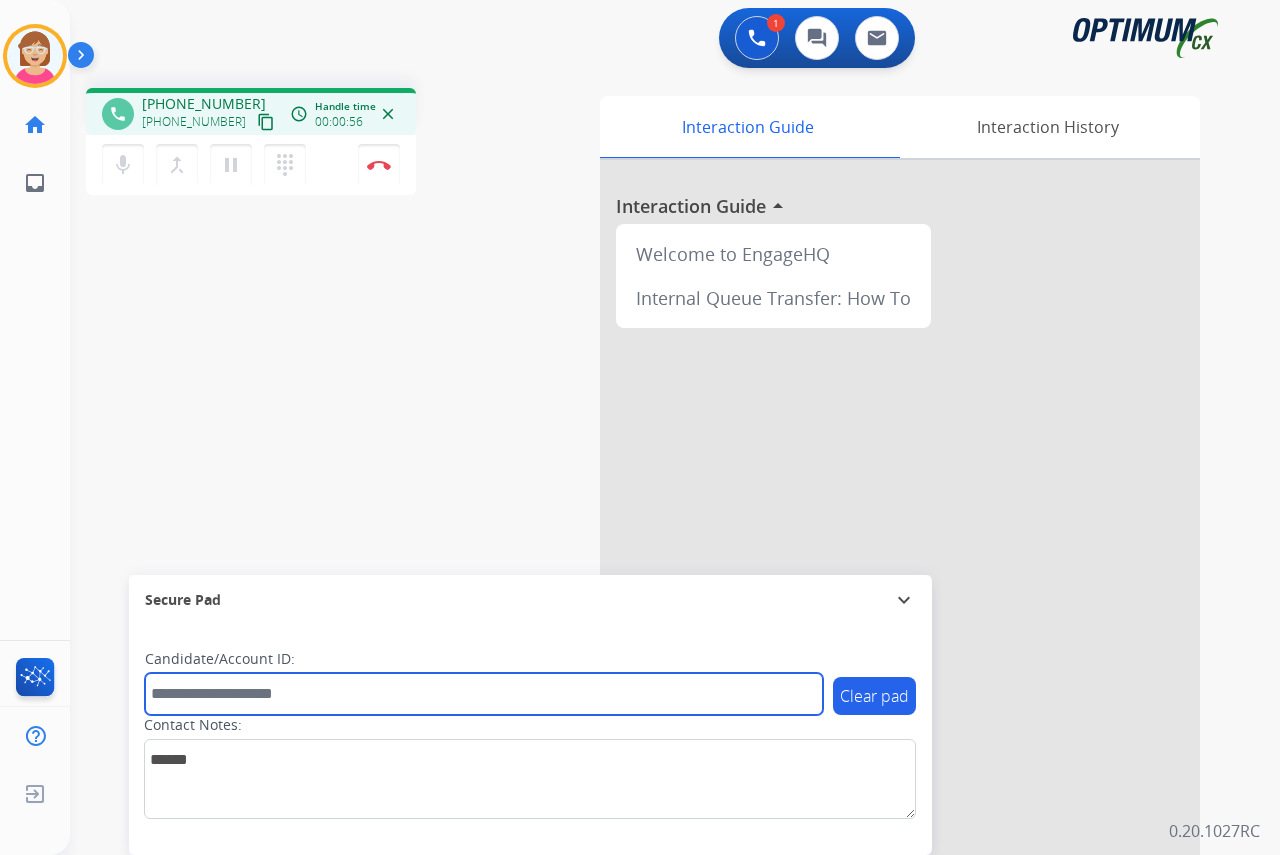 drag, startPoint x: 163, startPoint y: 690, endPoint x: 149, endPoint y: 683, distance: 15.652476 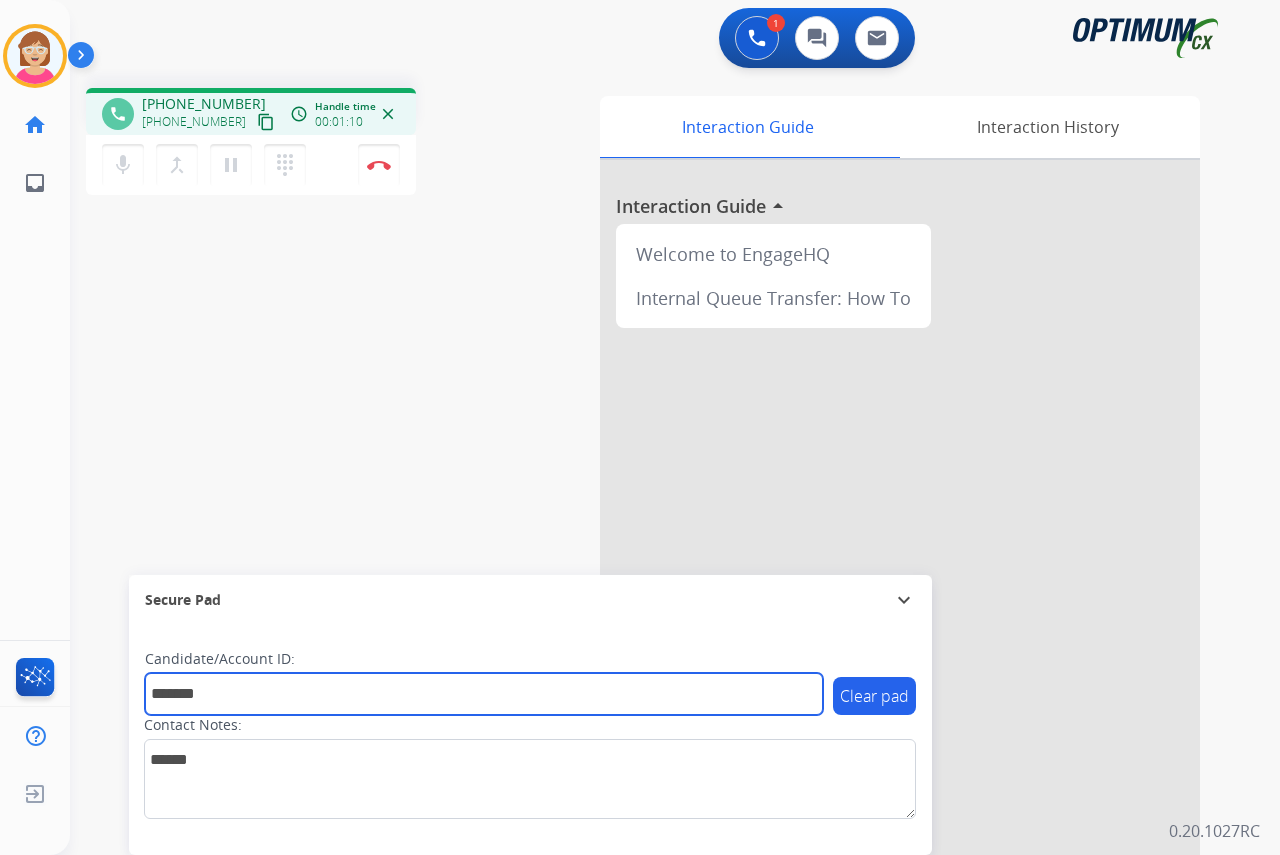 type on "*******" 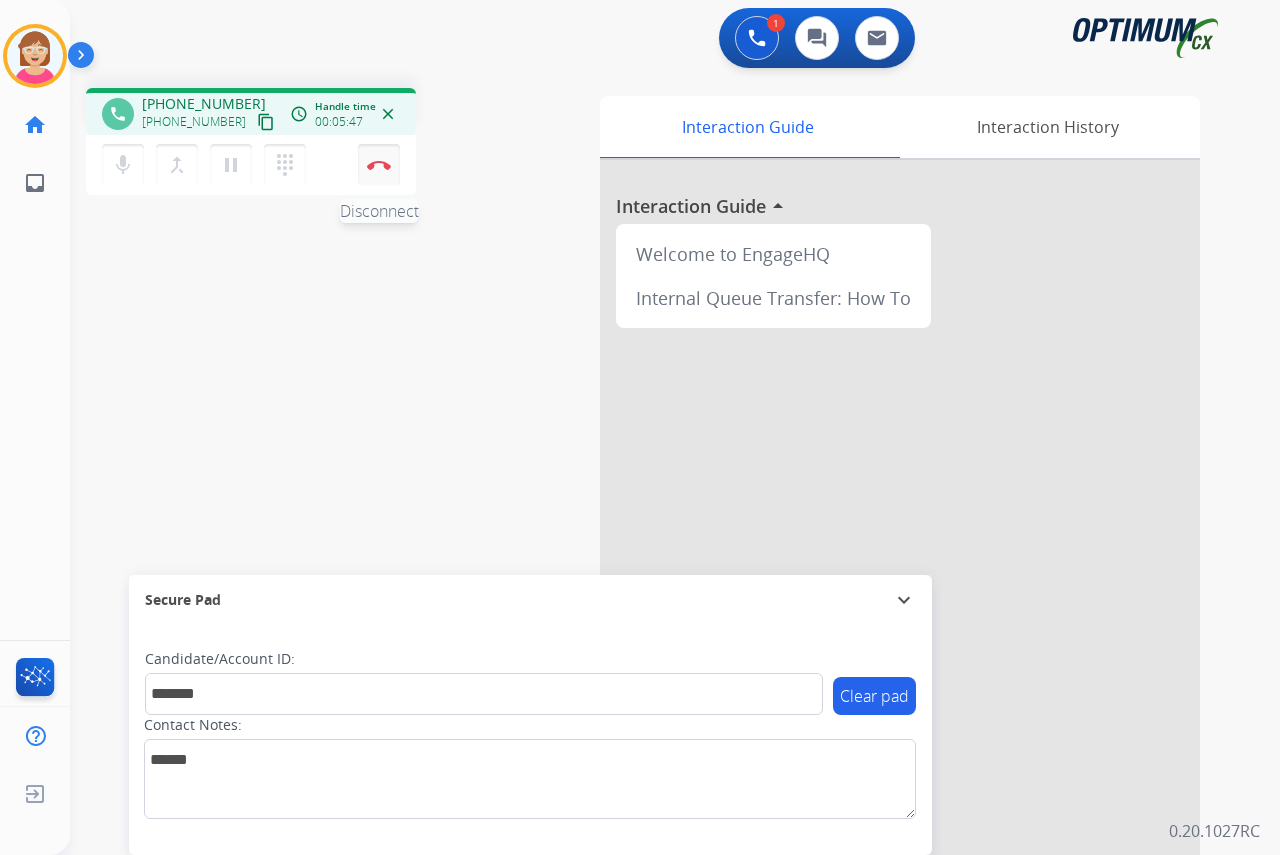 click at bounding box center (379, 165) 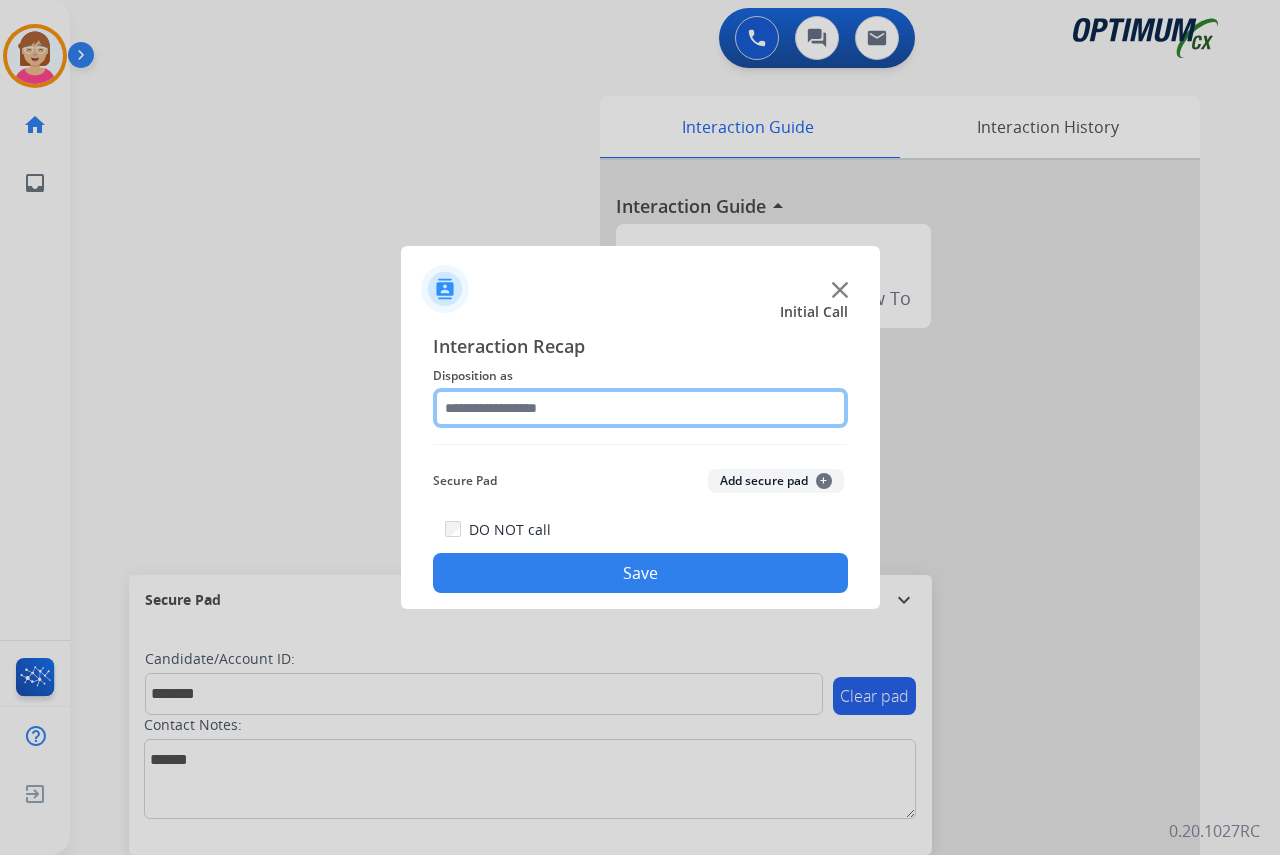 click 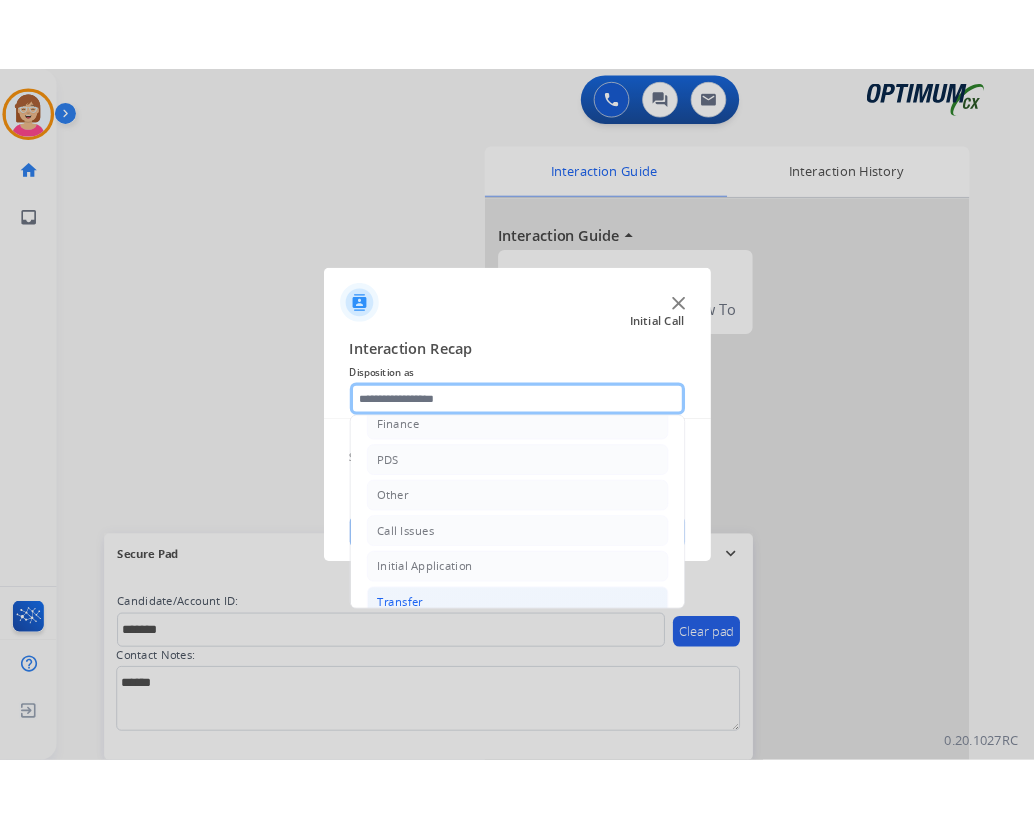 scroll, scrollTop: 100, scrollLeft: 0, axis: vertical 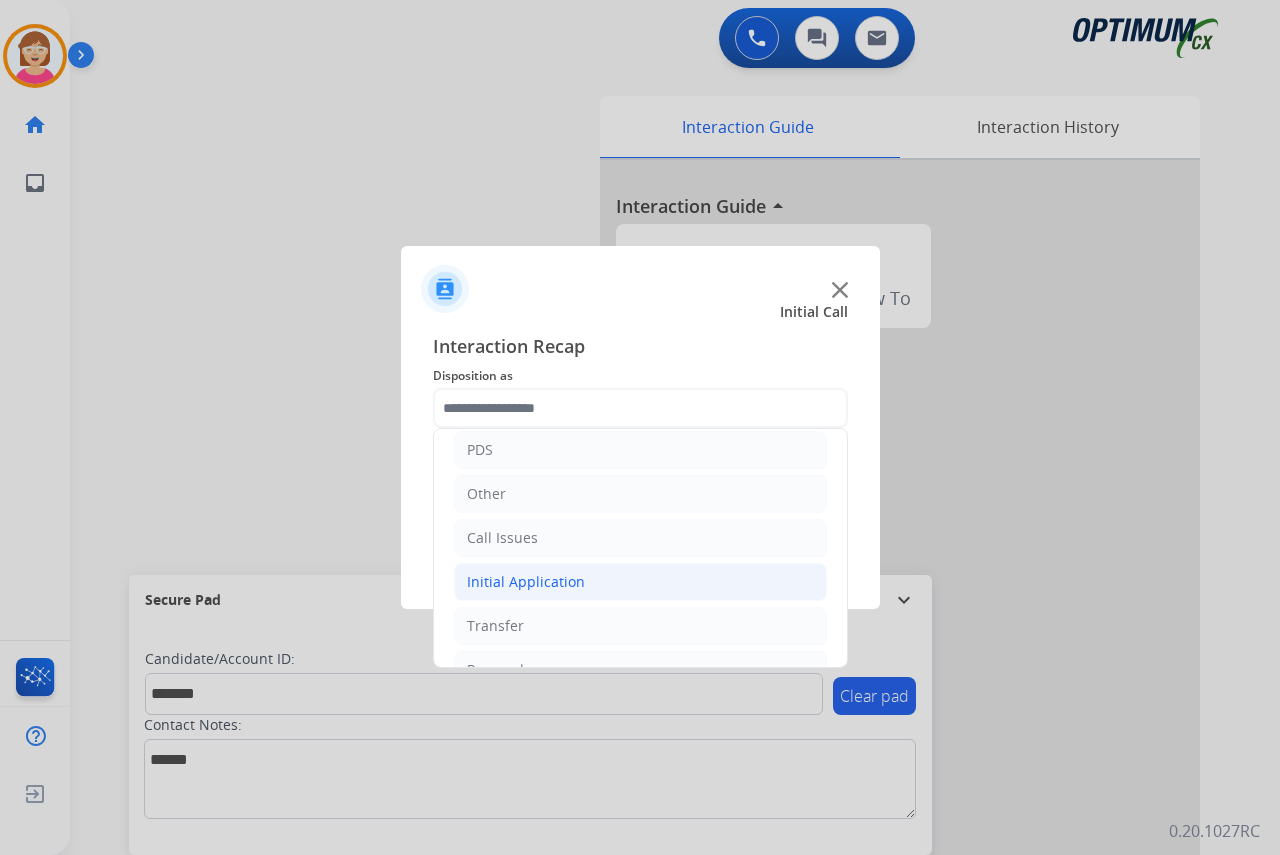 click on "Initial Application" 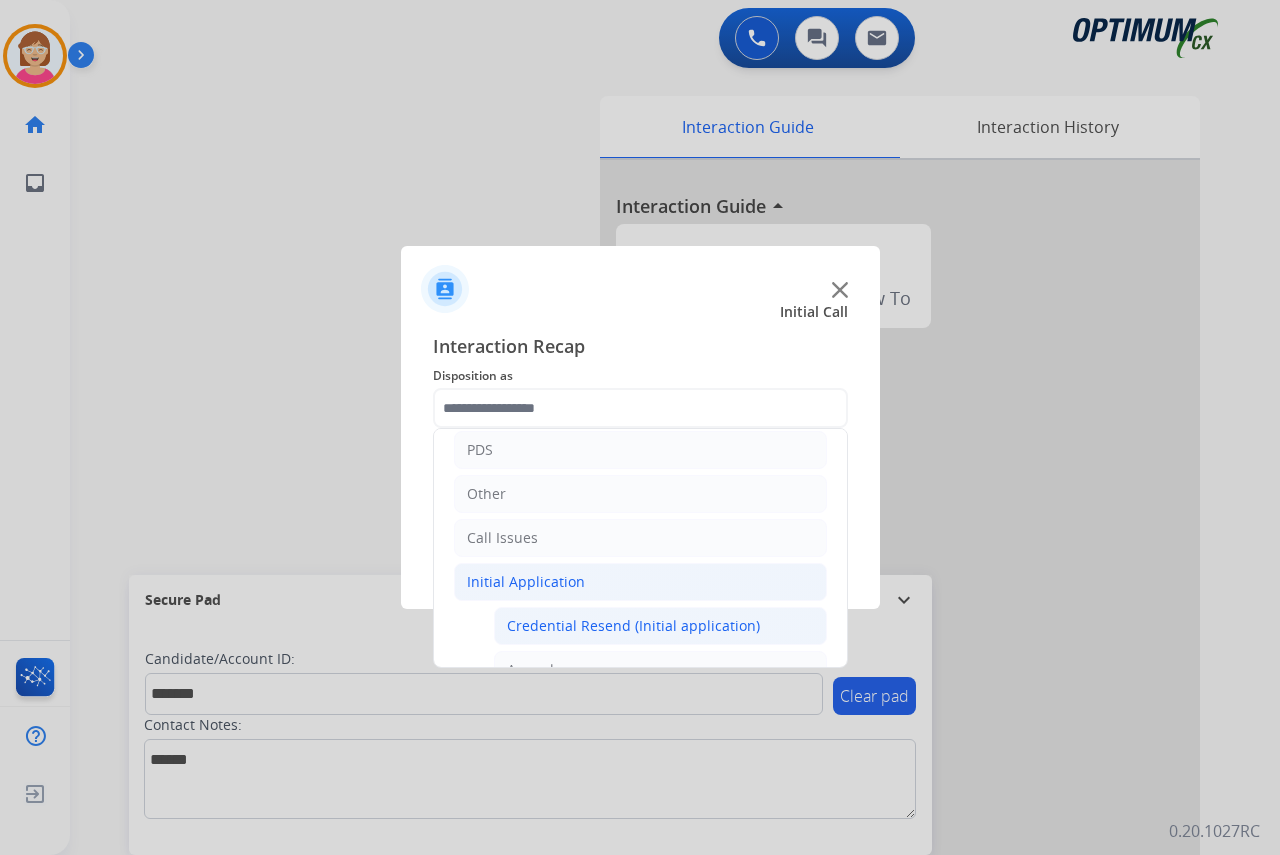 click on "Credential Resend (Initial application)" 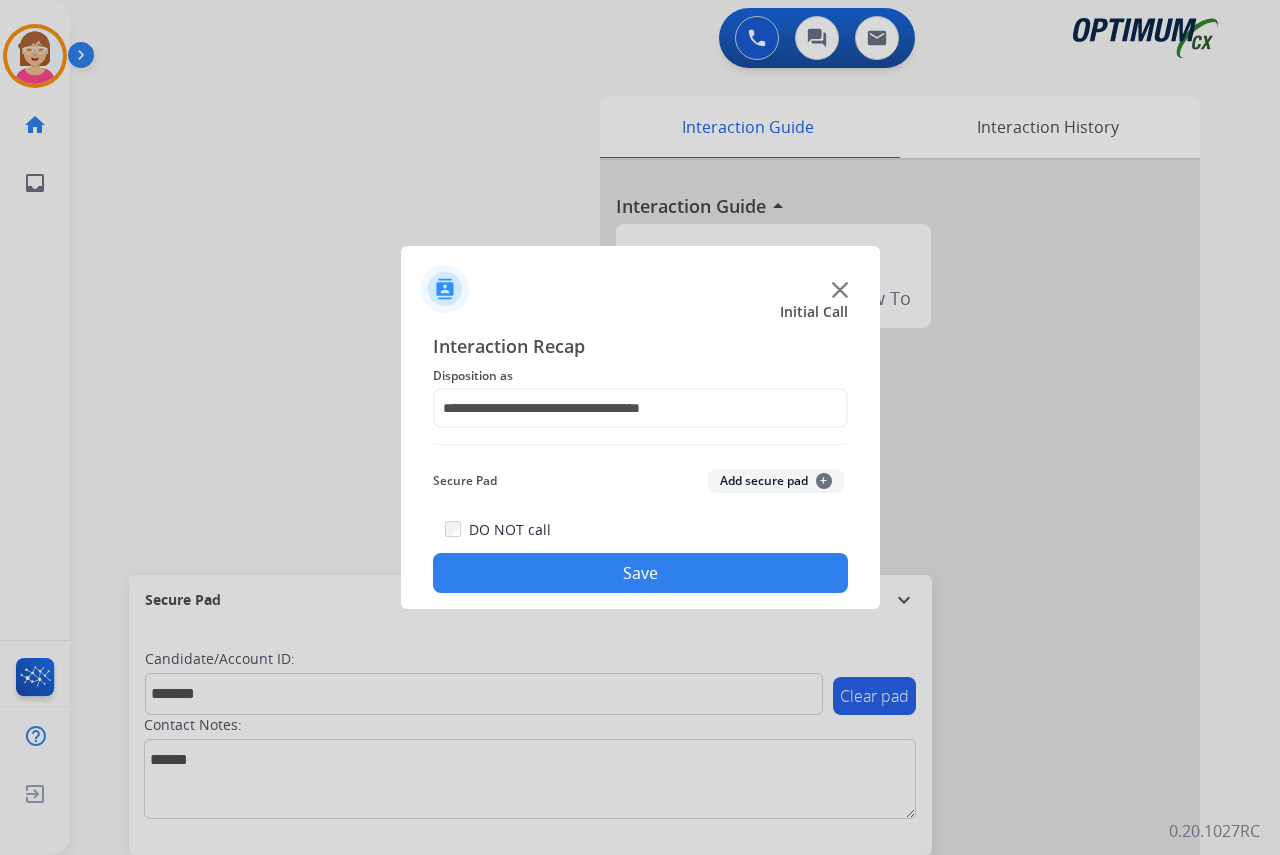 drag, startPoint x: 588, startPoint y: 627, endPoint x: 569, endPoint y: 479, distance: 149.21461 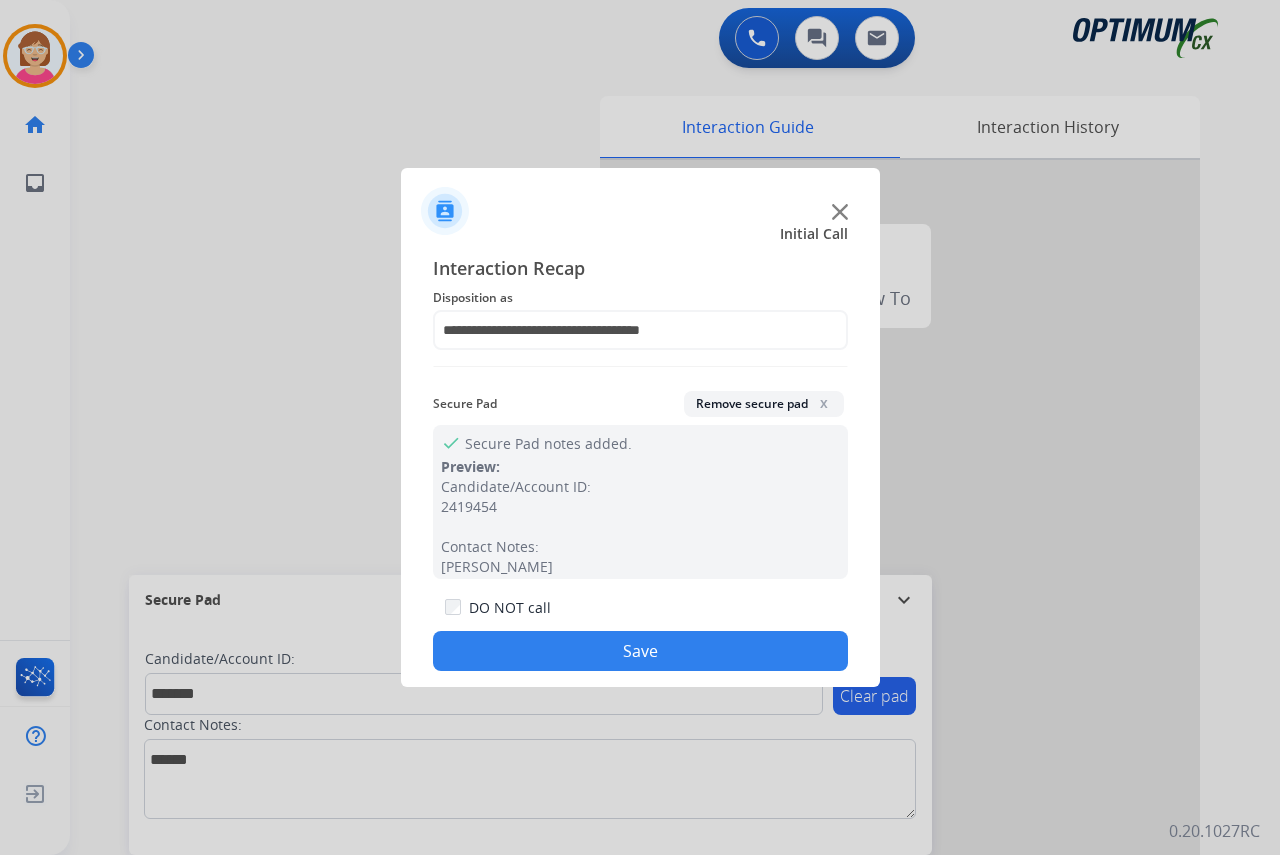 drag, startPoint x: 820, startPoint y: 477, endPoint x: 511, endPoint y: 646, distance: 352.19595 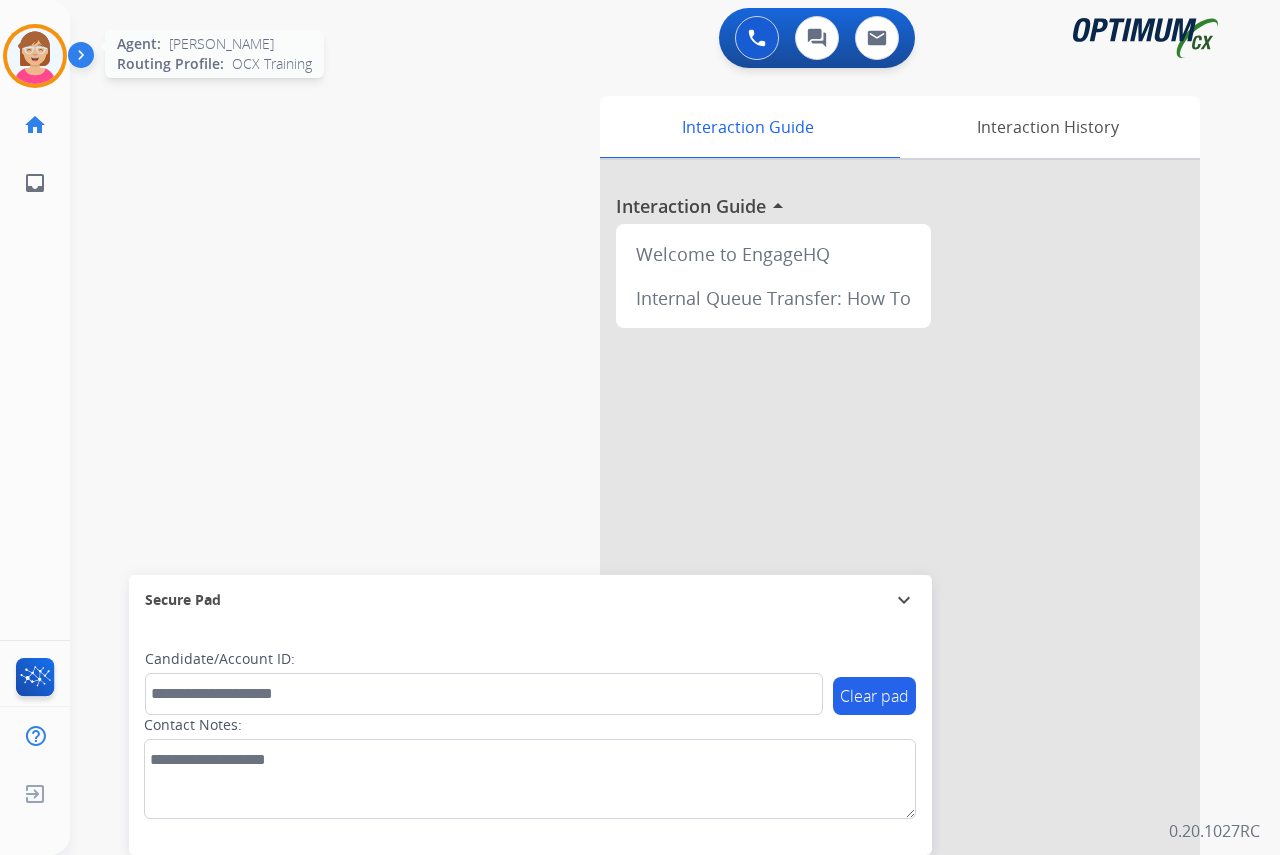 click at bounding box center (35, 56) 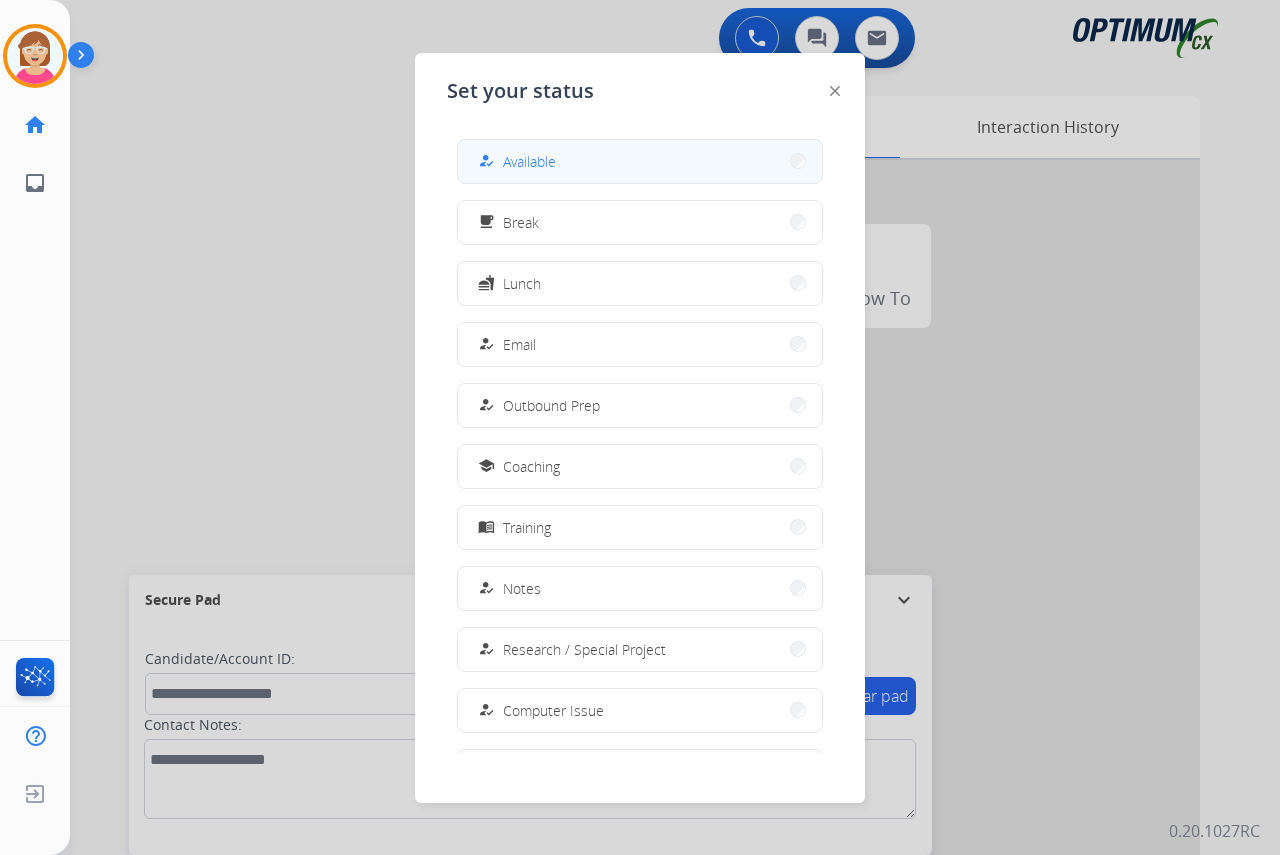 click on "Available" at bounding box center [529, 161] 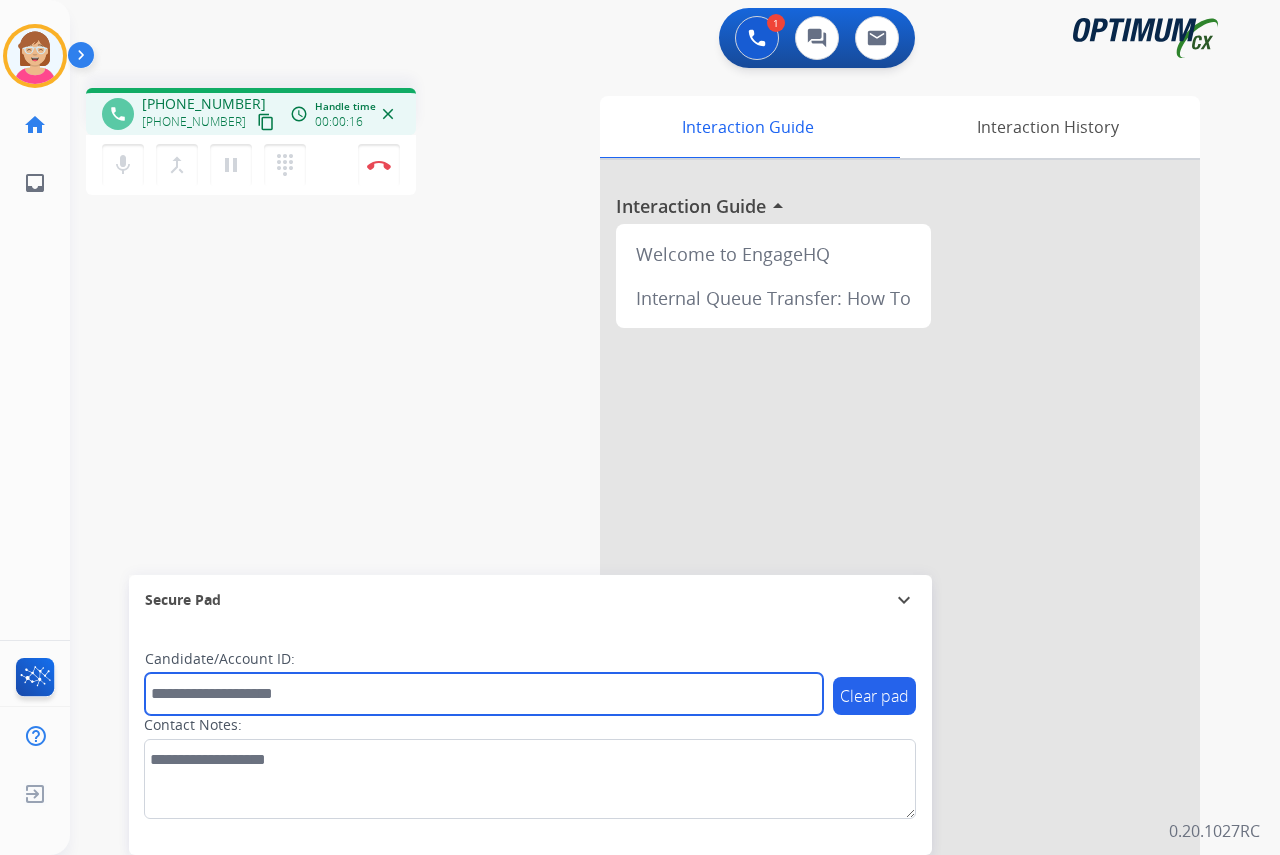 click at bounding box center (484, 694) 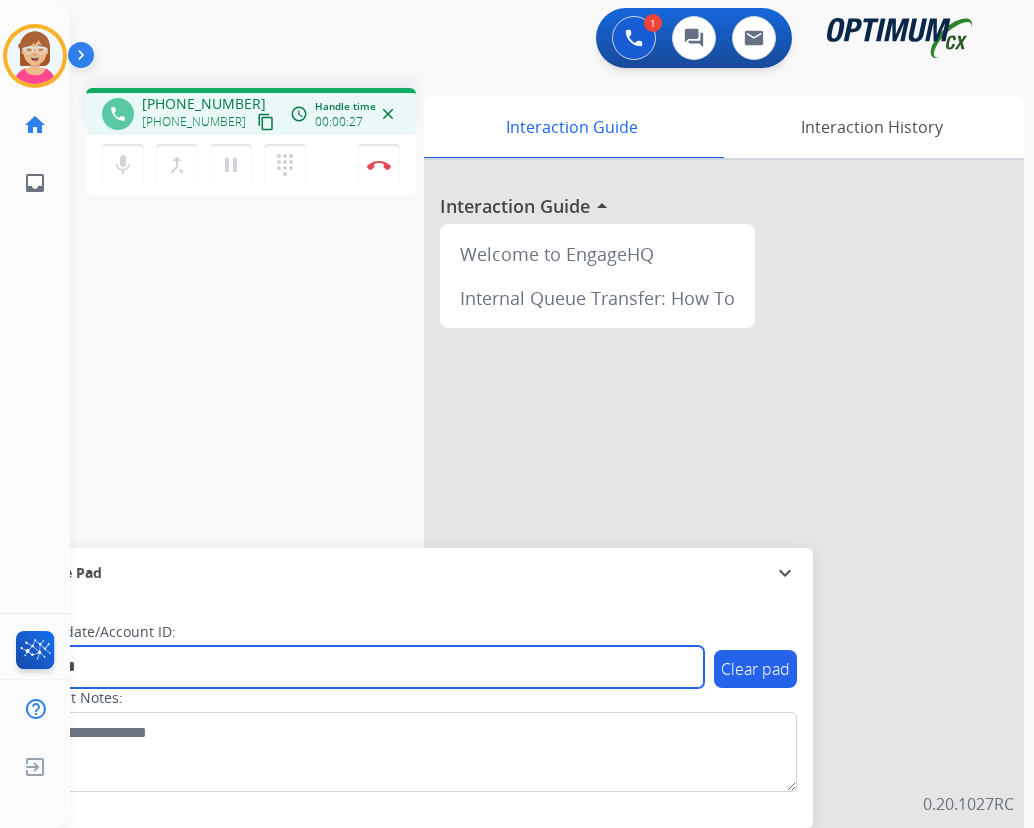 type on "*******" 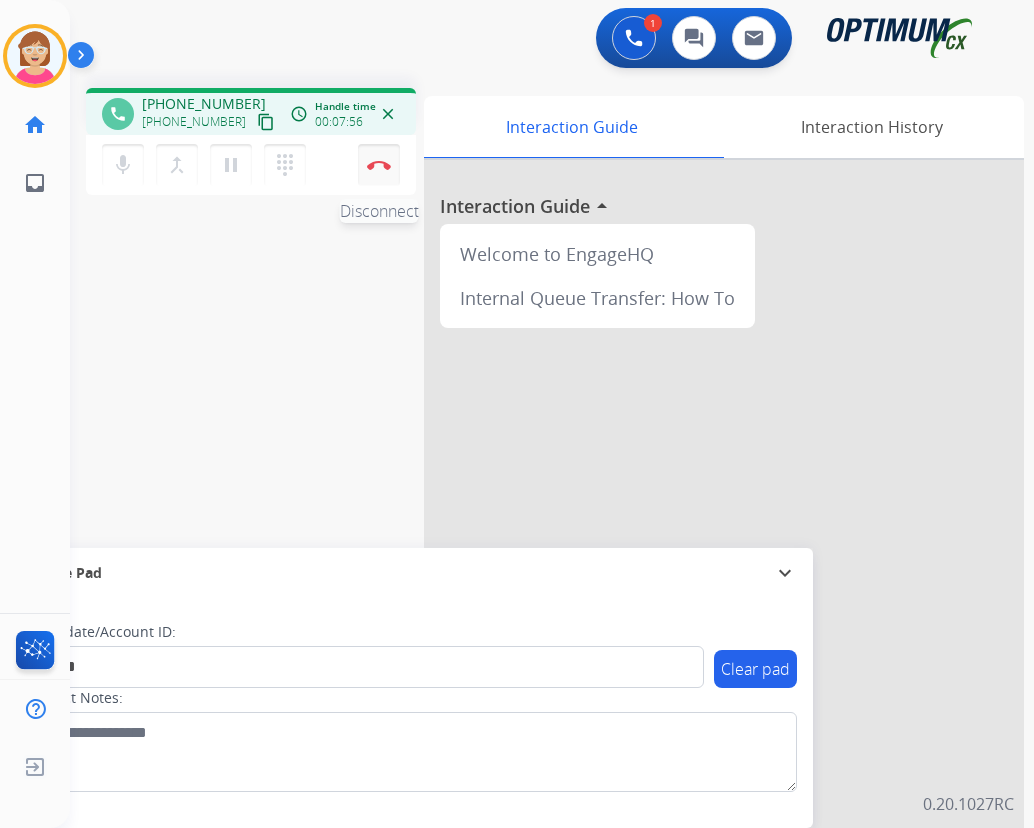click at bounding box center [379, 165] 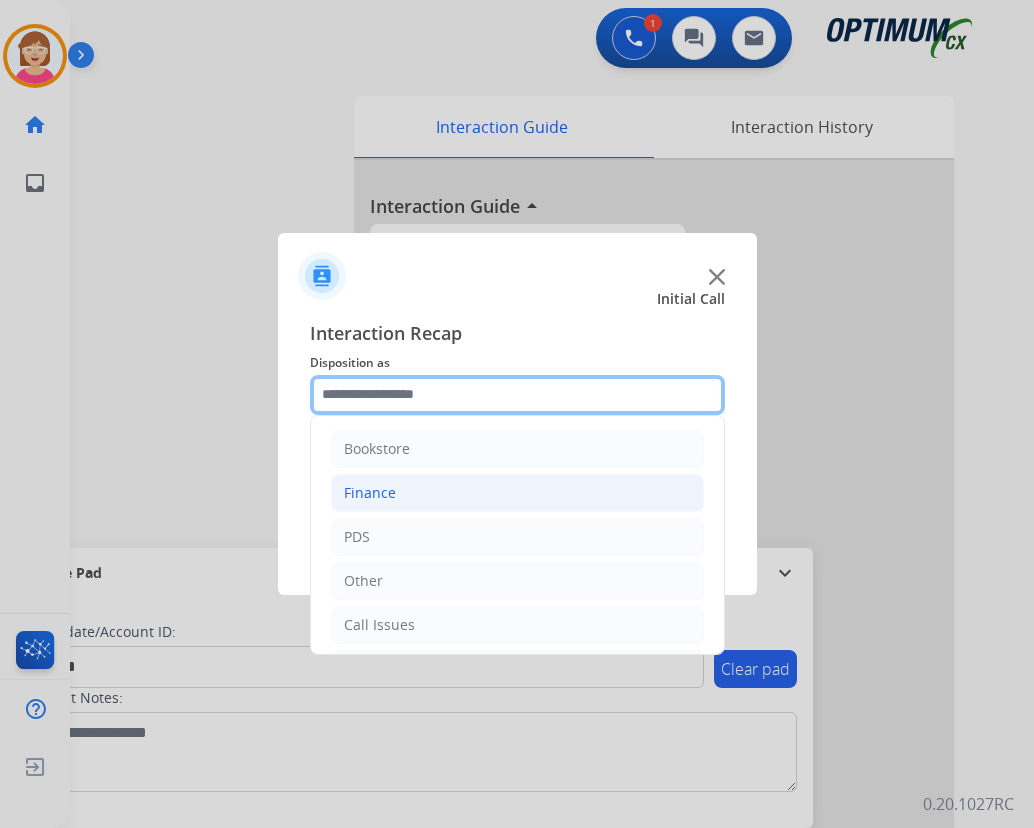 drag, startPoint x: 368, startPoint y: 400, endPoint x: 394, endPoint y: 479, distance: 83.1685 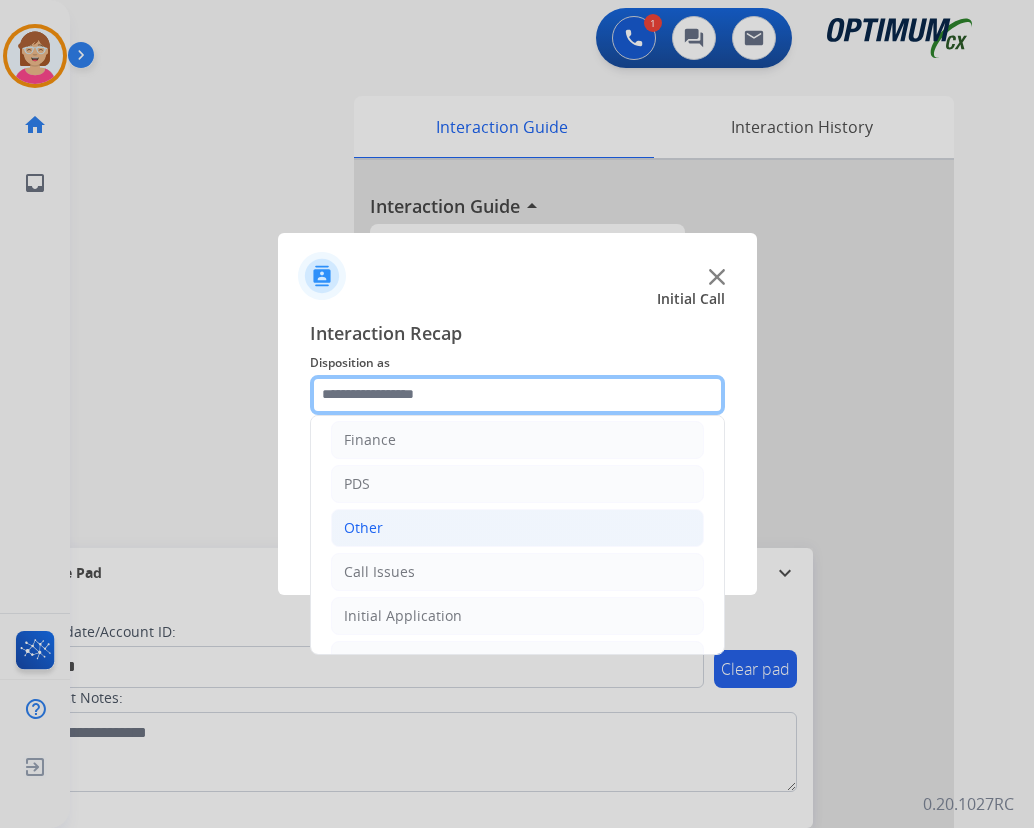 scroll, scrollTop: 136, scrollLeft: 0, axis: vertical 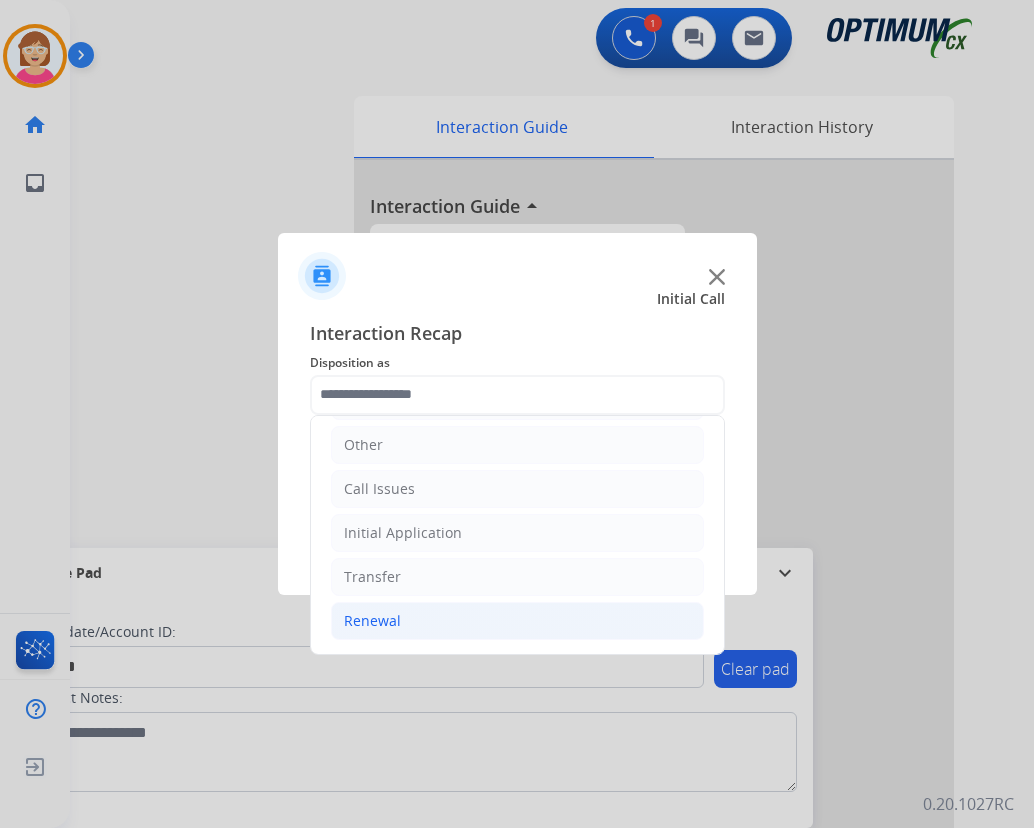 click on "Renewal" 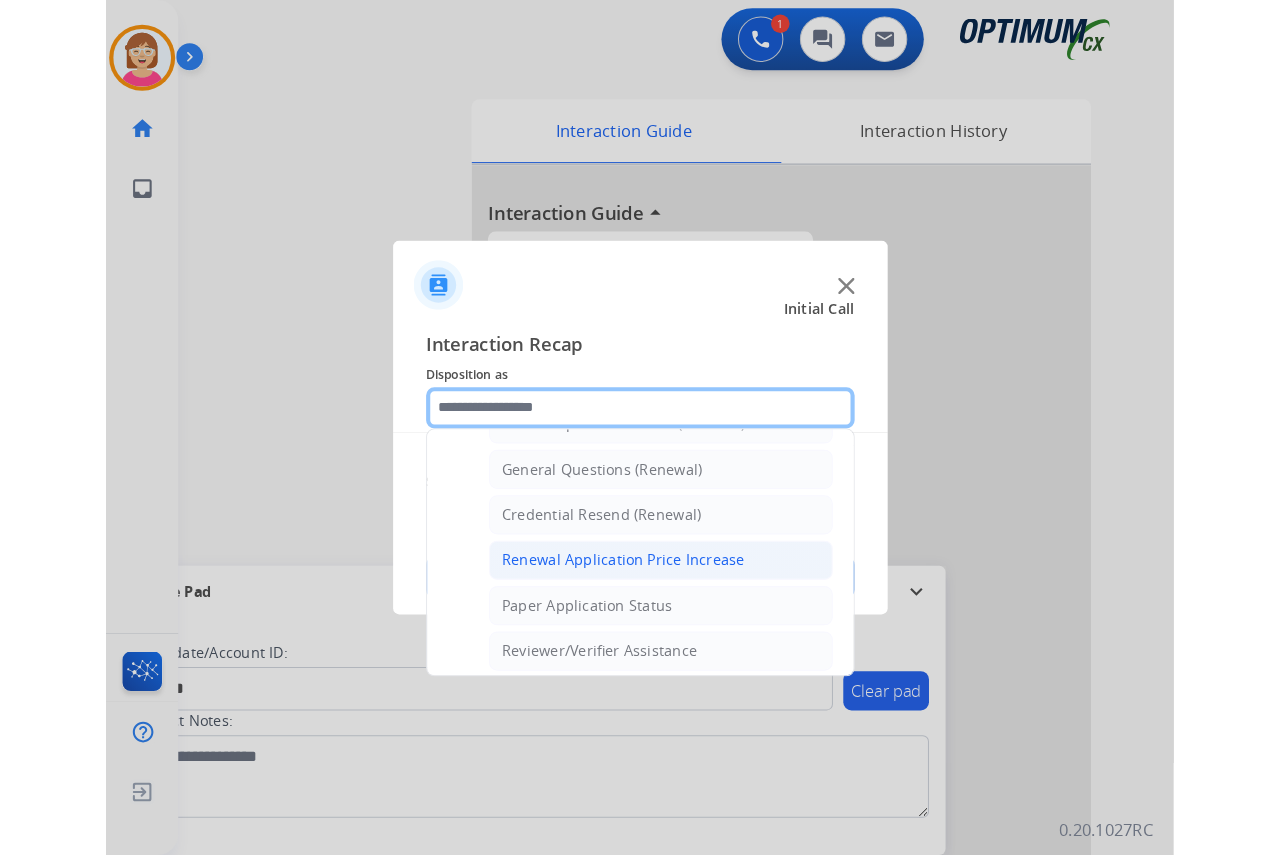 scroll, scrollTop: 572, scrollLeft: 0, axis: vertical 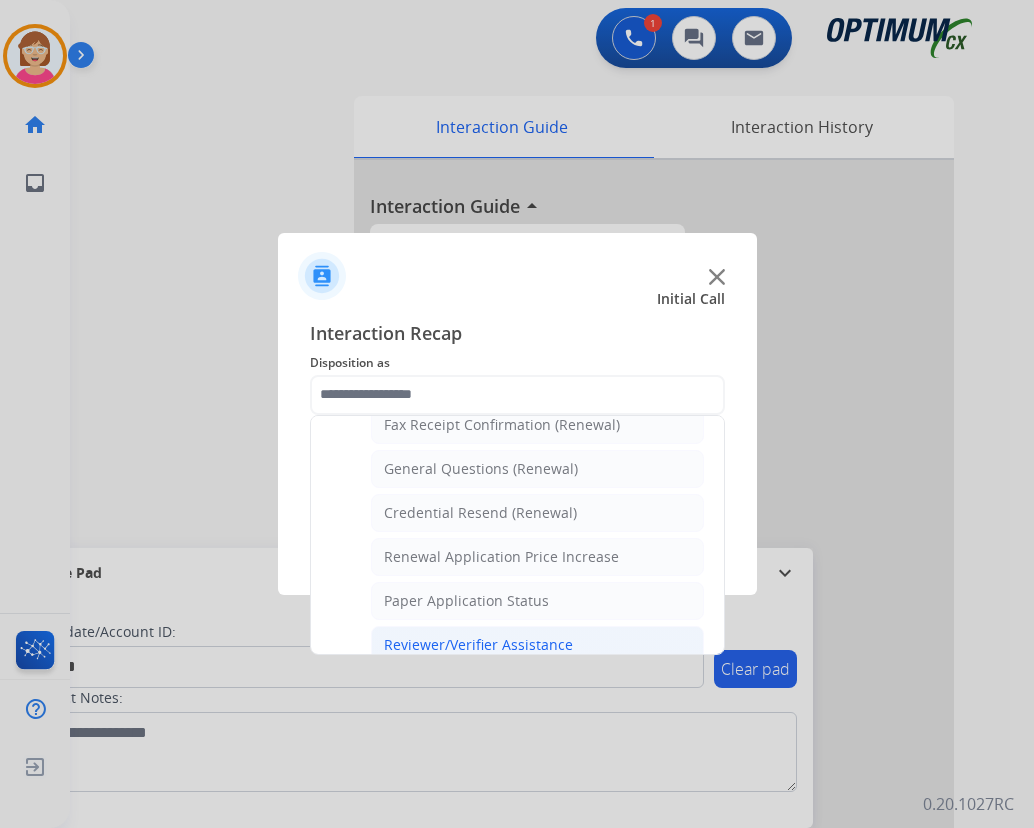 click on "Reviewer/Verifier Assistance" 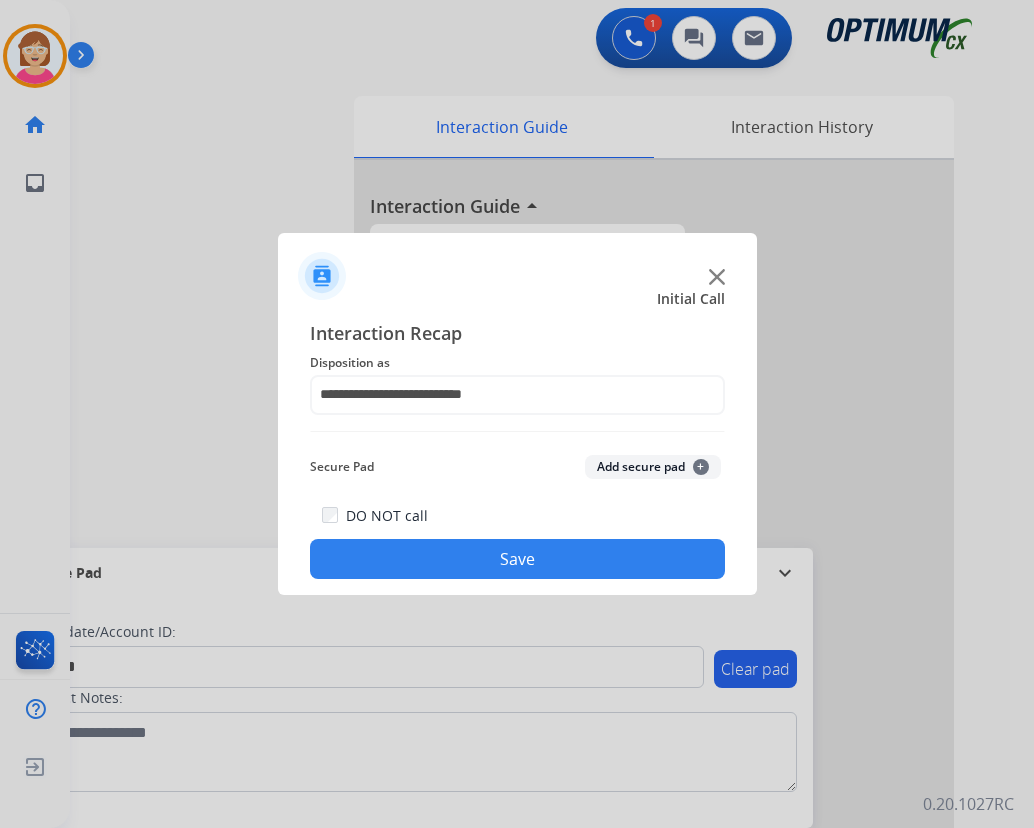 click on "+" 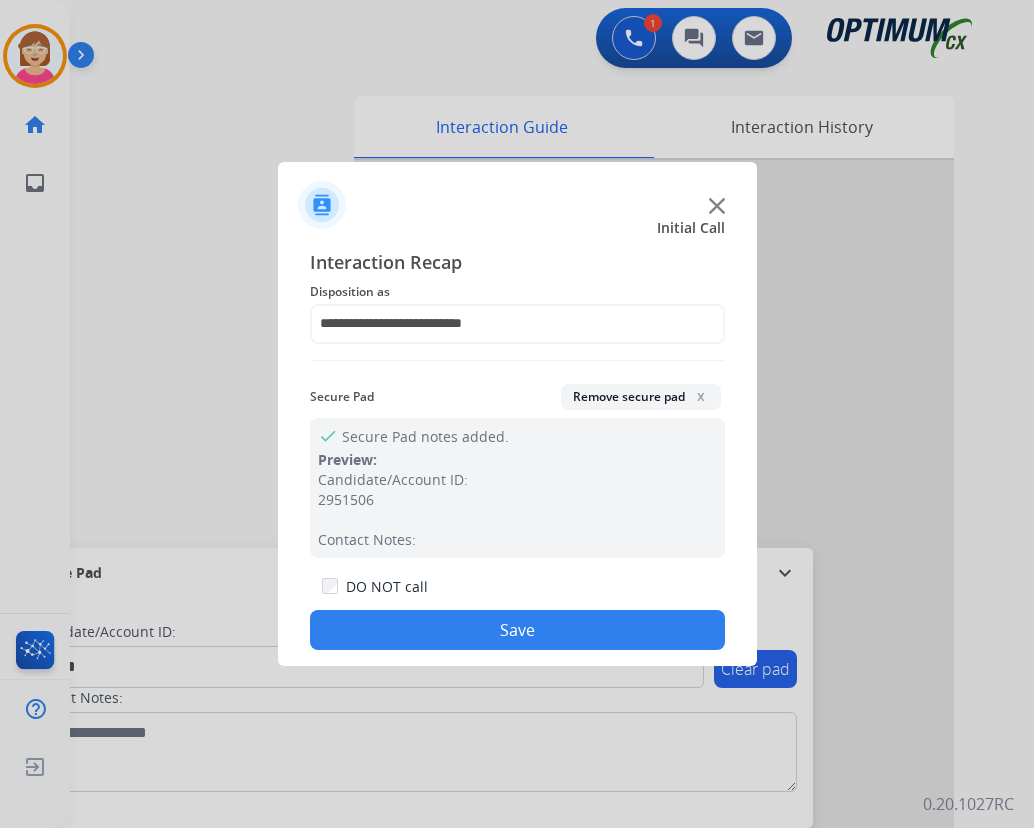 drag, startPoint x: 419, startPoint y: 627, endPoint x: 402, endPoint y: 558, distance: 71.063354 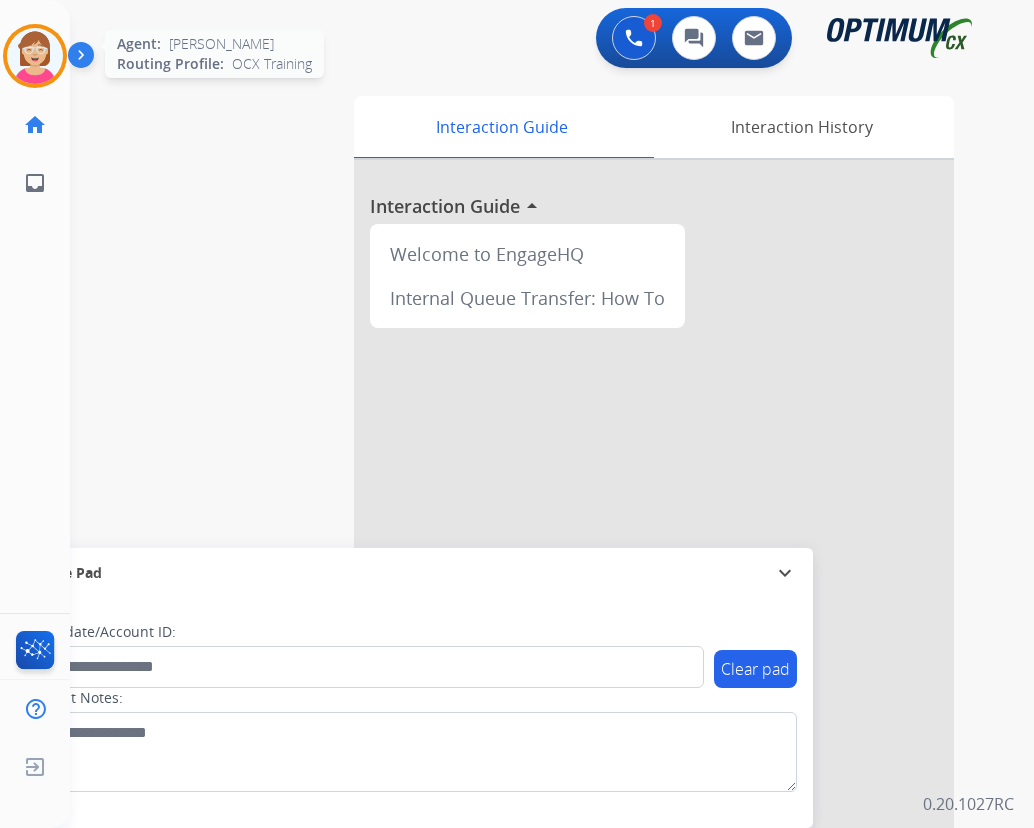 click at bounding box center (35, 56) 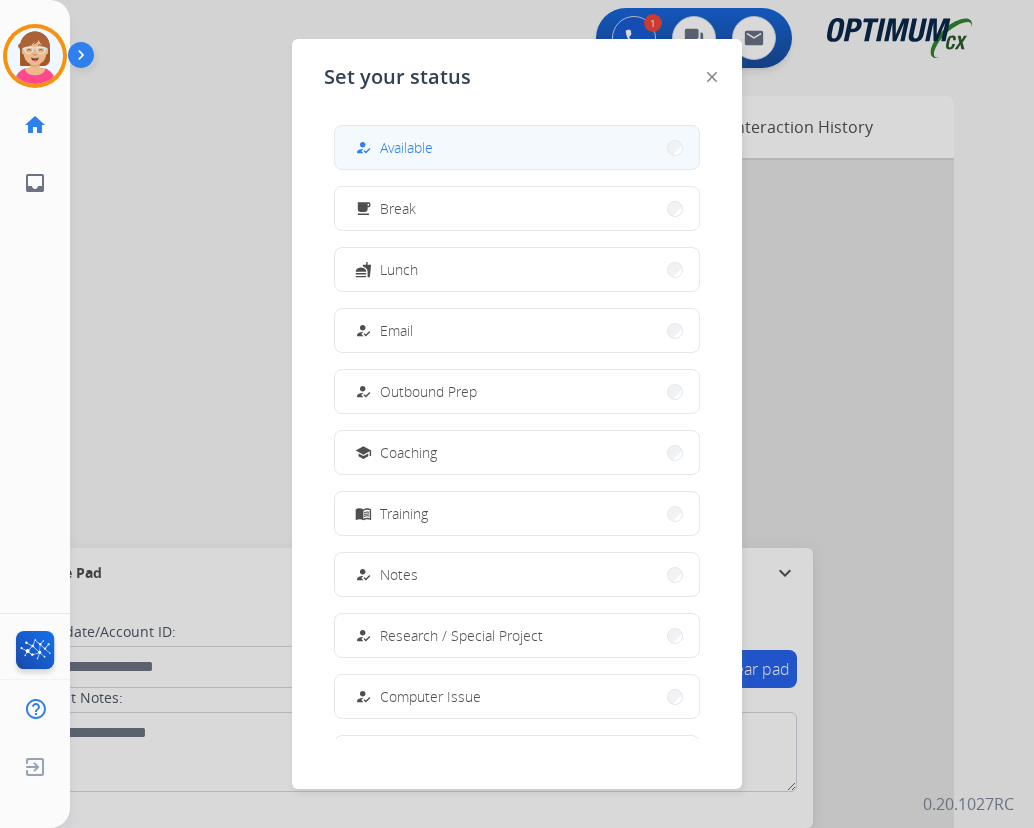 click on "how_to_reg Available" at bounding box center [517, 147] 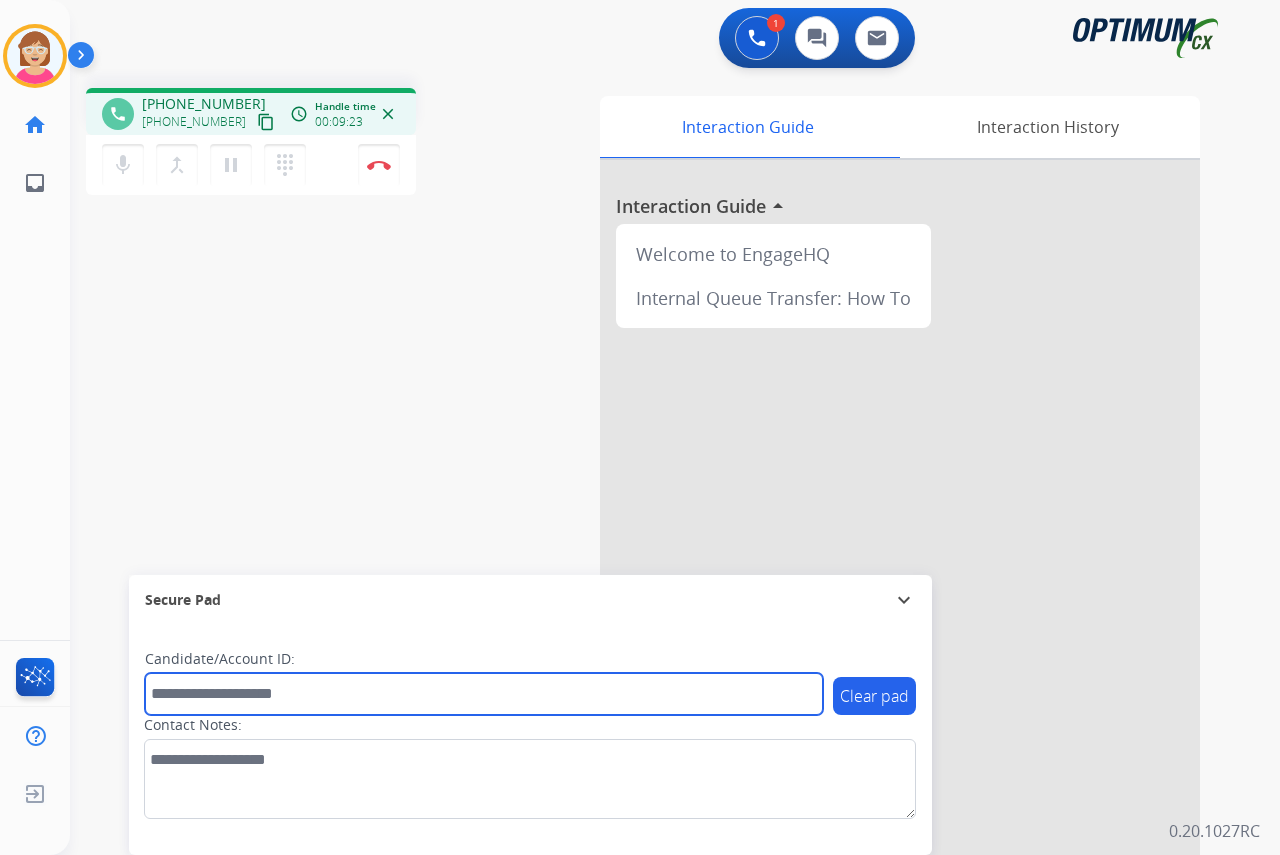click at bounding box center (484, 694) 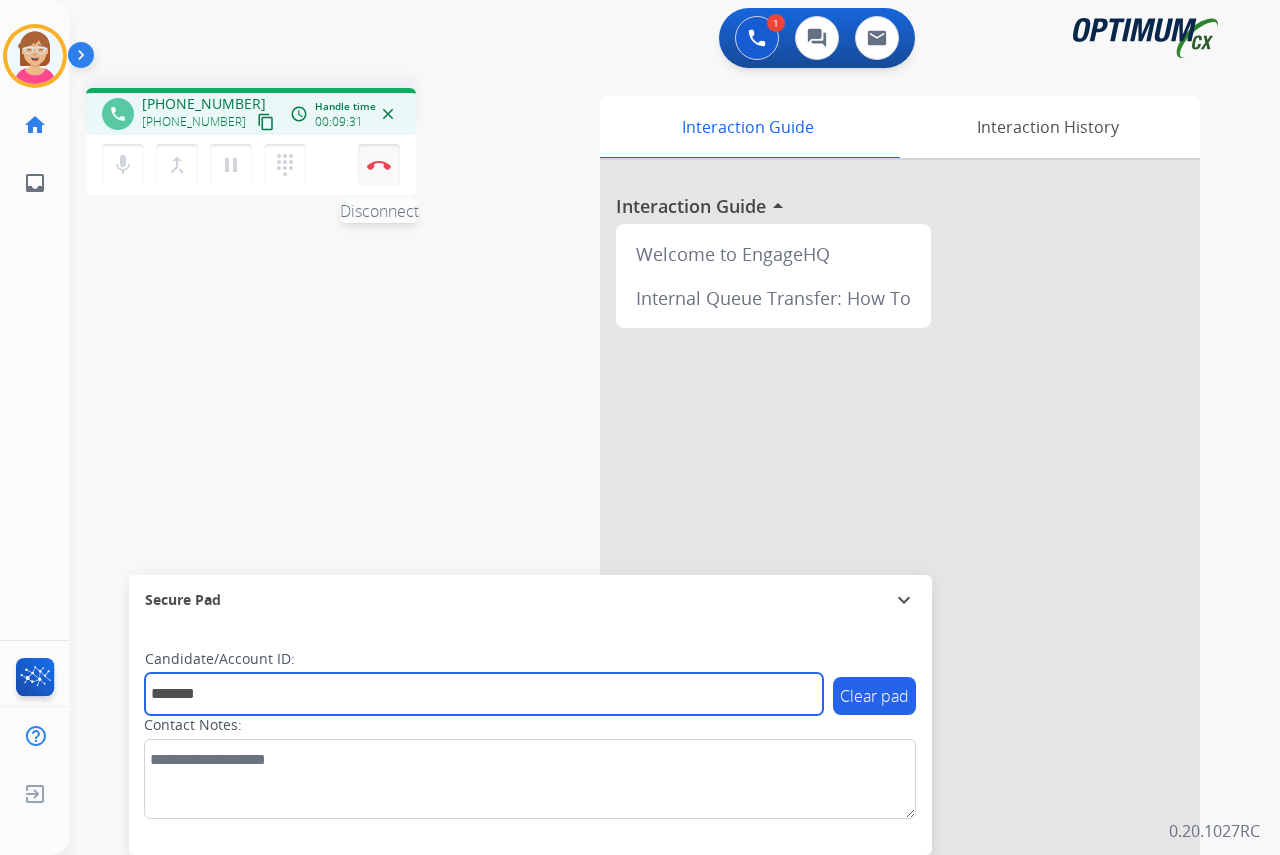 type on "*******" 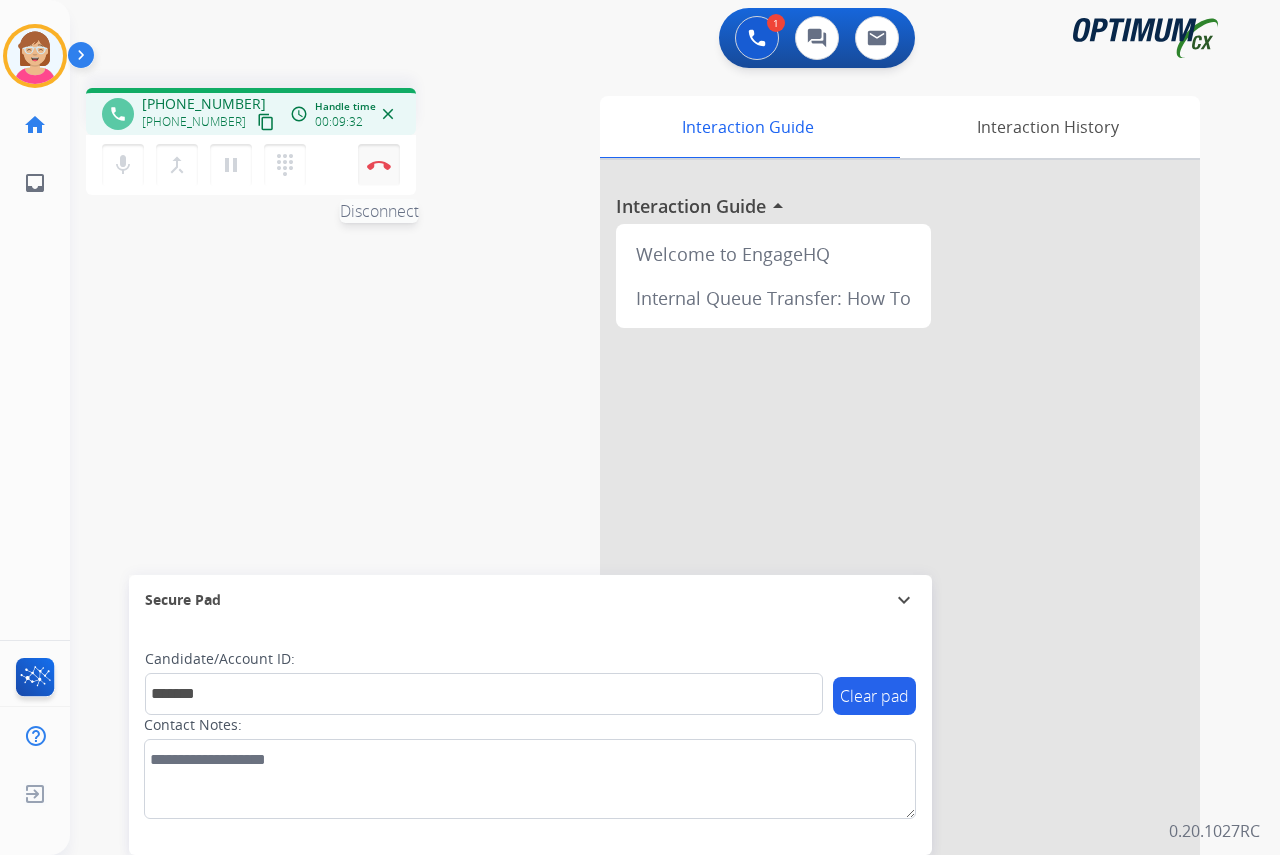 click at bounding box center [379, 165] 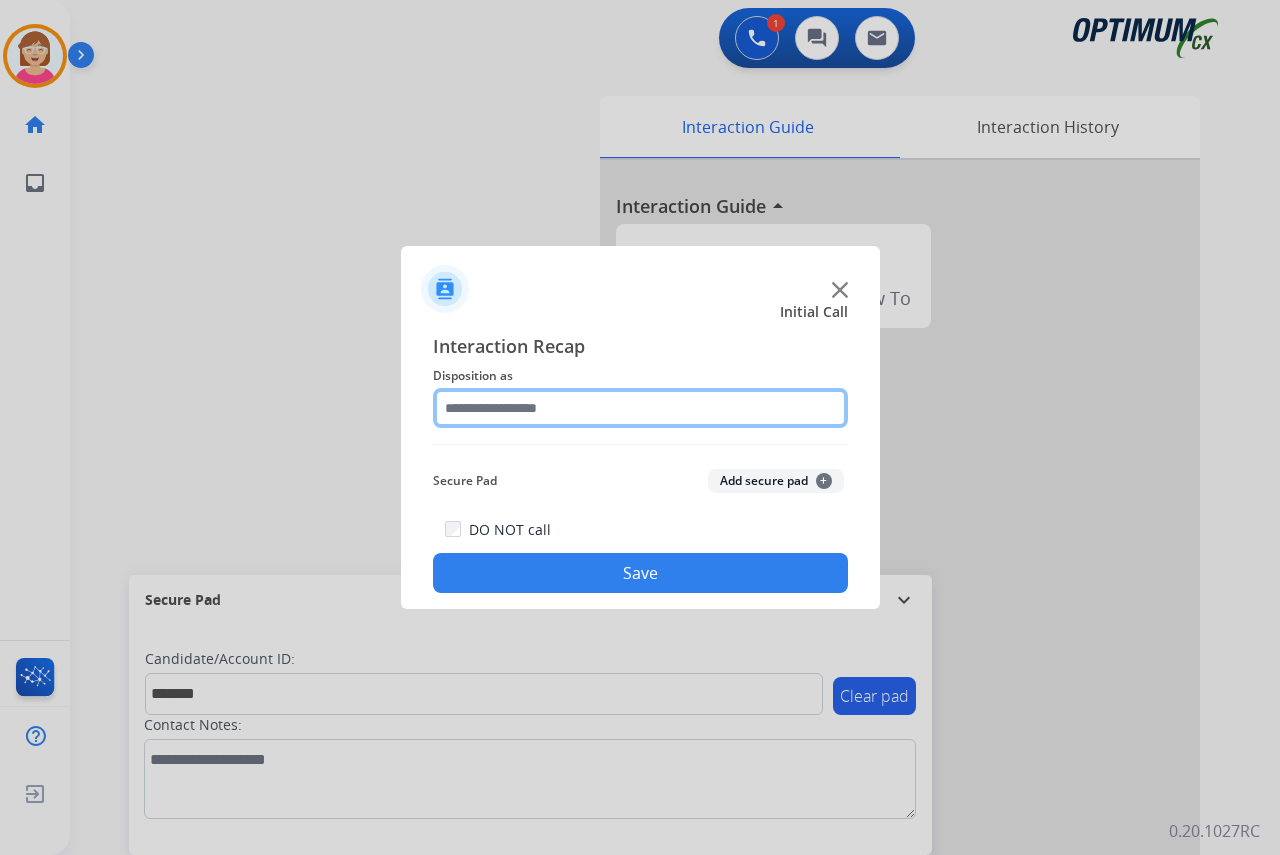 click 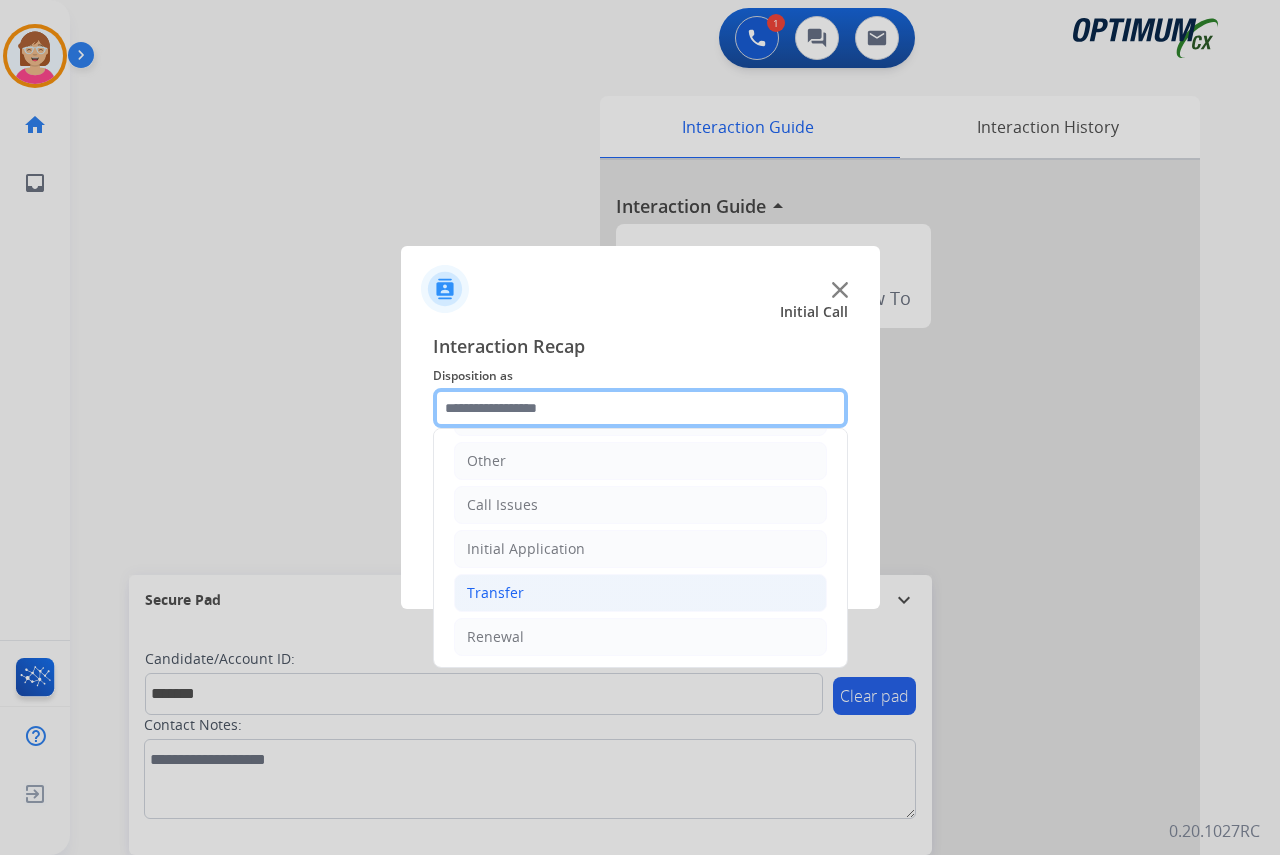 scroll, scrollTop: 136, scrollLeft: 0, axis: vertical 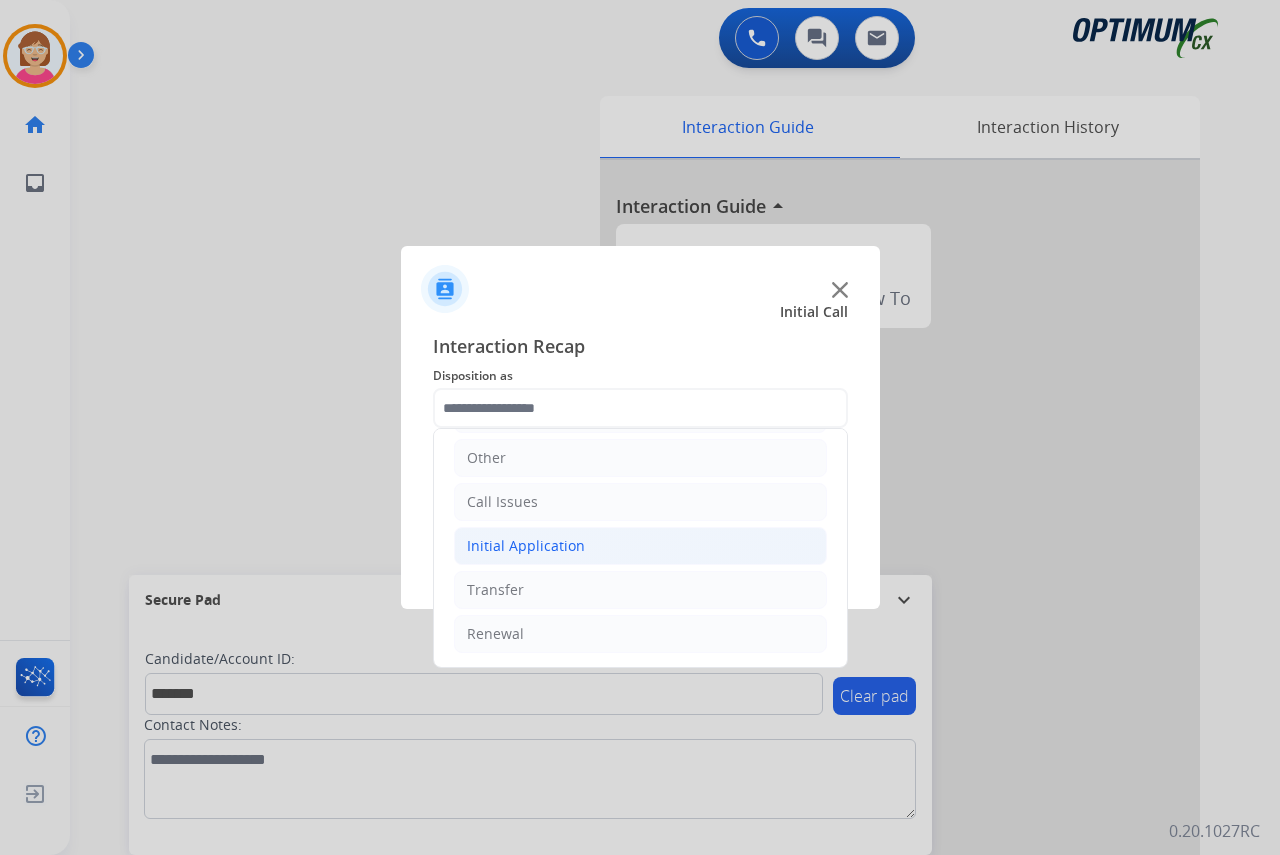 click on "Initial Application" 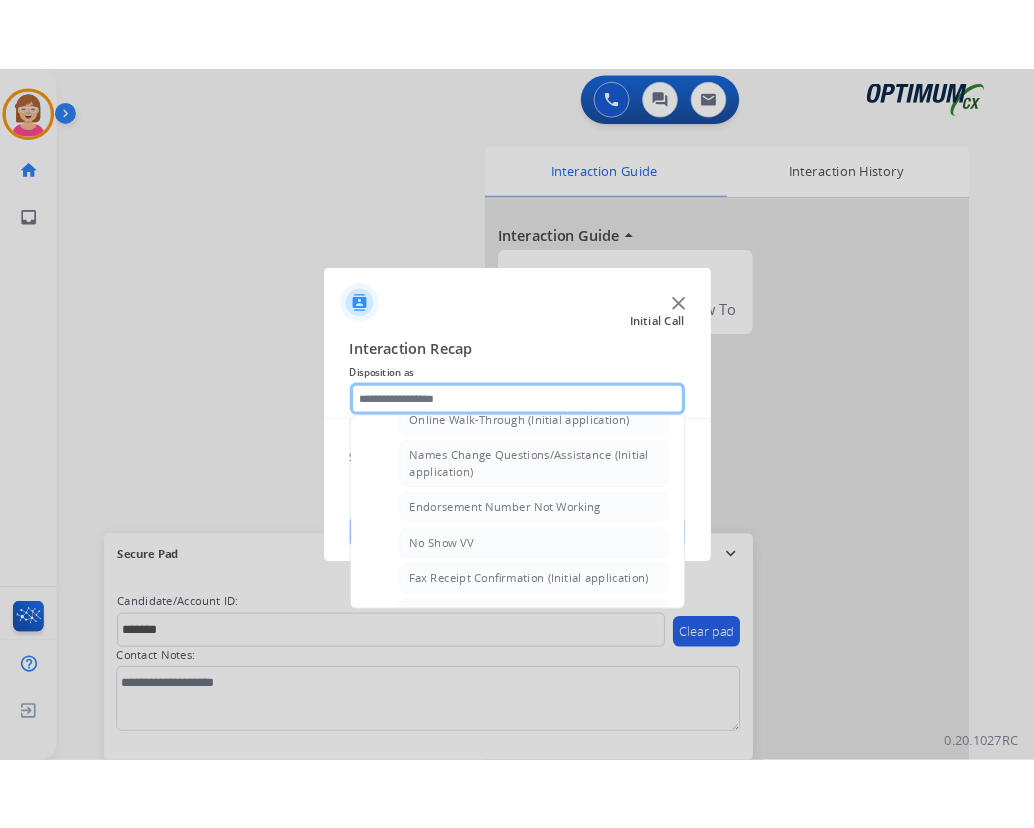 scroll, scrollTop: 436, scrollLeft: 0, axis: vertical 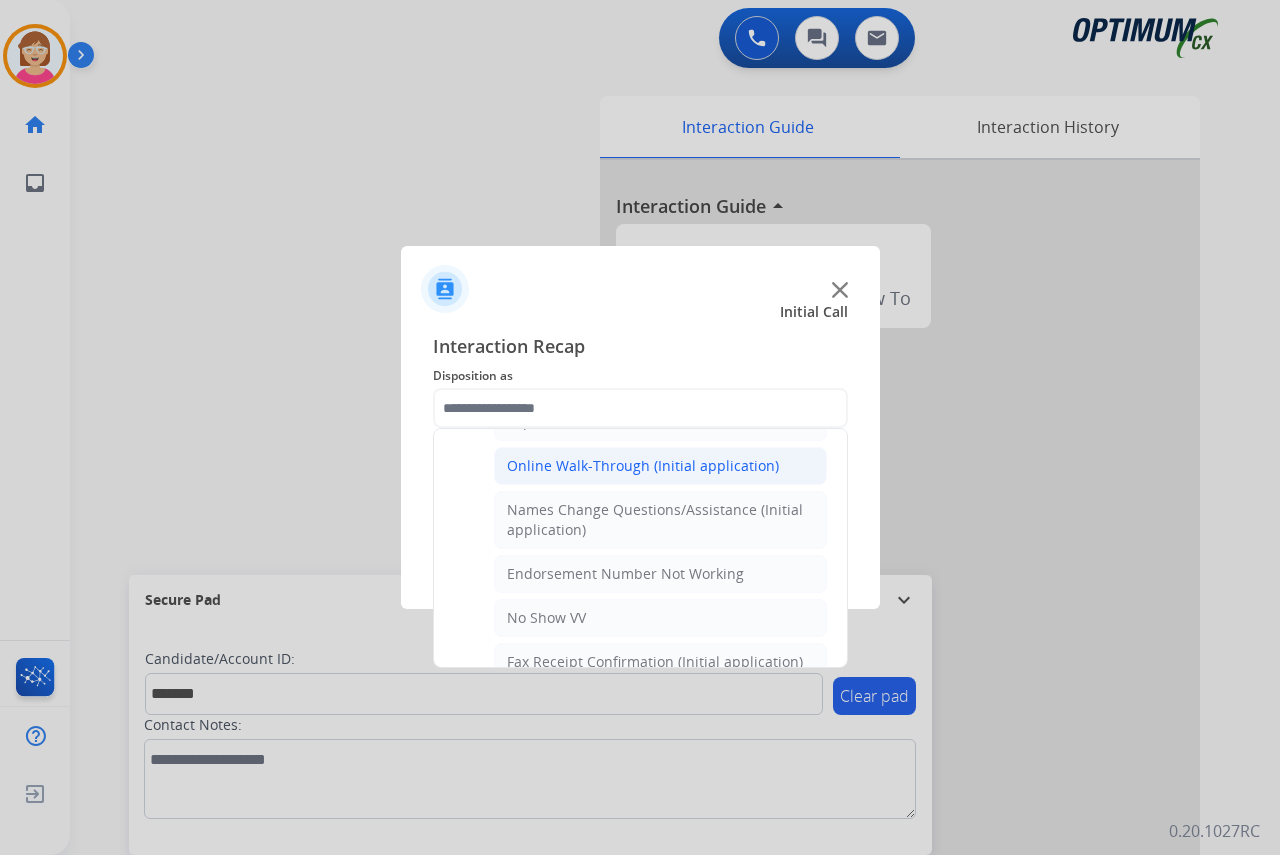 click on "Online Walk-Through (Initial application)" 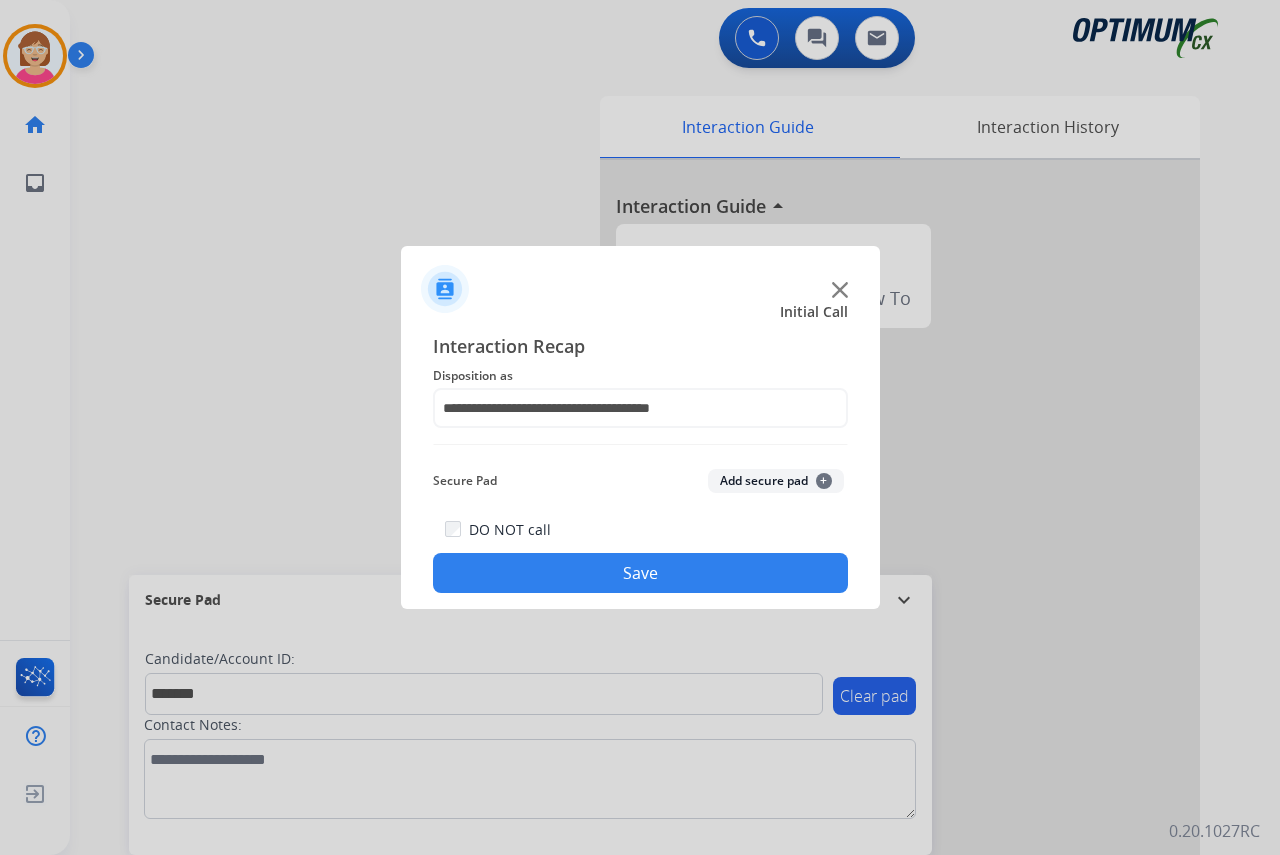 click on "+" 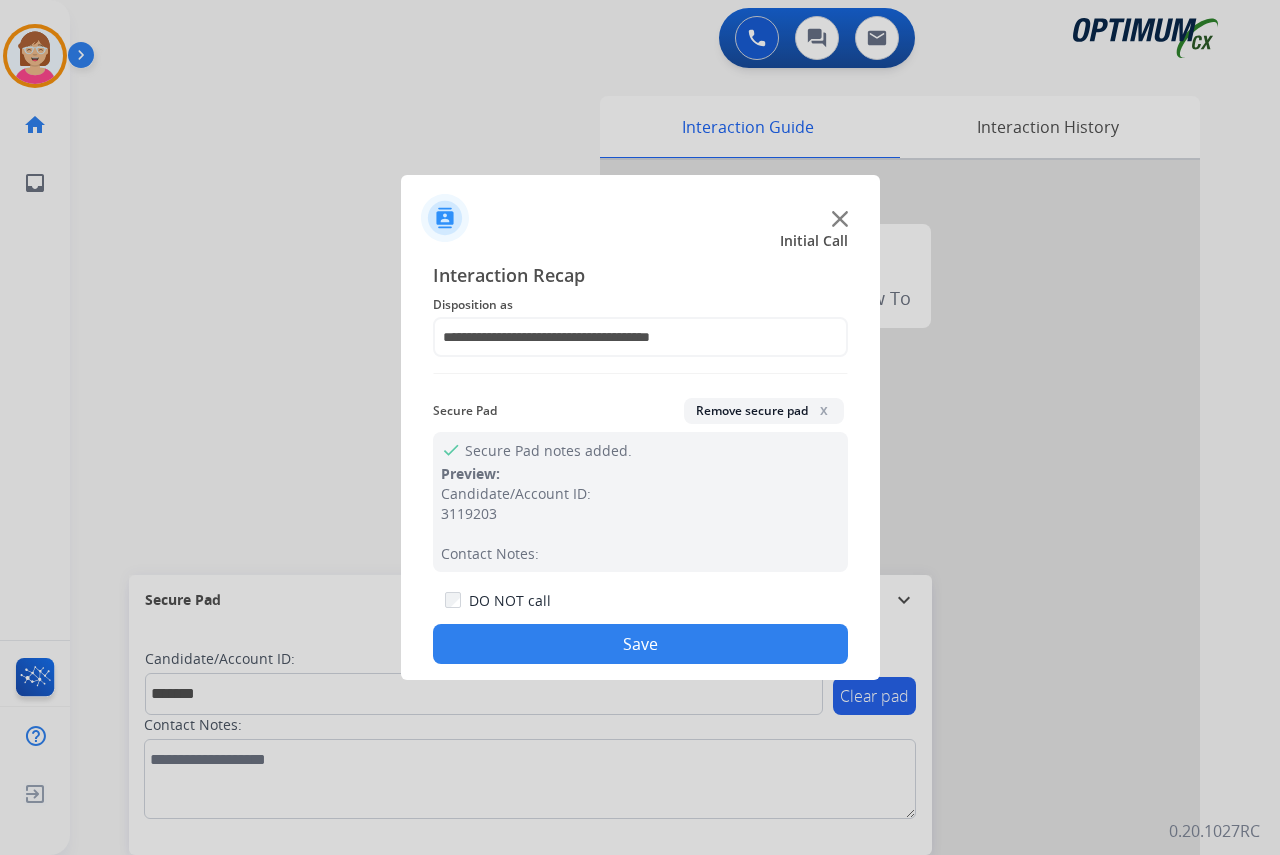 click on "Save" 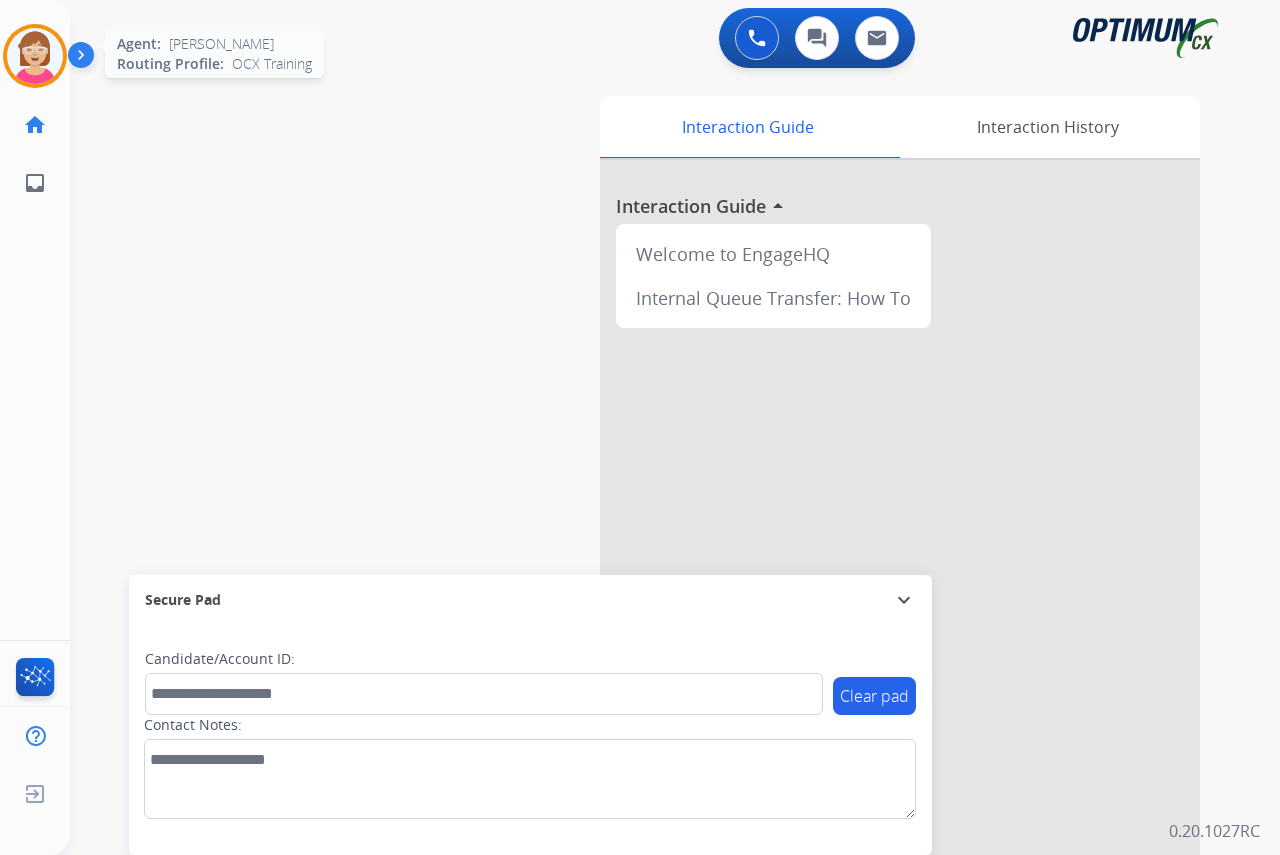 click at bounding box center (35, 56) 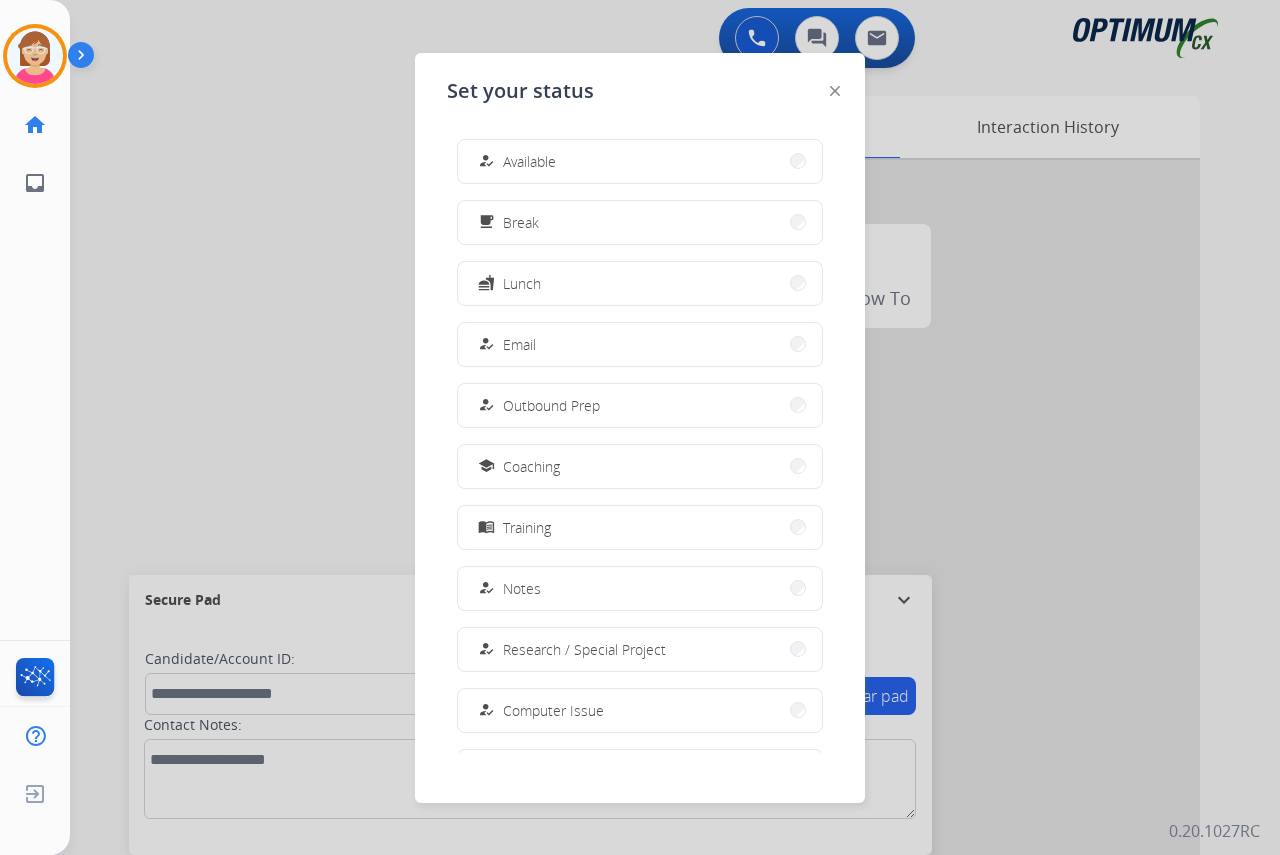 click at bounding box center (640, 427) 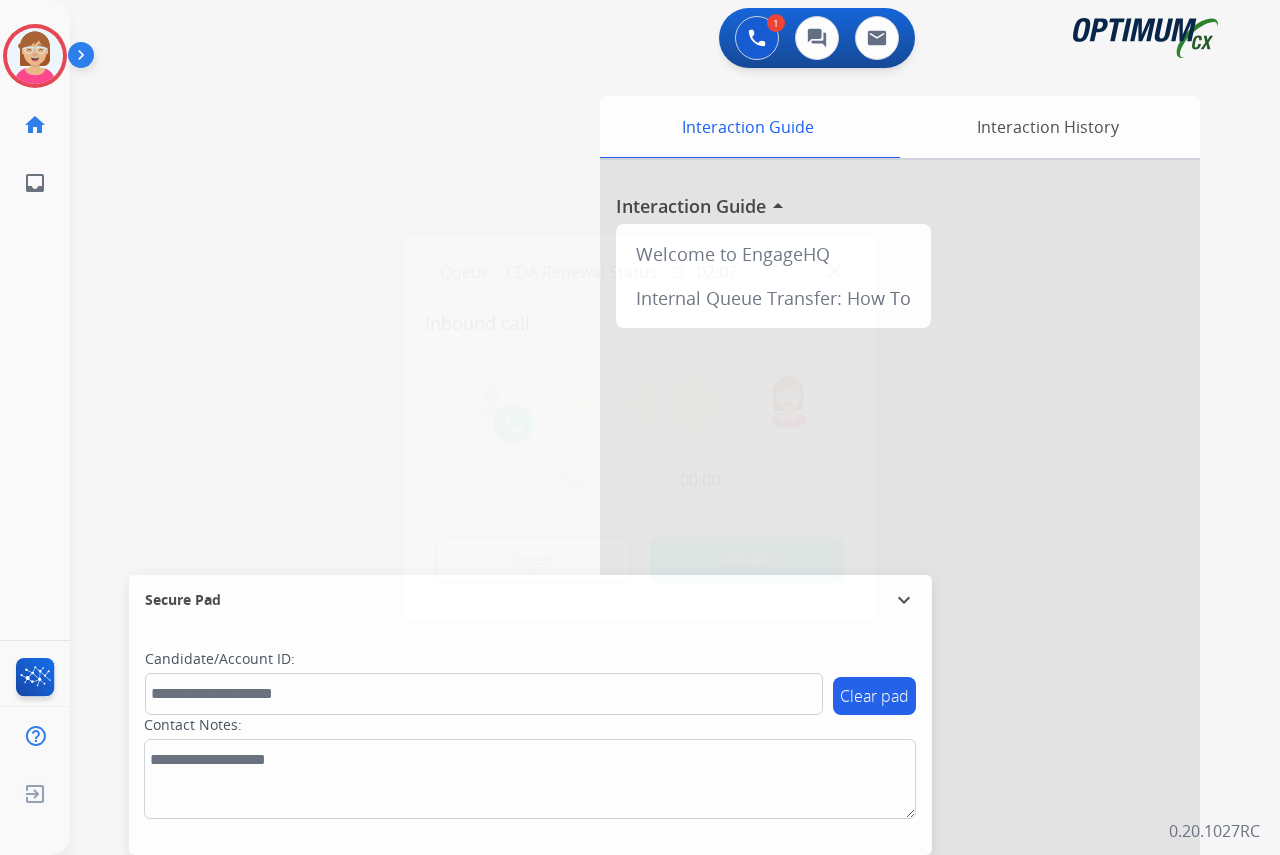 drag, startPoint x: 66, startPoint y: 382, endPoint x: 0, endPoint y: 380, distance: 66.0303 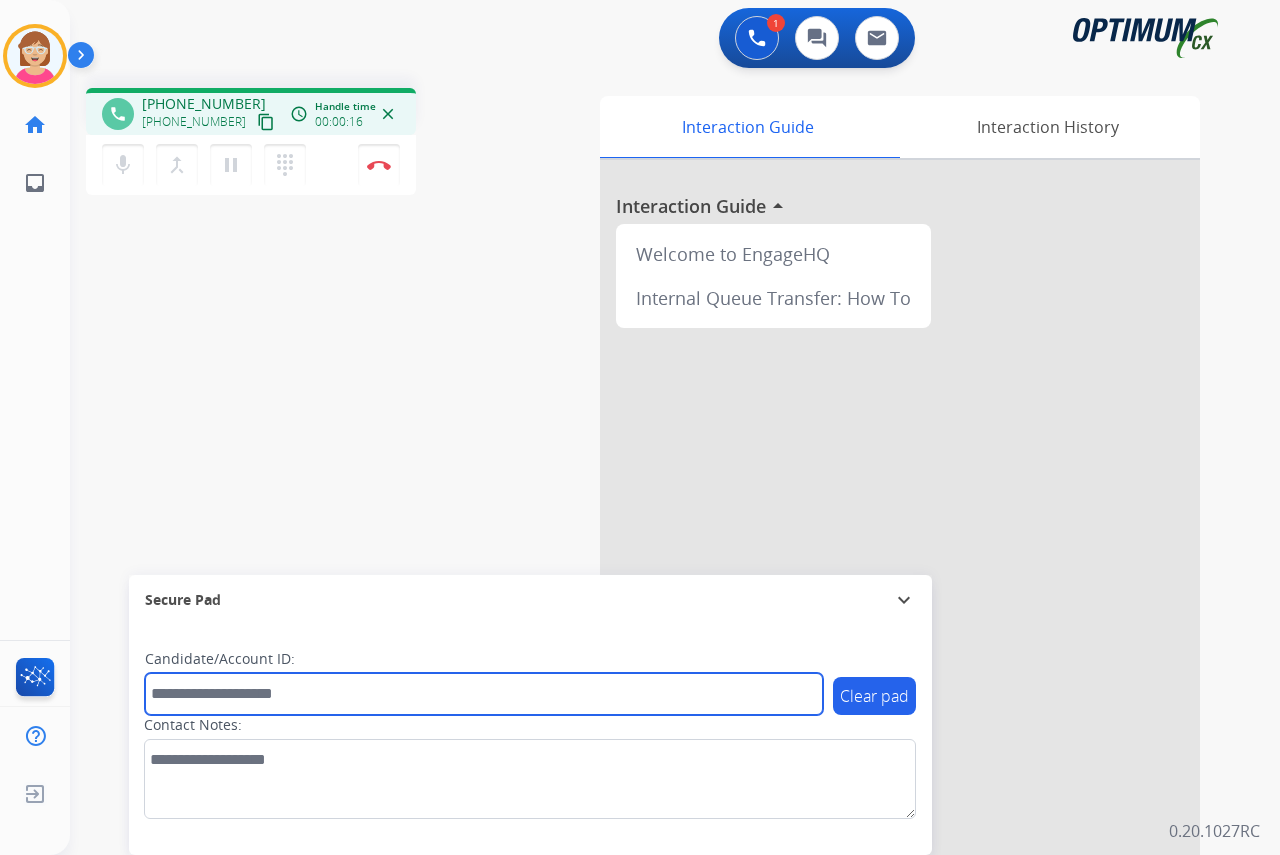 click at bounding box center (484, 694) 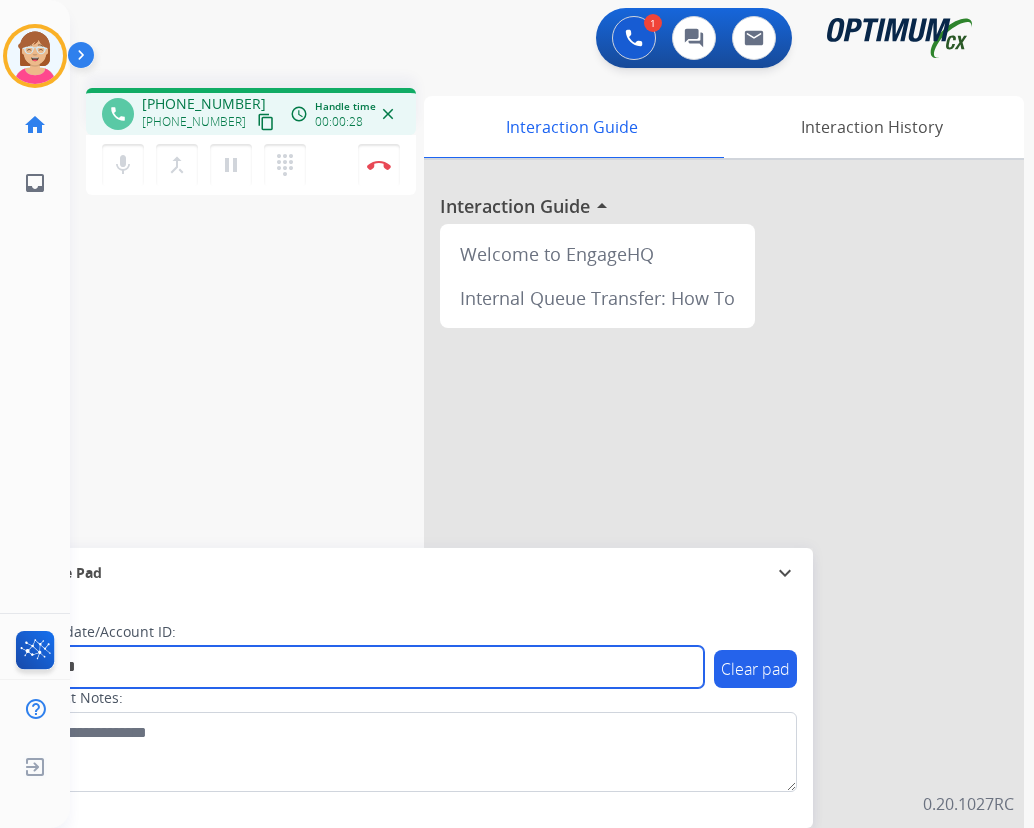 type on "*******" 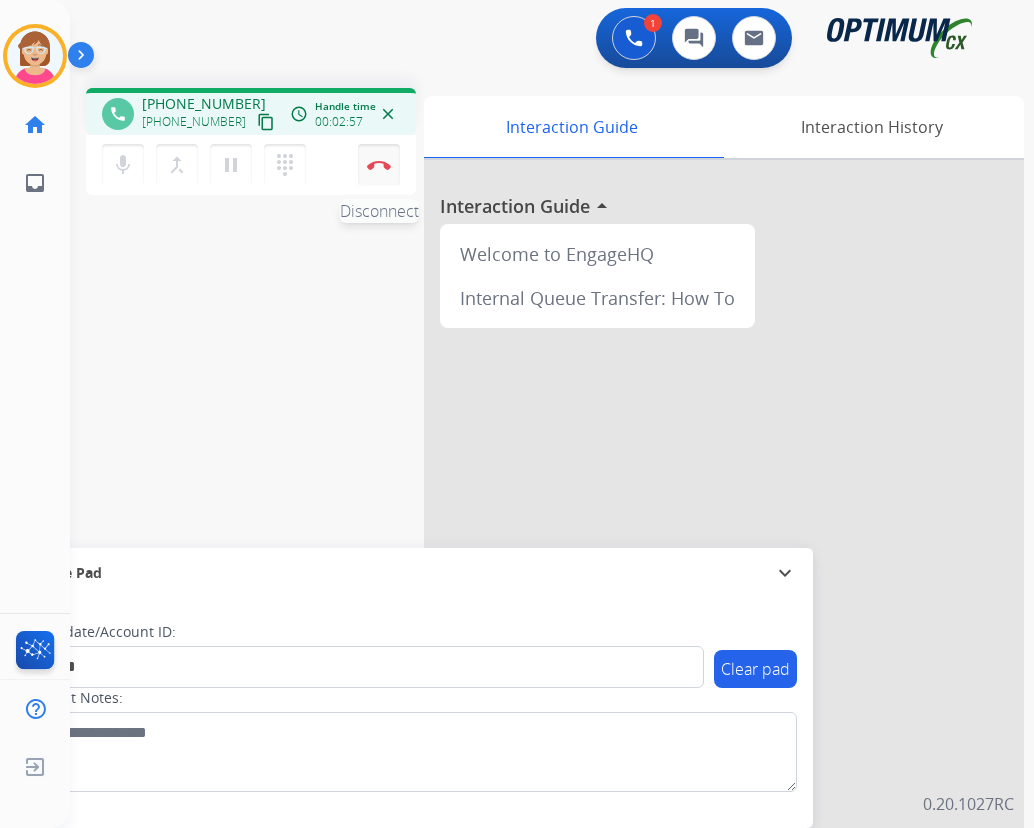 click at bounding box center (379, 165) 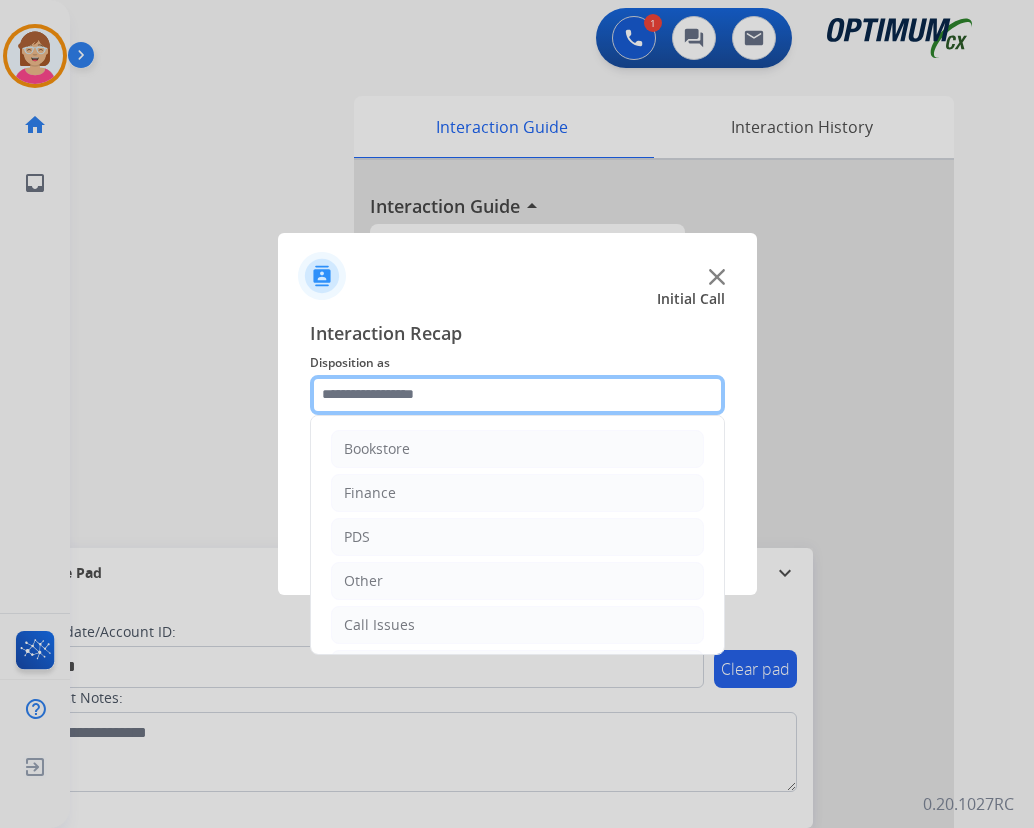 click 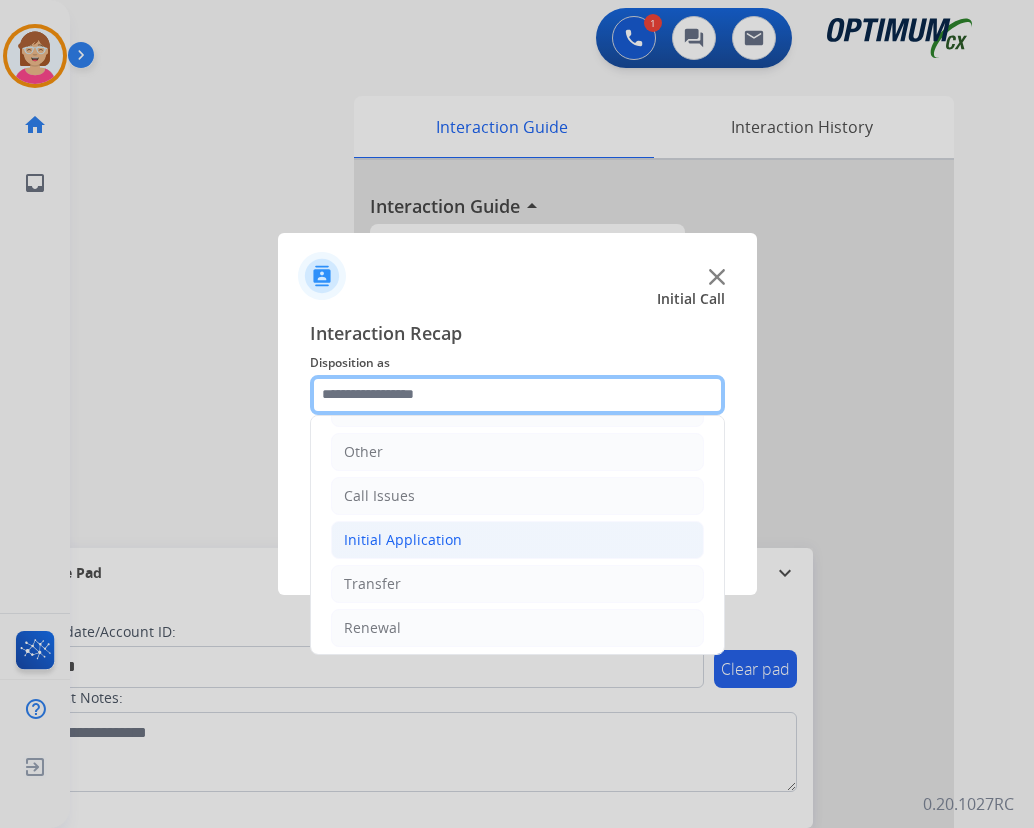 scroll, scrollTop: 136, scrollLeft: 0, axis: vertical 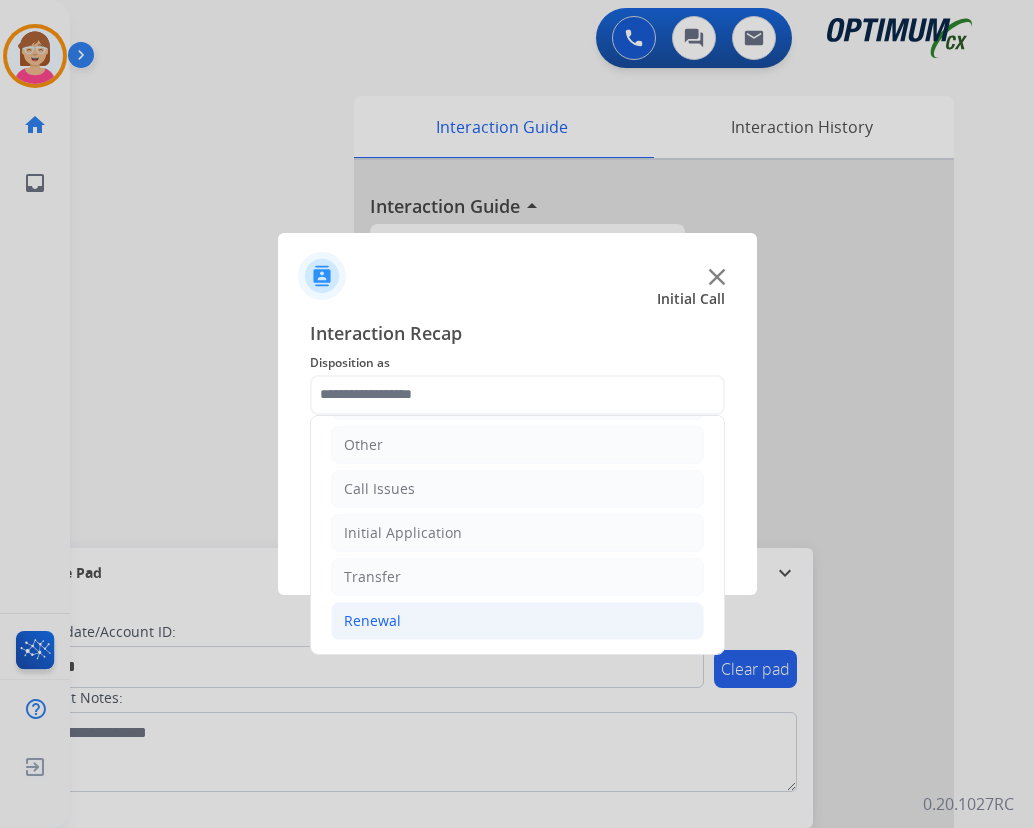 click on "Renewal" 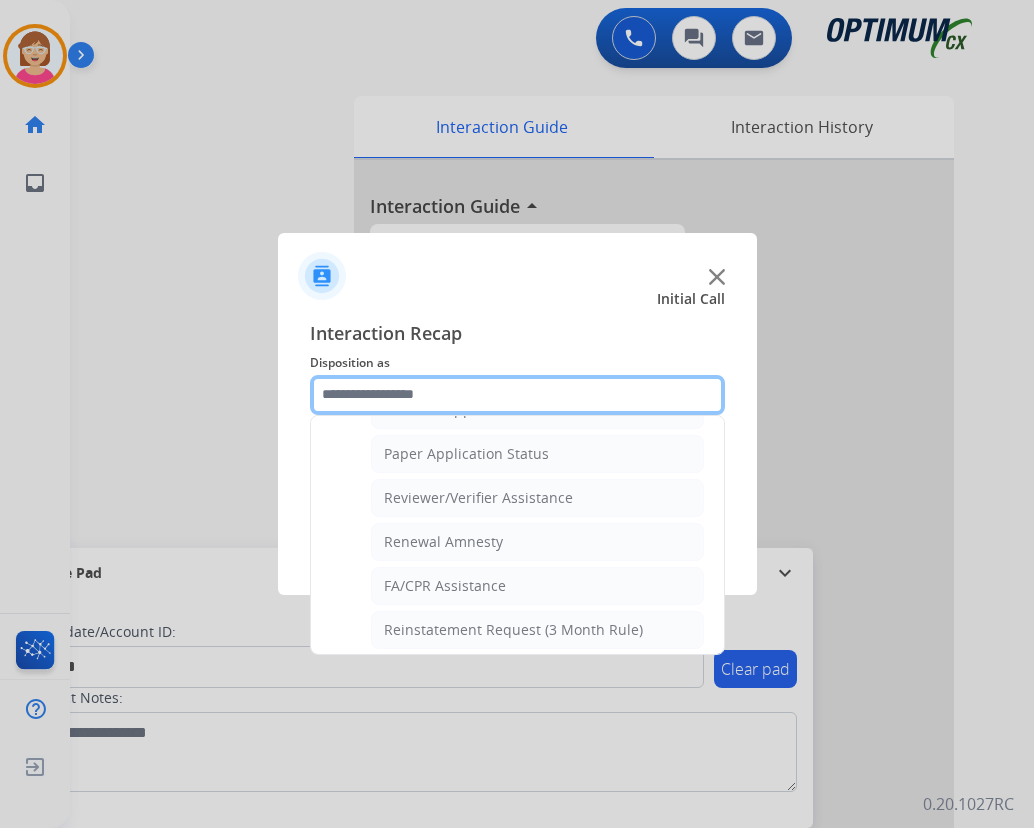 scroll, scrollTop: 672, scrollLeft: 0, axis: vertical 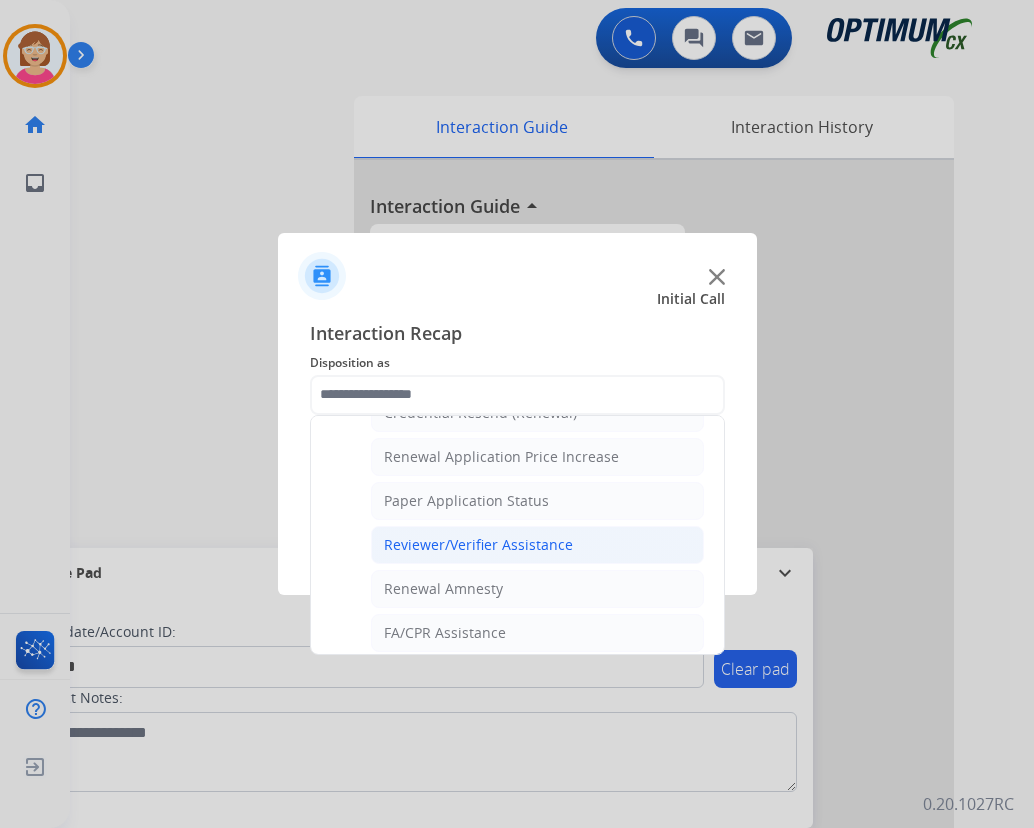 click on "Reviewer/Verifier Assistance" 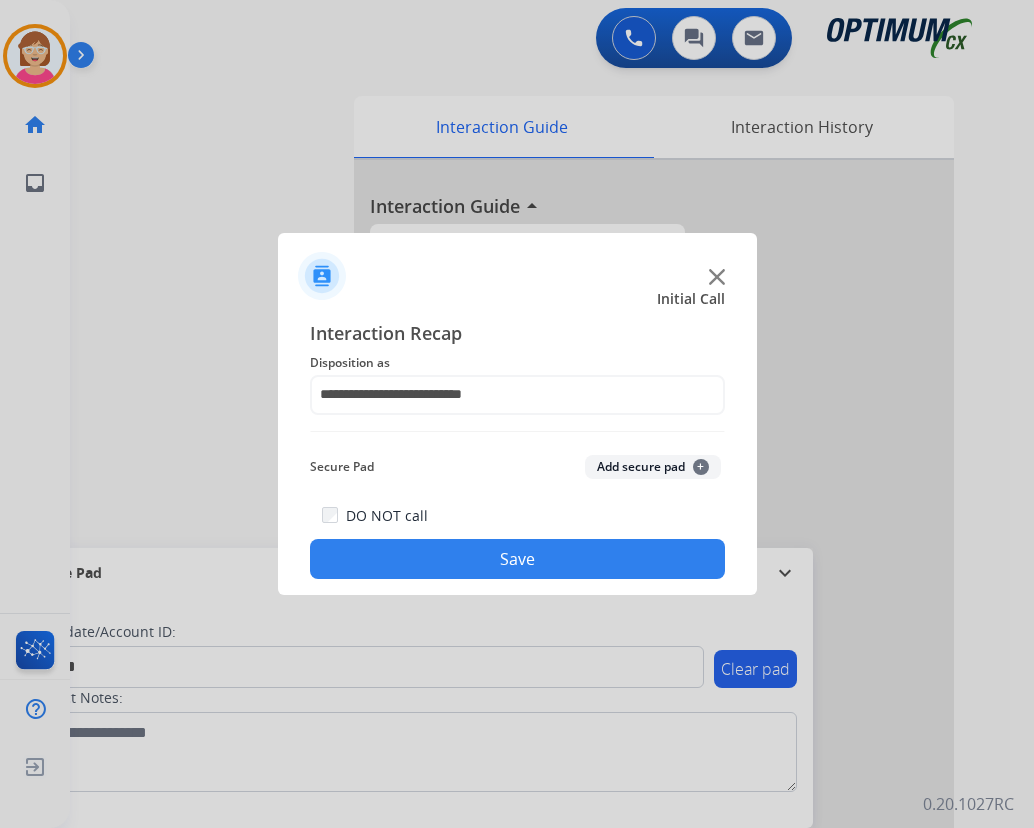 click on "+" 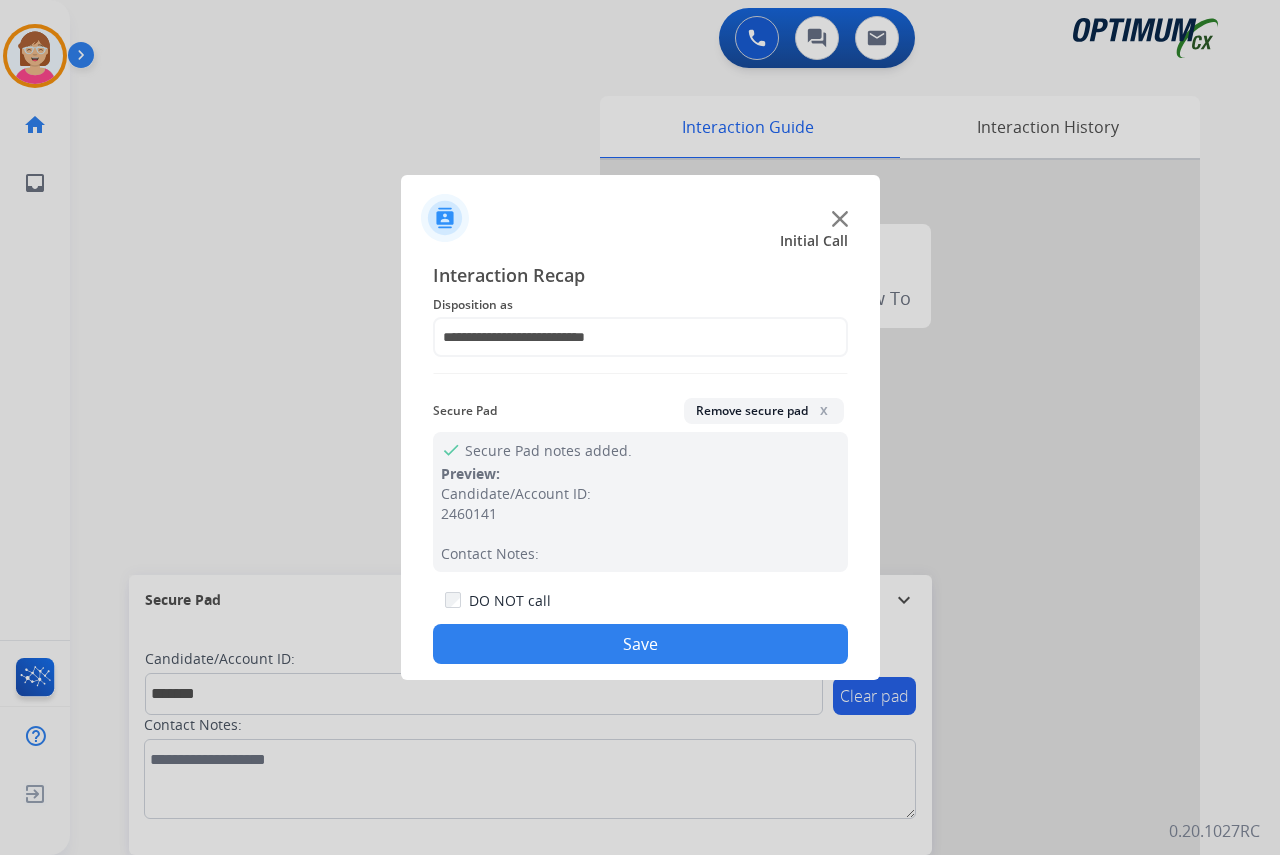 click on "Save" 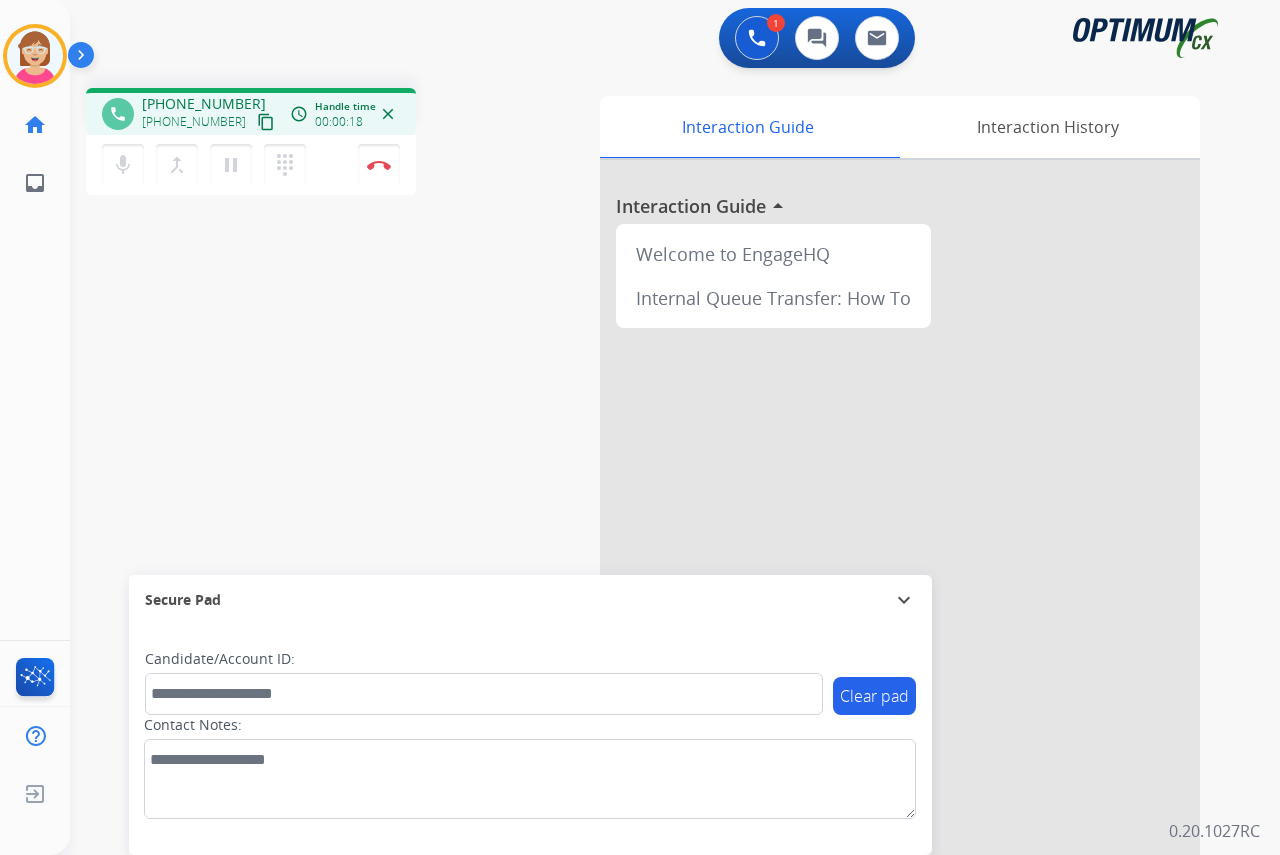 click on "[PERSON_NAME]  Edit Avatar  Agent:   [PERSON_NAME] Profile:  OCX Training home  Home  Home inbox  Emails  Emails  FocalPoints  Help Center  Help Center  Log out  Log out" 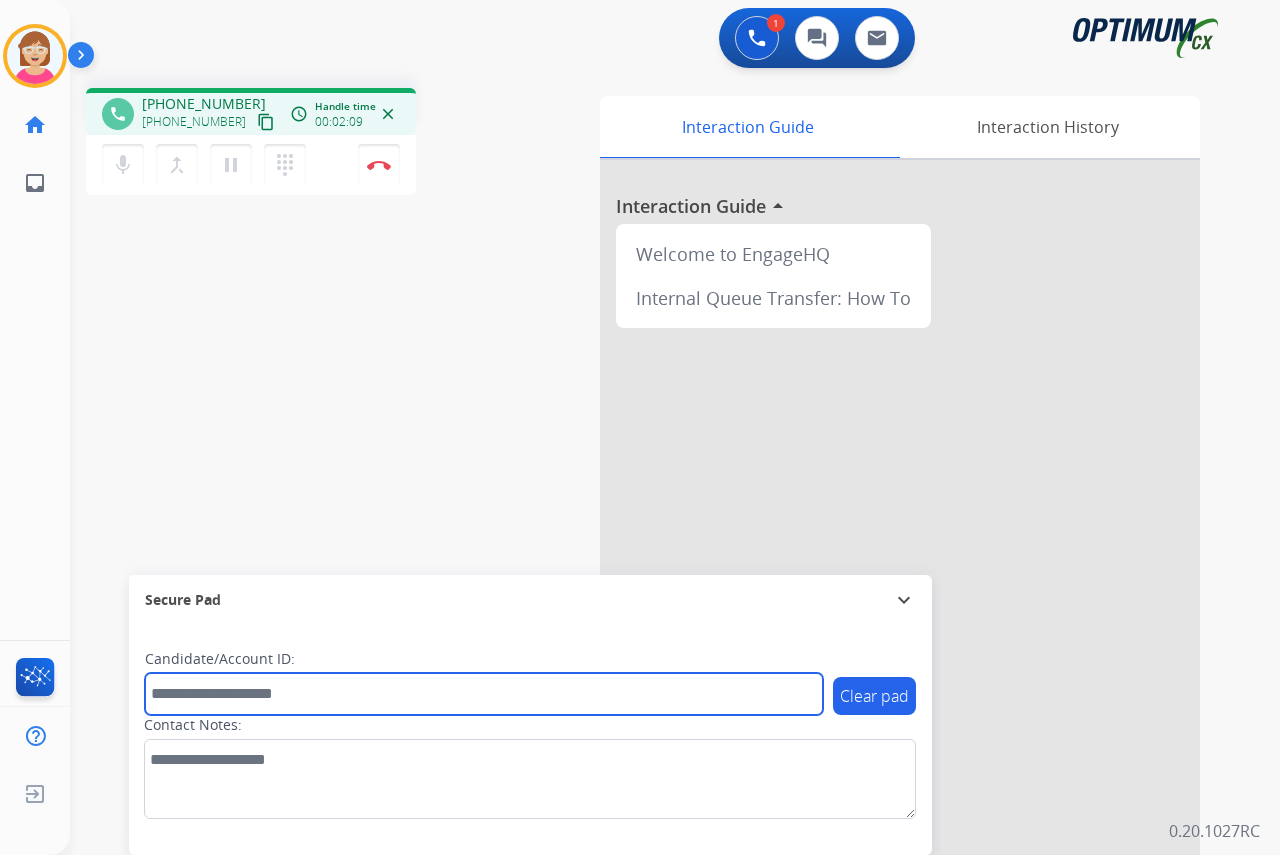 click at bounding box center [484, 694] 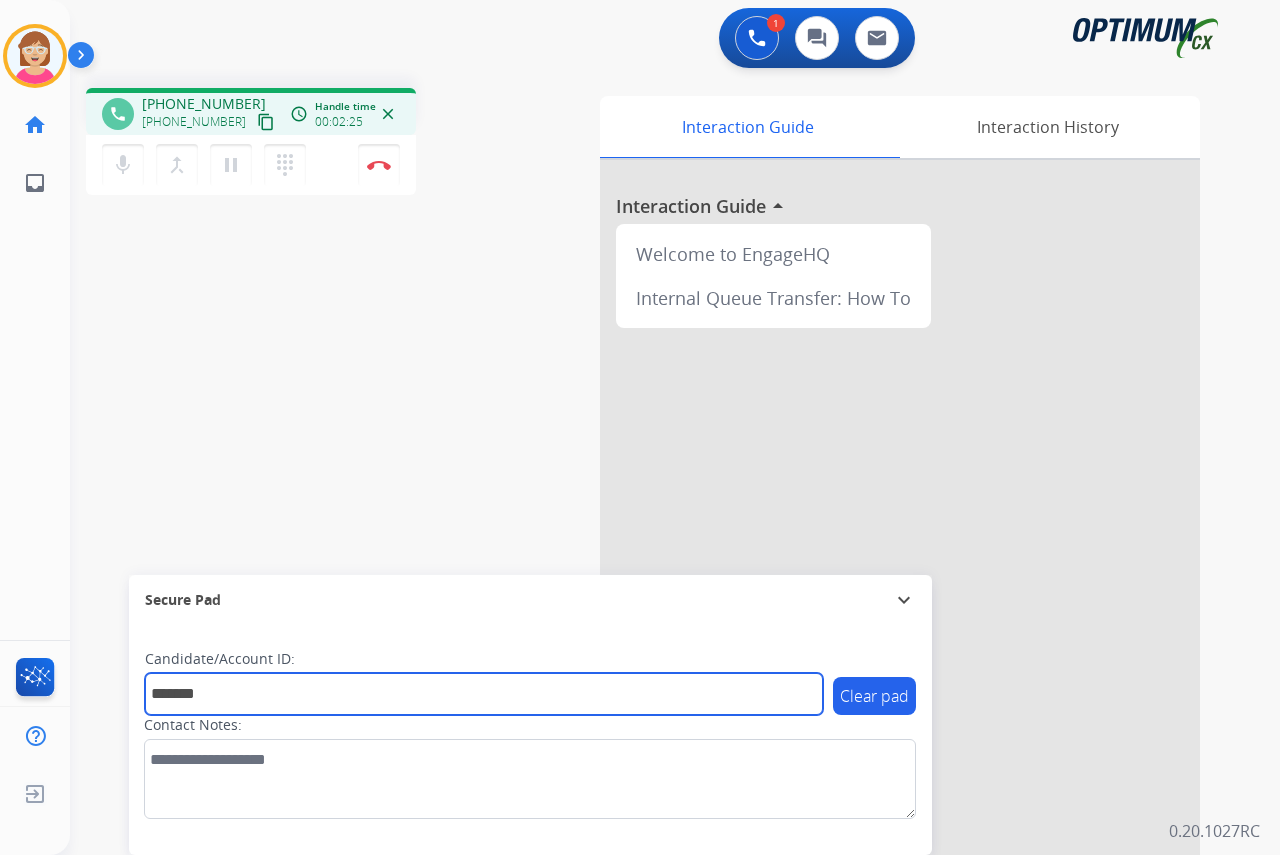type on "*******" 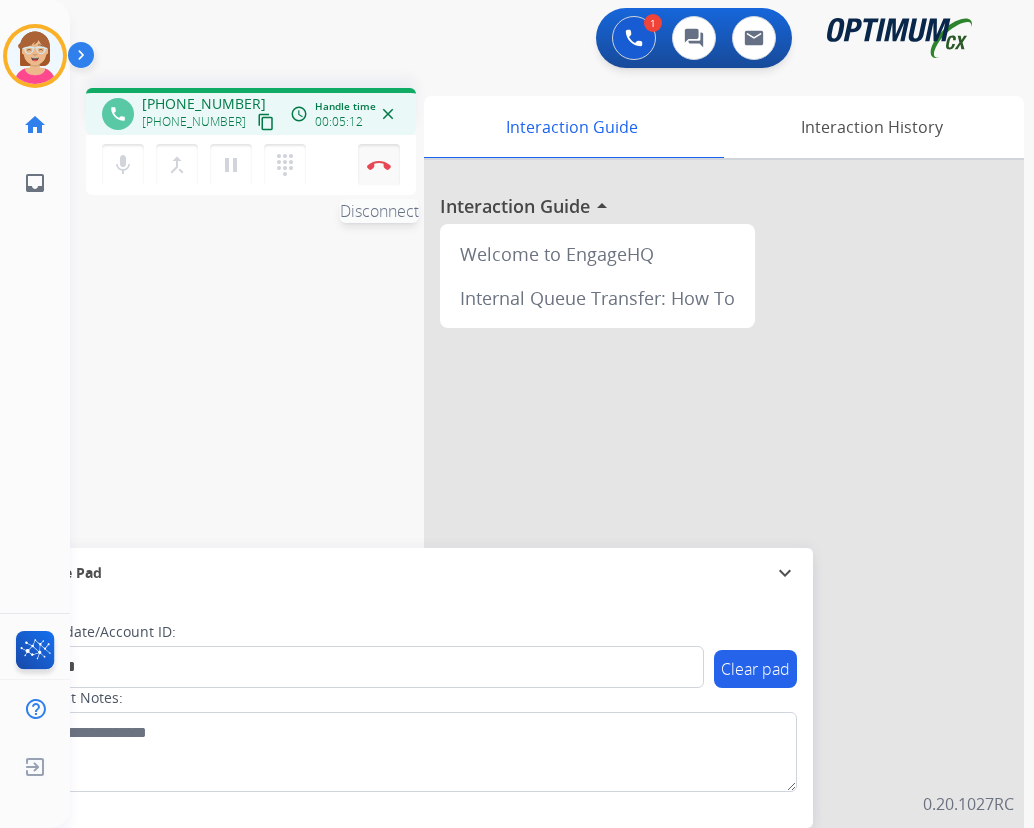 click at bounding box center [379, 165] 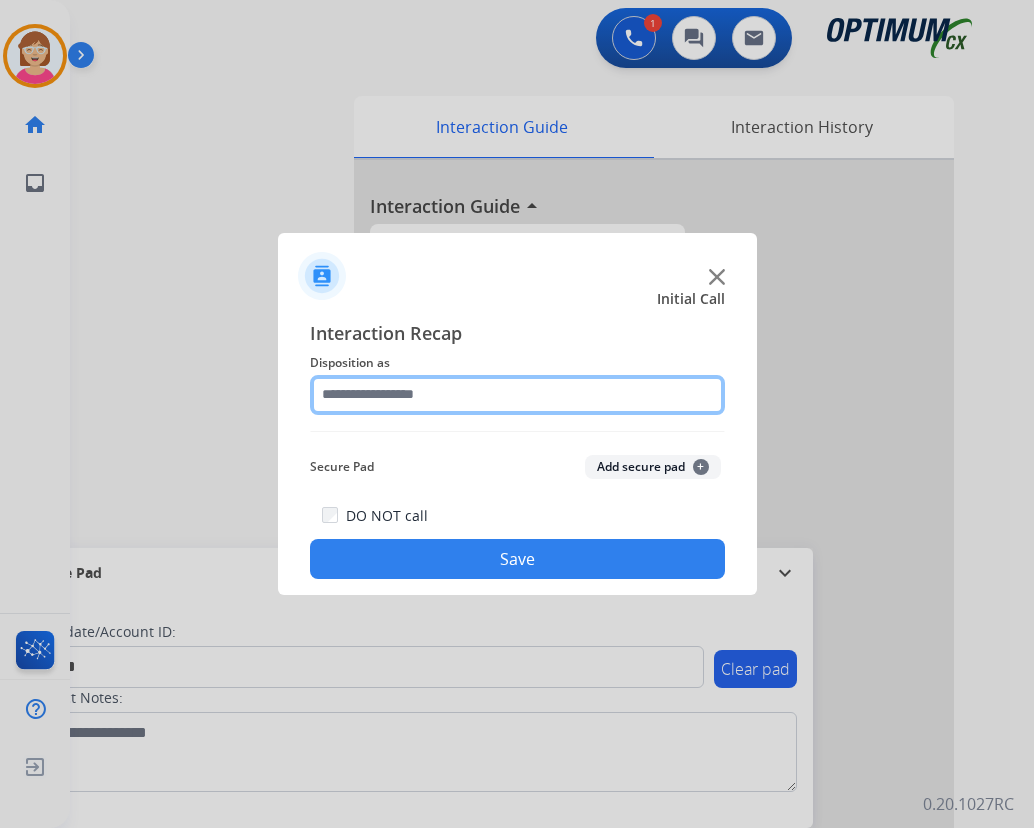click 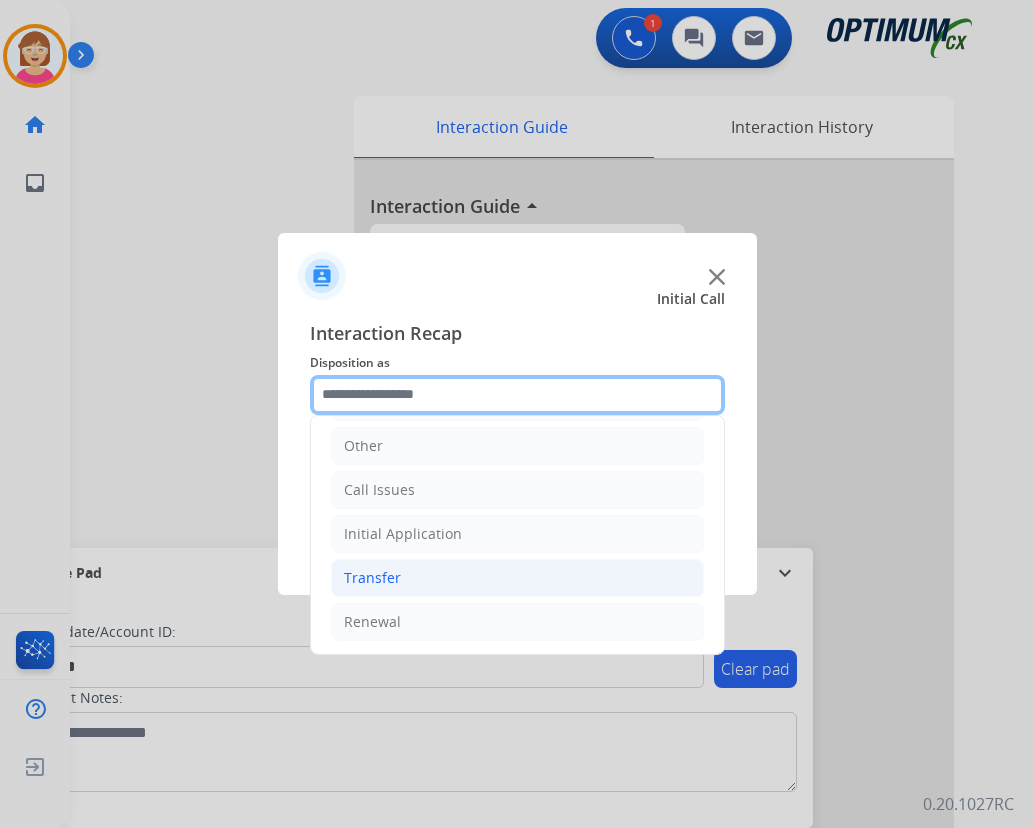 scroll, scrollTop: 136, scrollLeft: 0, axis: vertical 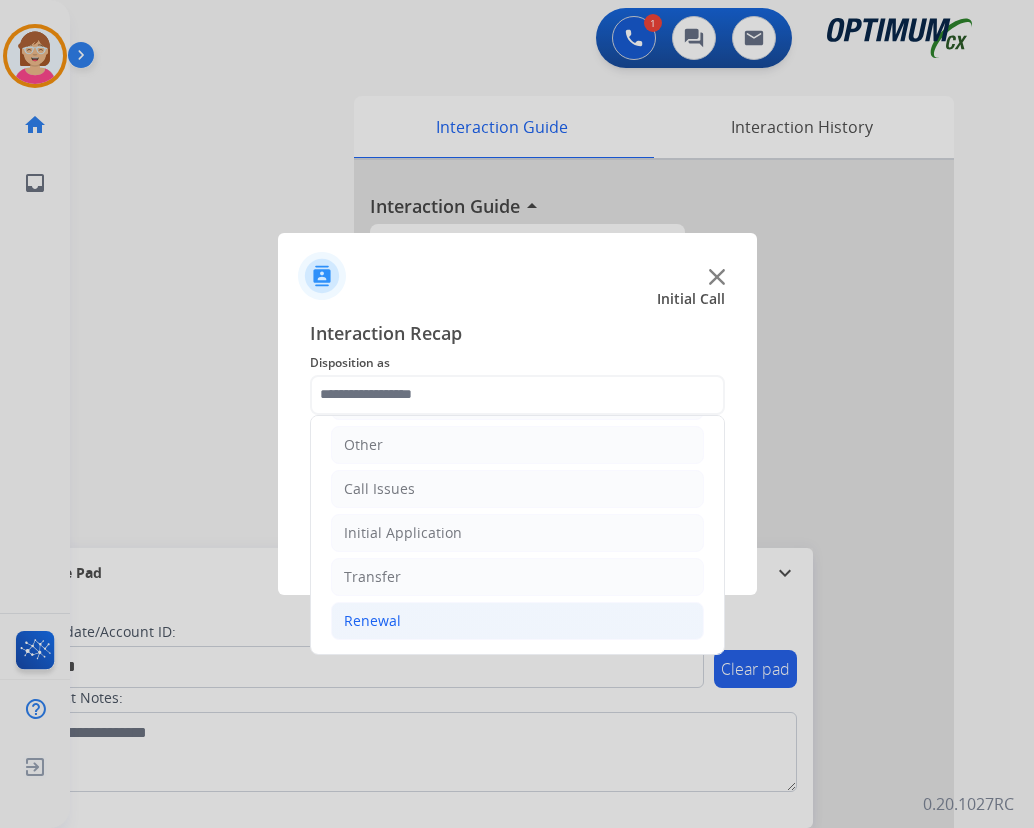 click on "Renewal" 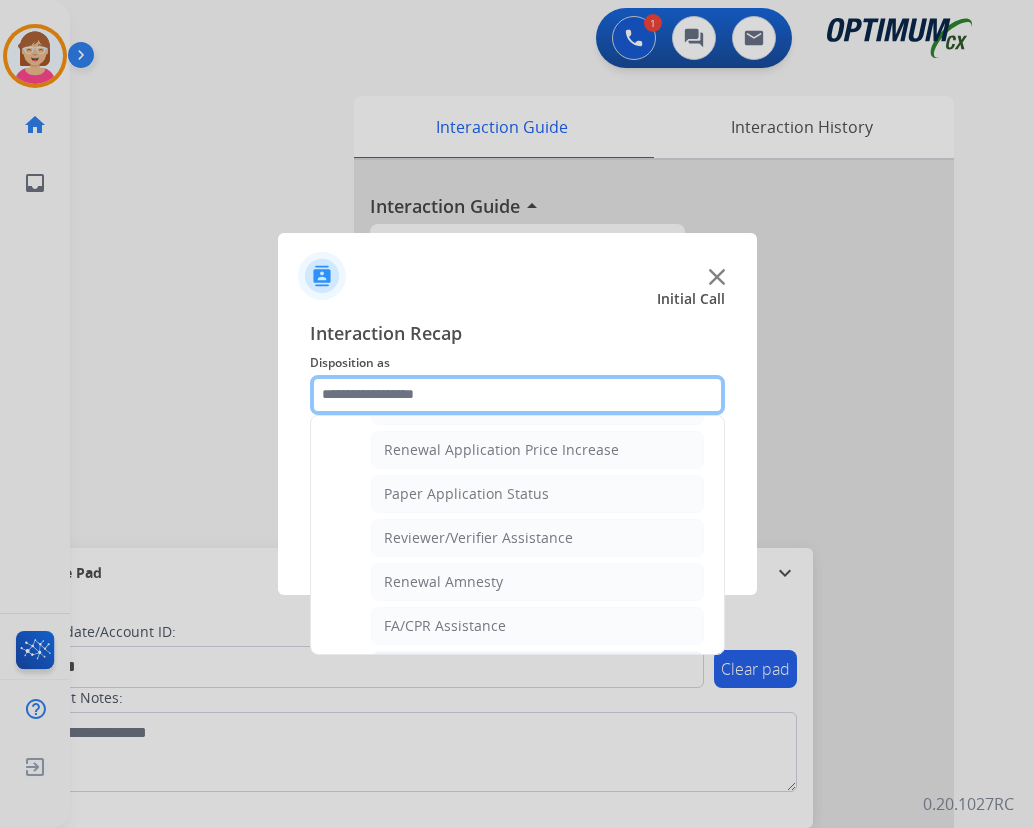 scroll, scrollTop: 772, scrollLeft: 0, axis: vertical 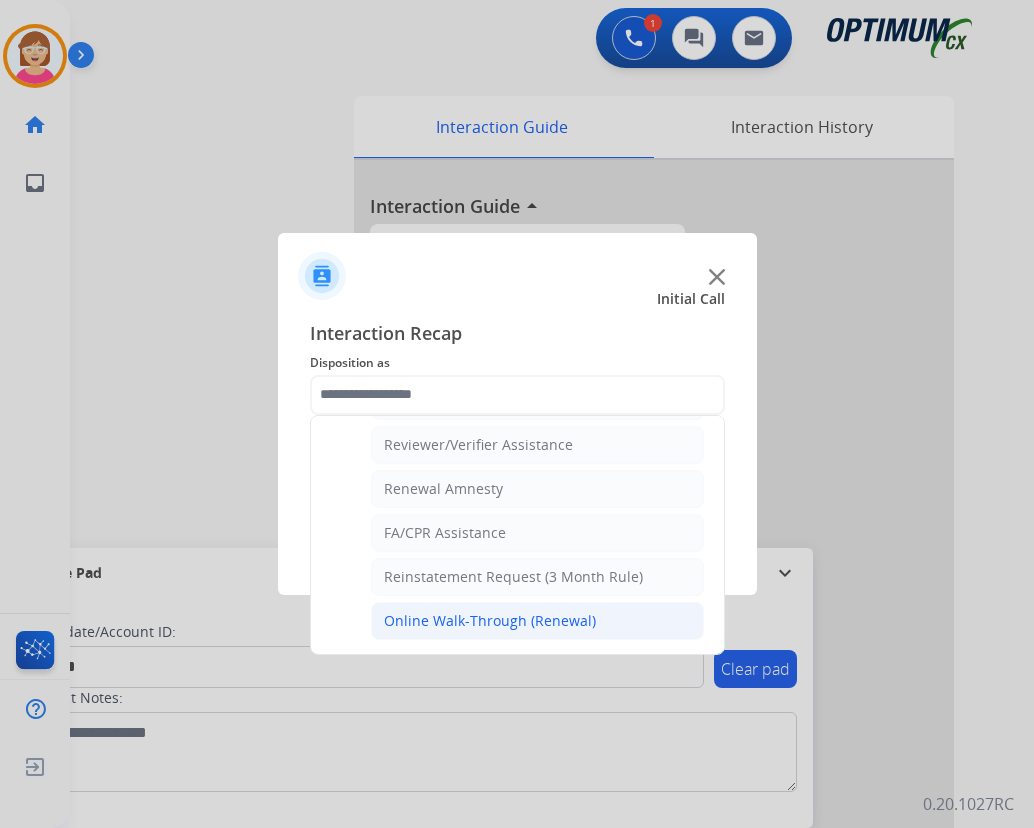 click on "Online Walk-Through (Renewal)" 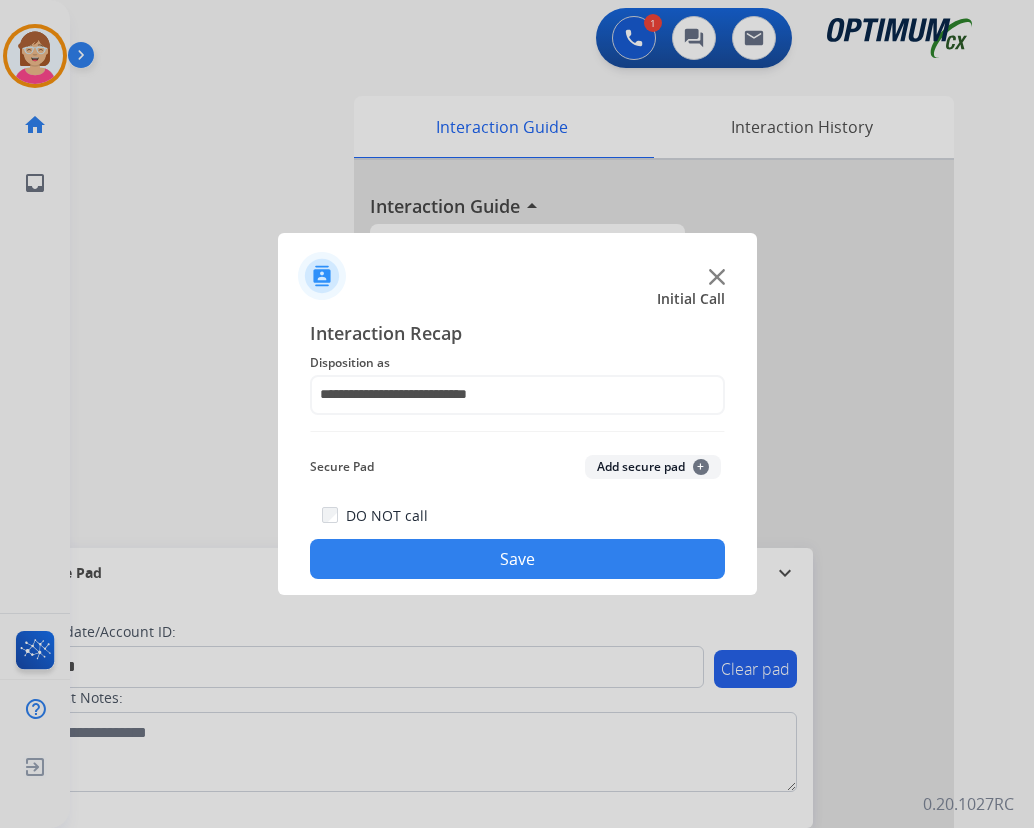 click on "+" 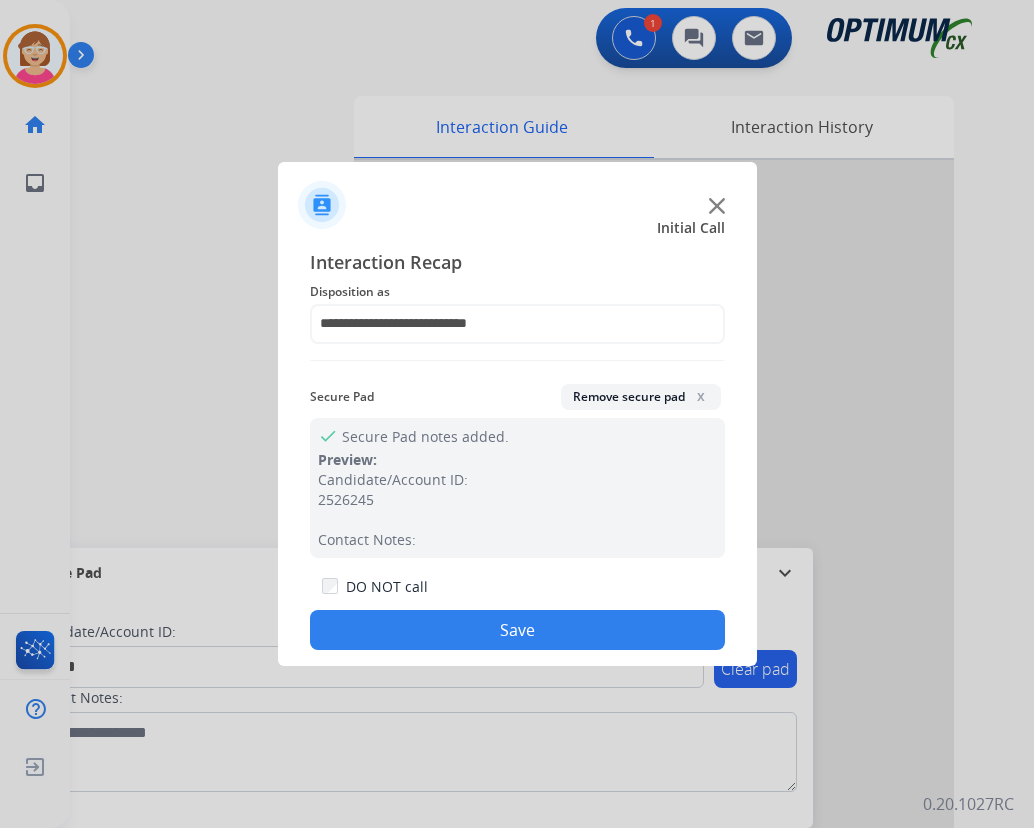 click on "Save" 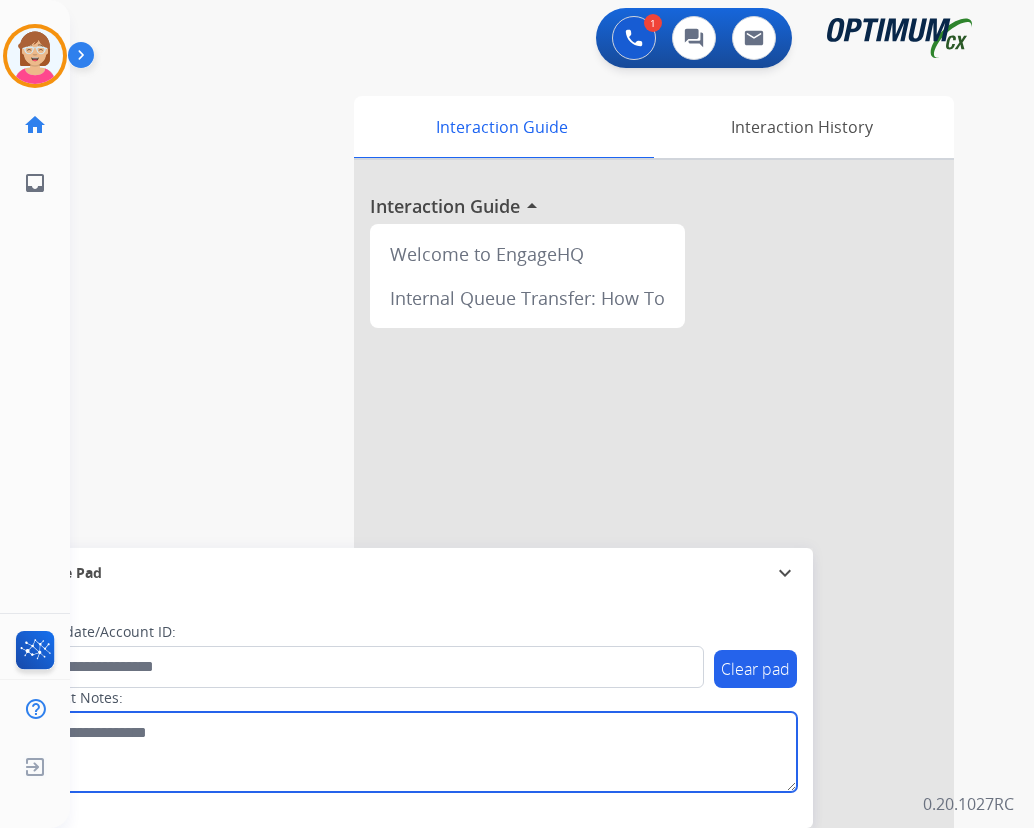 drag, startPoint x: 264, startPoint y: 755, endPoint x: 262, endPoint y: 732, distance: 23.086792 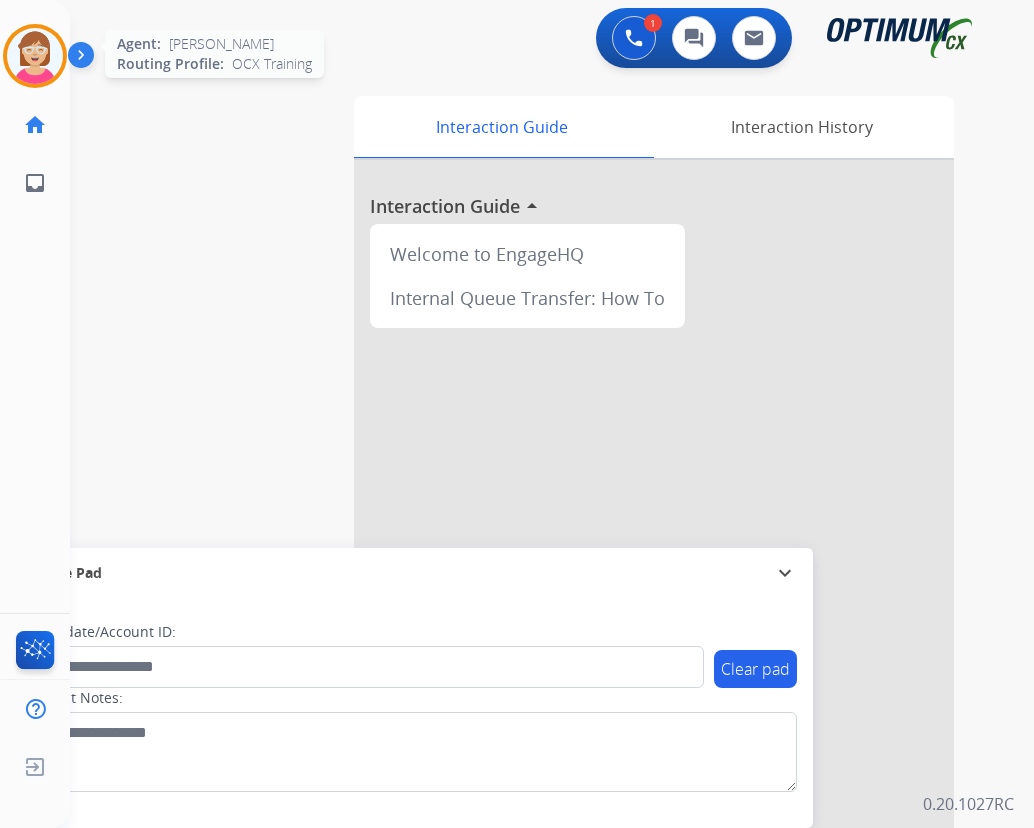 click at bounding box center (35, 56) 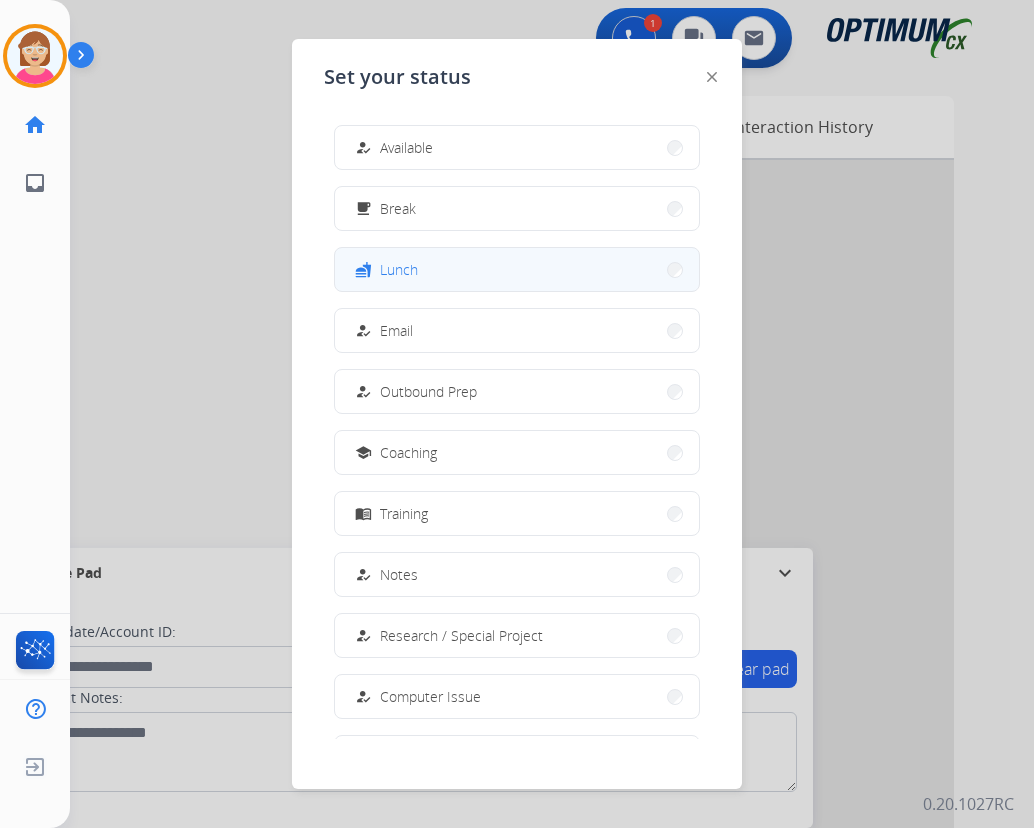click on "fastfood Lunch" at bounding box center (517, 269) 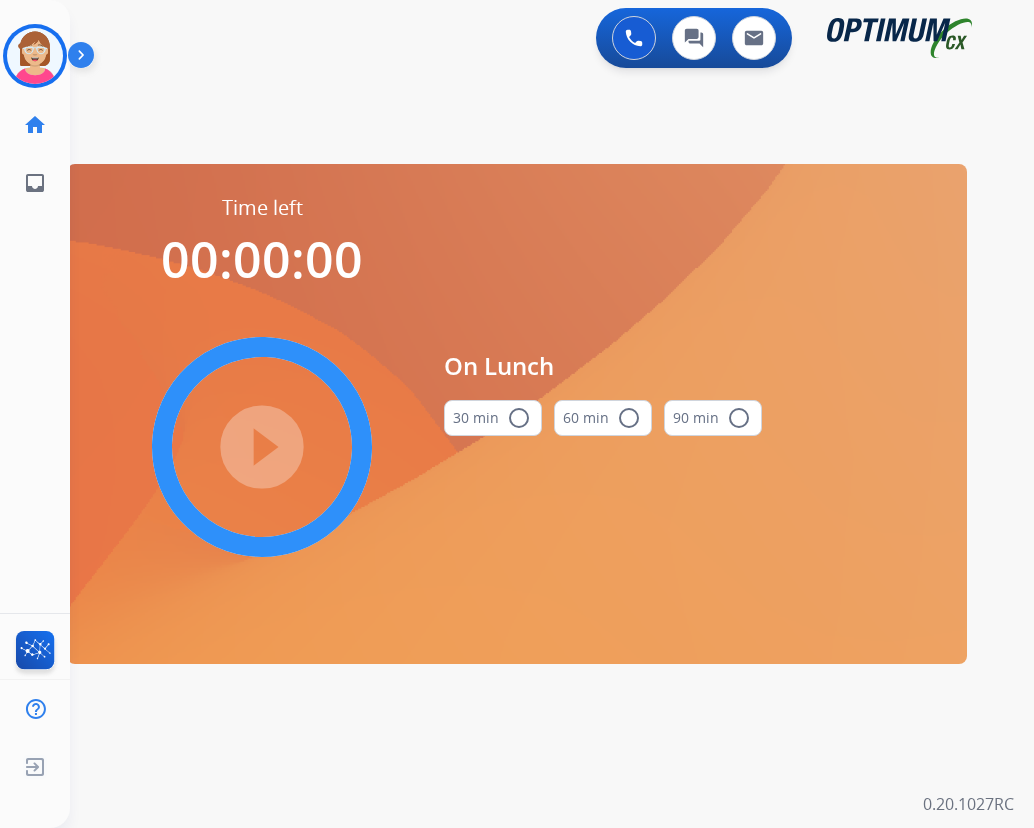 click on "radio_button_unchecked" at bounding box center (519, 418) 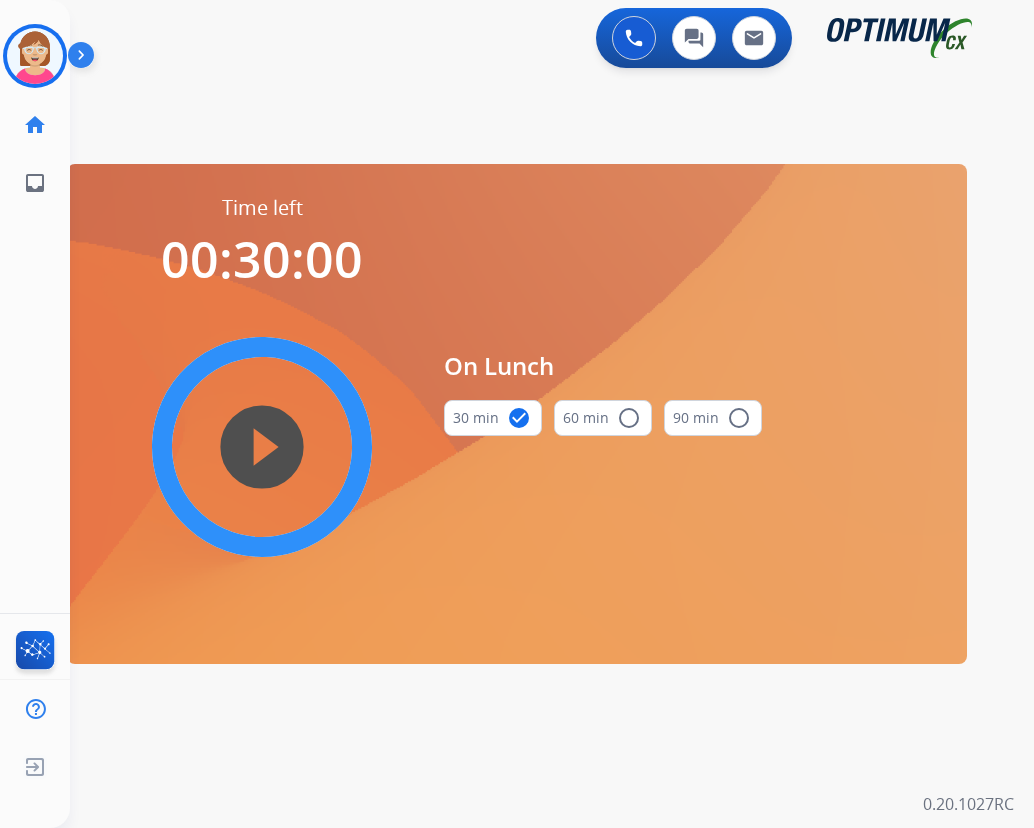 click on "play_circle_filled" at bounding box center (262, 447) 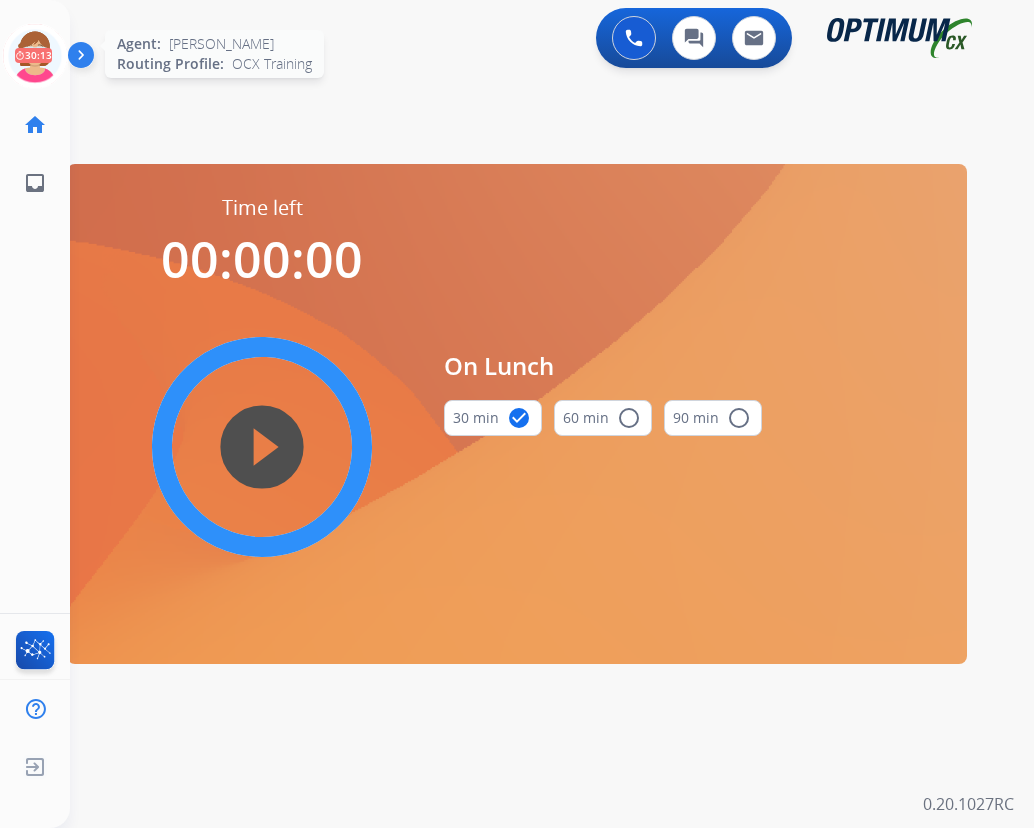 click 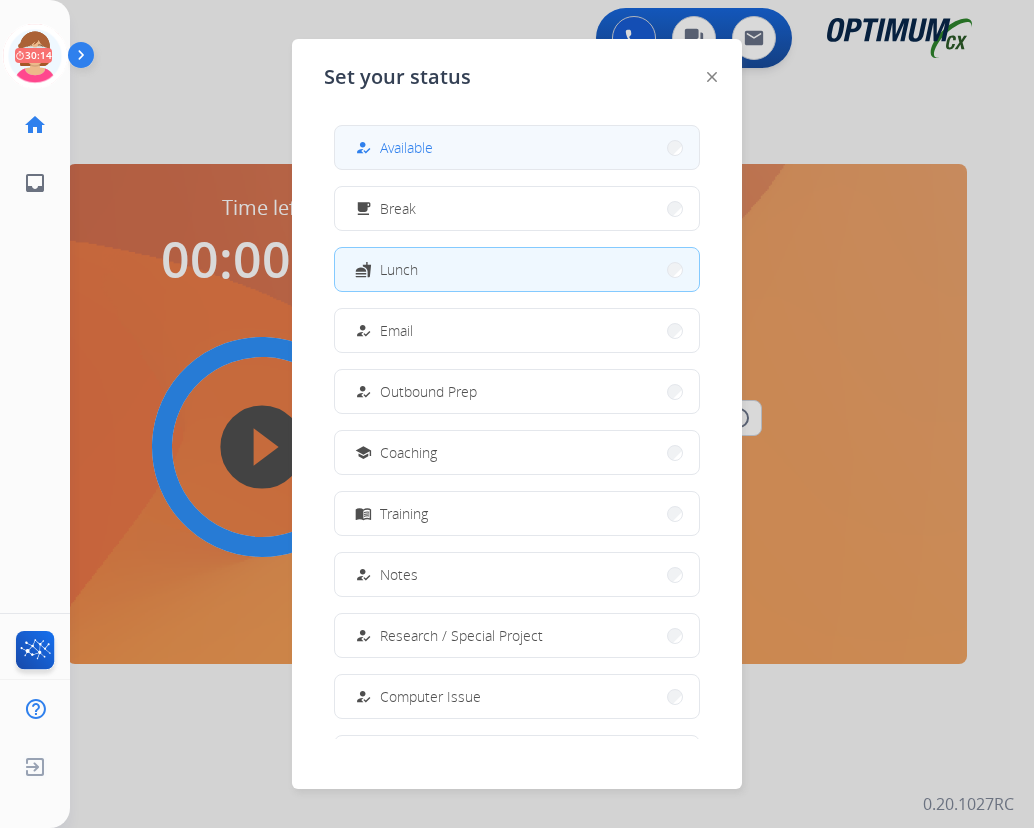 click on "Available" at bounding box center [406, 147] 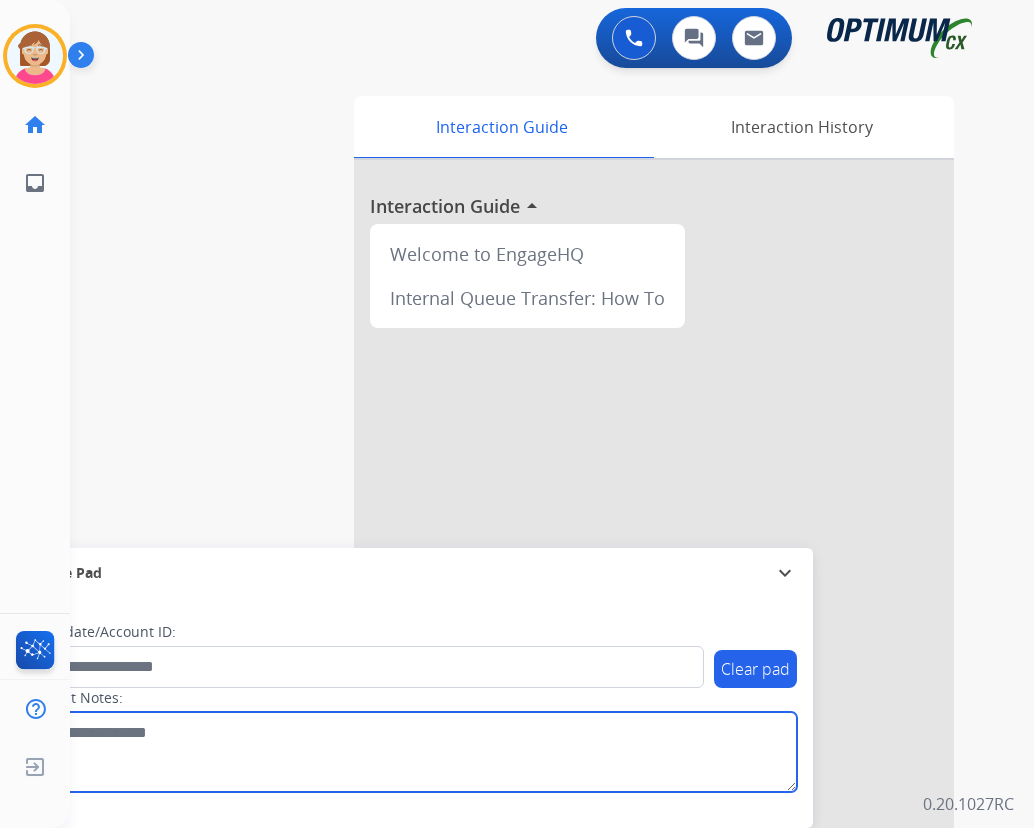 click at bounding box center (411, 752) 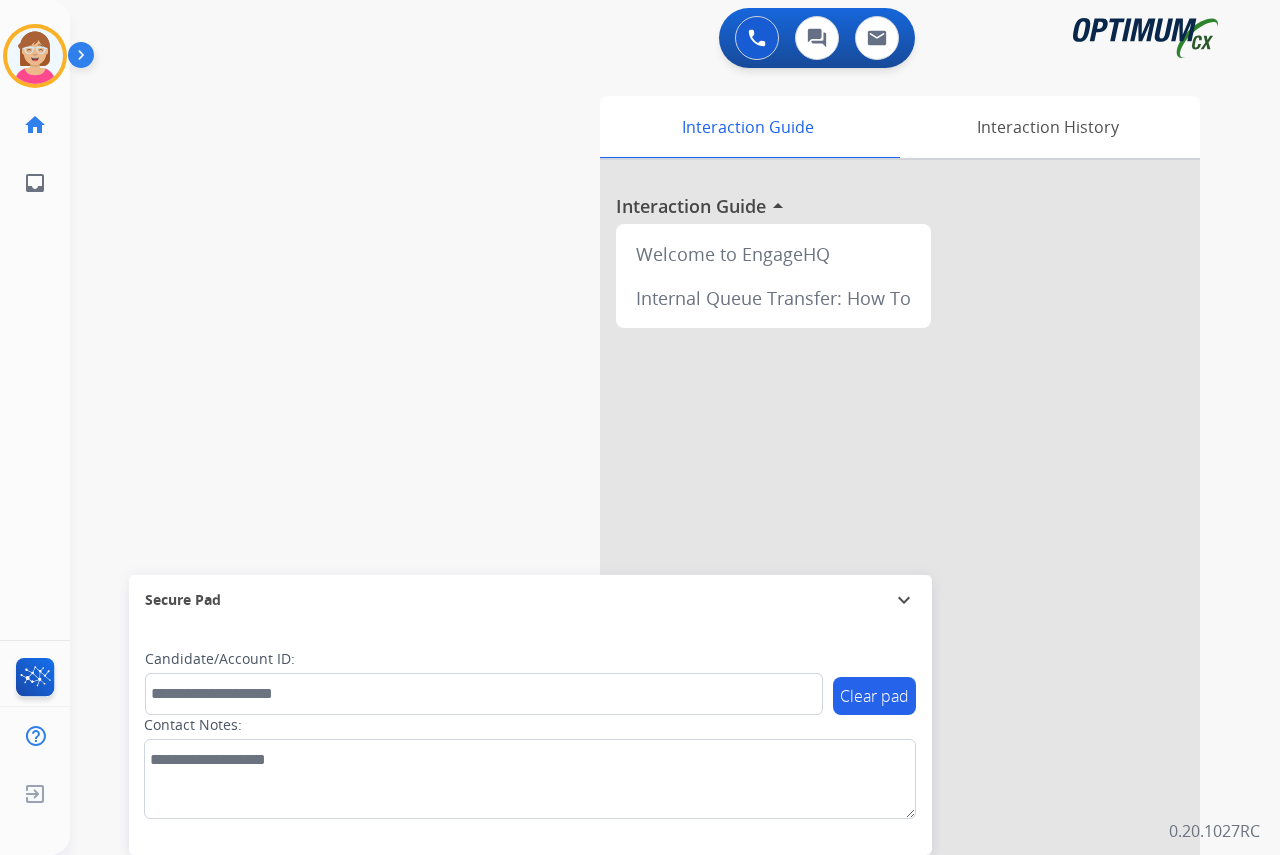 click on "[PERSON_NAME]   Available  Edit Avatar  Agent:   [PERSON_NAME] Profile:  OCX Training home  Home  Home inbox  Emails  Emails  FocalPoints  Help Center  Help Center  Log out  Log out" 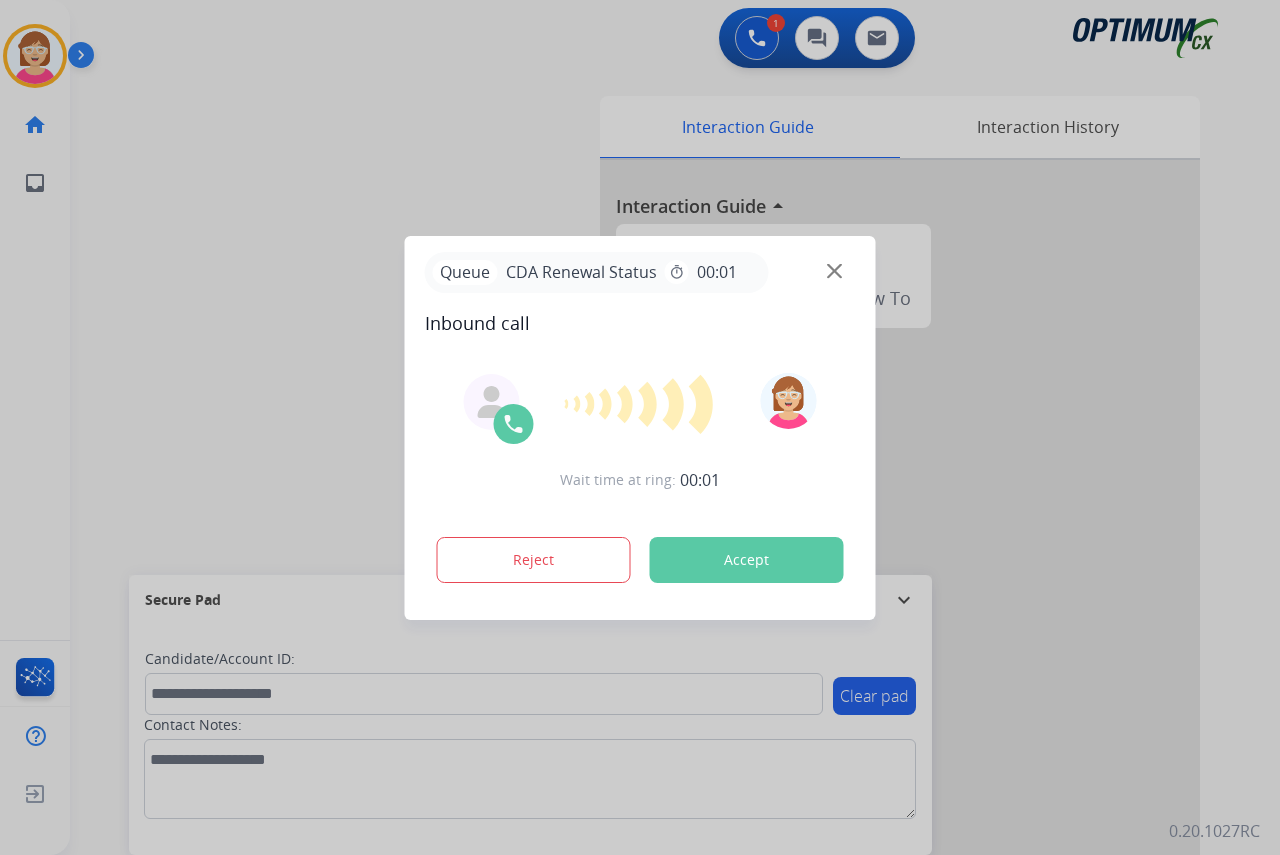 click at bounding box center (640, 427) 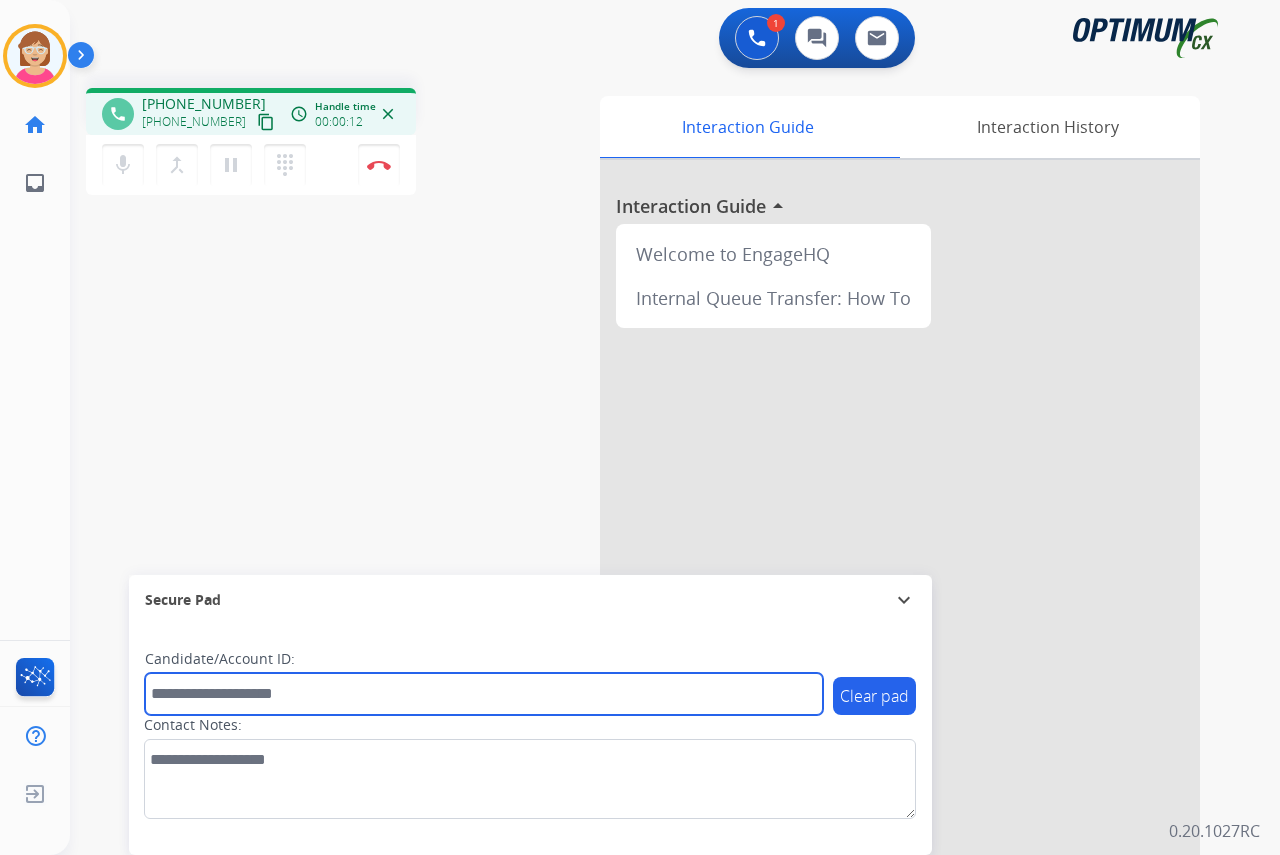 click at bounding box center (484, 694) 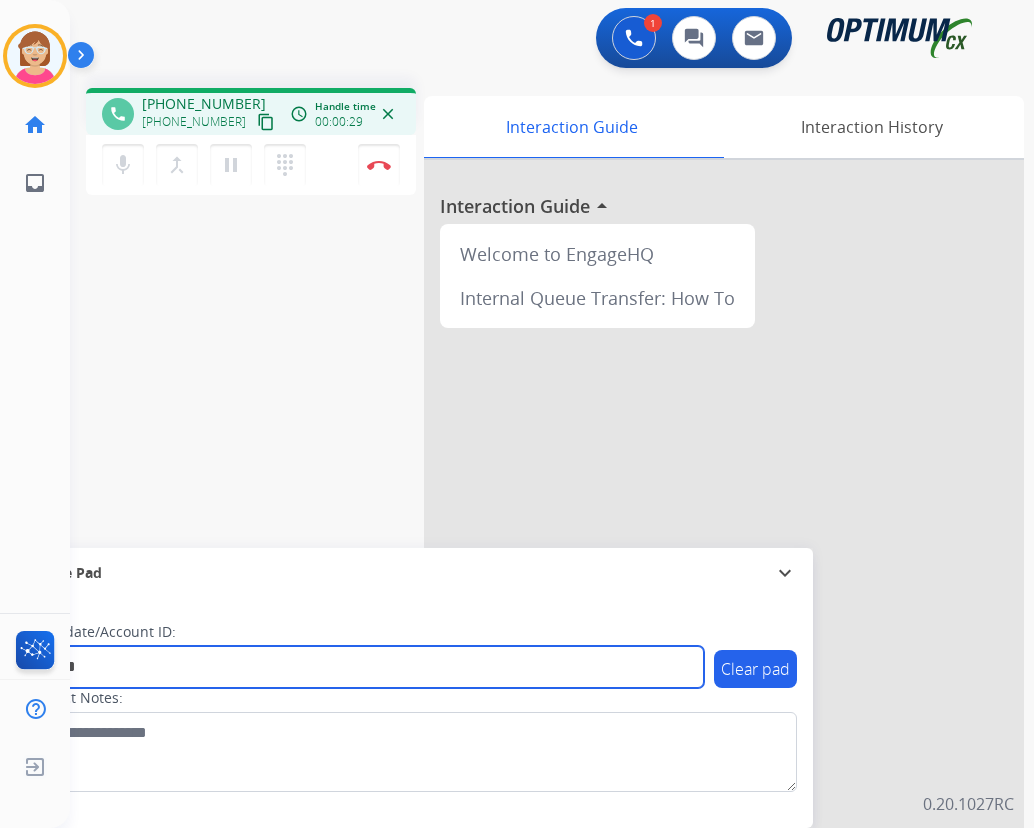 type on "*******" 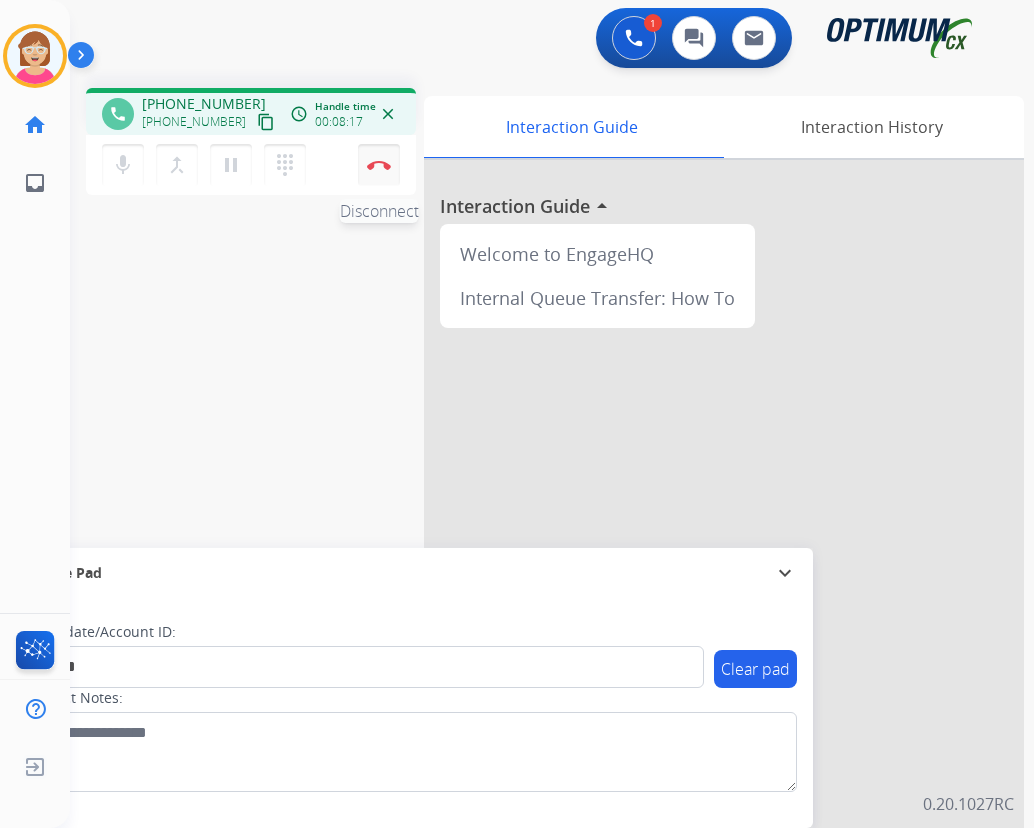 drag, startPoint x: 384, startPoint y: 162, endPoint x: 370, endPoint y: 167, distance: 14.866069 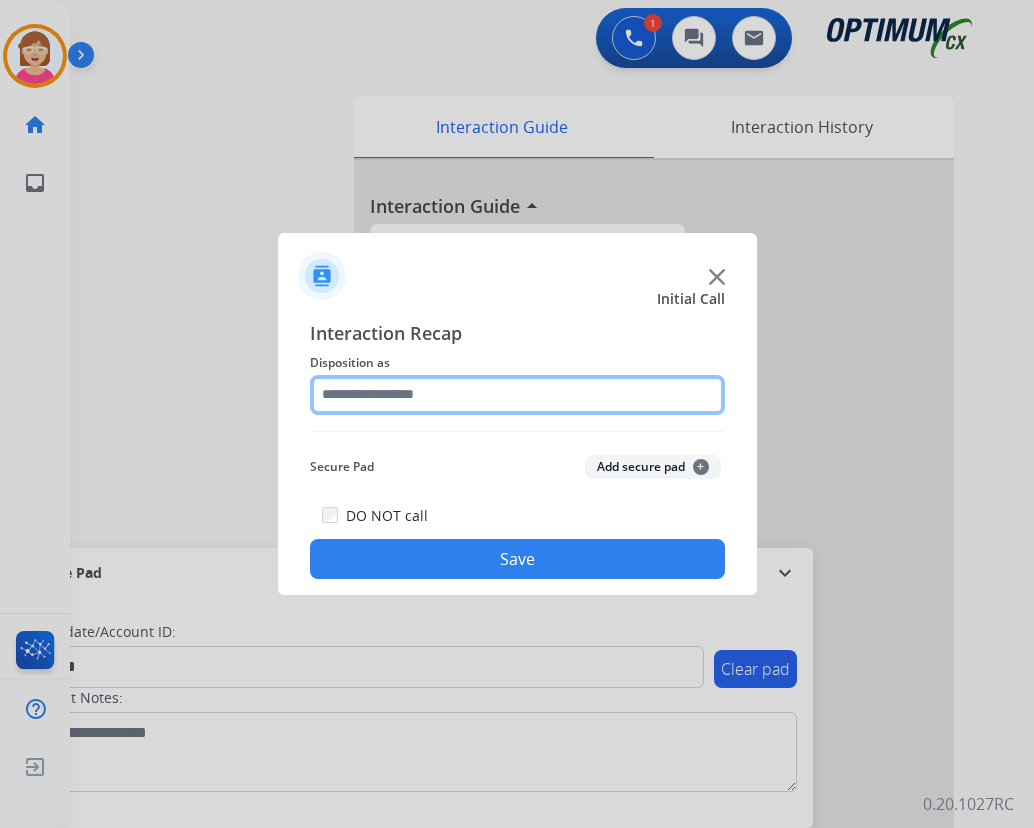 click 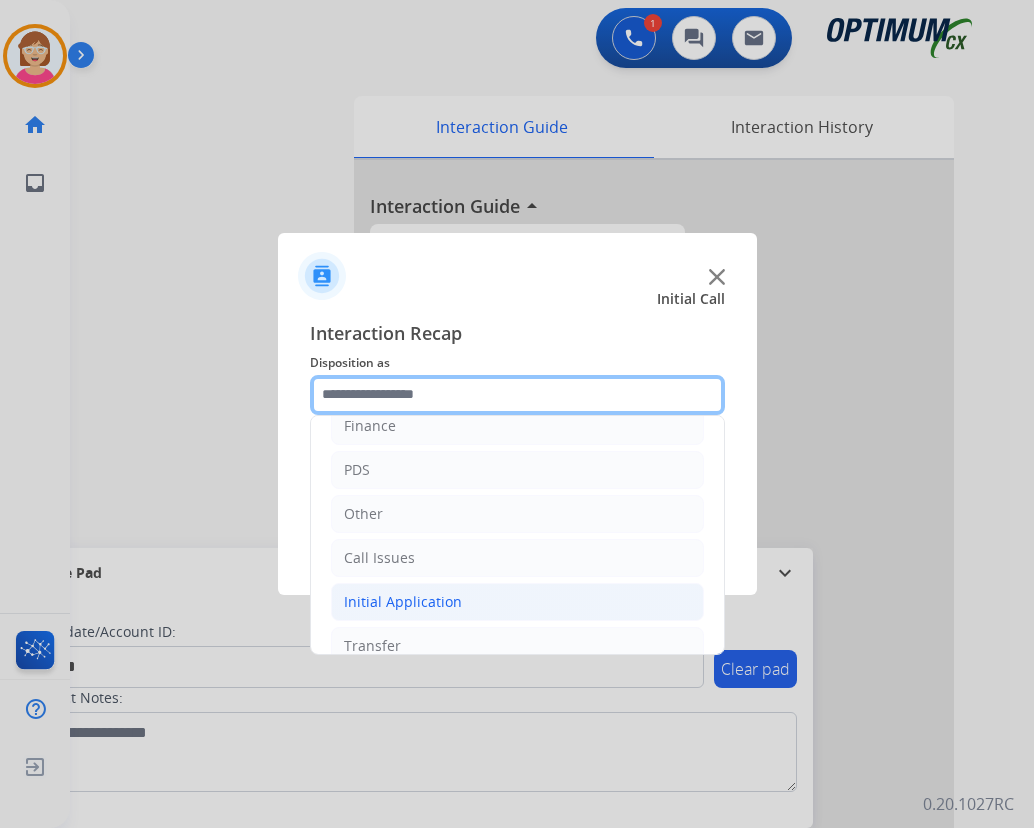 scroll, scrollTop: 136, scrollLeft: 0, axis: vertical 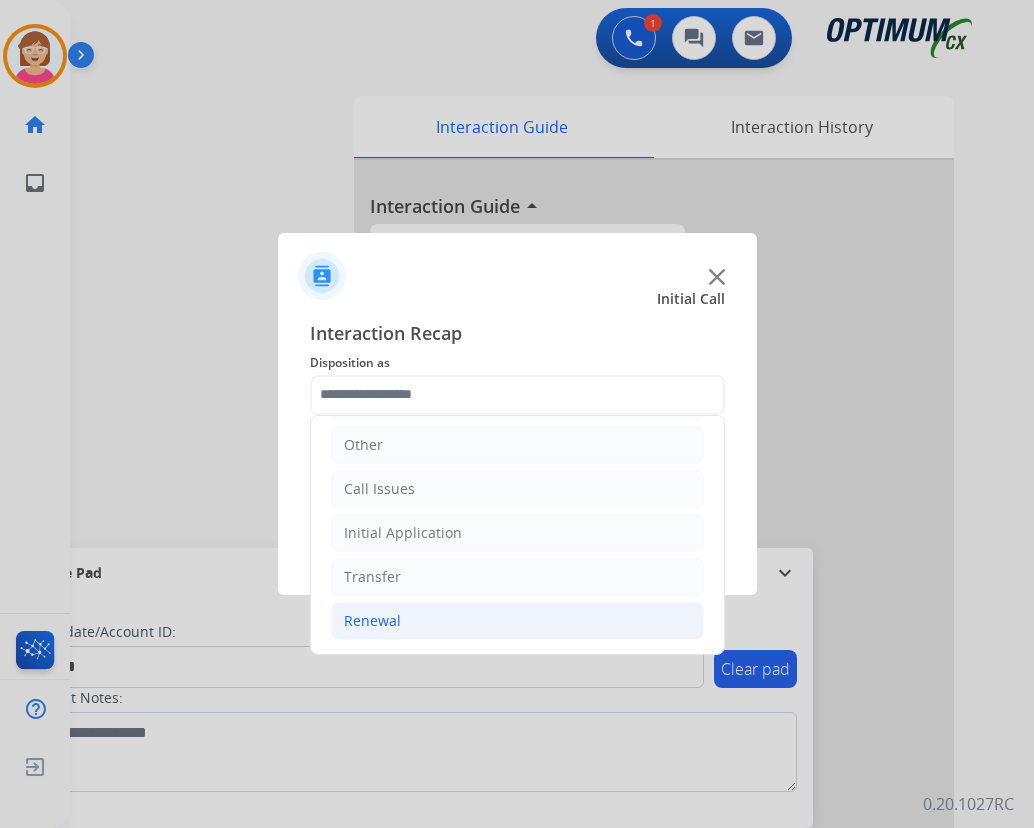 drag, startPoint x: 401, startPoint y: 621, endPoint x: 422, endPoint y: 610, distance: 23.70654 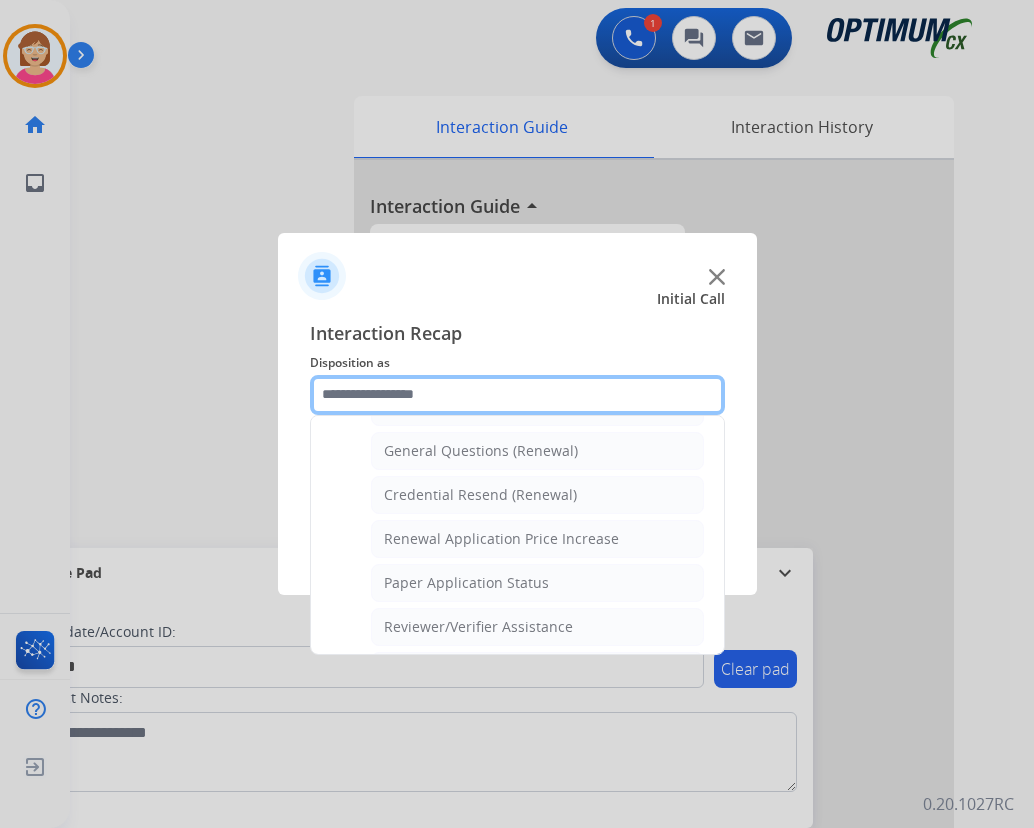 scroll, scrollTop: 636, scrollLeft: 0, axis: vertical 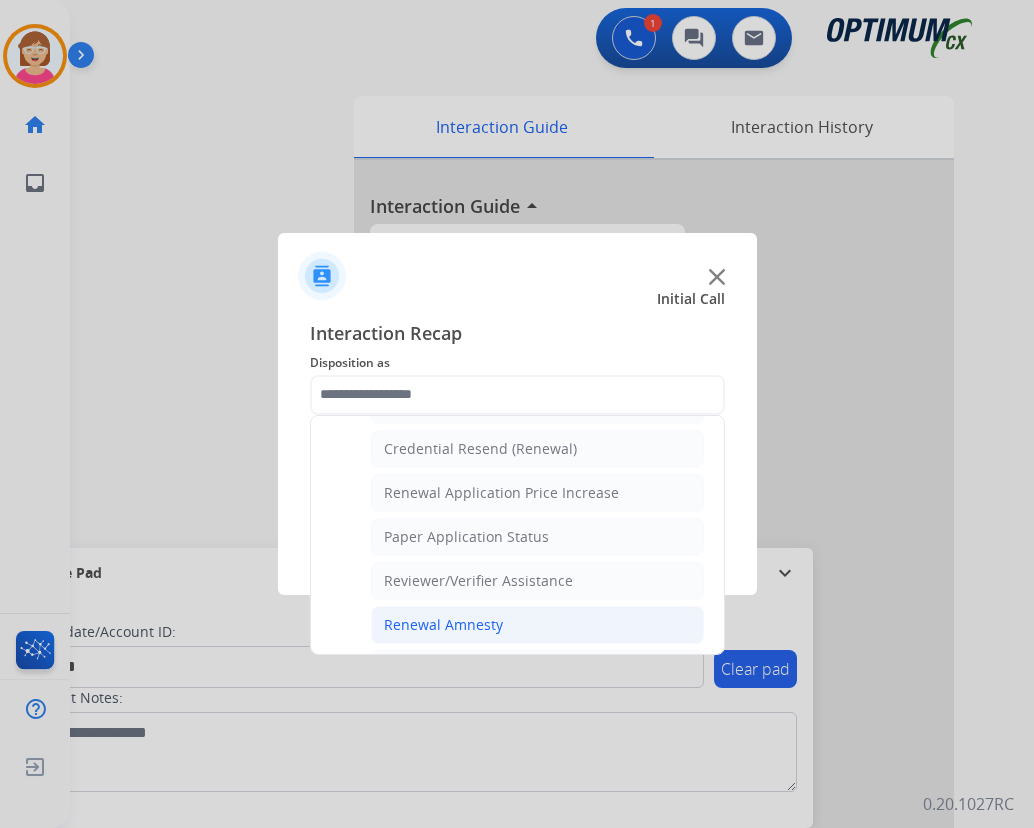 click on "Renewal Amnesty" 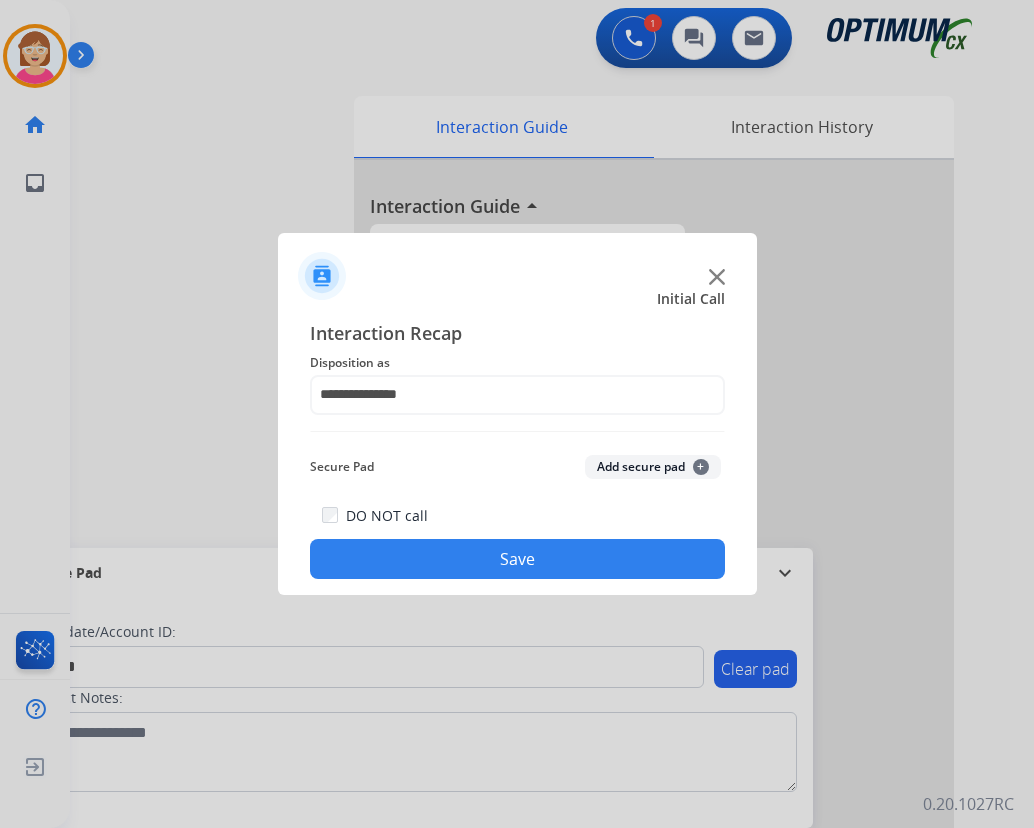 click on "+" 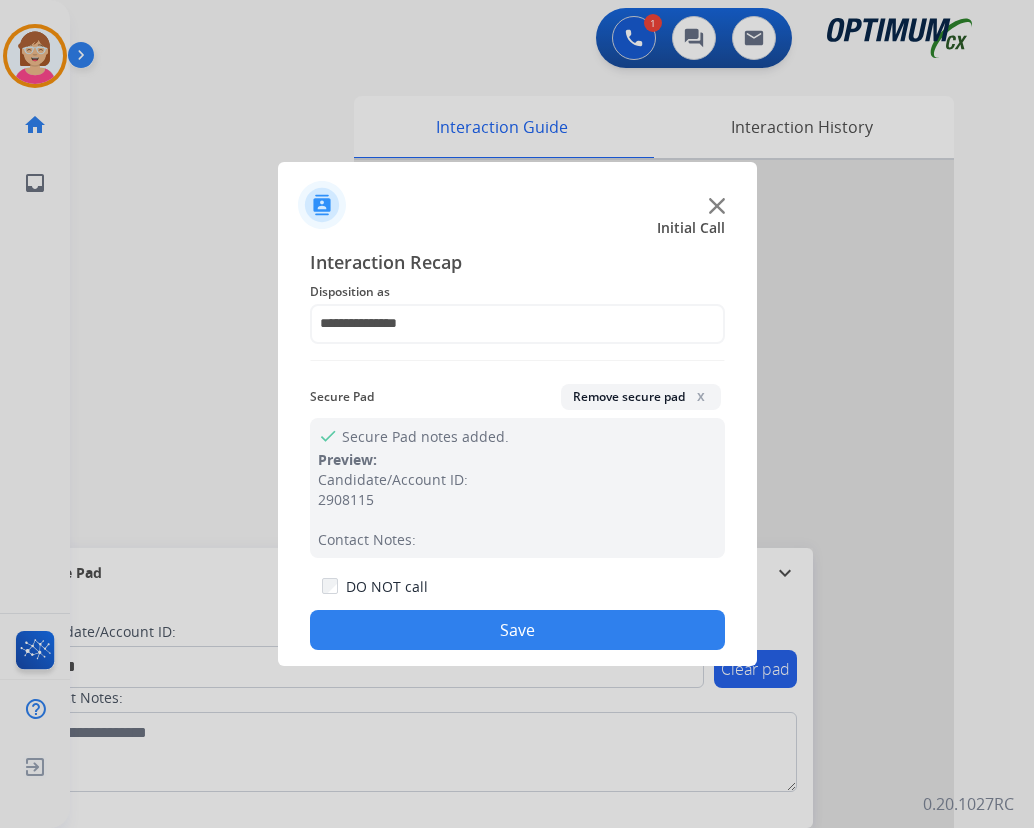click on "Save" 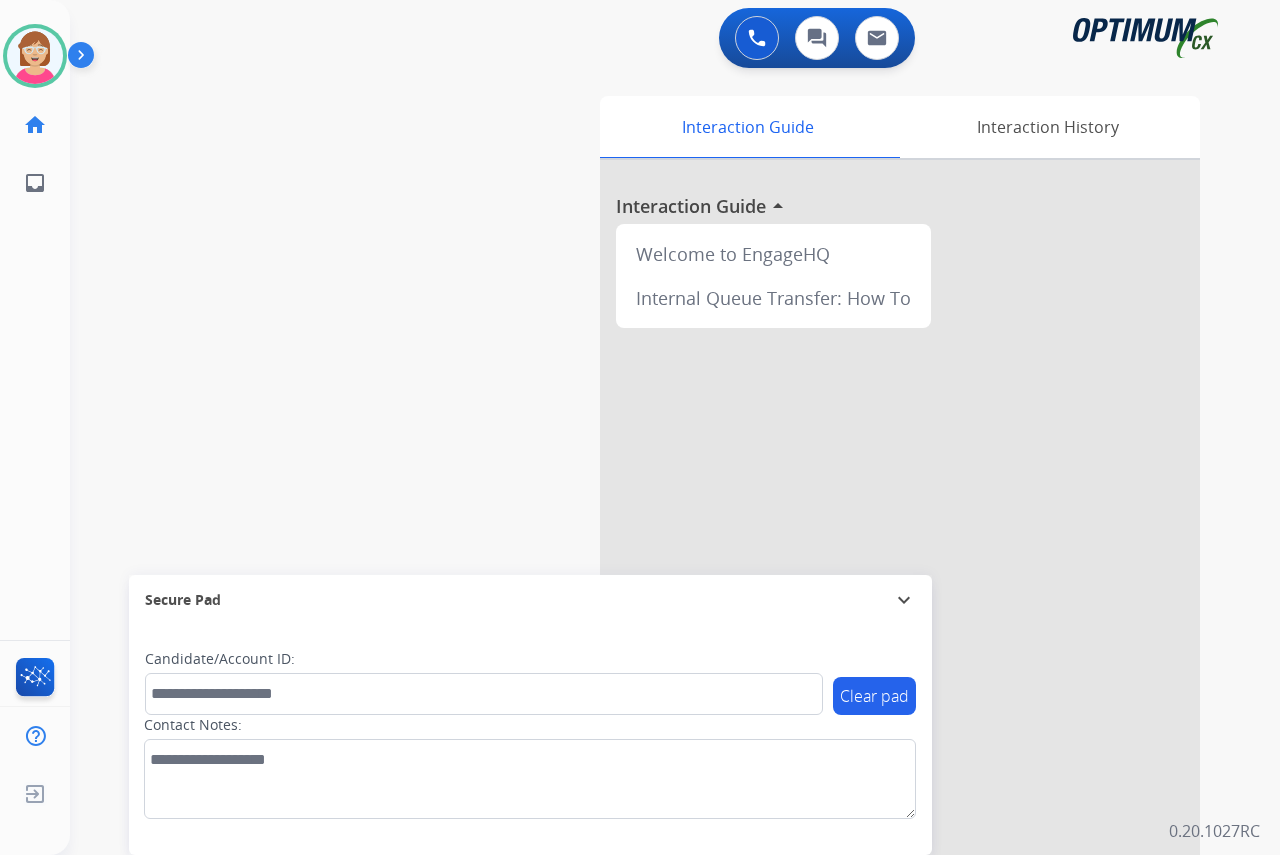 click on "[PERSON_NAME]   Available  Edit Avatar  Agent:   [PERSON_NAME] Profile:  OCX Training home  Home  Home inbox  Emails  Emails  FocalPoints  Help Center  Help Center  Log out  Log out" 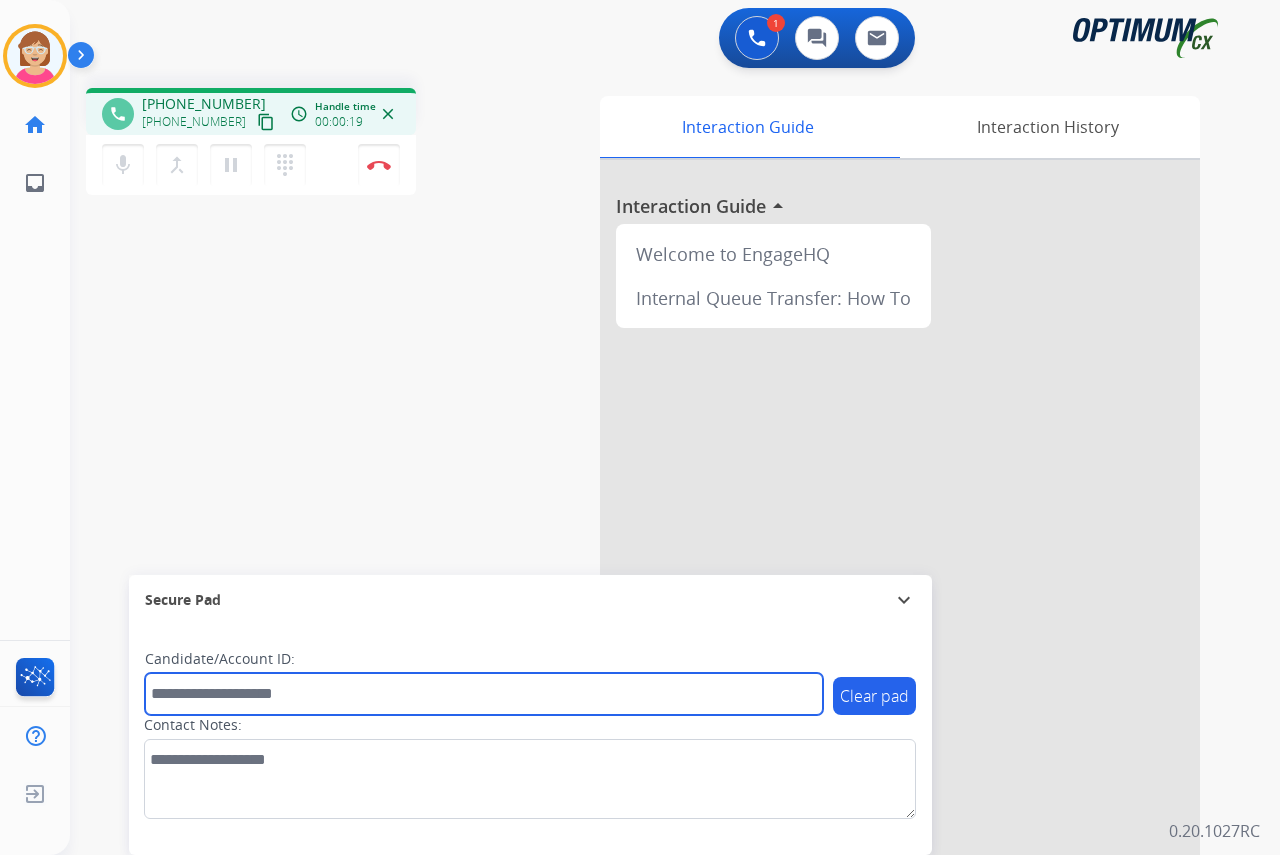 click at bounding box center [484, 694] 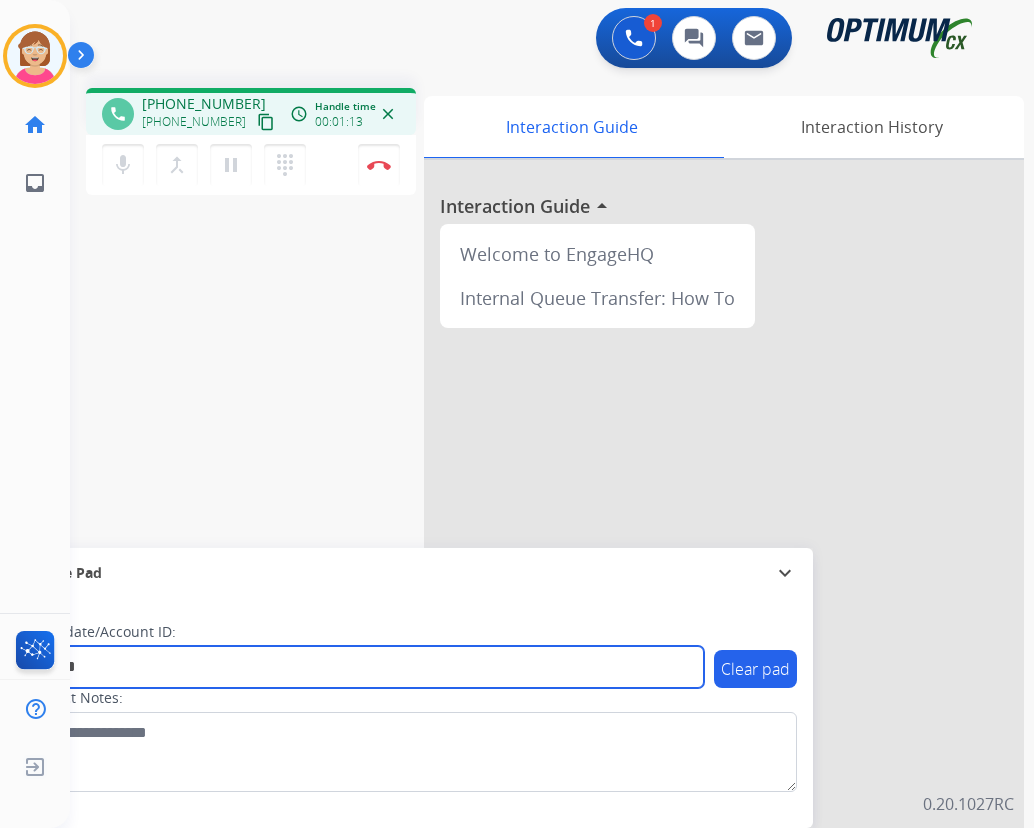 type on "*******" 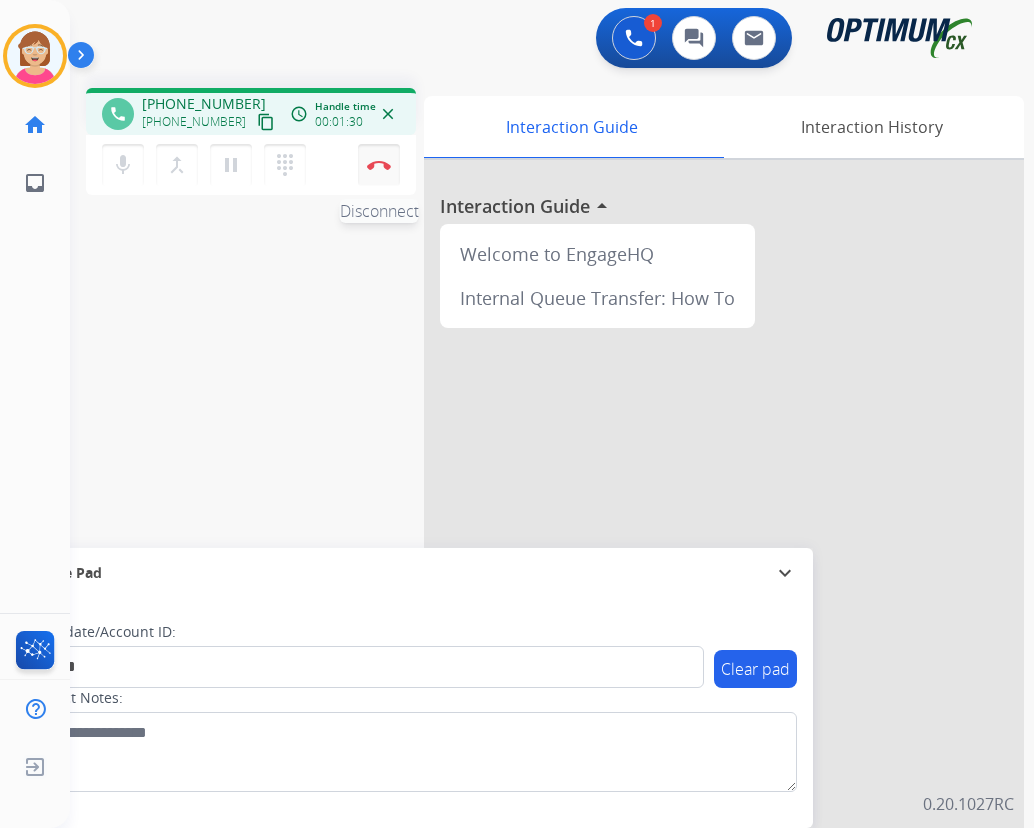click at bounding box center [379, 165] 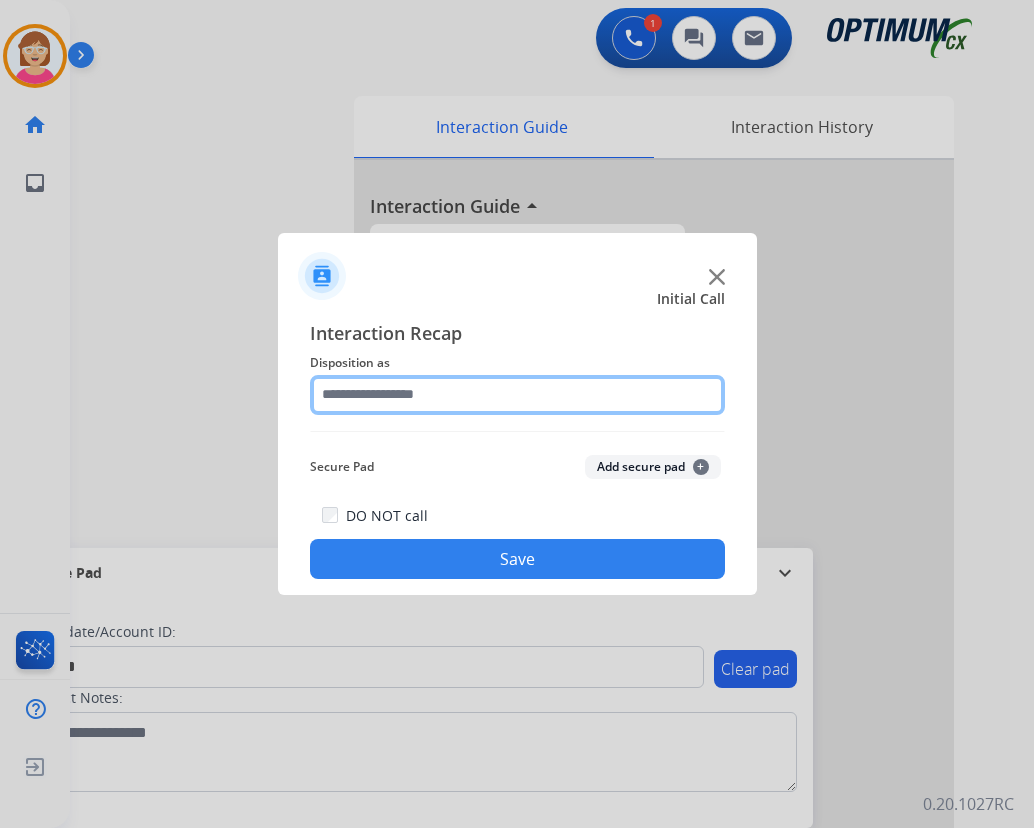 click 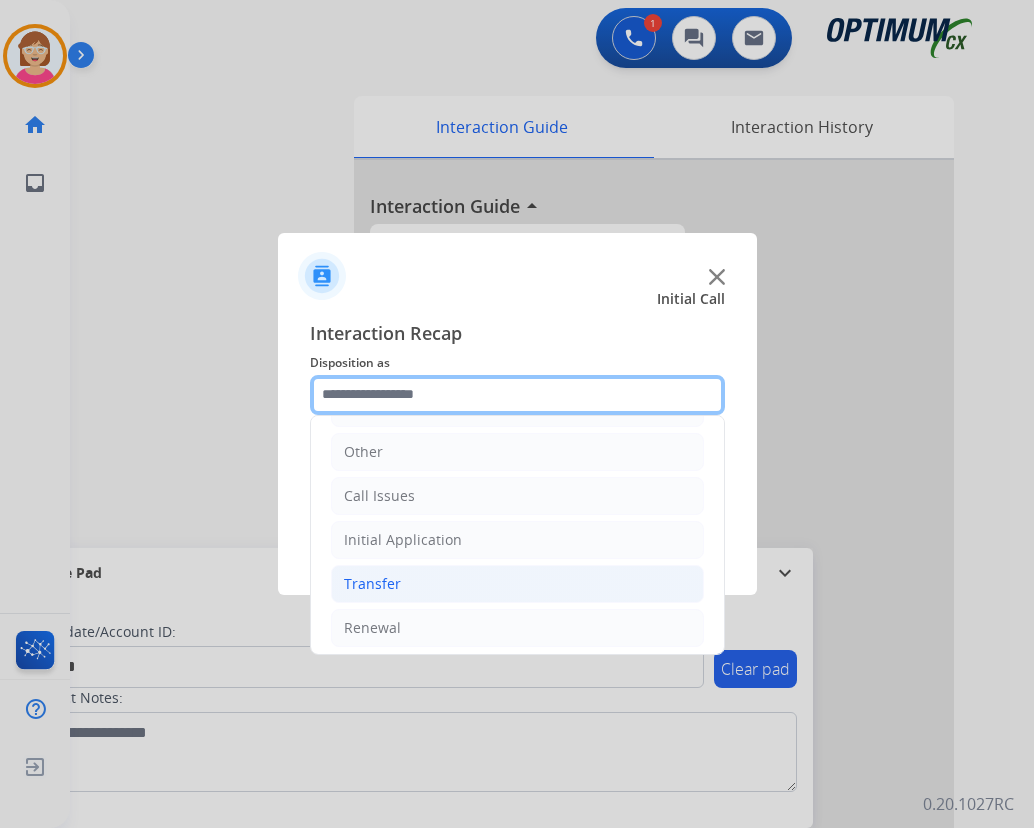 scroll, scrollTop: 136, scrollLeft: 0, axis: vertical 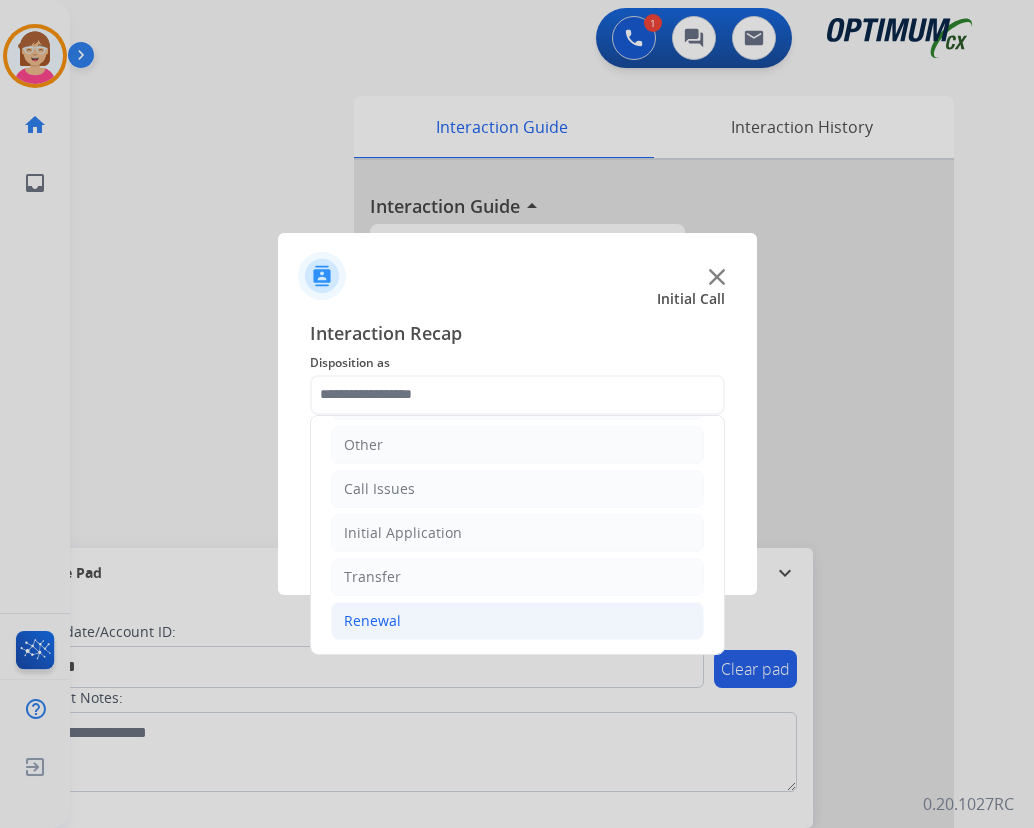 click on "Renewal" 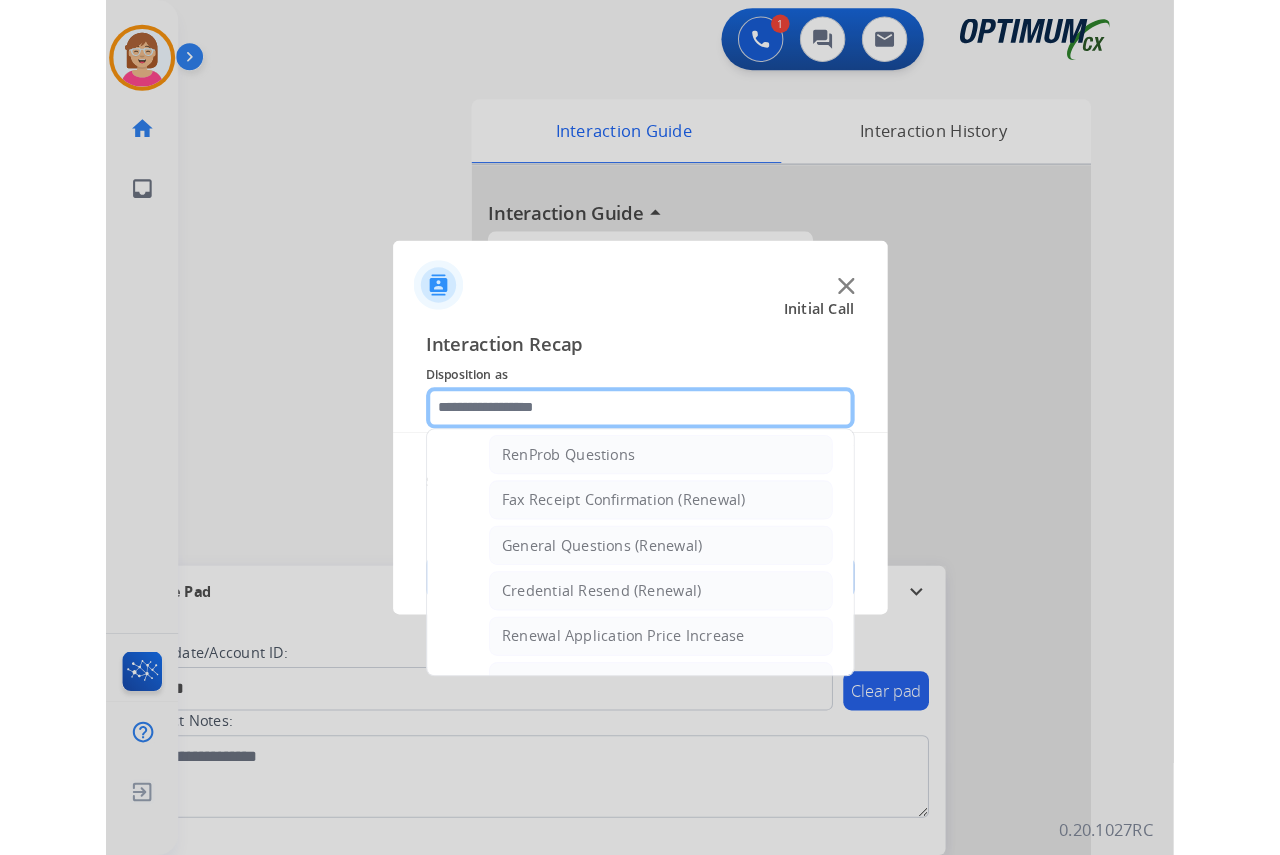 scroll, scrollTop: 536, scrollLeft: 0, axis: vertical 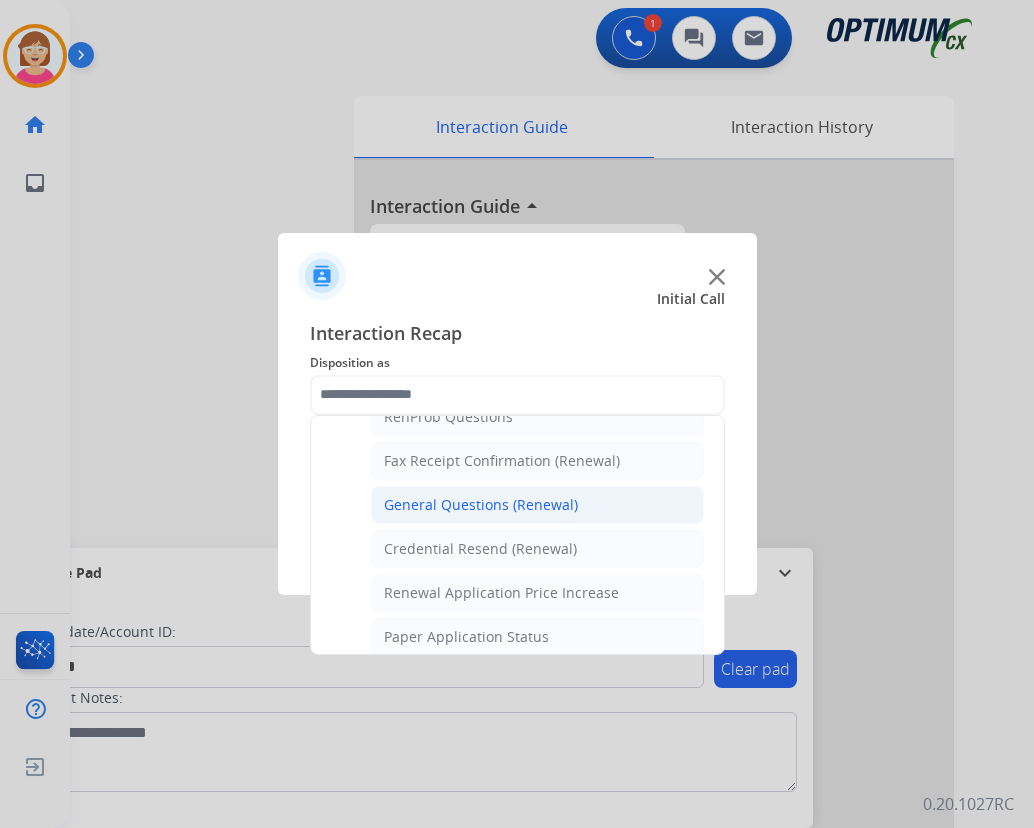 click on "General Questions (Renewal)" 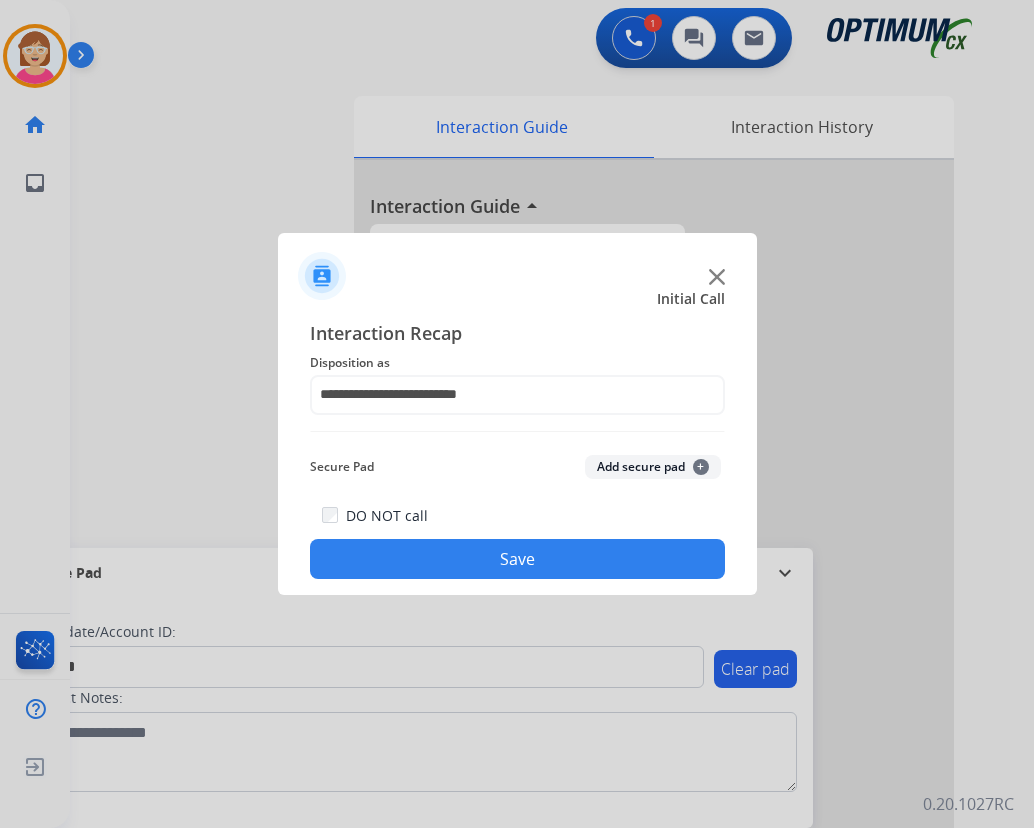 click on "+" 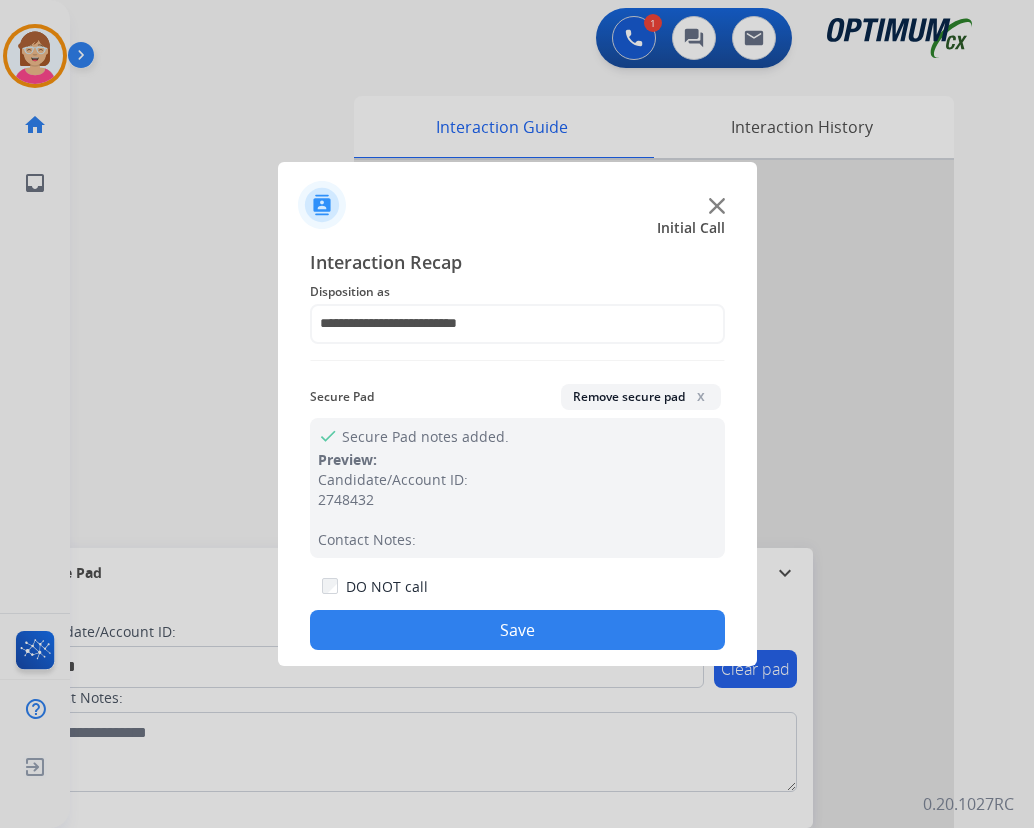 click on "Save" 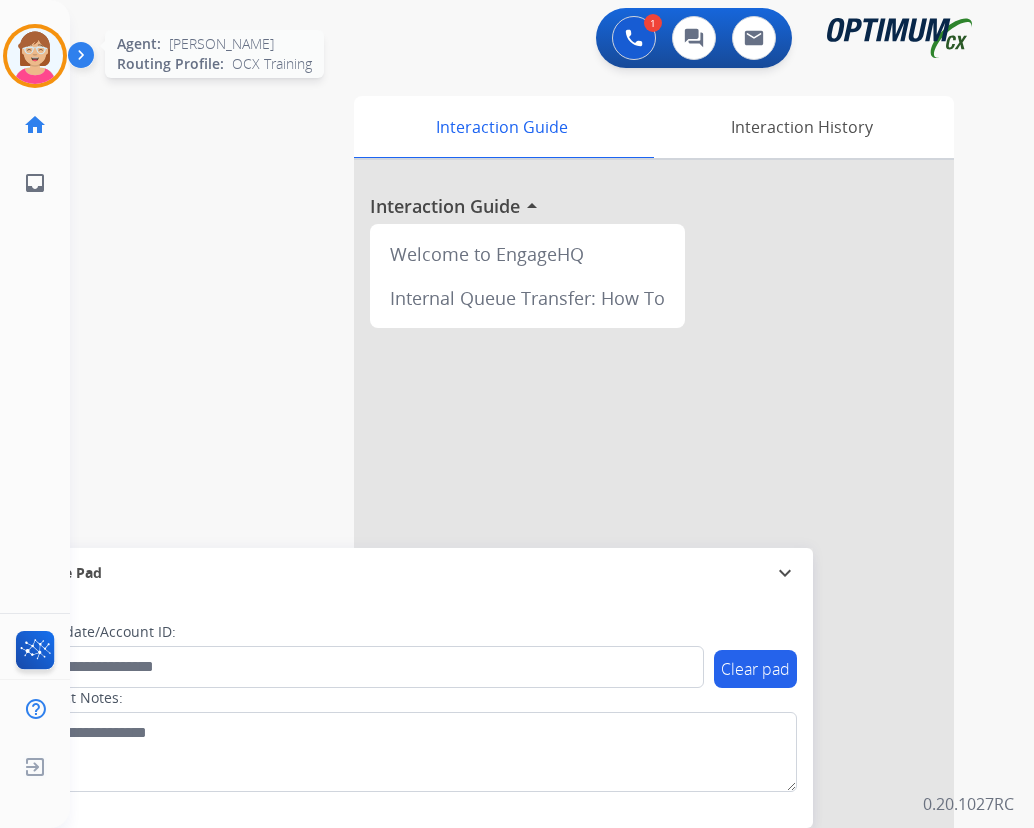 drag, startPoint x: 365, startPoint y: 620, endPoint x: 33, endPoint y: 54, distance: 656.186 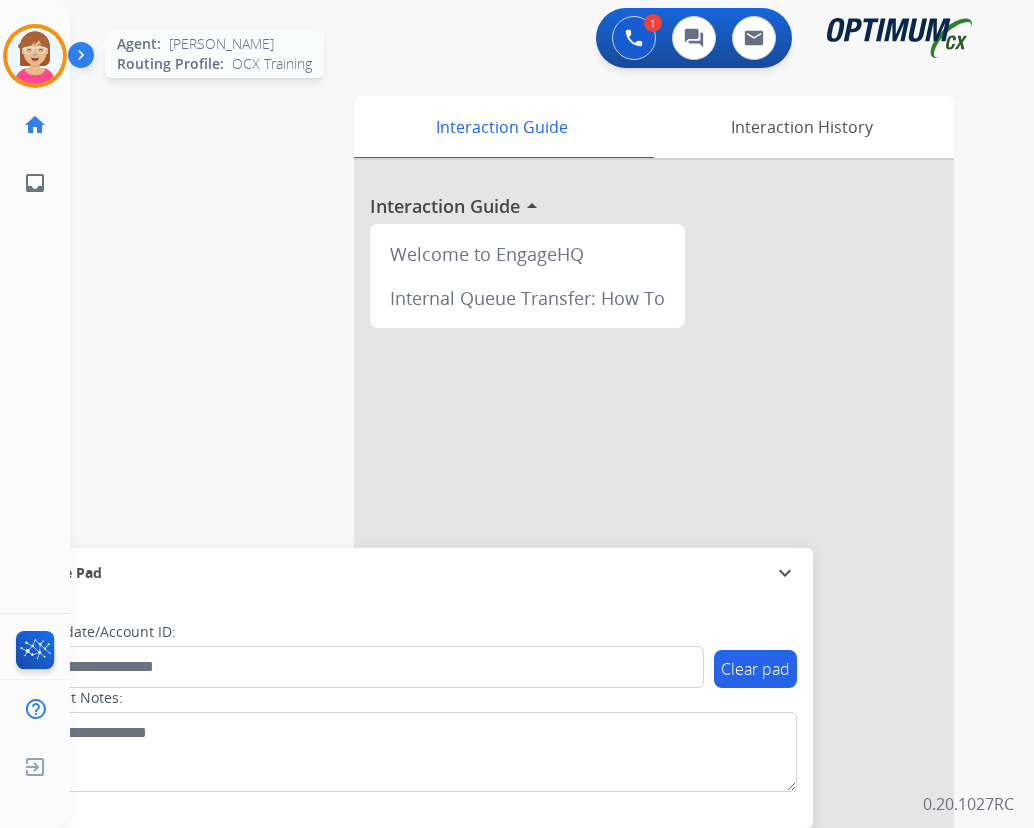 click at bounding box center [35, 56] 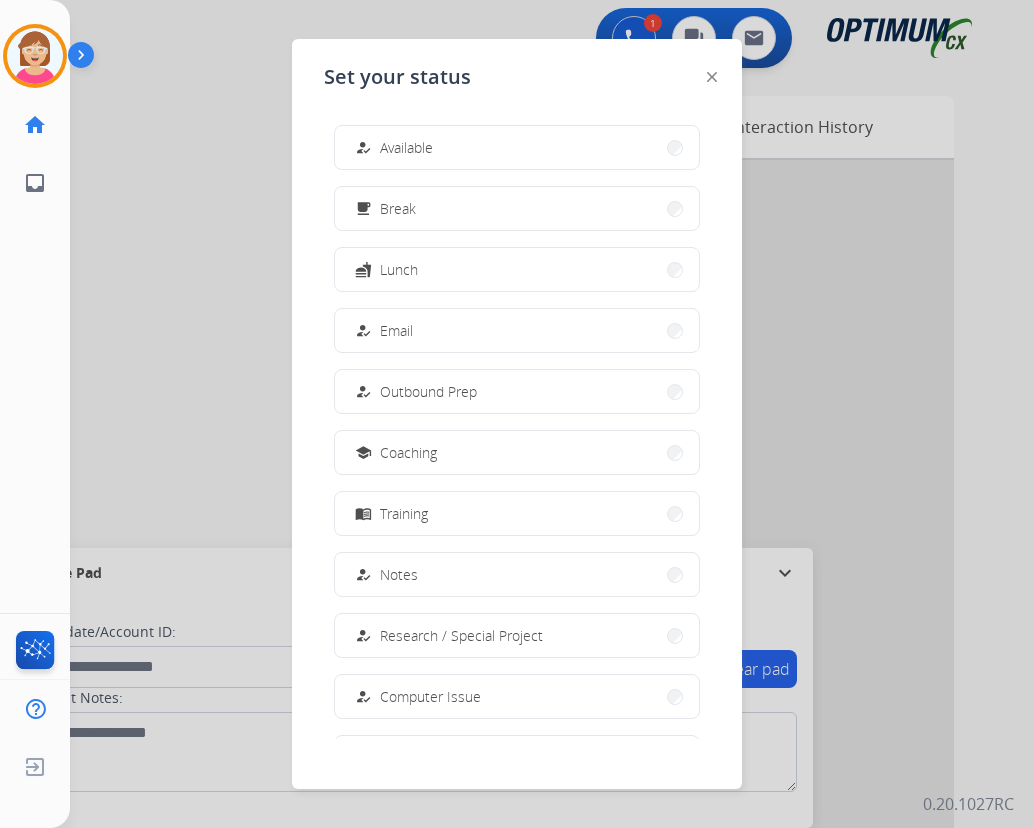 drag, startPoint x: 418, startPoint y: 142, endPoint x: 893, endPoint y: 356, distance: 520.98083 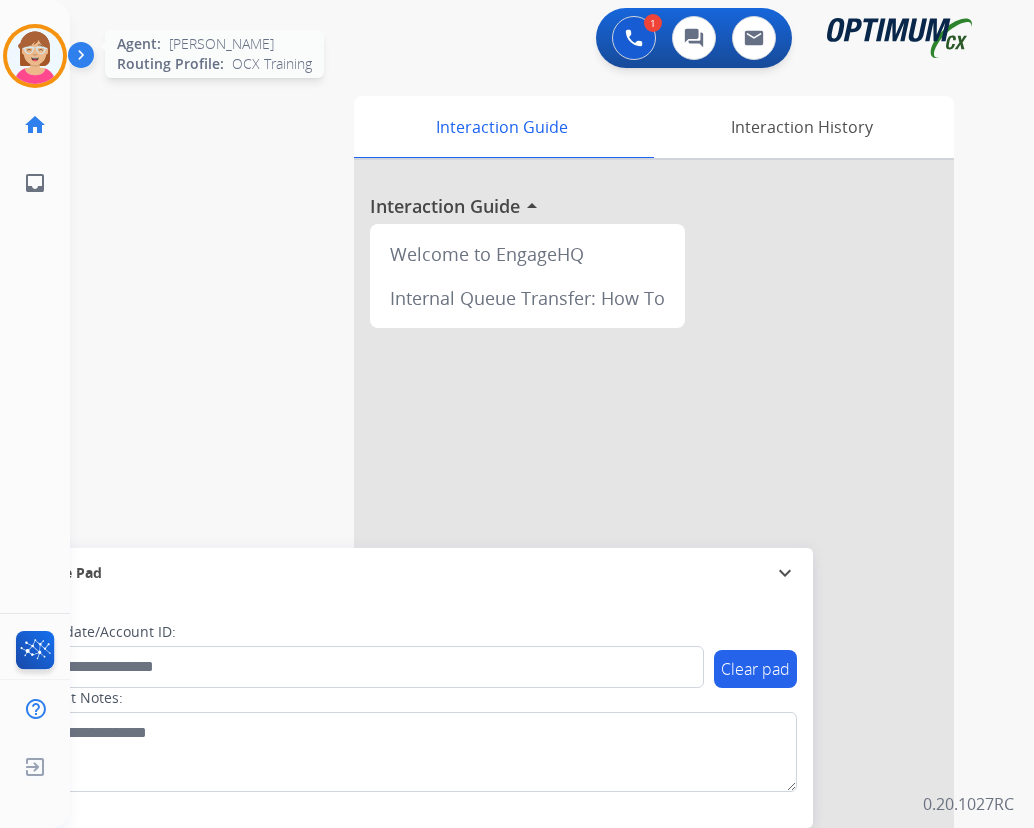 click at bounding box center [35, 56] 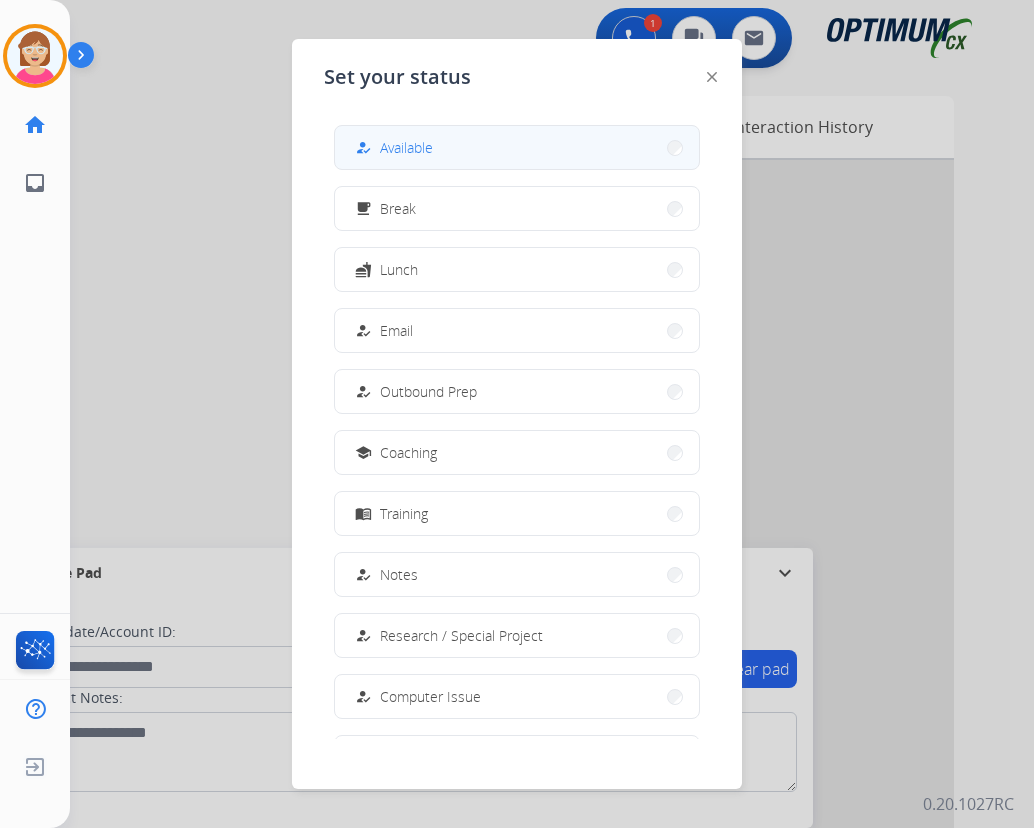 click on "how_to_reg Available" at bounding box center [517, 147] 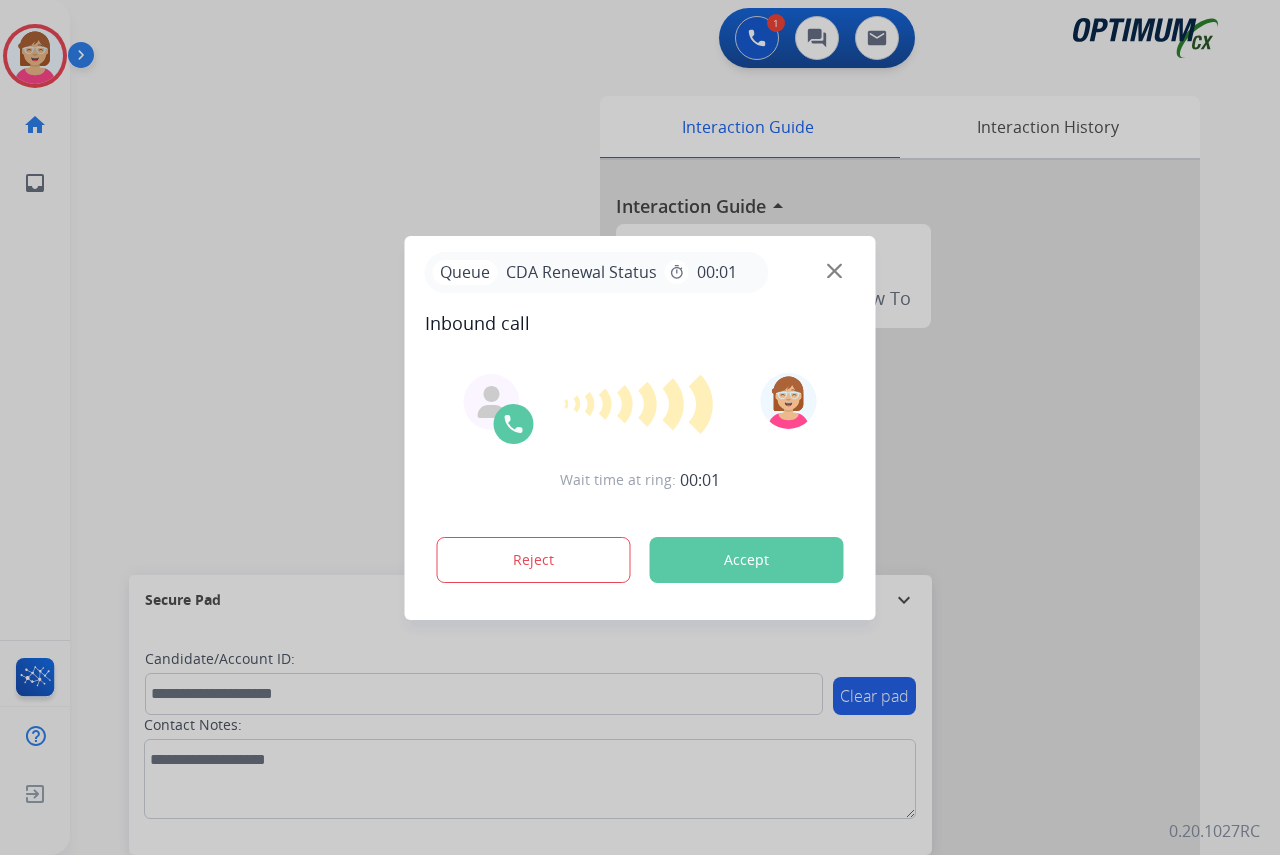 click at bounding box center (640, 427) 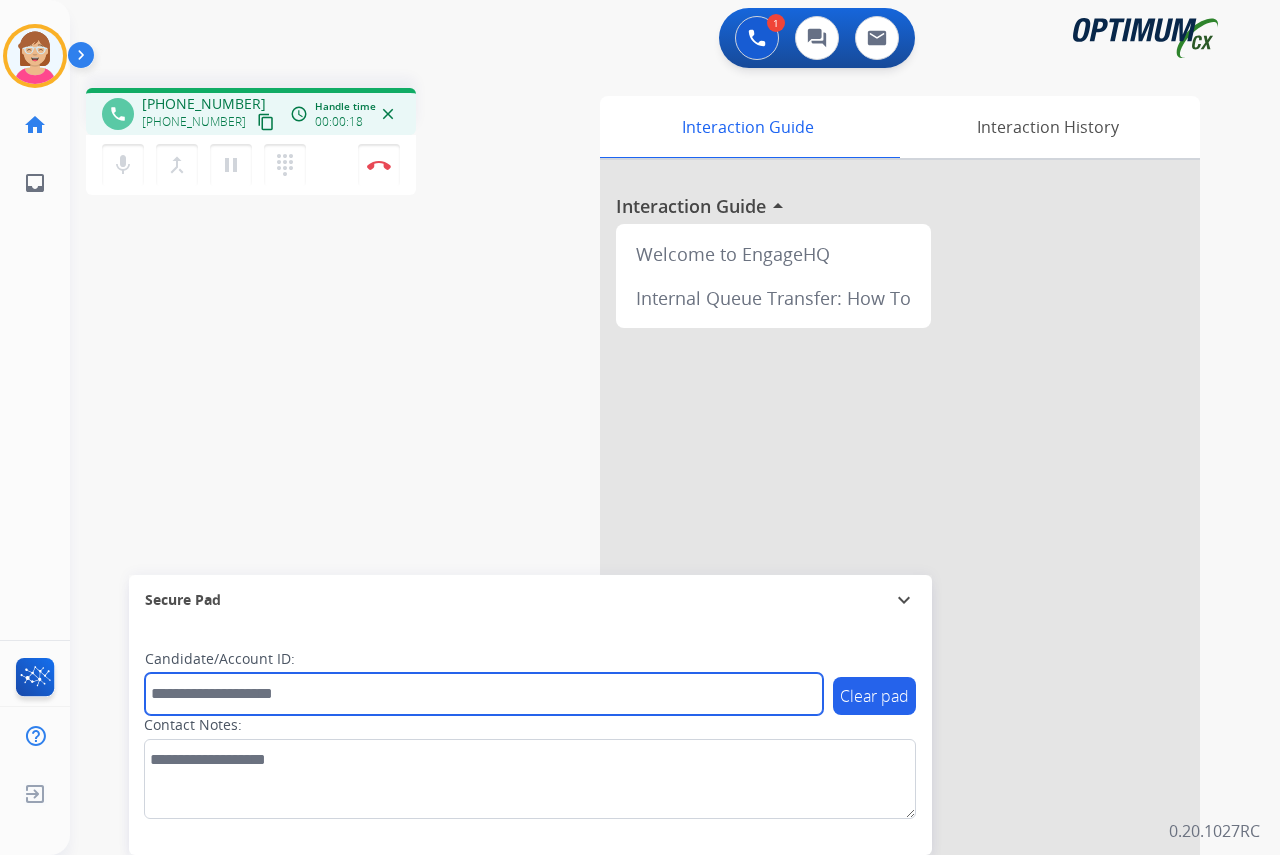 click at bounding box center [484, 694] 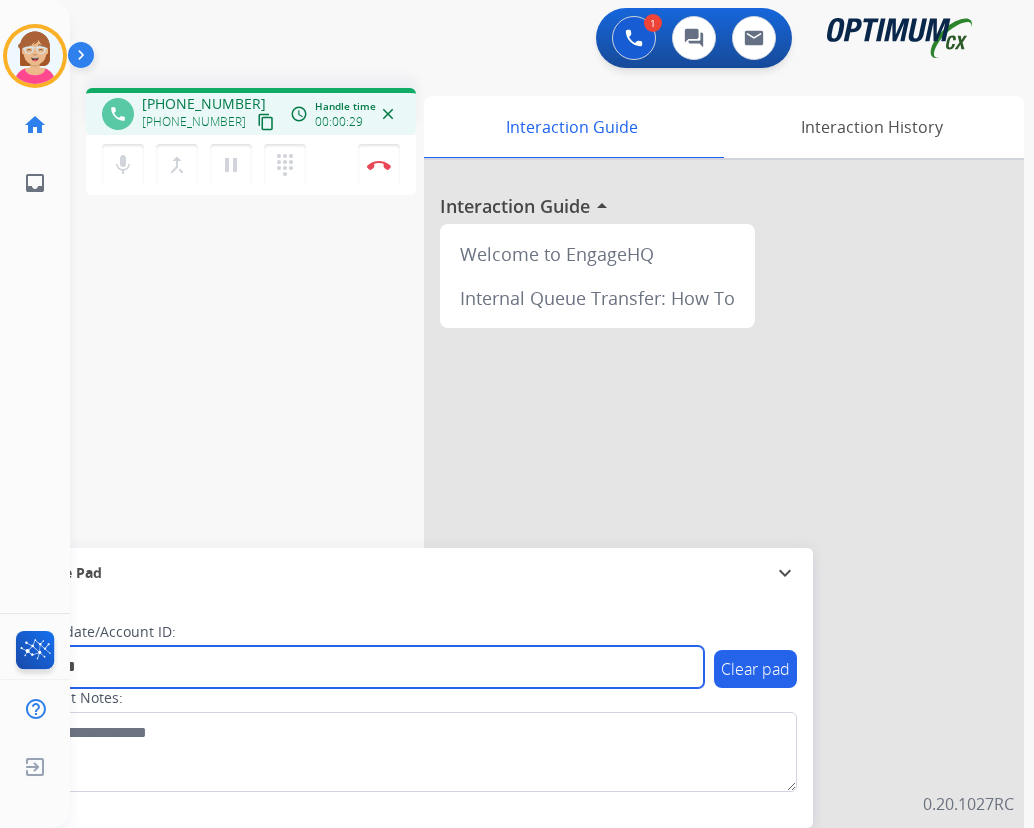 type on "*******" 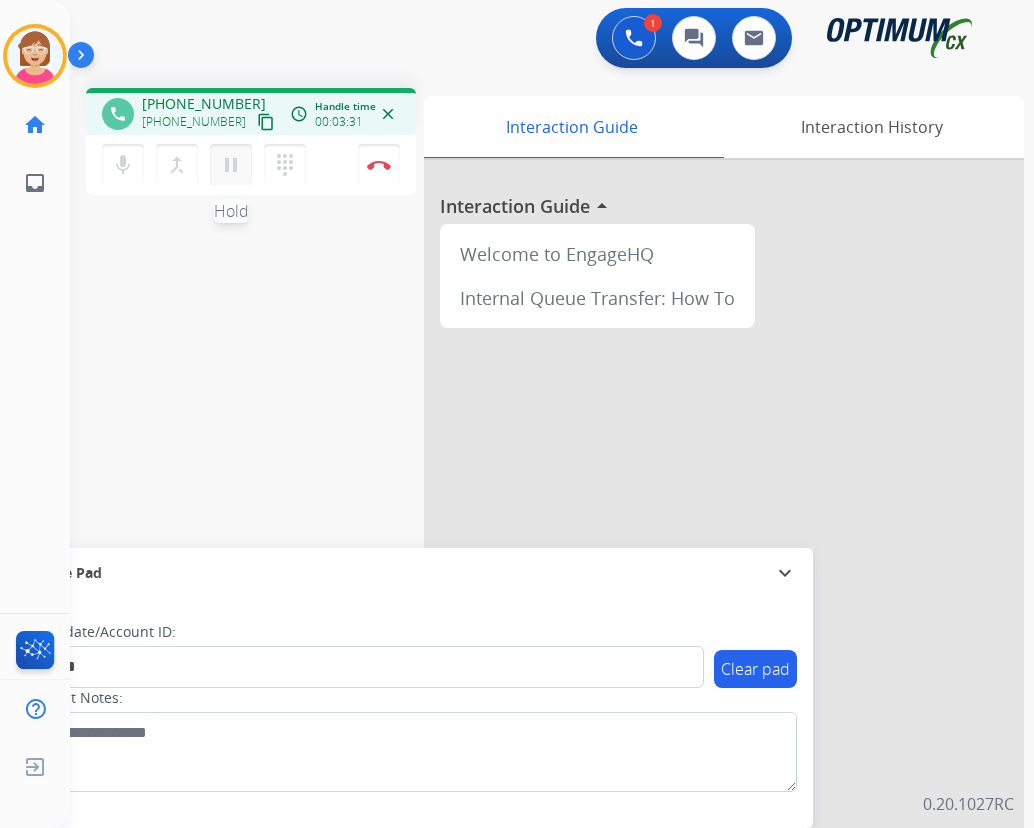 click on "pause" at bounding box center (231, 165) 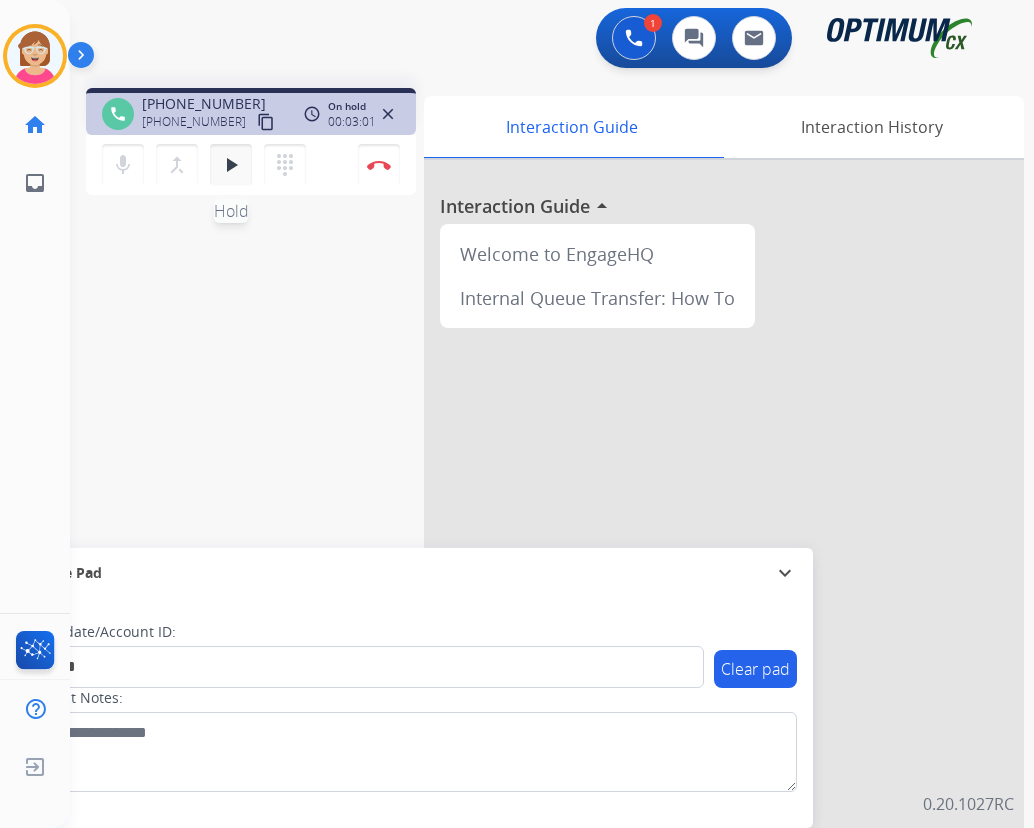 click on "play_arrow" at bounding box center [231, 165] 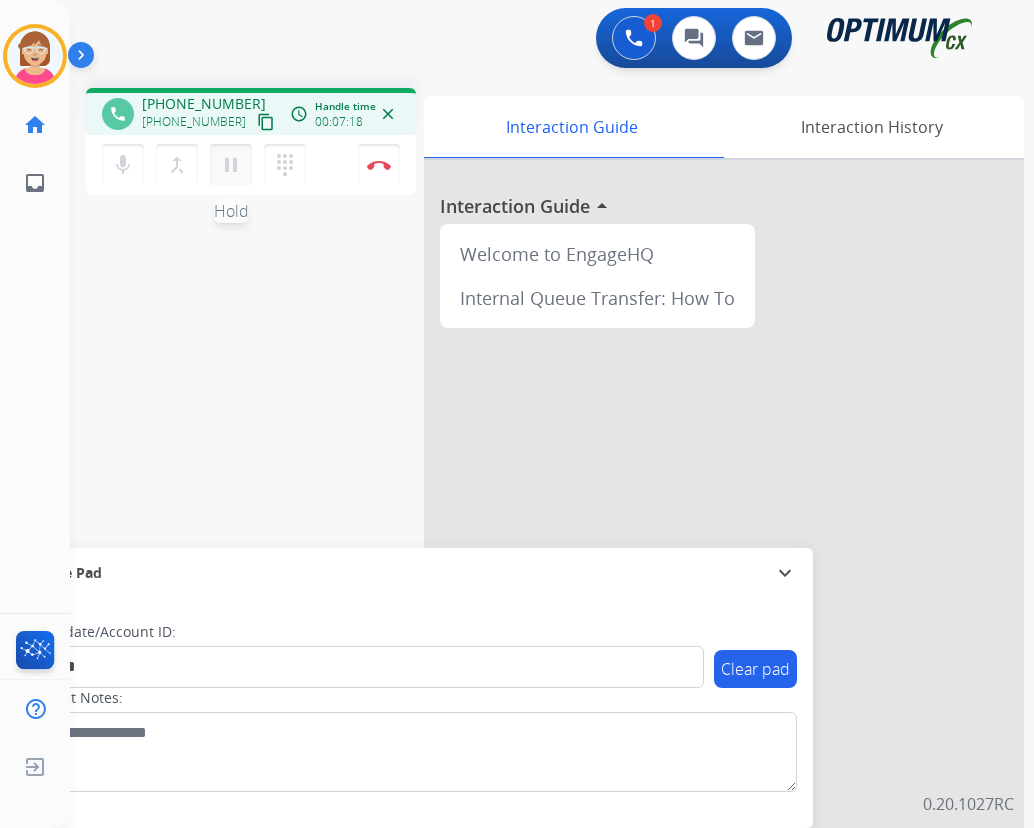 click on "pause" at bounding box center (231, 165) 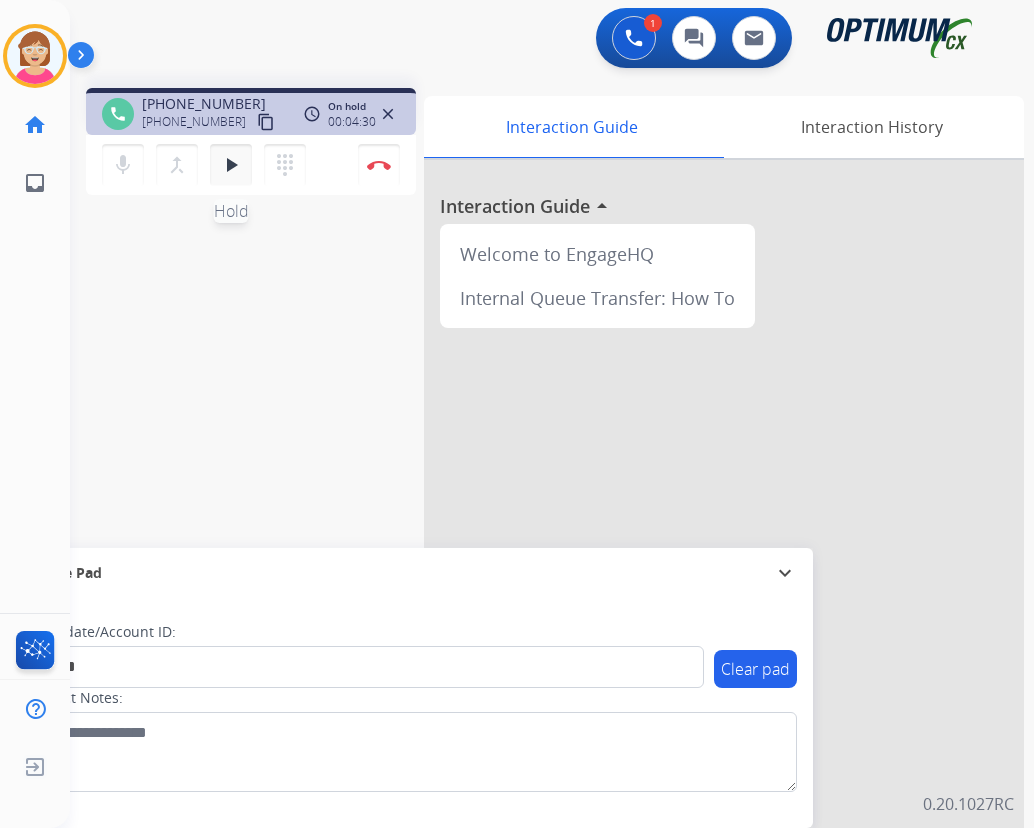 click on "play_arrow" at bounding box center (231, 165) 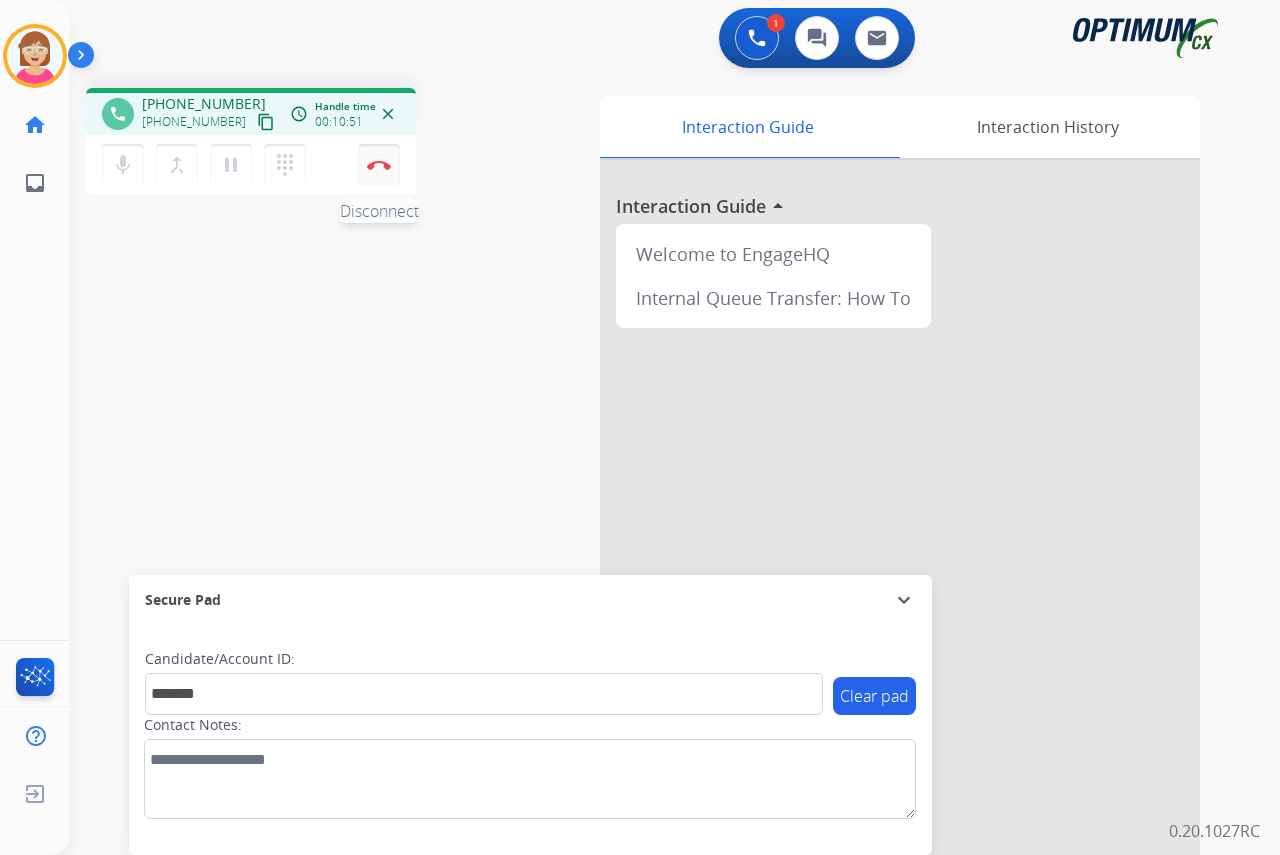 click at bounding box center (379, 165) 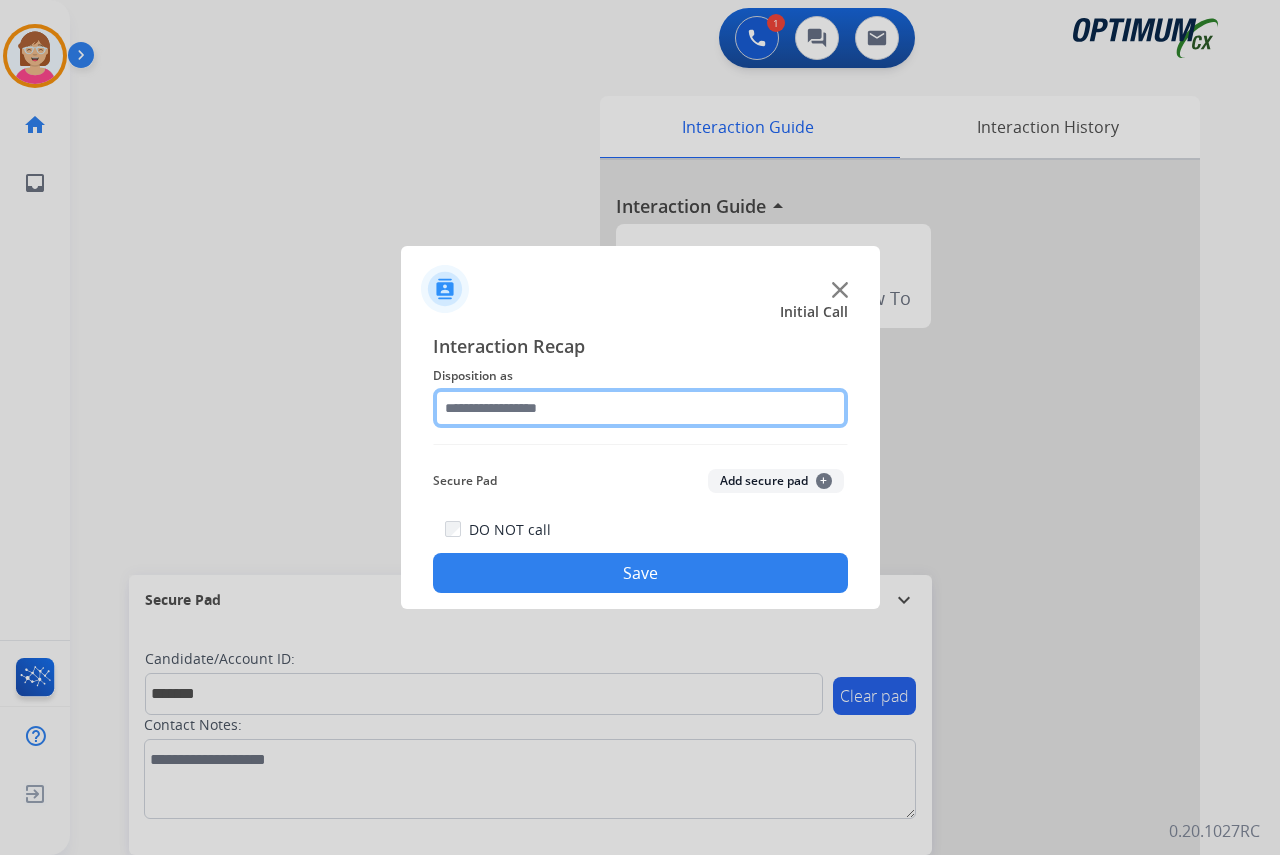 click 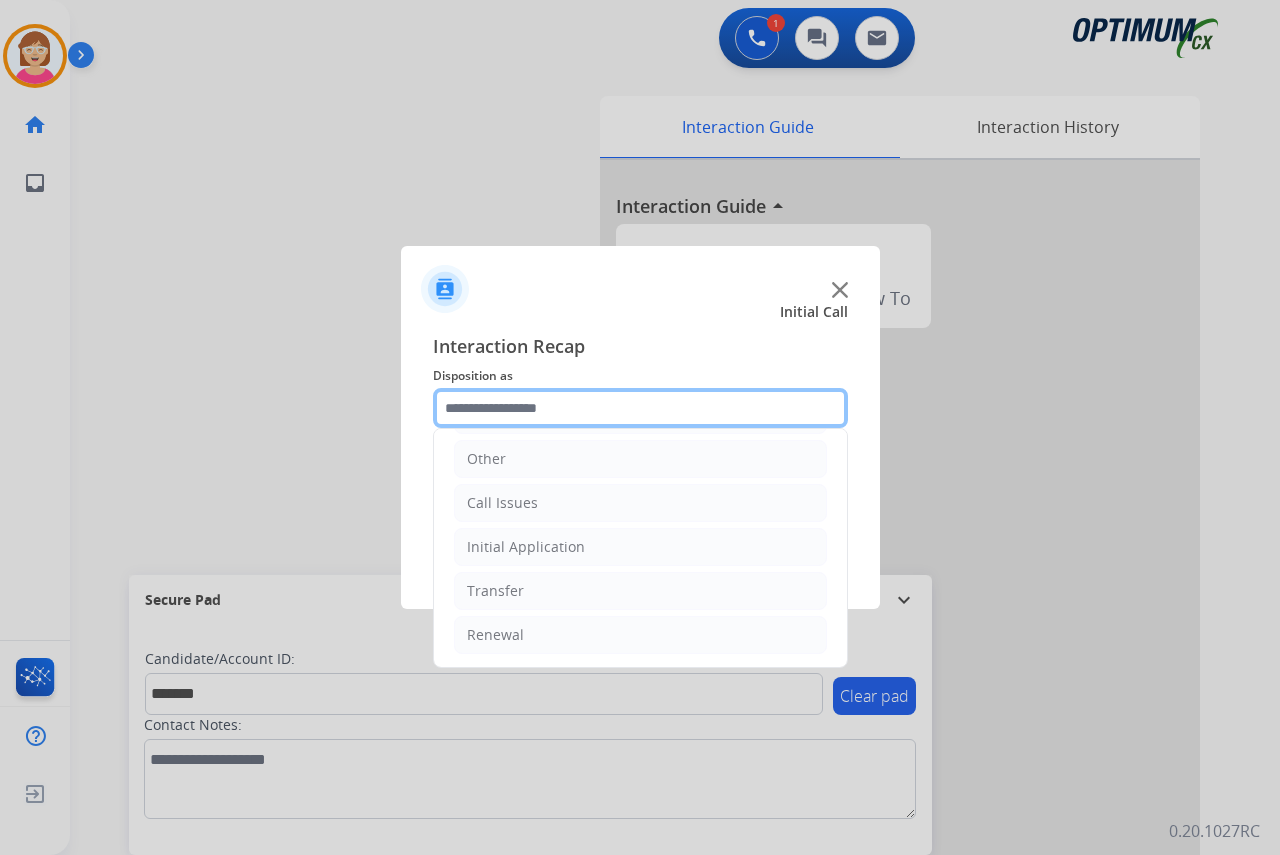 scroll, scrollTop: 136, scrollLeft: 0, axis: vertical 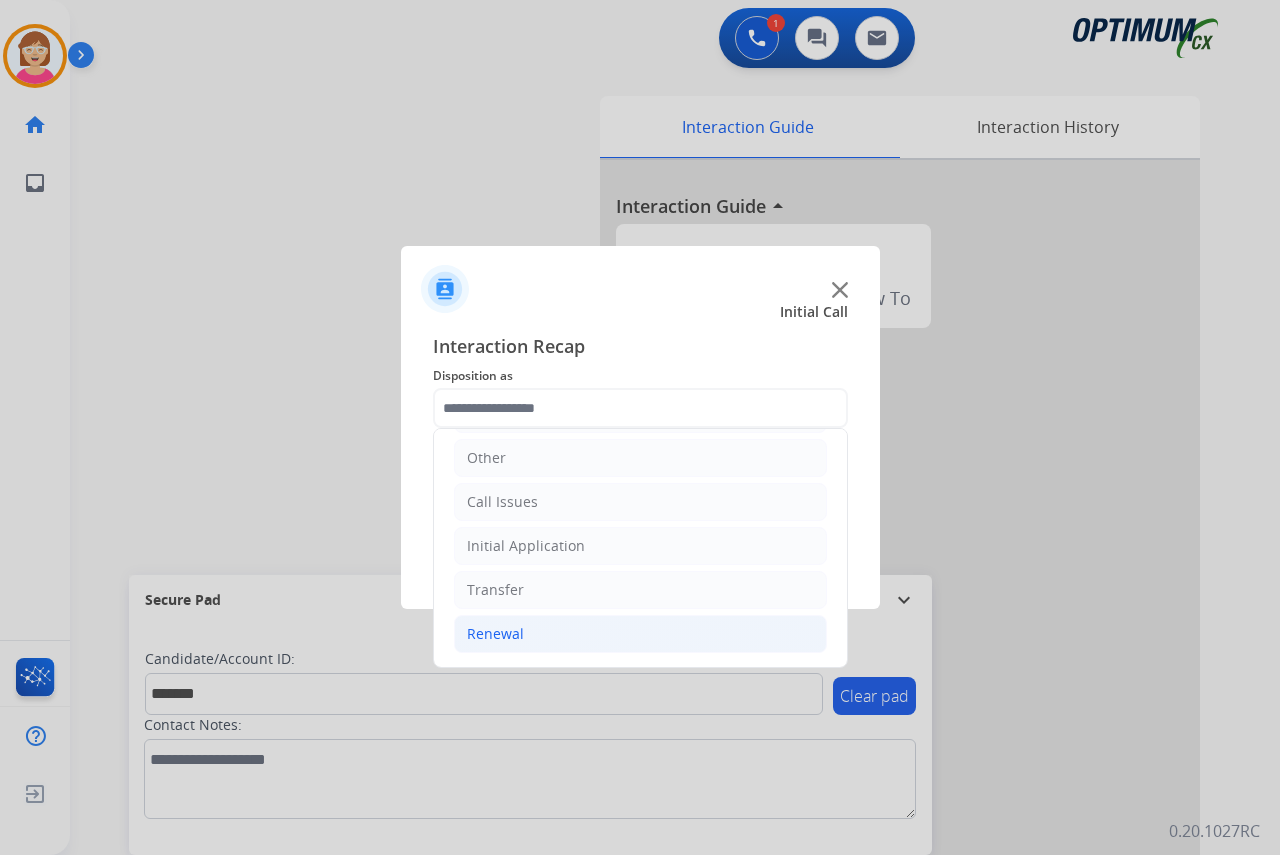 click on "Renewal" 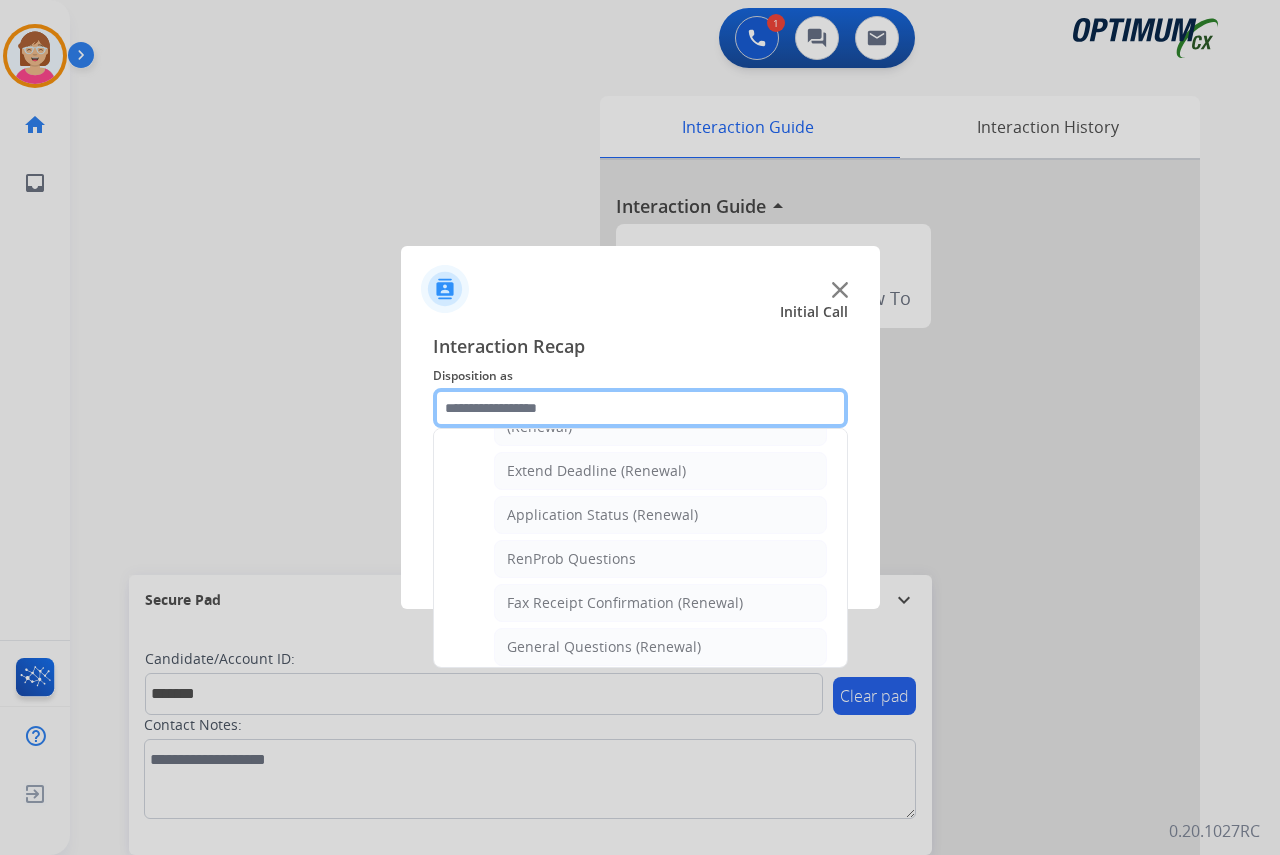 scroll, scrollTop: 436, scrollLeft: 0, axis: vertical 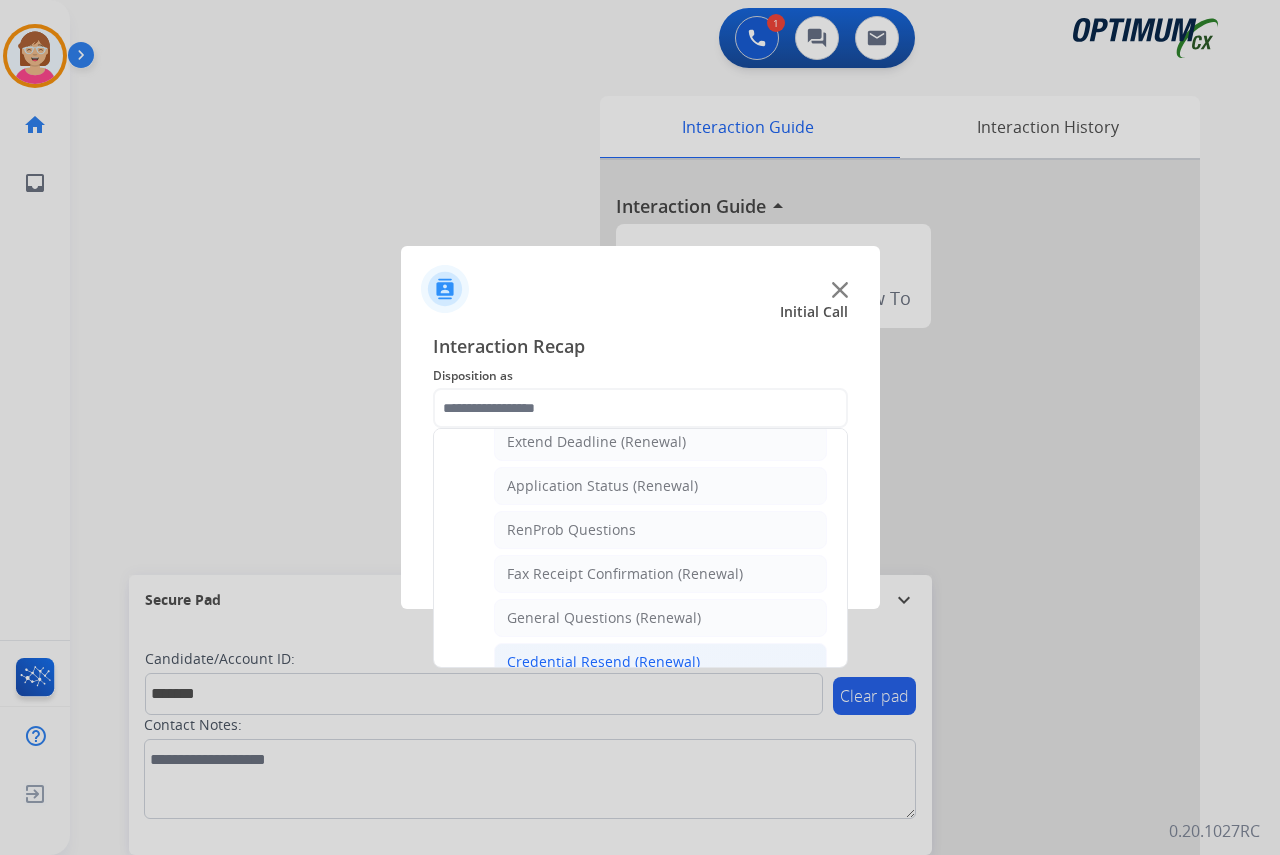 click on "Credential Resend (Renewal)" 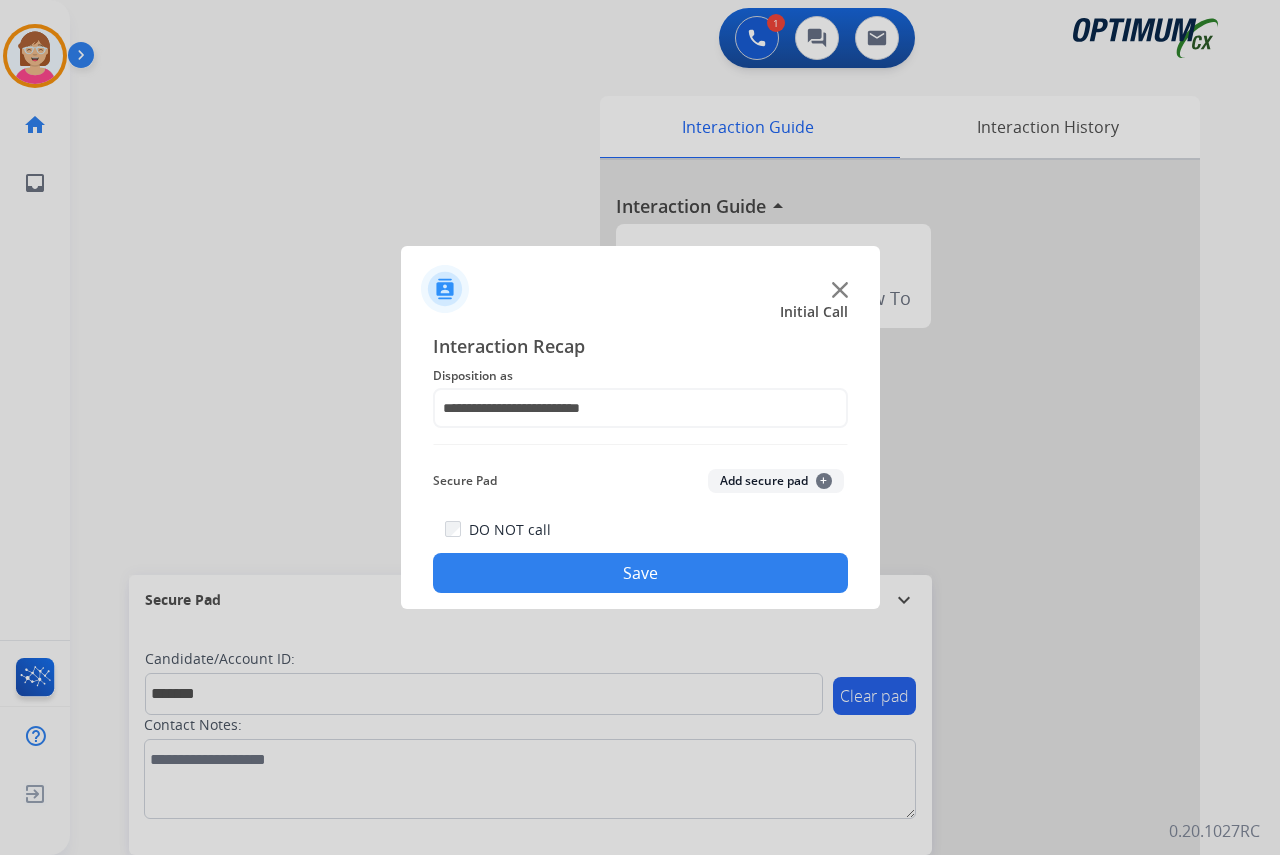 click on "+" 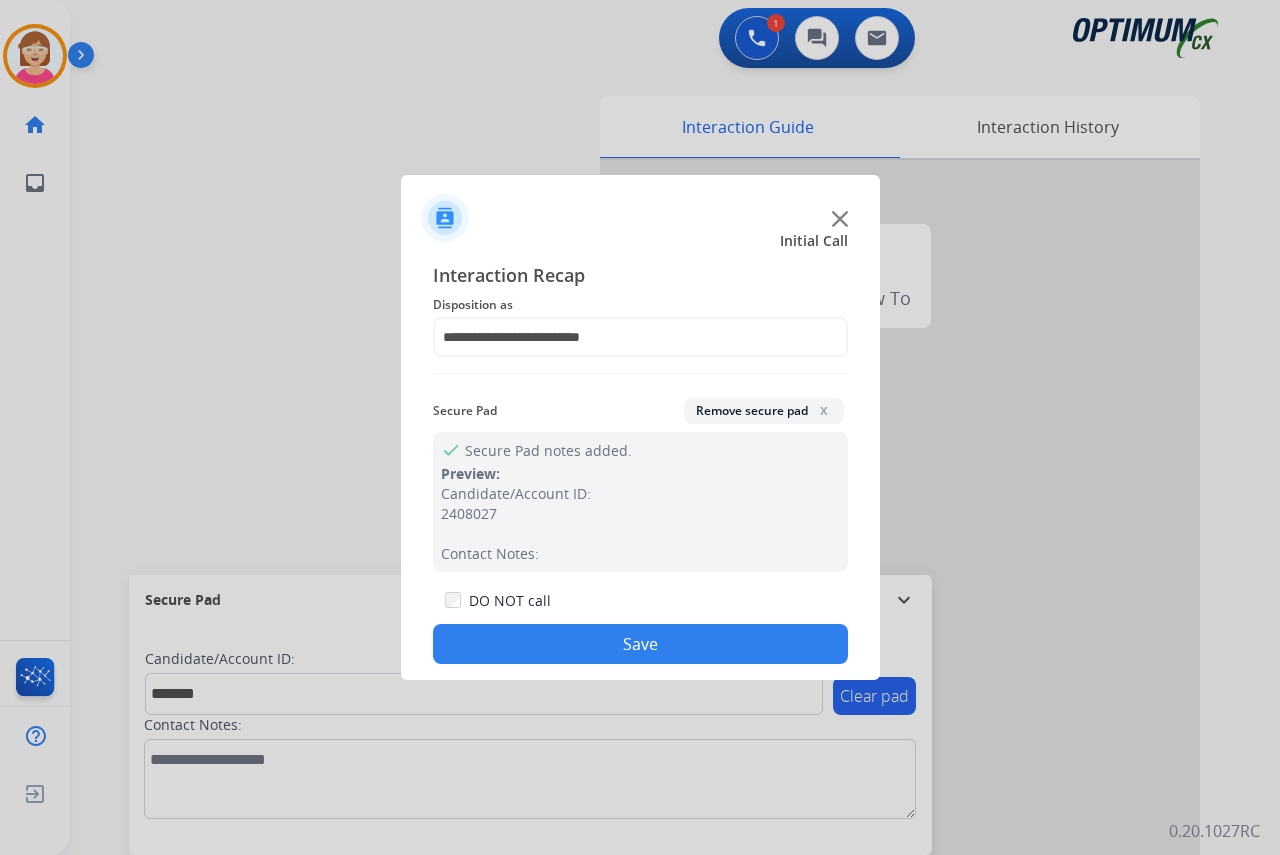 click on "Save" 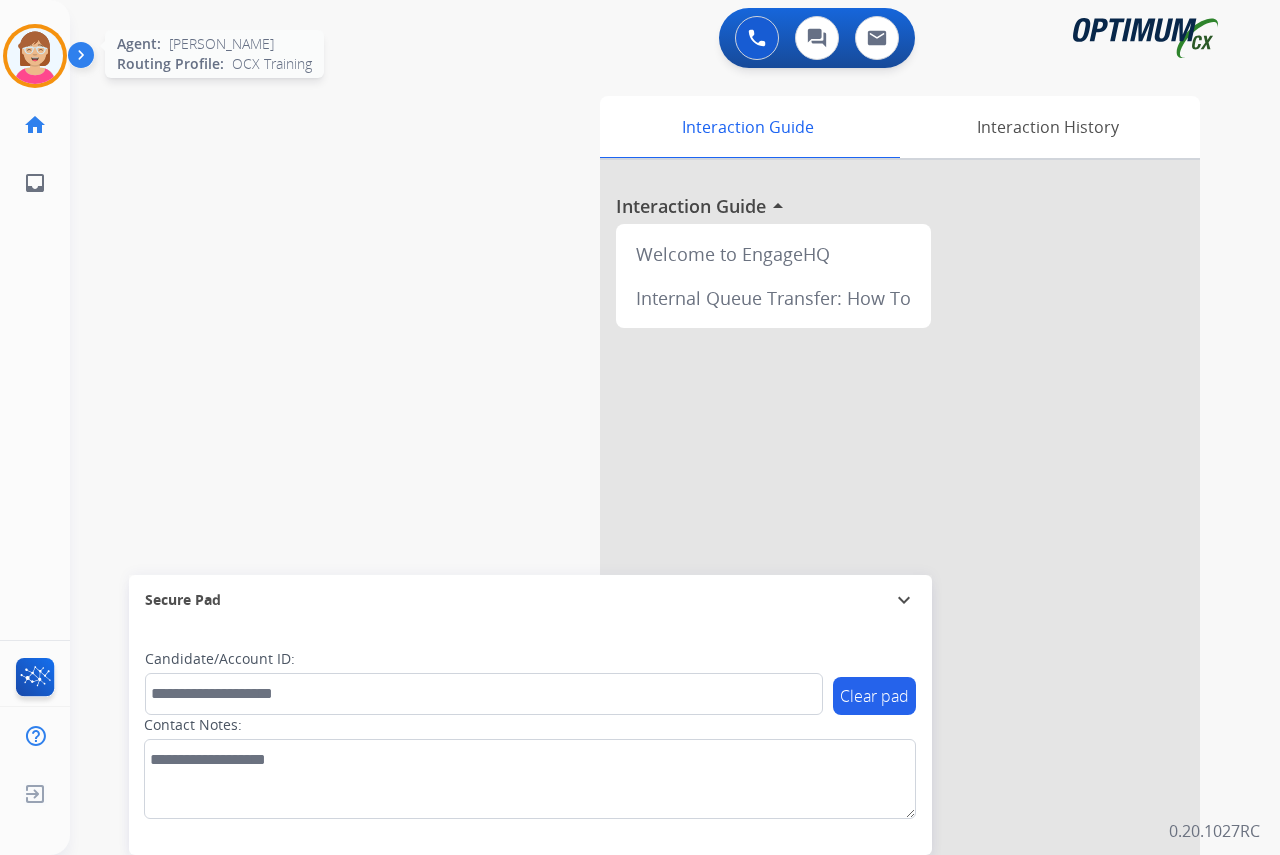 click at bounding box center [35, 56] 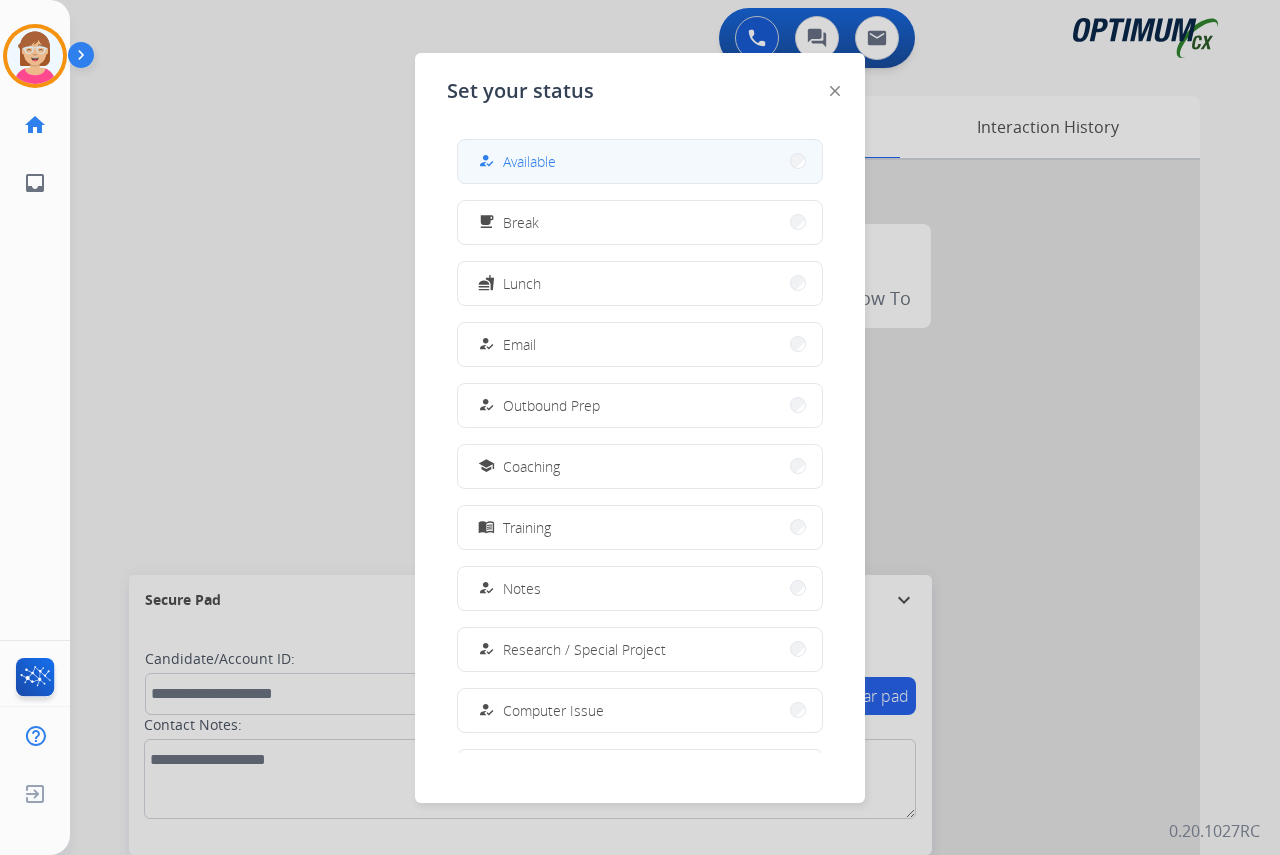 click on "Available" at bounding box center [529, 161] 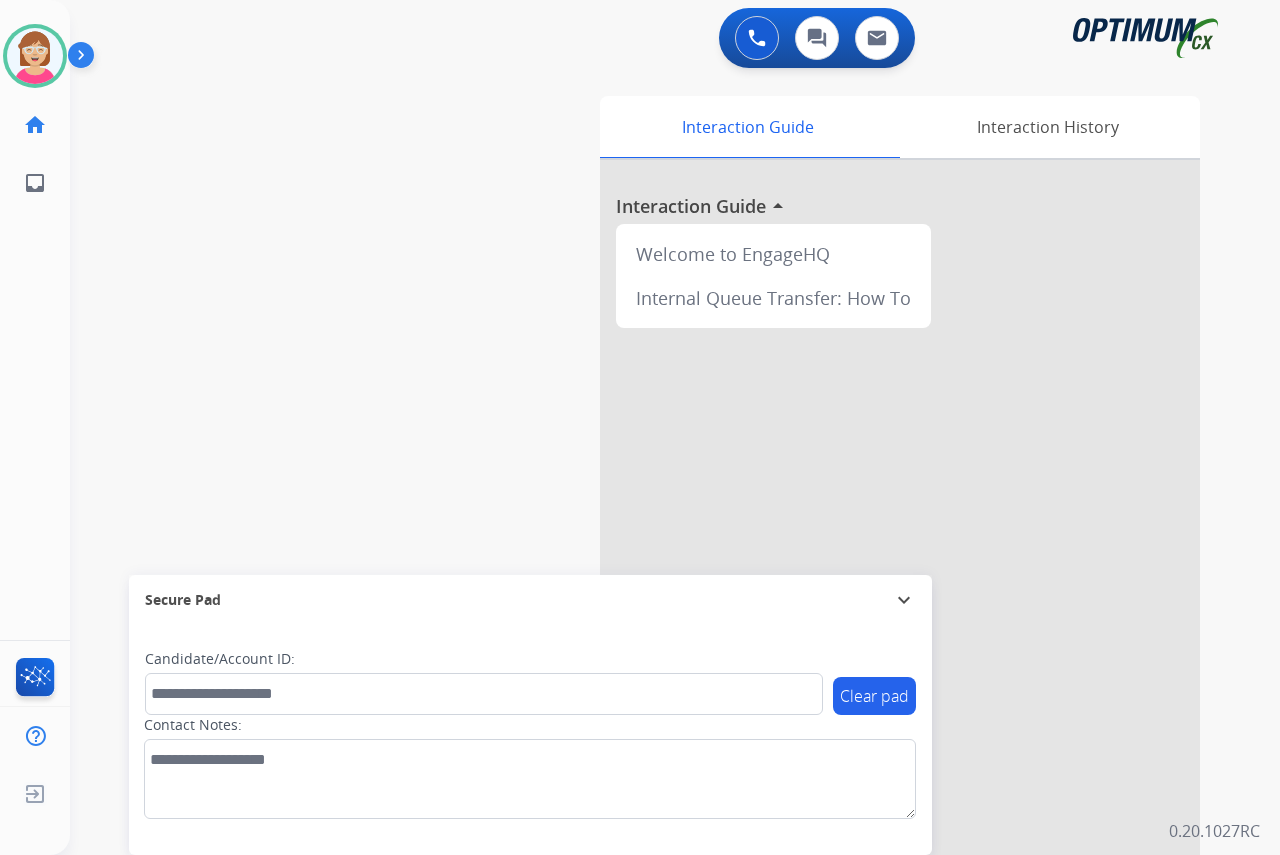 click on "[PERSON_NAME]   Available  Edit Avatar  Agent:   [PERSON_NAME] Profile:  OCX Training home  Home  Home inbox  Emails  Emails  FocalPoints  Help Center  Help Center  Log out  Log out" 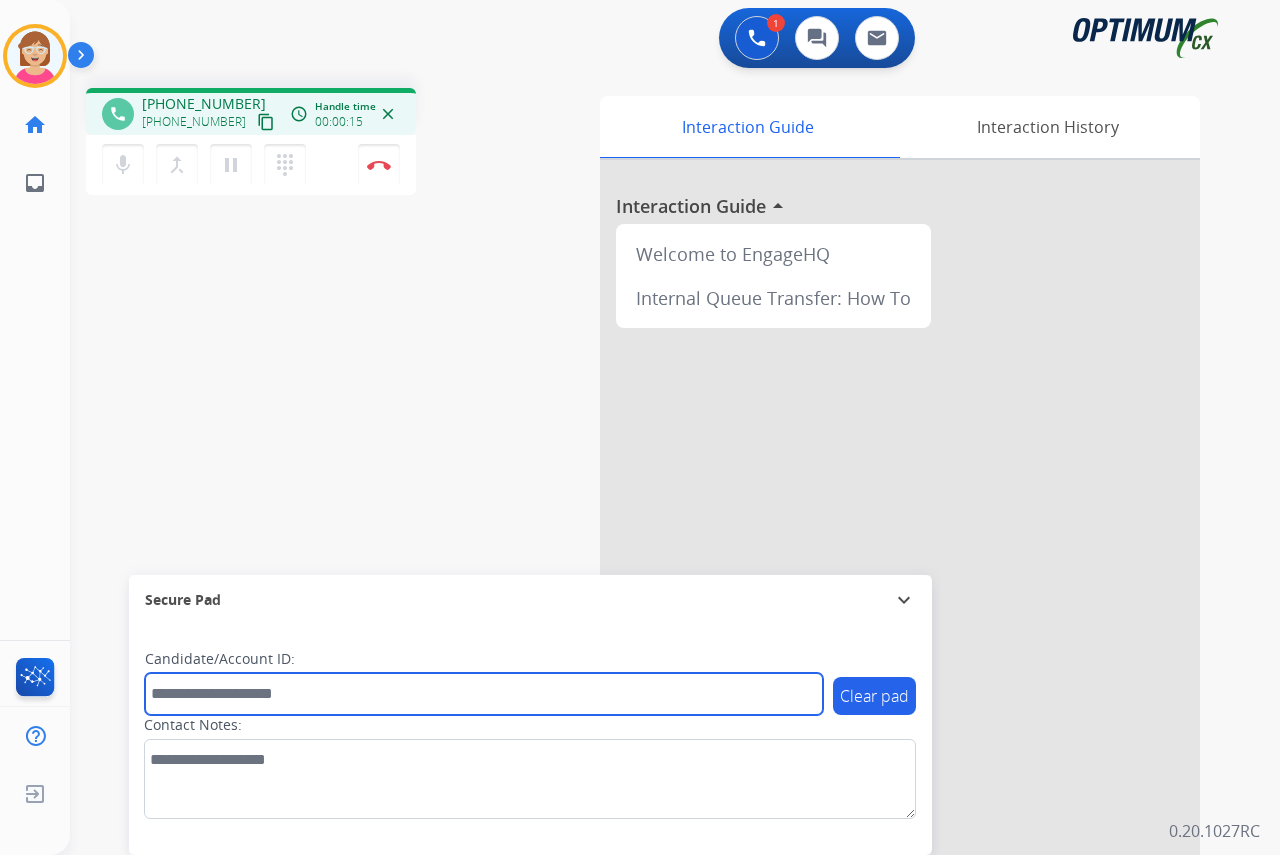 click at bounding box center [484, 694] 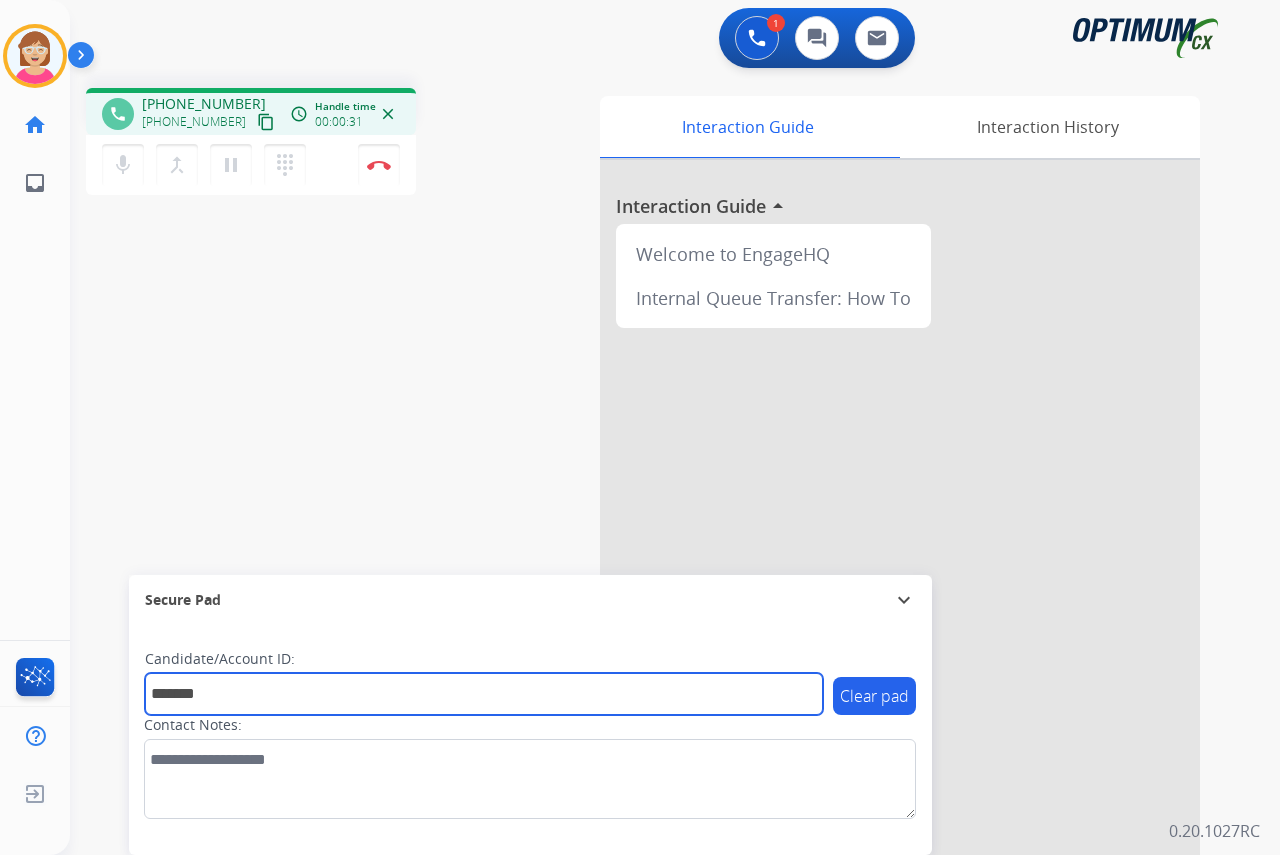 type on "*******" 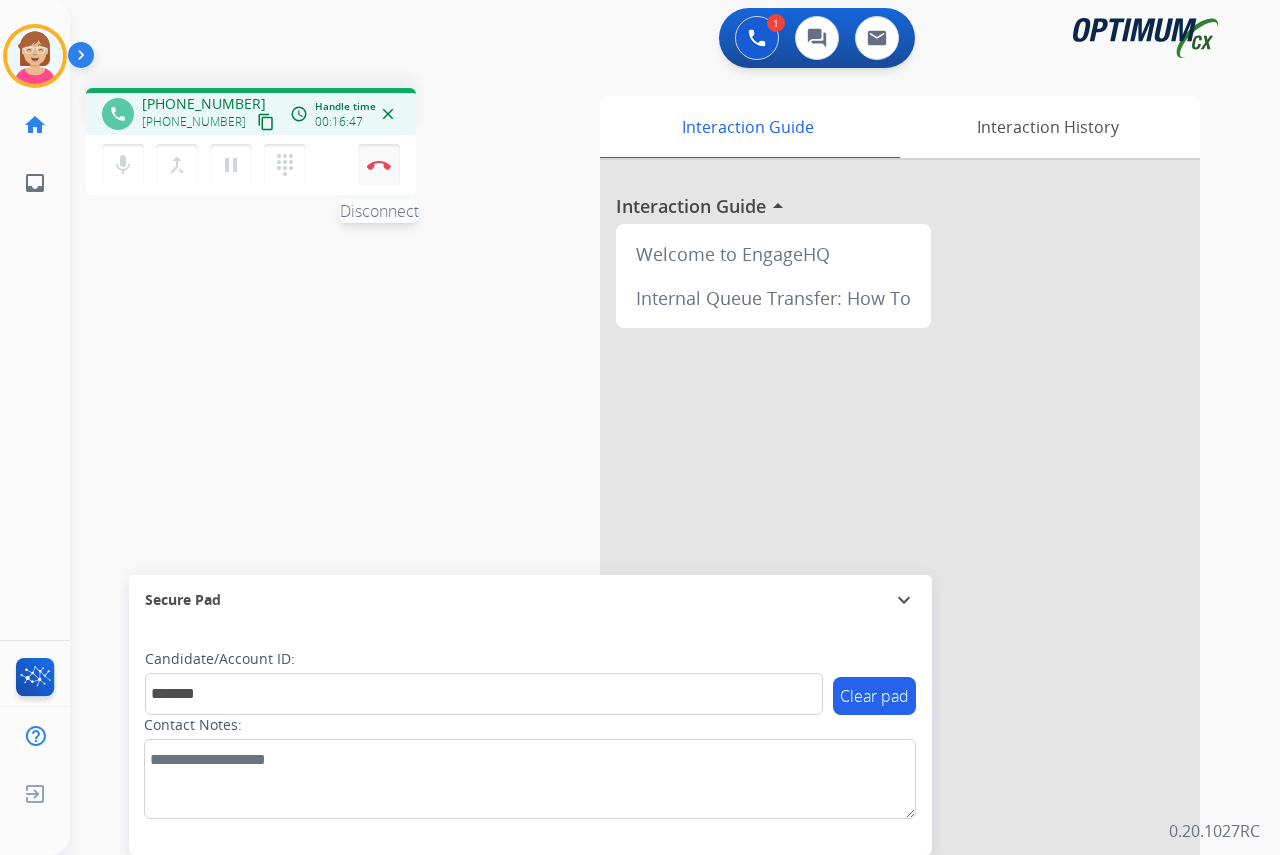 click at bounding box center (379, 165) 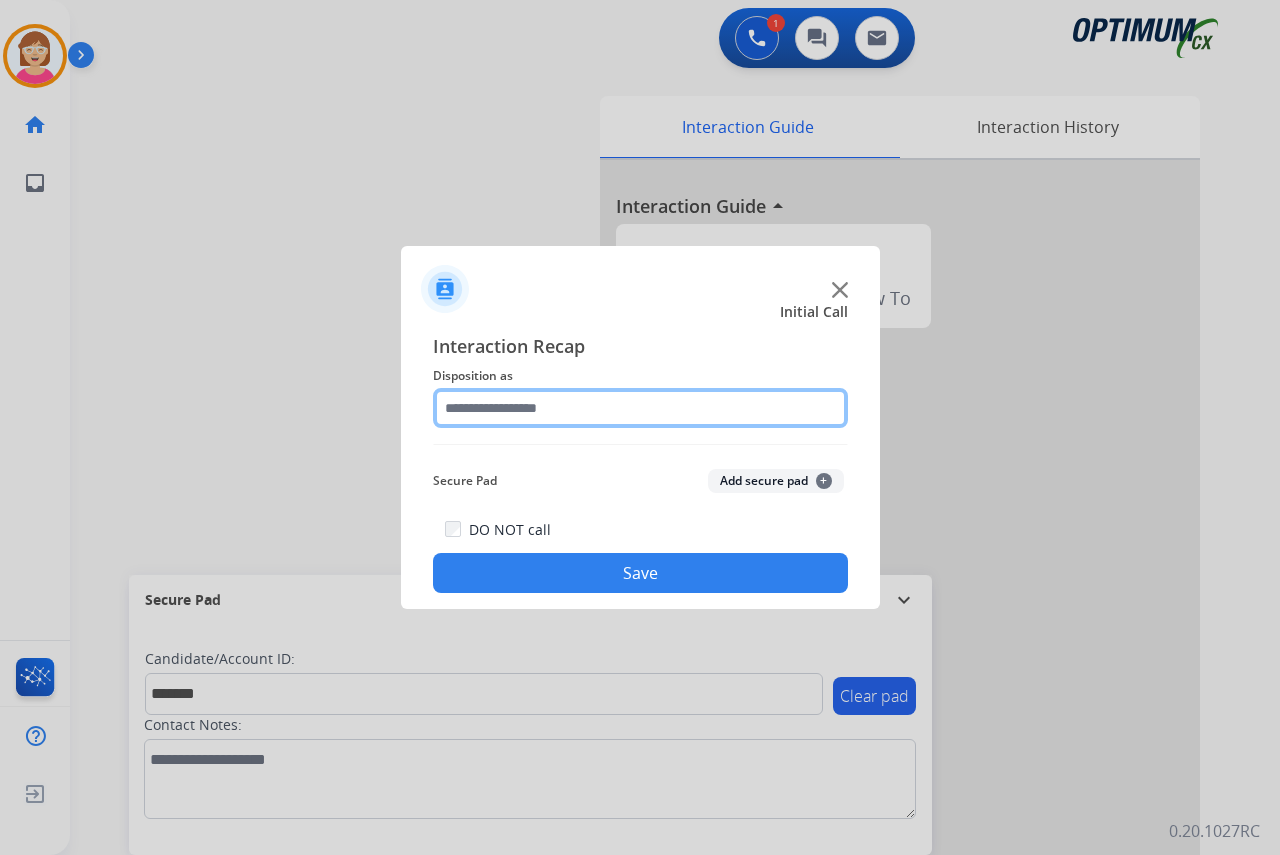 click 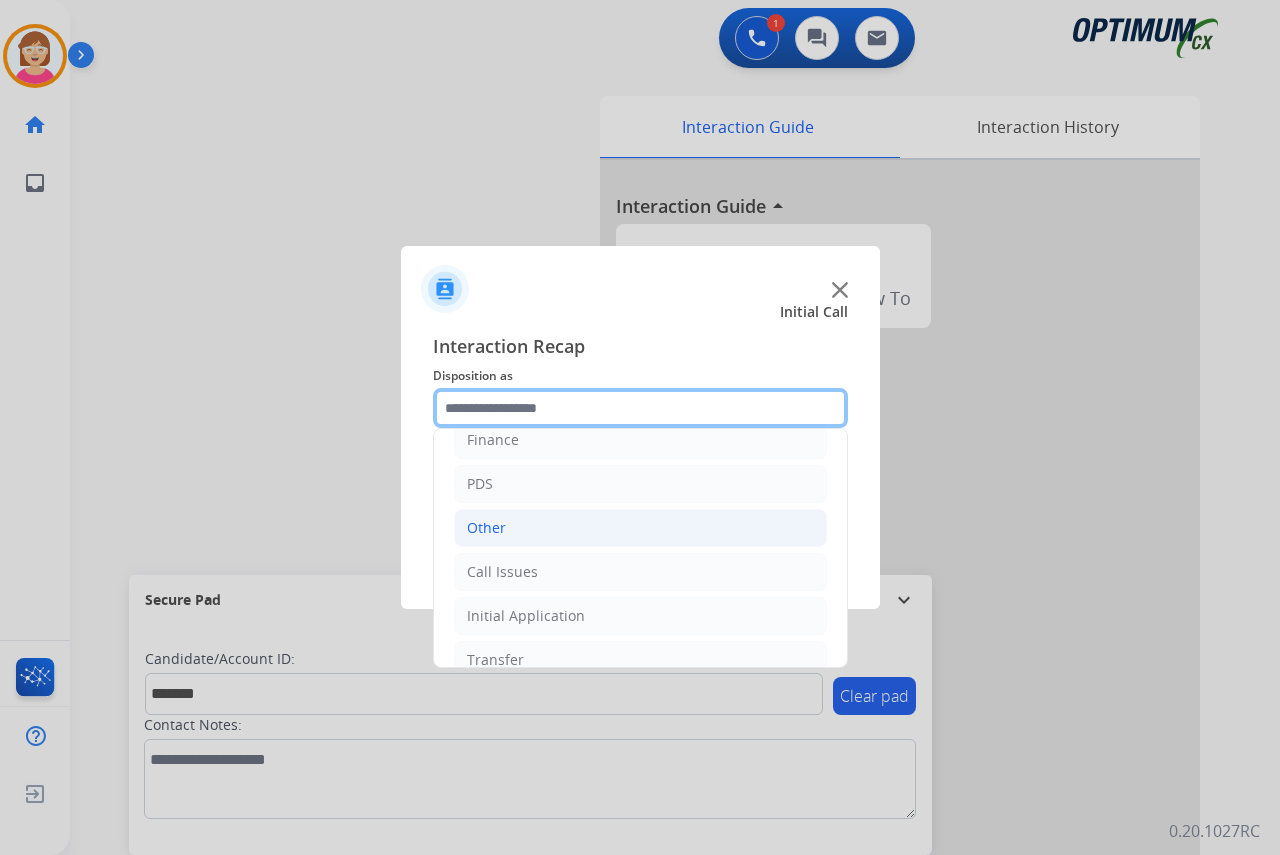 scroll, scrollTop: 136, scrollLeft: 0, axis: vertical 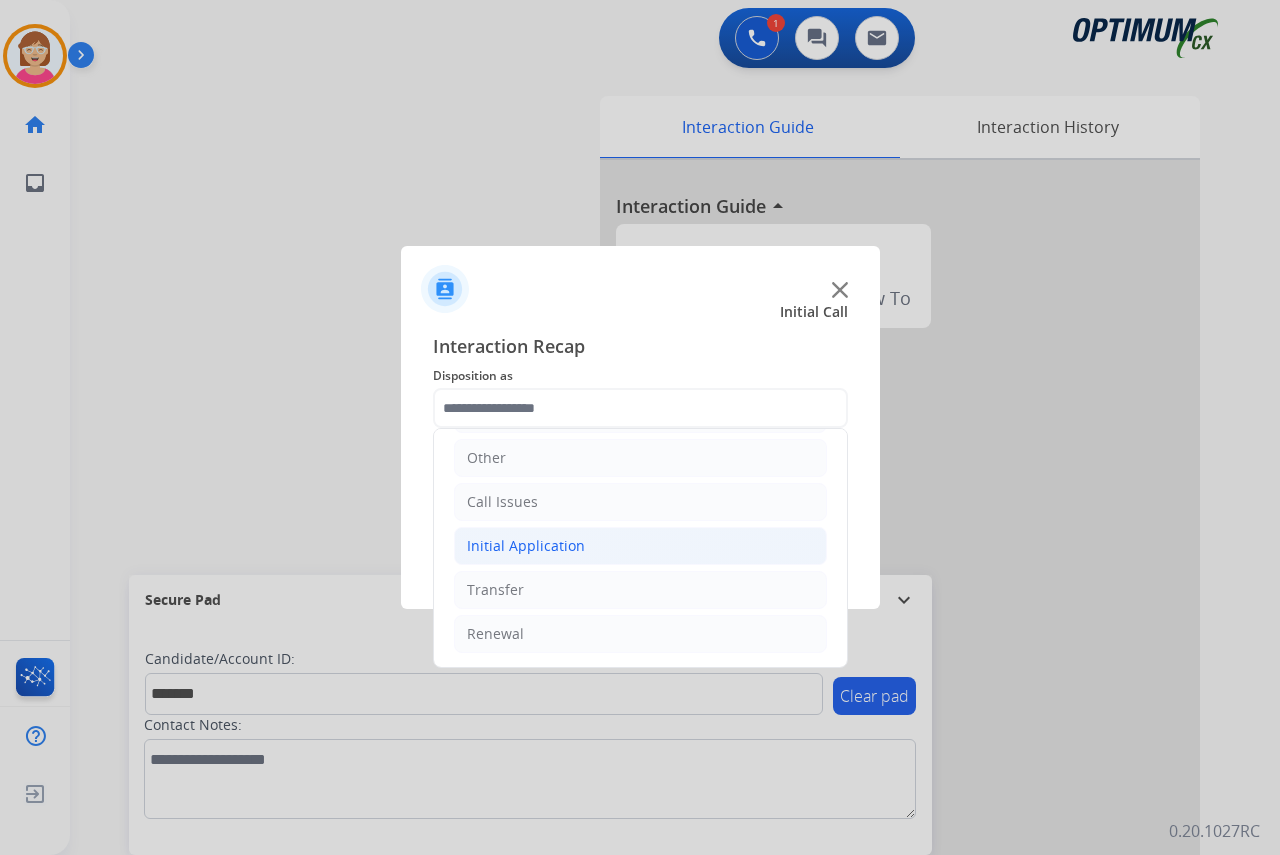 click on "Initial Application" 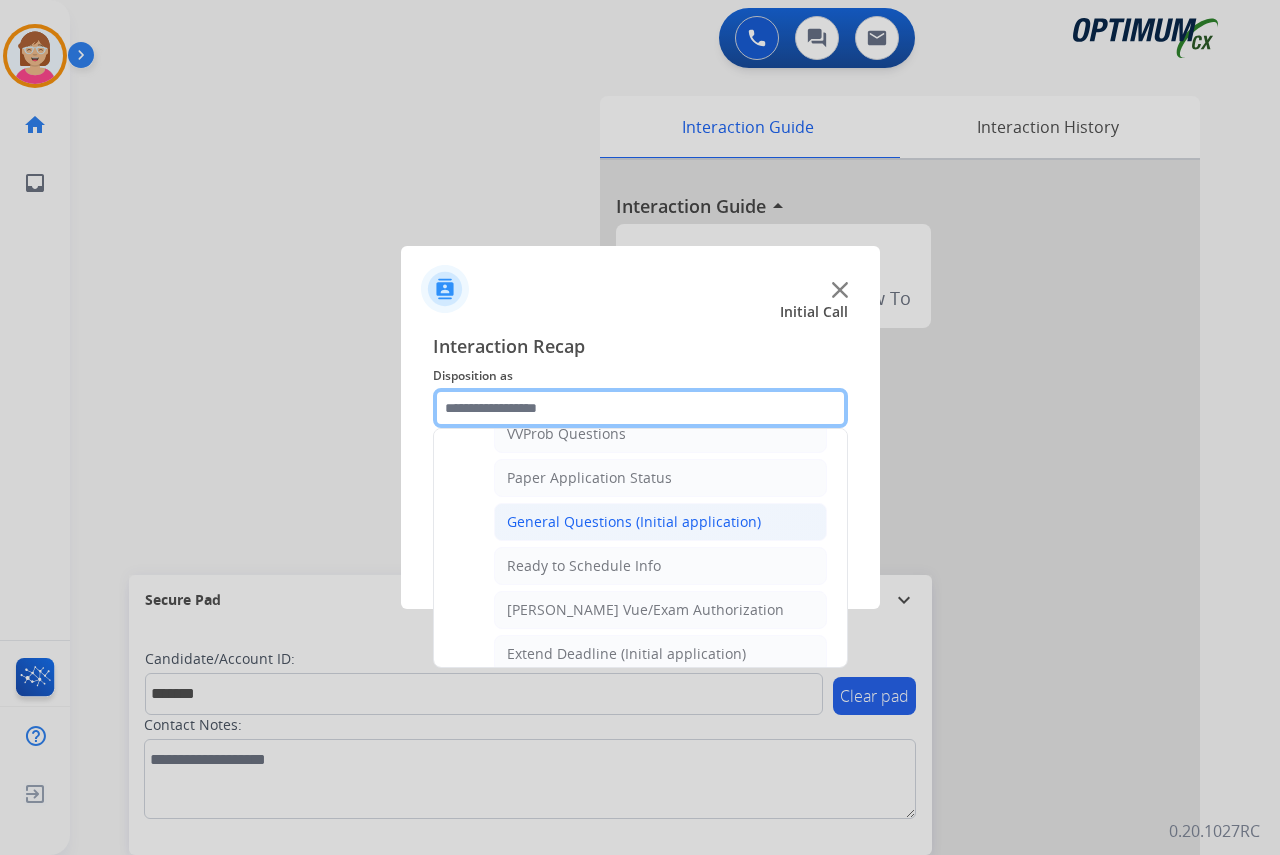 scroll, scrollTop: 1136, scrollLeft: 0, axis: vertical 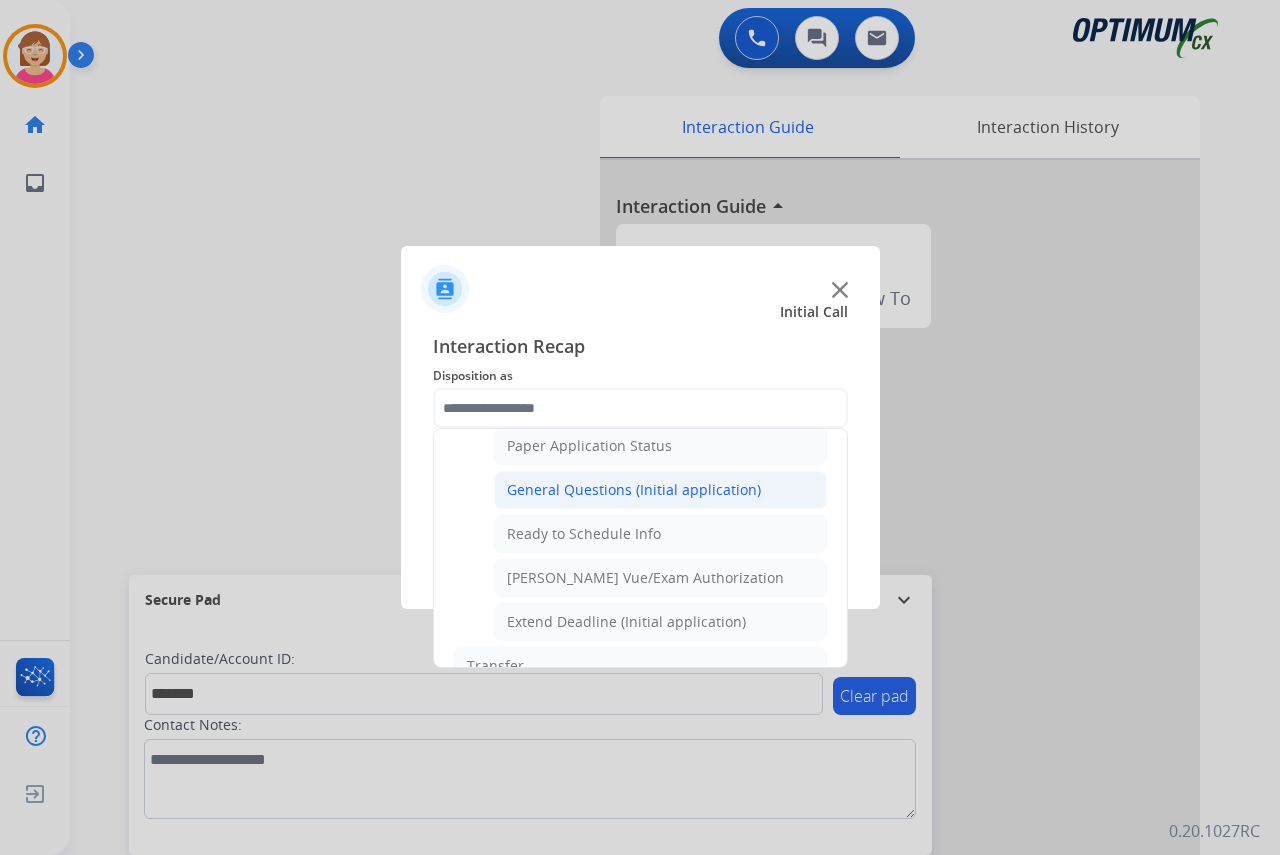 click on "General Questions (Initial application)" 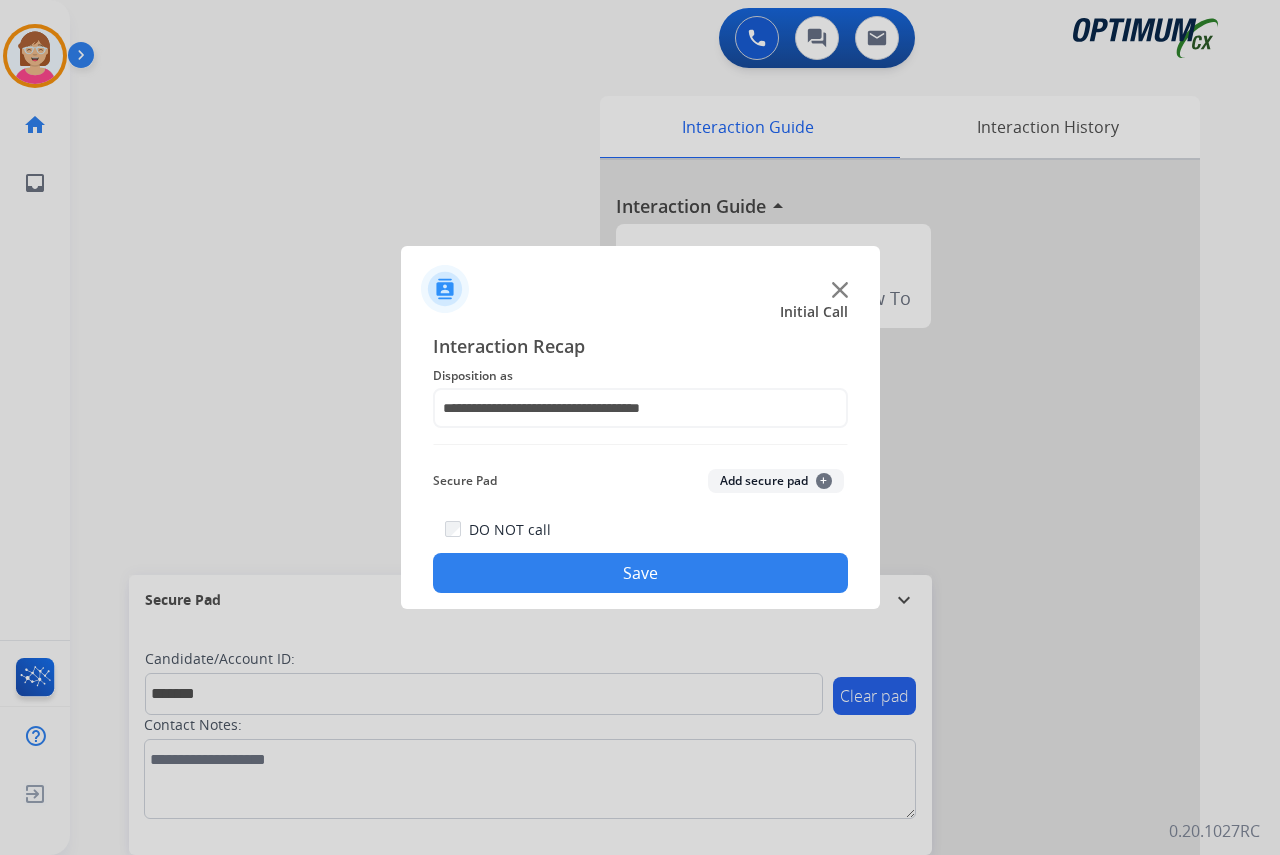 click on "+" 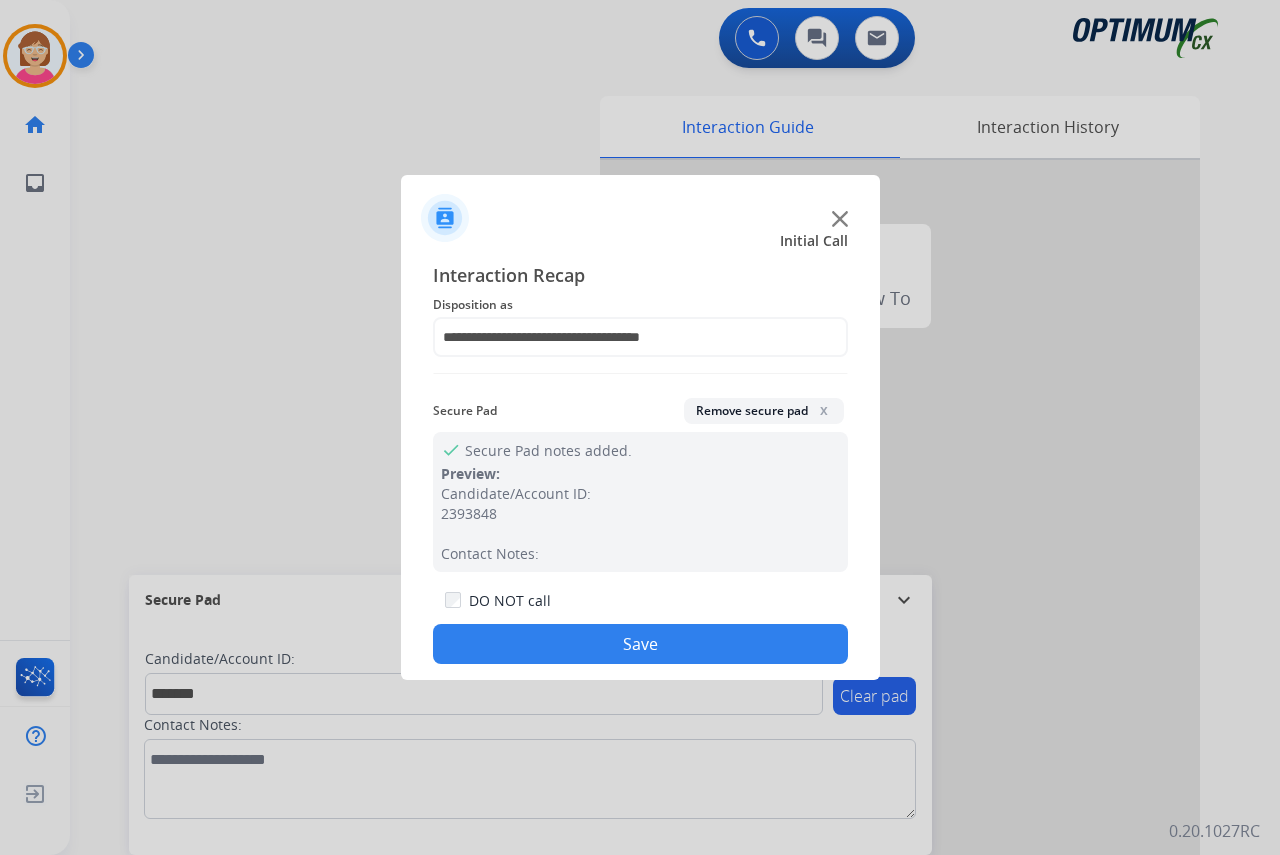 click on "Save" 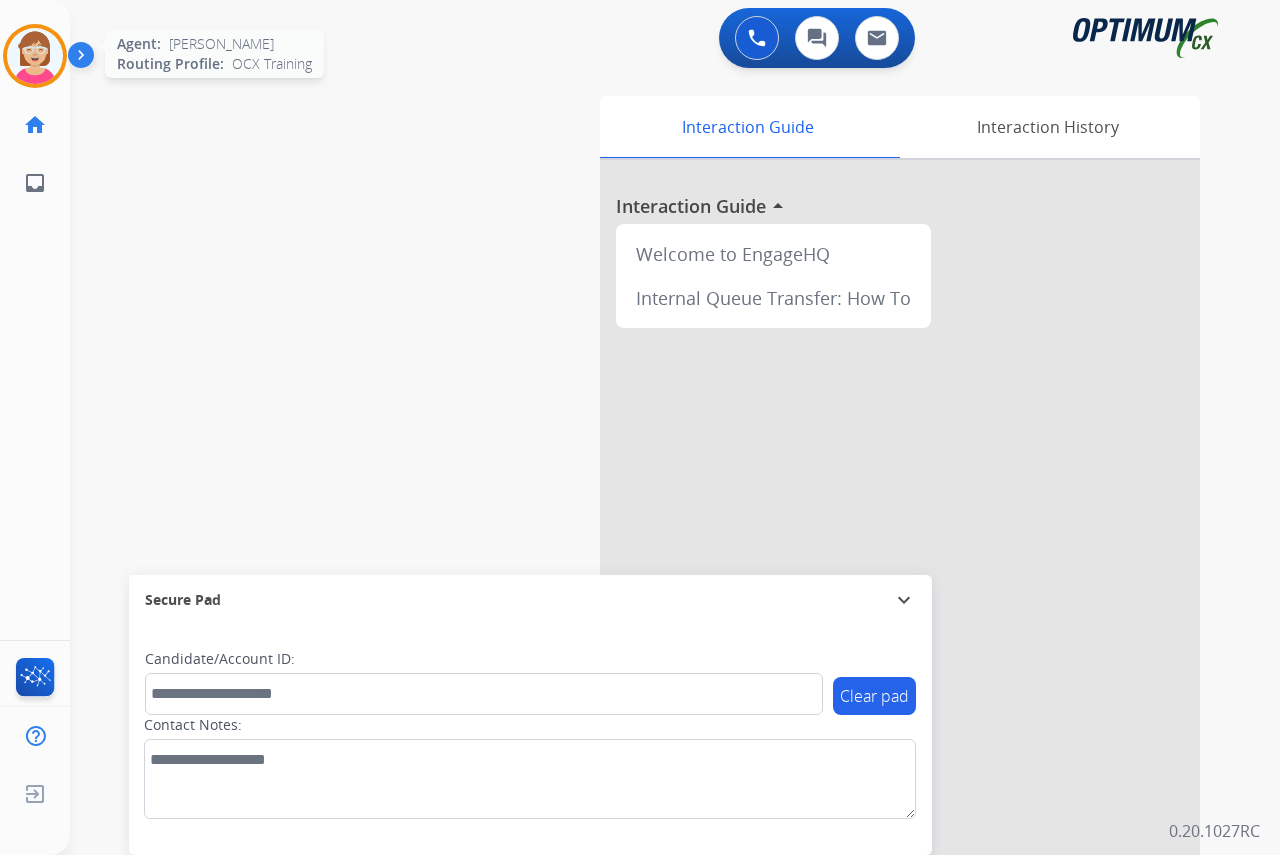 click at bounding box center (35, 56) 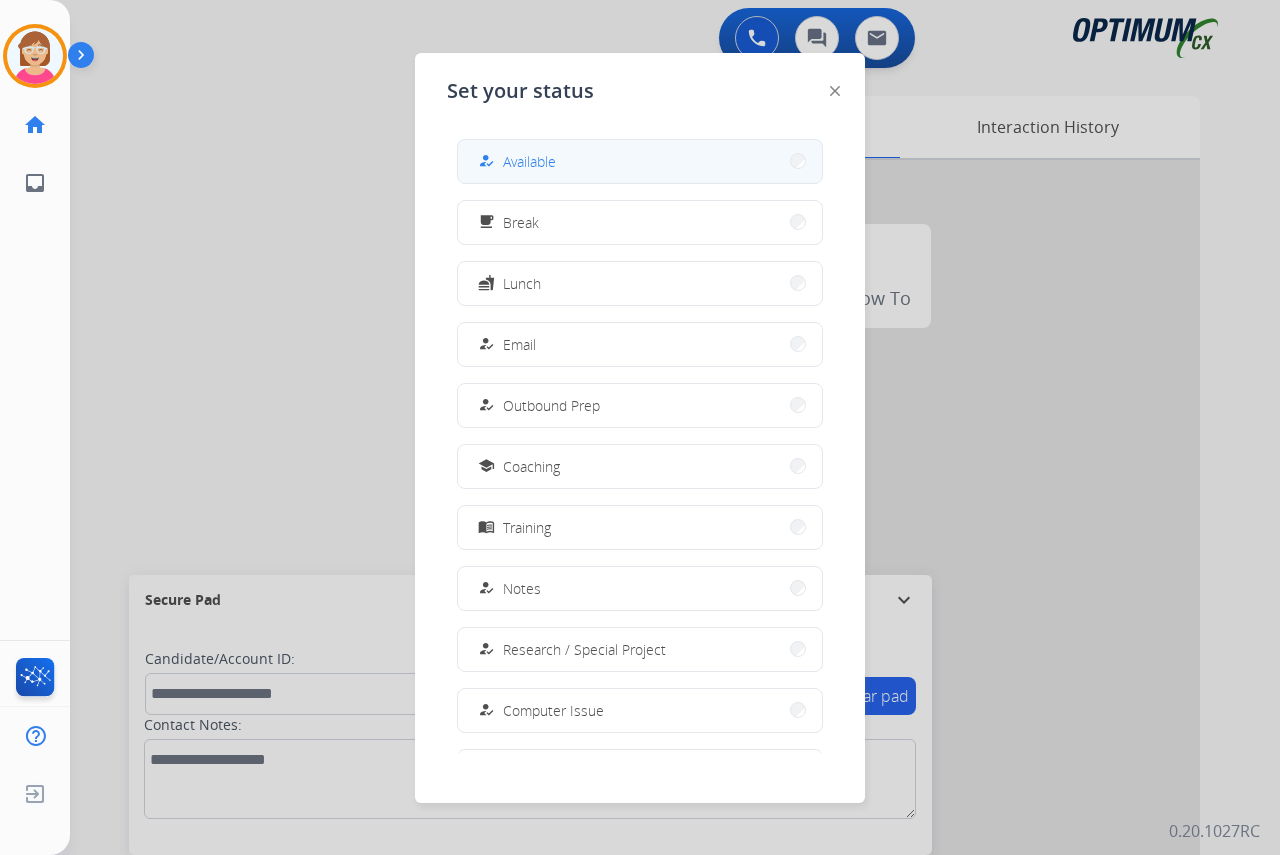 click on "how_to_reg Available" at bounding box center [640, 161] 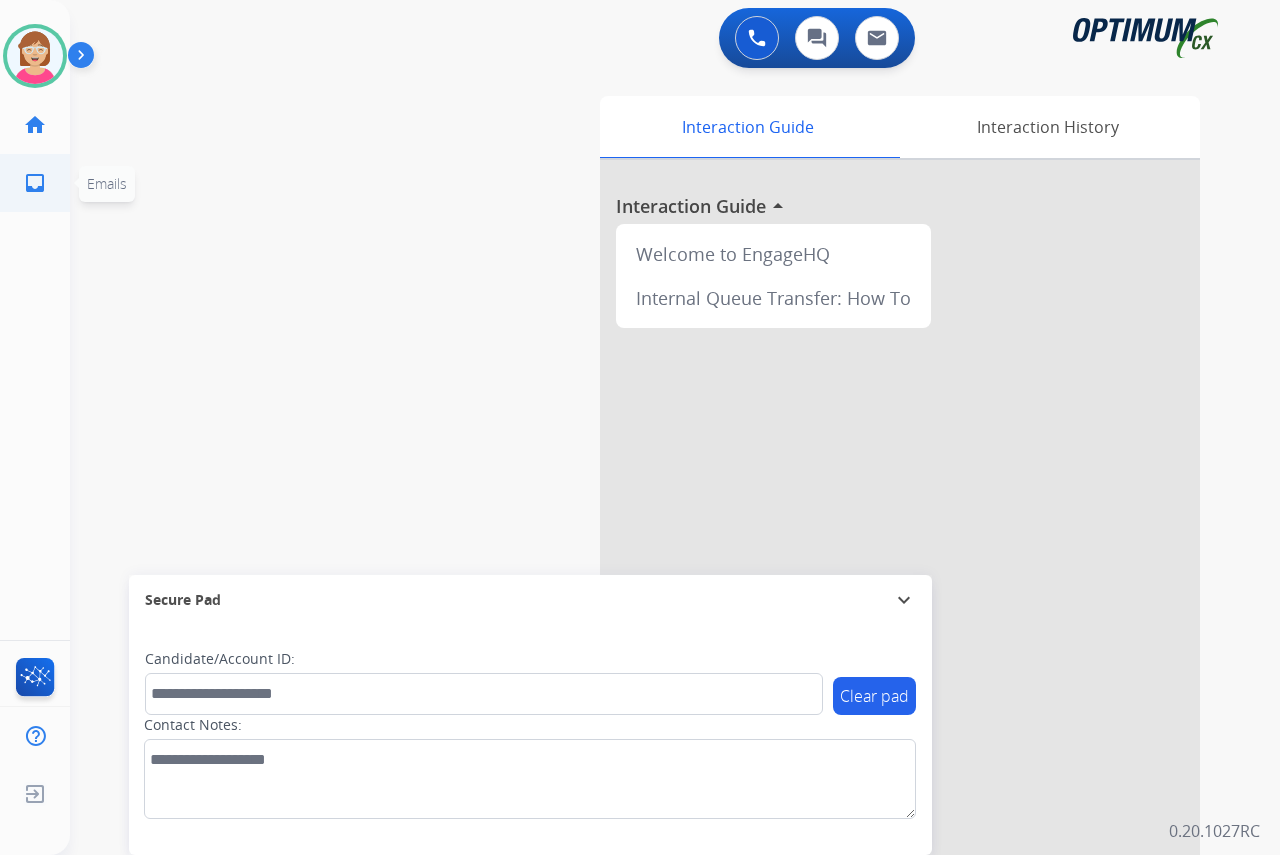 click on "inbox  Emails" 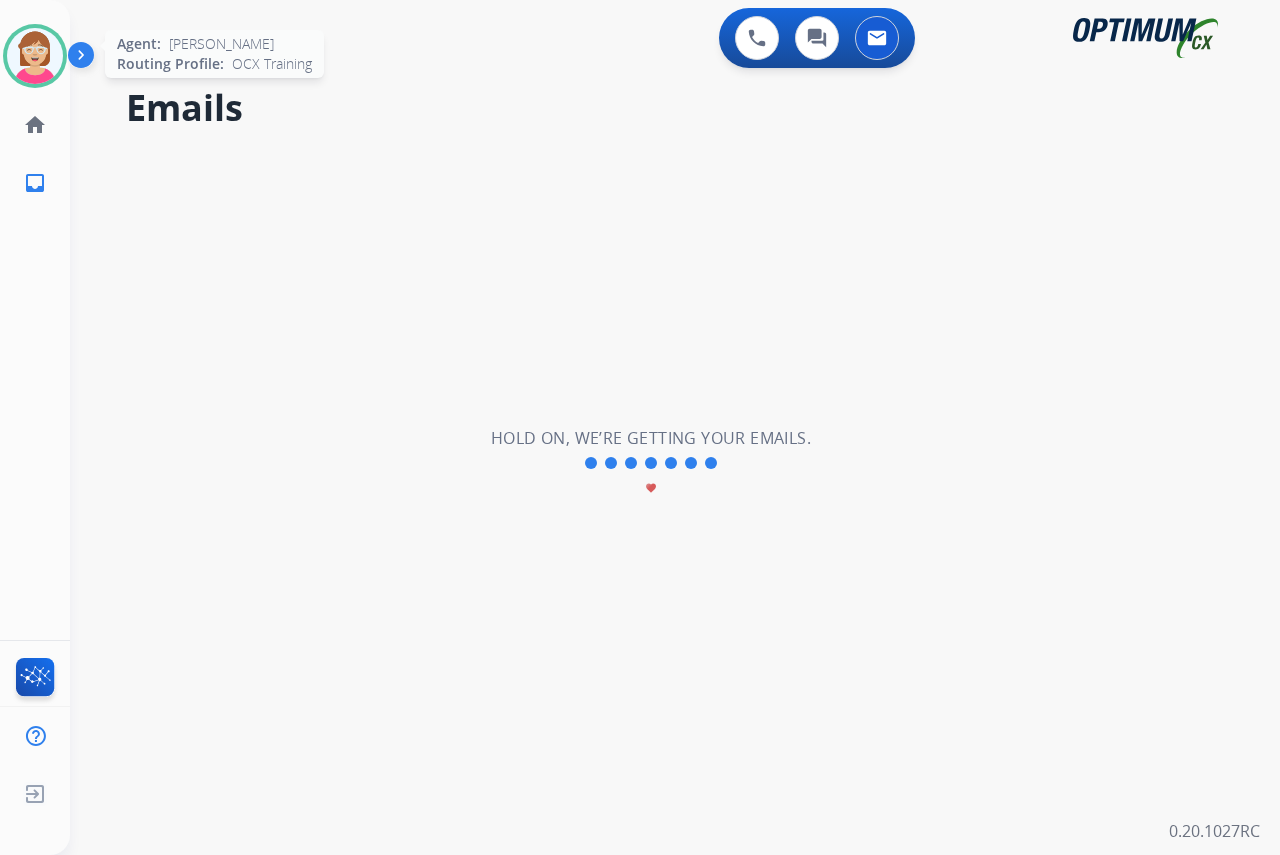 click at bounding box center (35, 56) 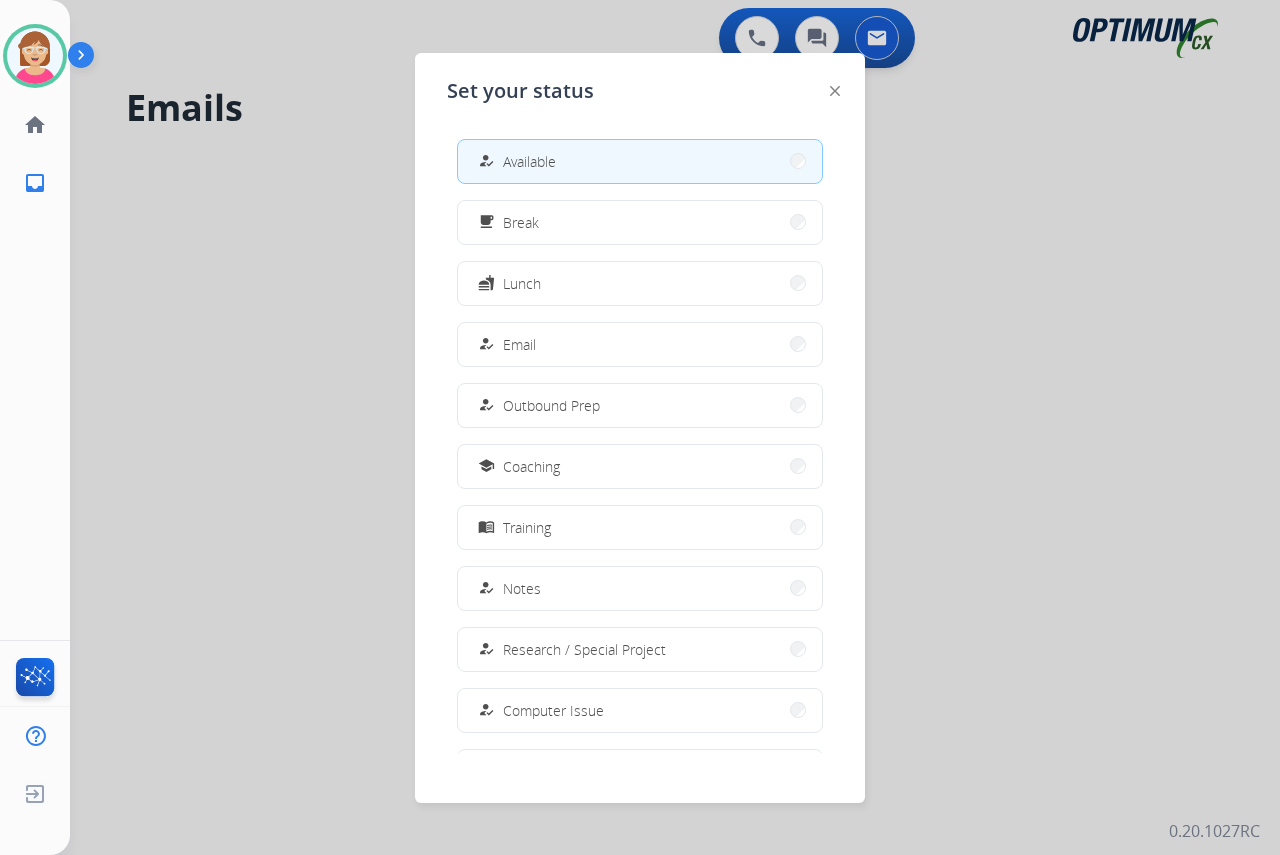 click at bounding box center [640, 427] 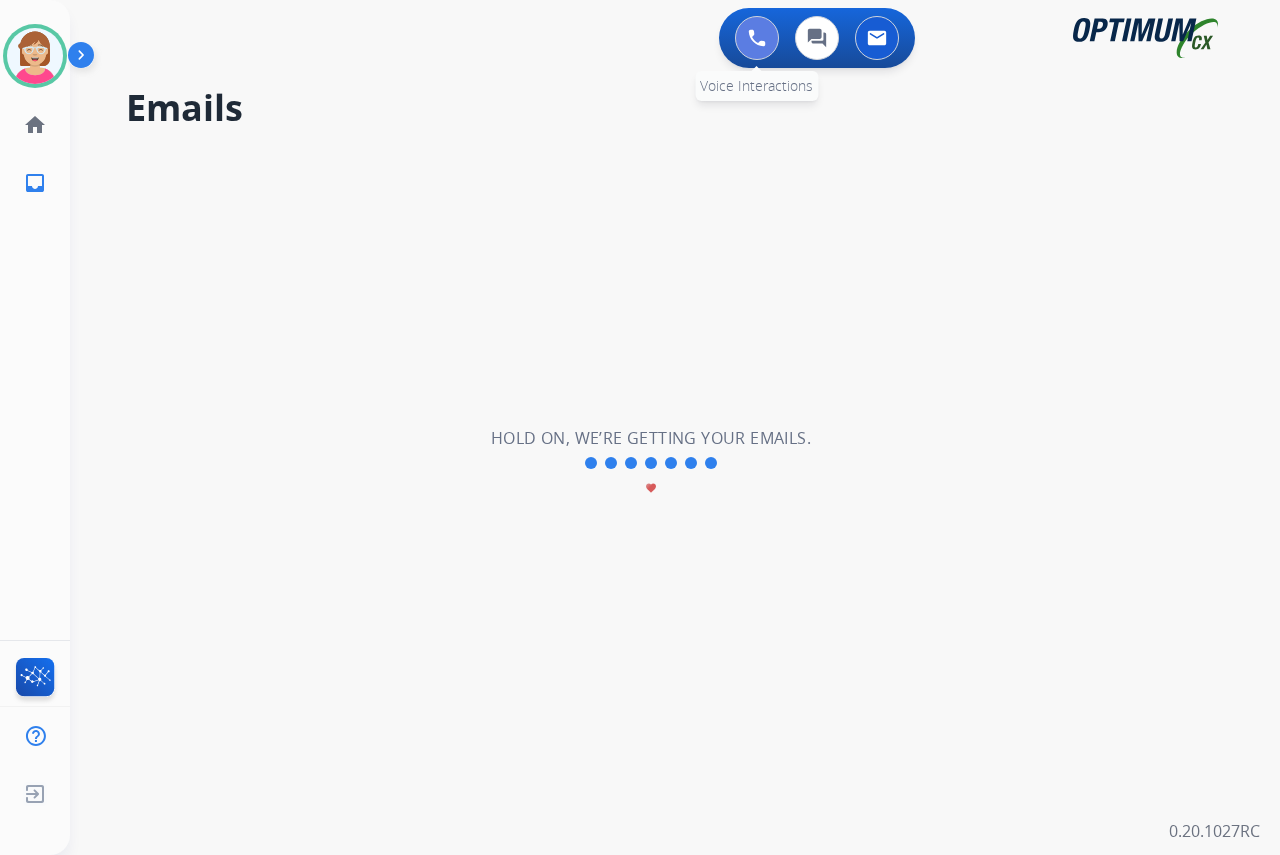 click at bounding box center (757, 38) 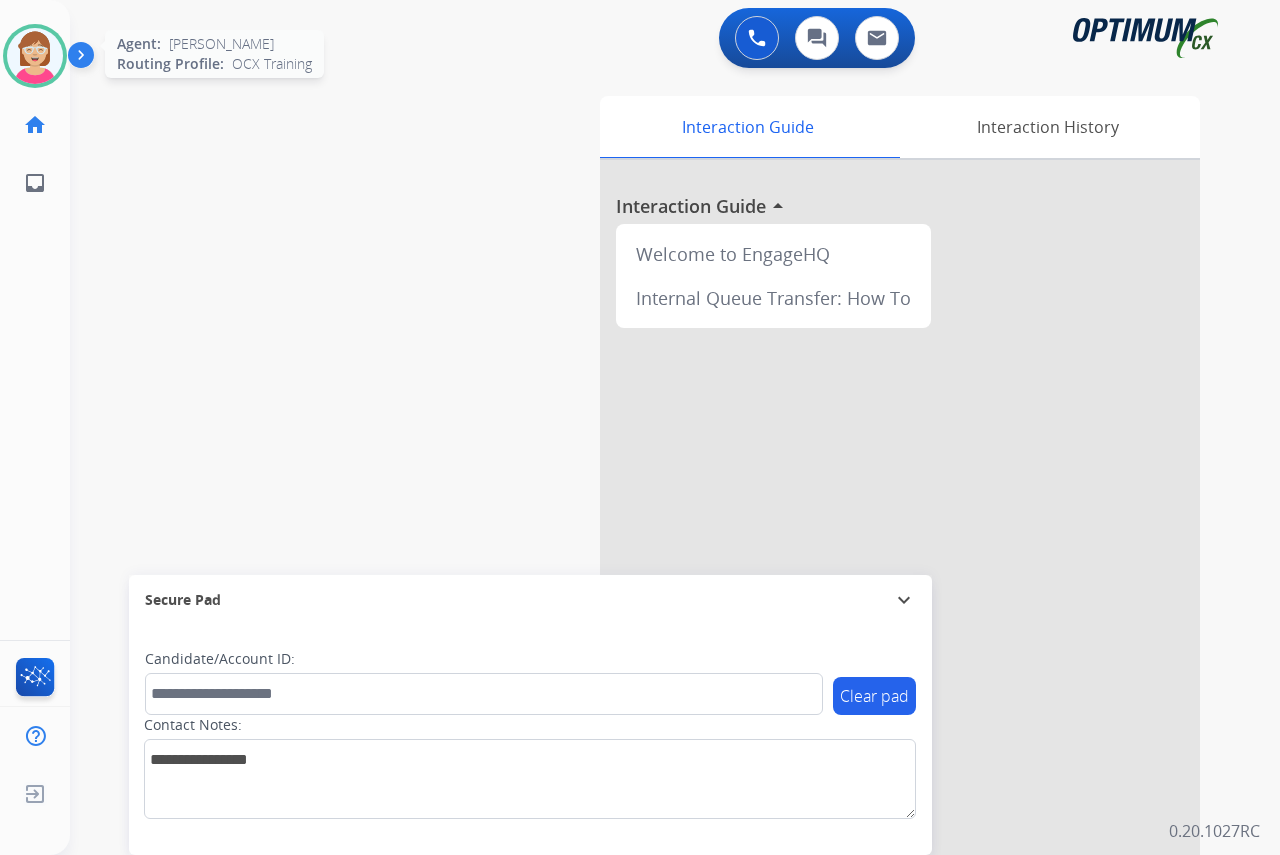 click at bounding box center (35, 56) 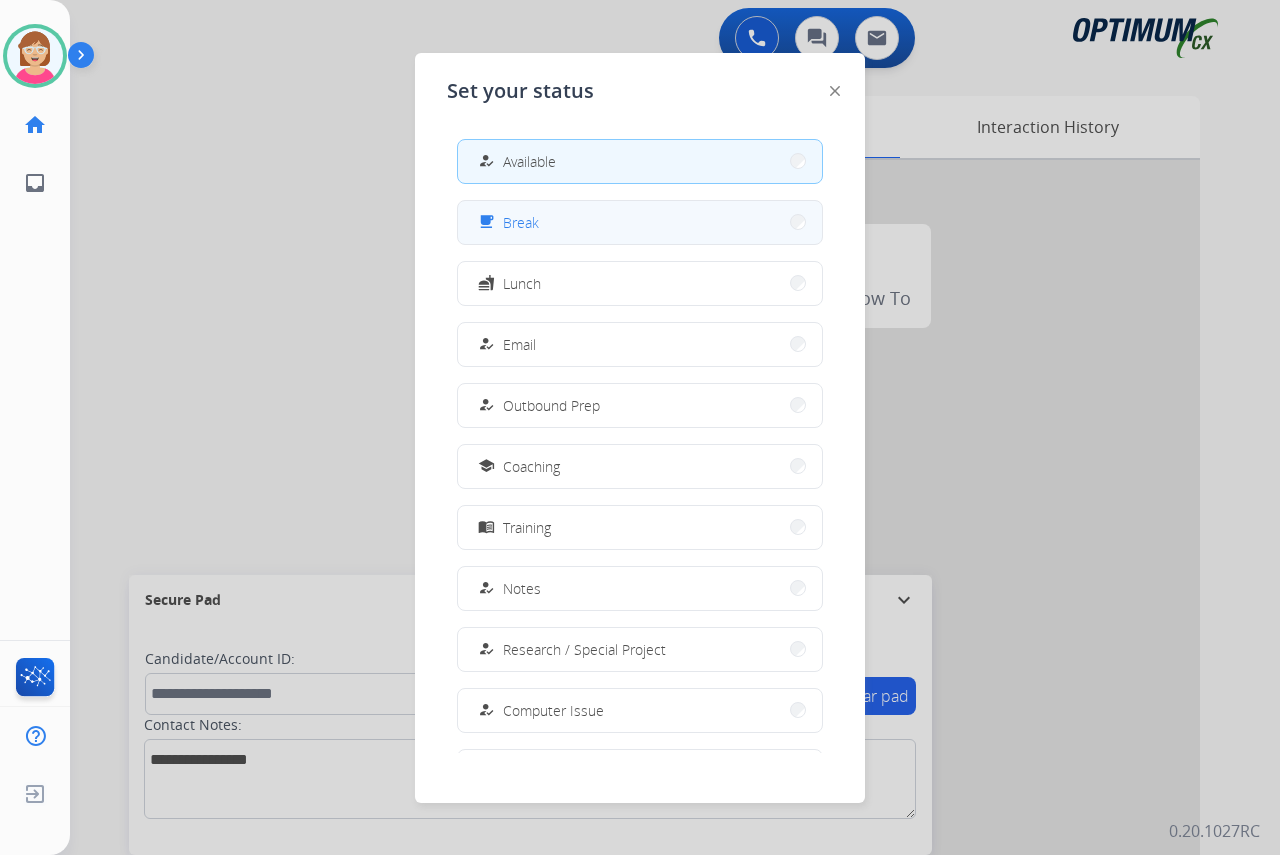 click on "free_breakfast Break" at bounding box center [640, 222] 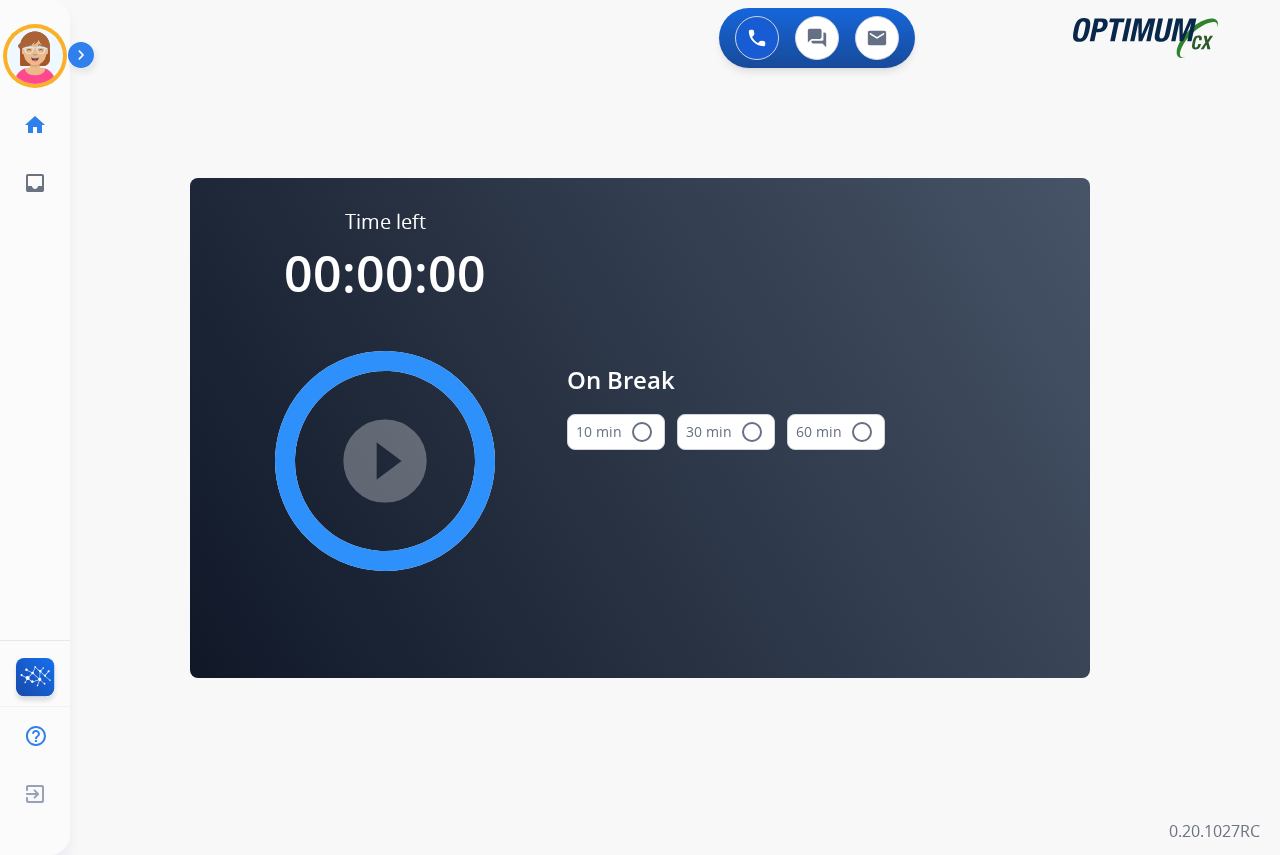 click on "radio_button_unchecked" at bounding box center (642, 432) 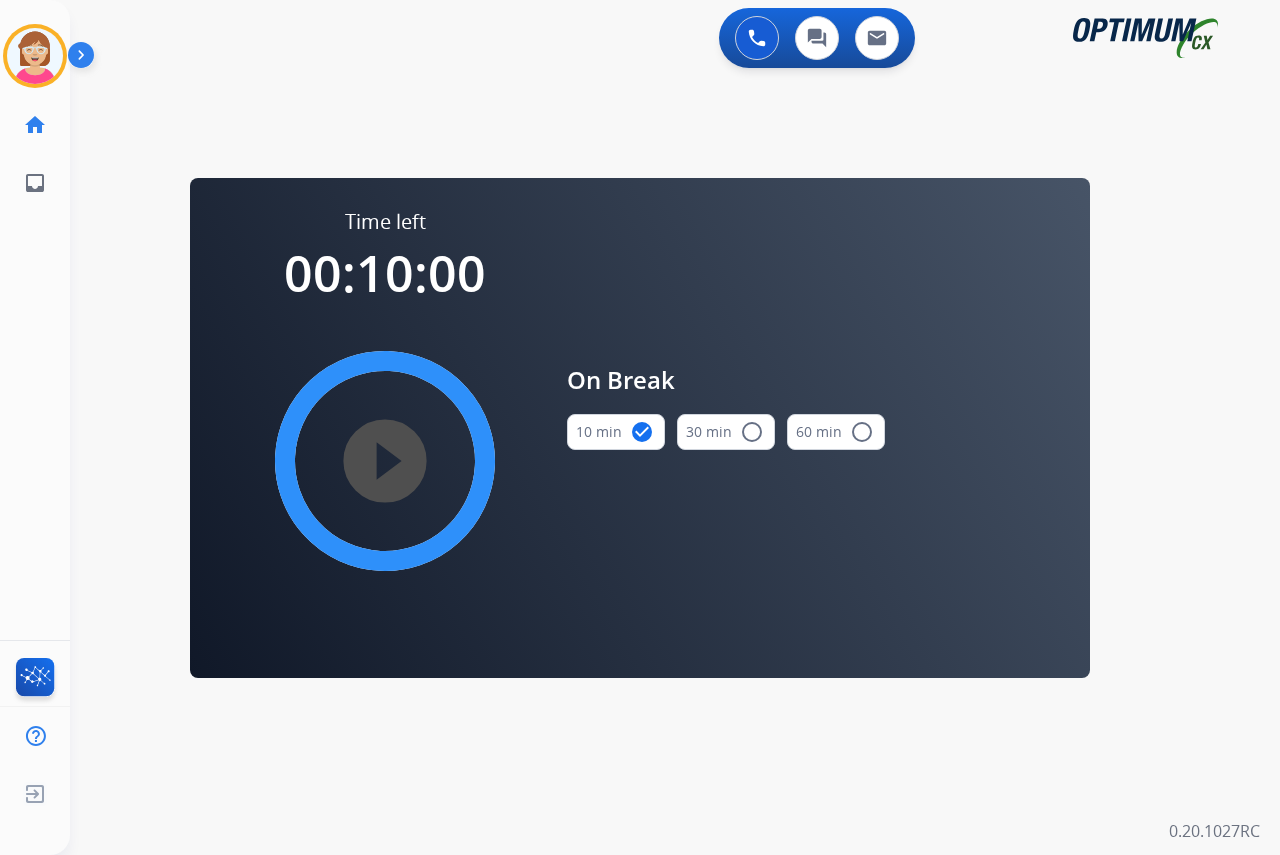 click on "play_circle_filled" at bounding box center [385, 461] 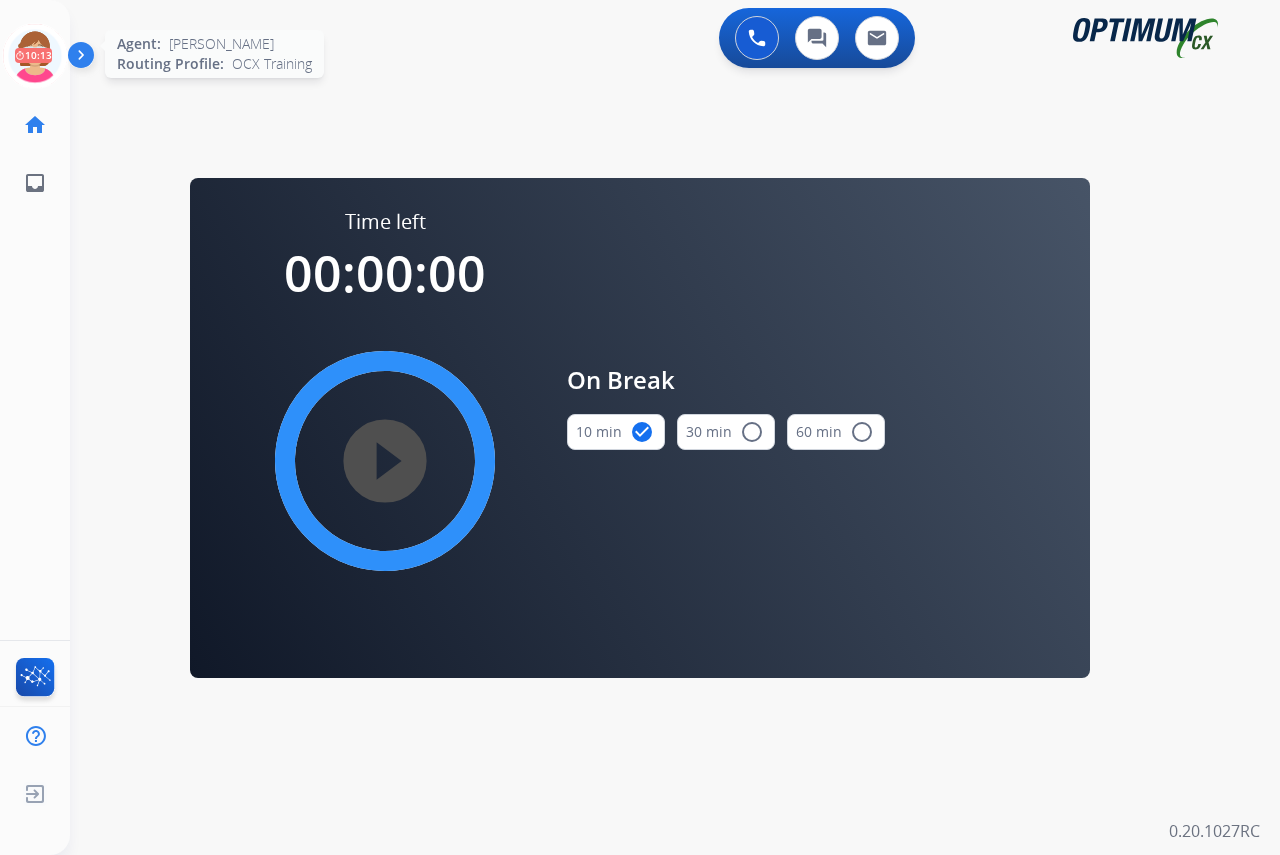click 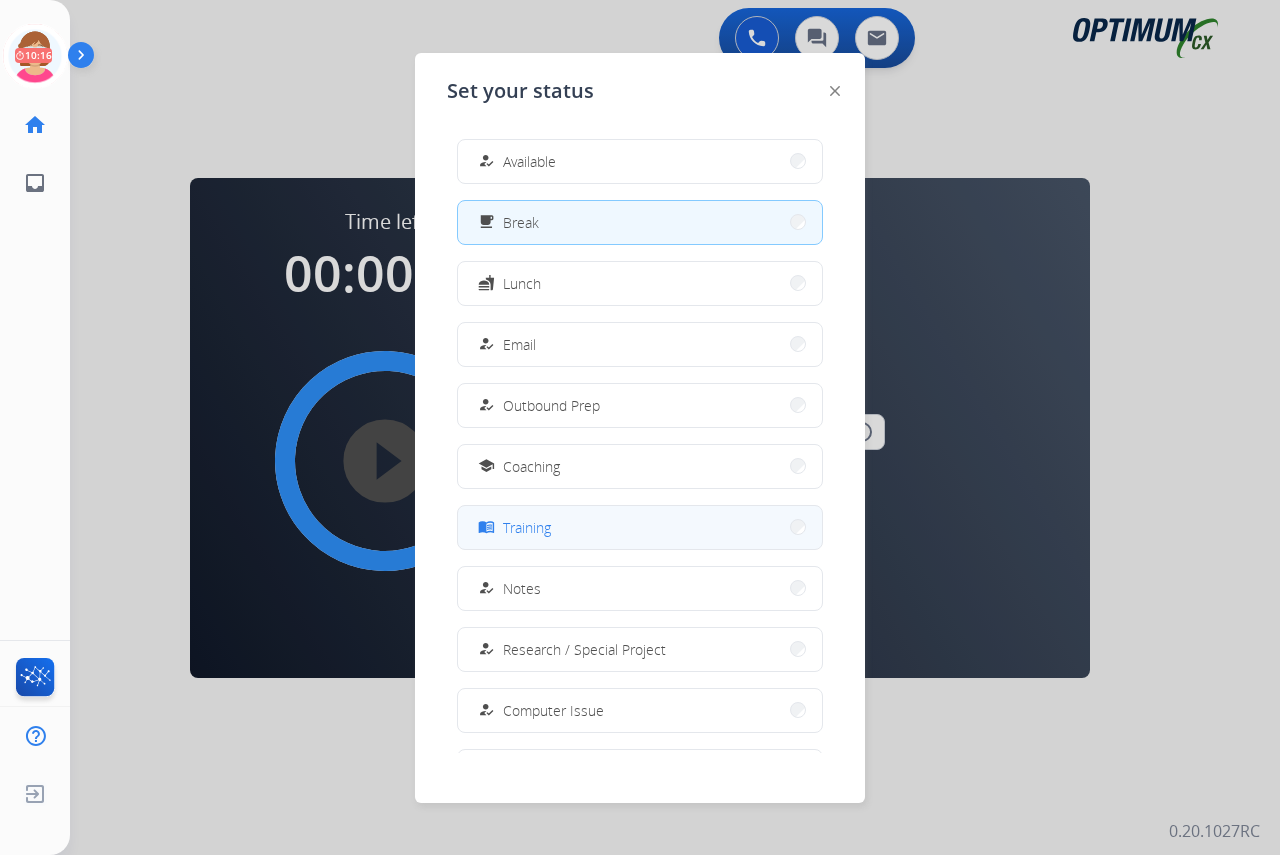 click on "menu_book Training" at bounding box center (640, 527) 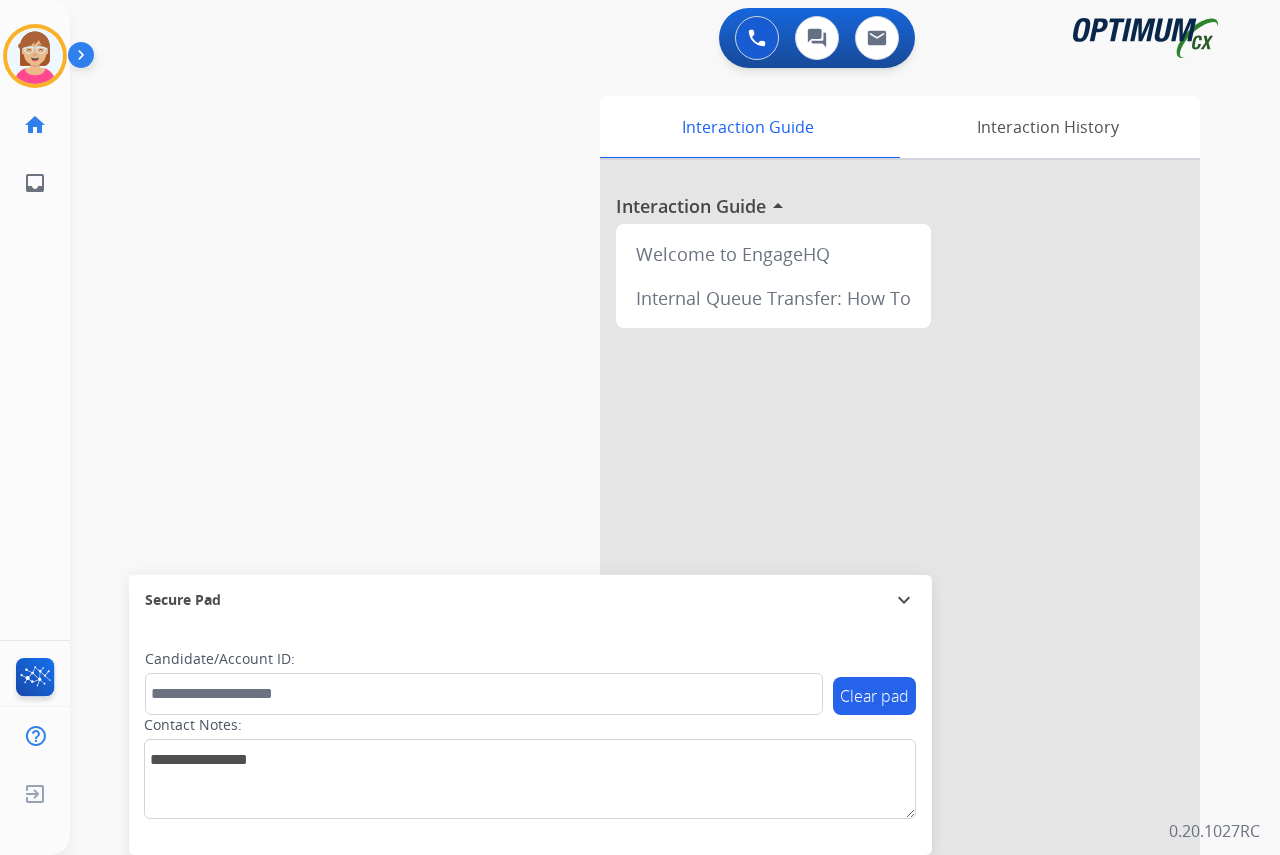 drag, startPoint x: 48, startPoint y: 313, endPoint x: 55, endPoint y: 304, distance: 11.401754 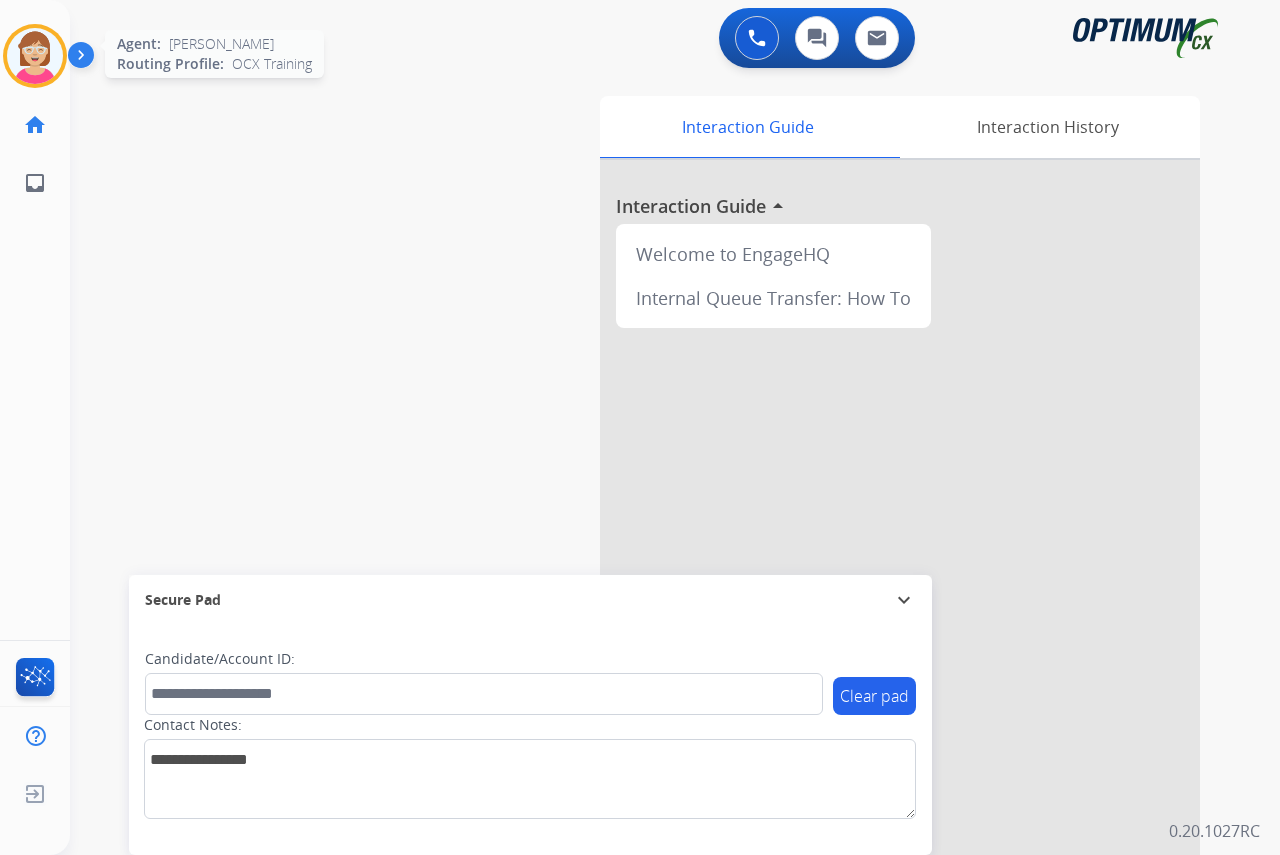 click at bounding box center [35, 56] 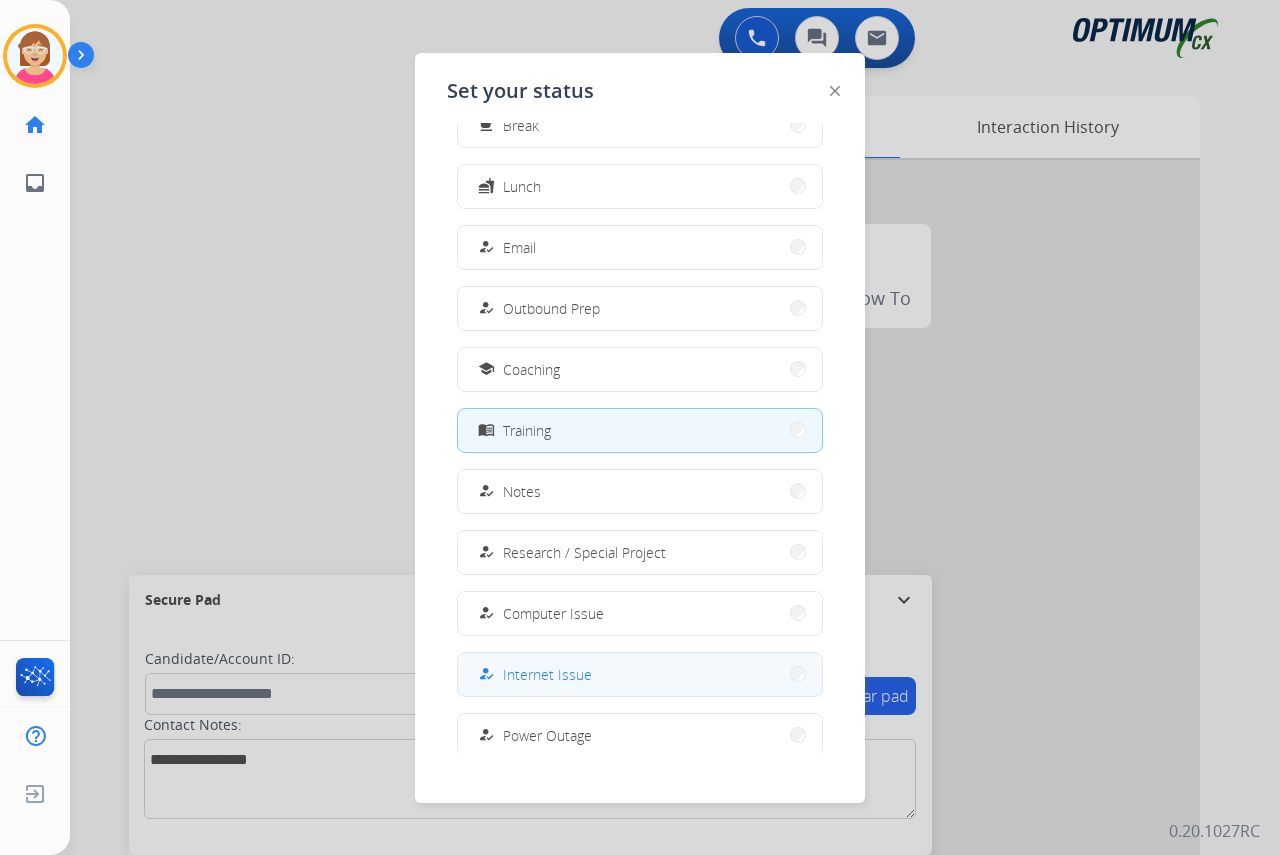 scroll, scrollTop: 189, scrollLeft: 0, axis: vertical 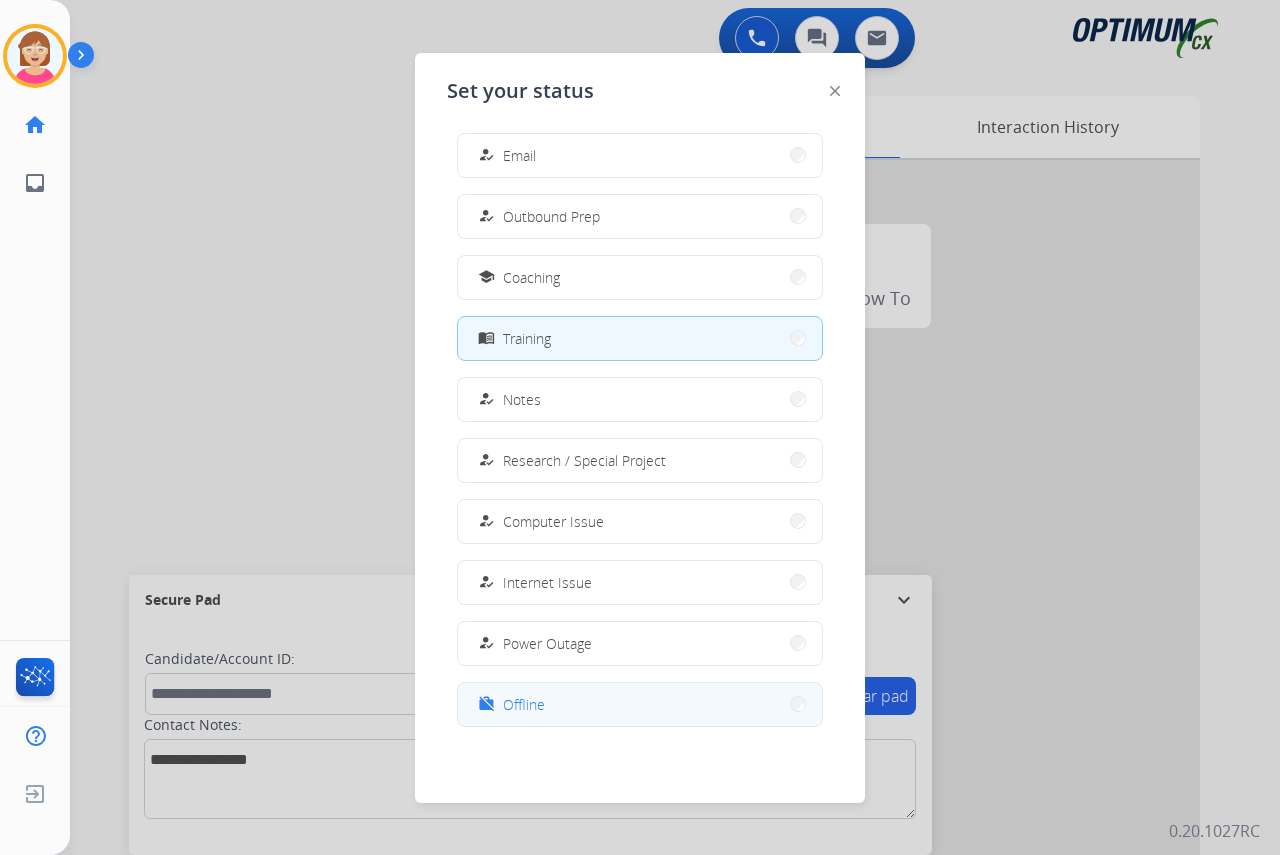 click on "Offline" at bounding box center (524, 704) 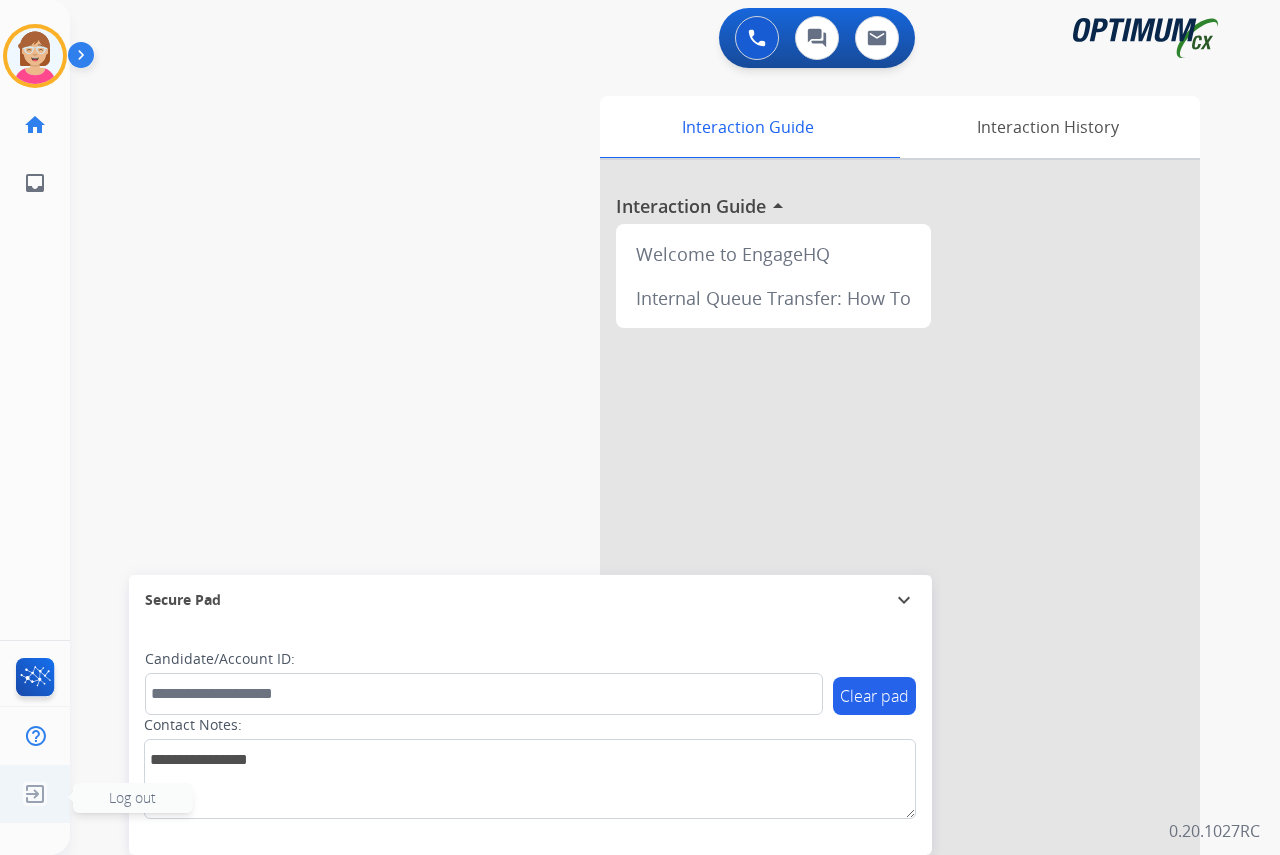 click on "Log out" 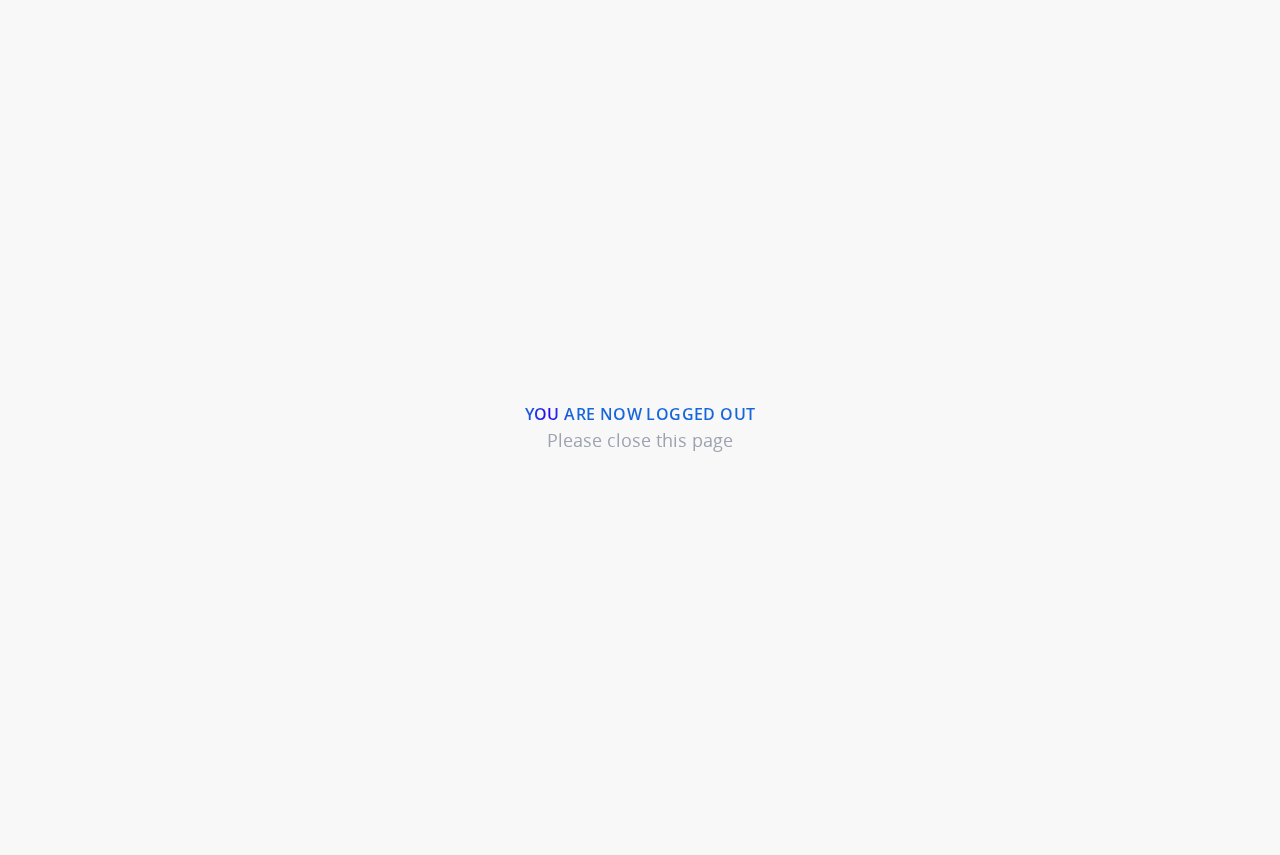 scroll, scrollTop: 0, scrollLeft: 0, axis: both 